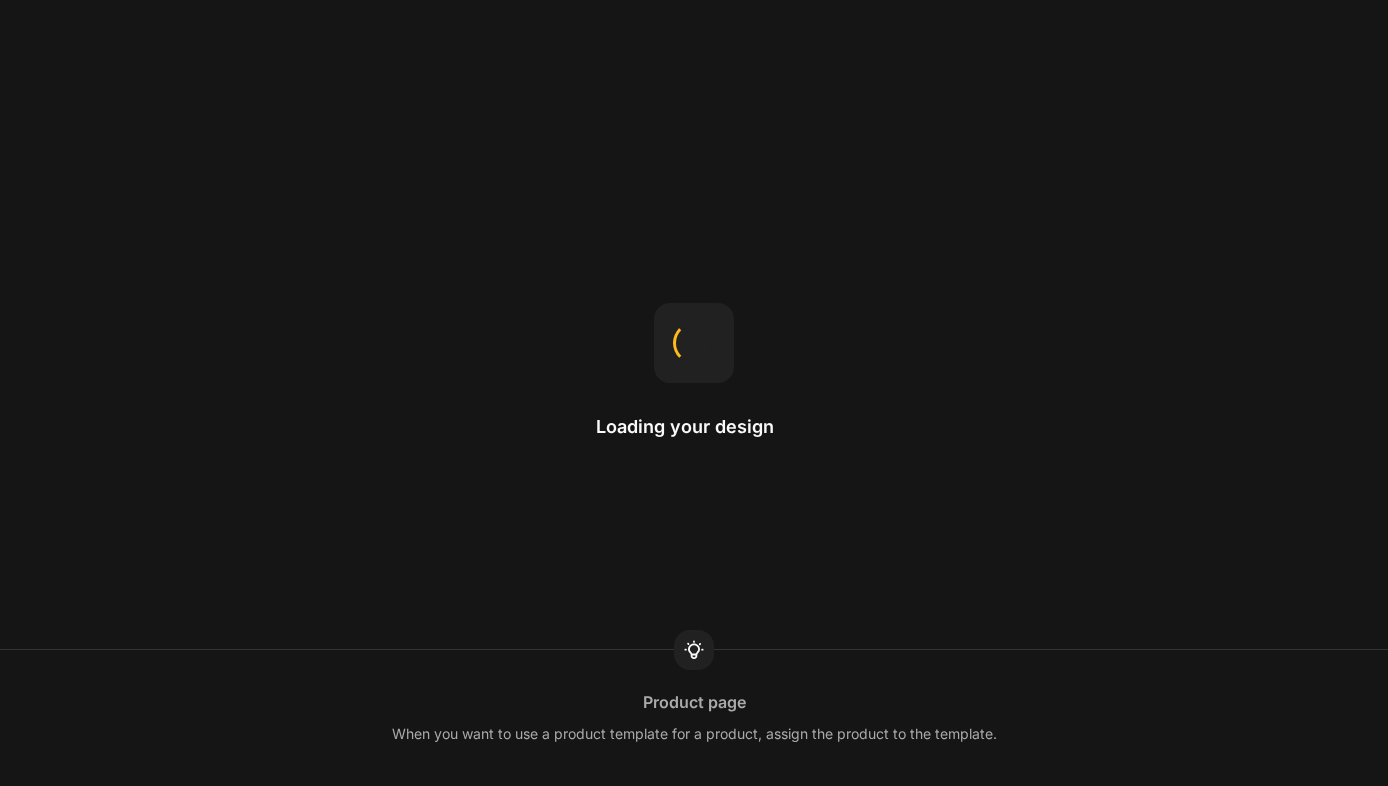 scroll, scrollTop: 0, scrollLeft: 0, axis: both 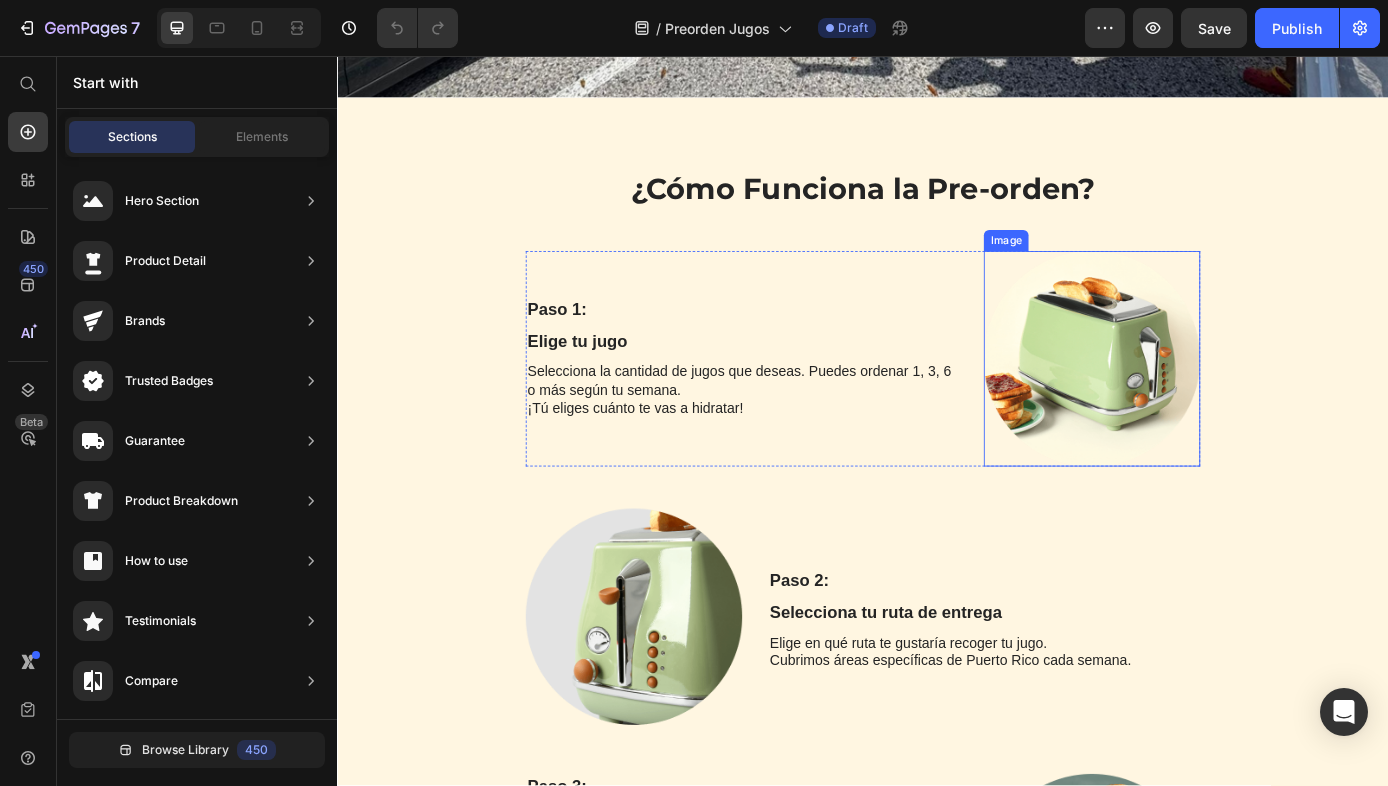 click at bounding box center (1198, 402) 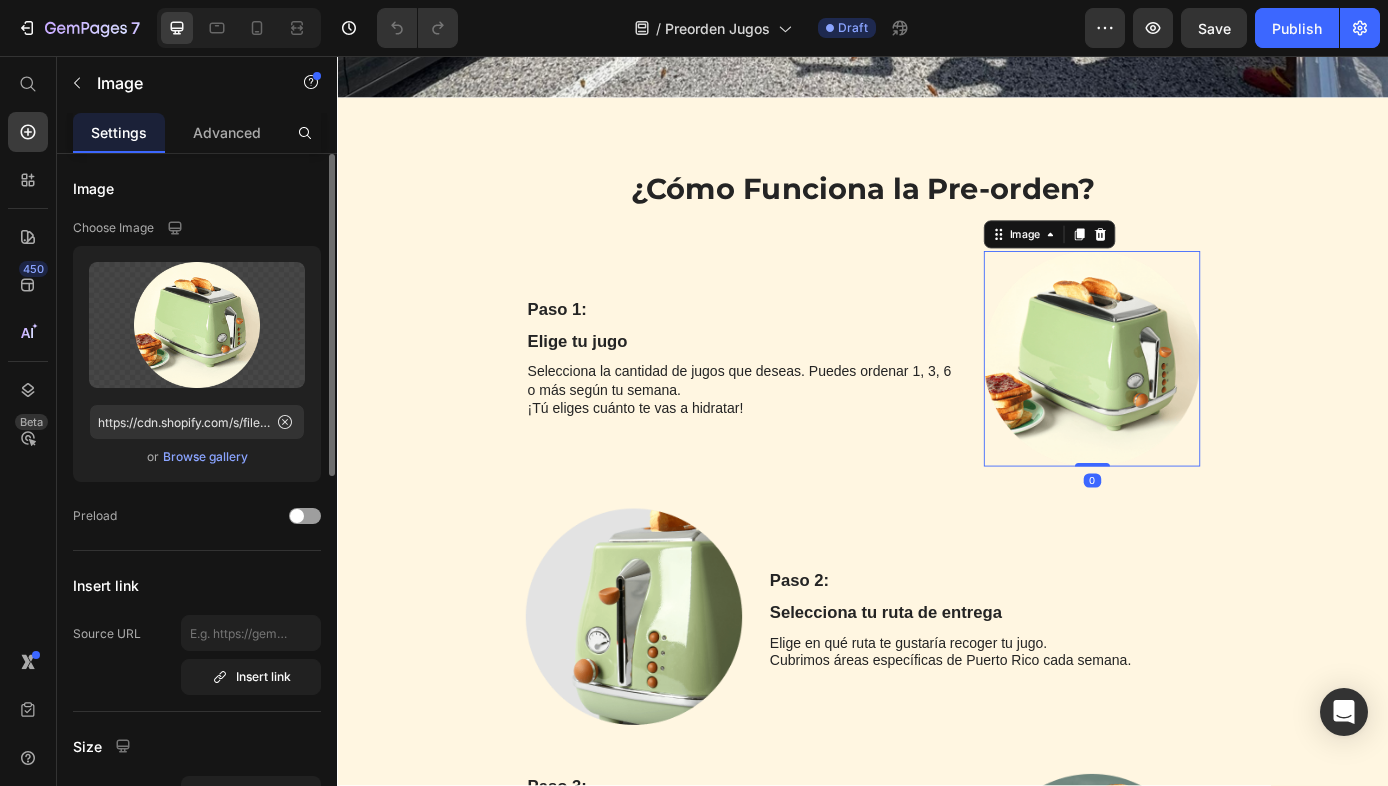 click on "Browse gallery" at bounding box center (205, 457) 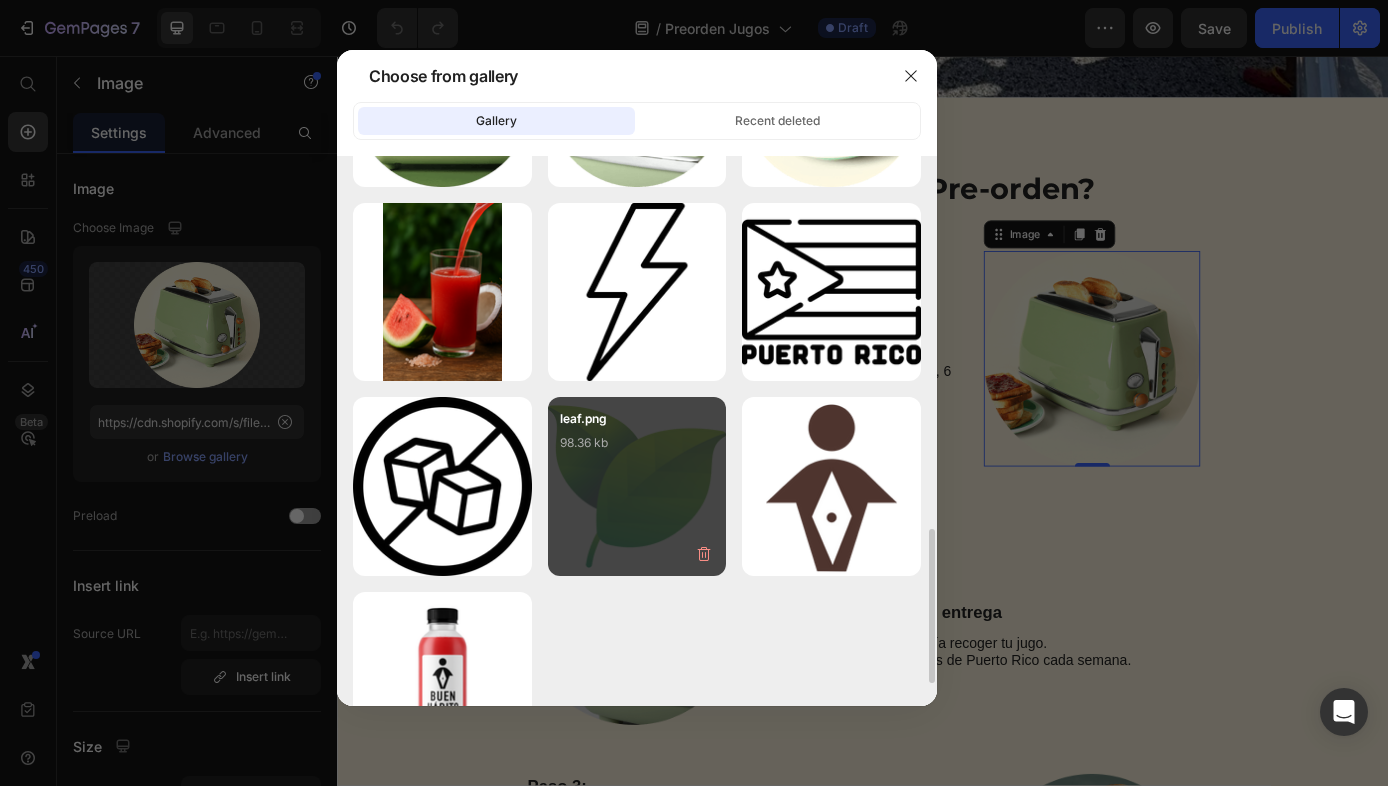 scroll, scrollTop: 1408, scrollLeft: 0, axis: vertical 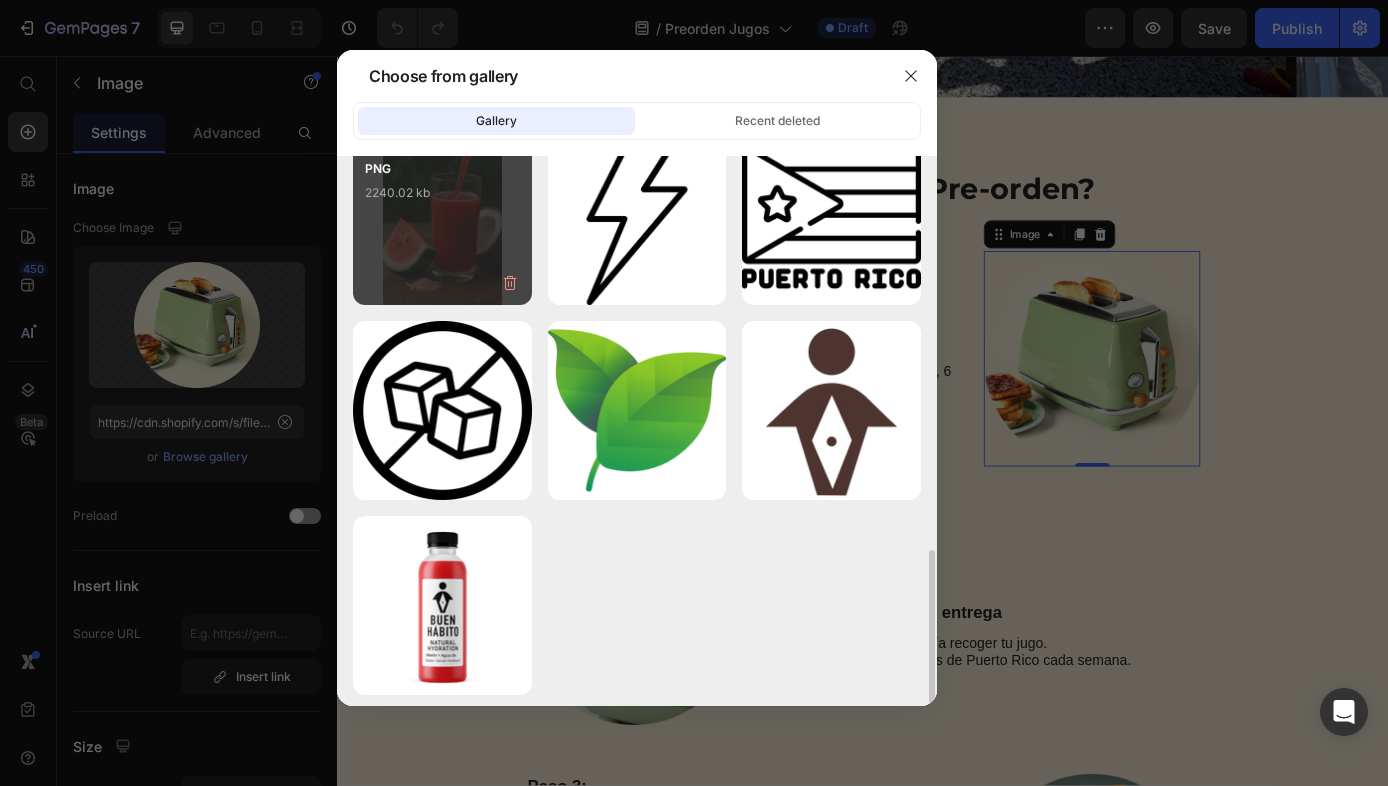 click on "63F1D5A3-800D-48...EF.PNG 2240.02 kb" at bounding box center (442, 179) 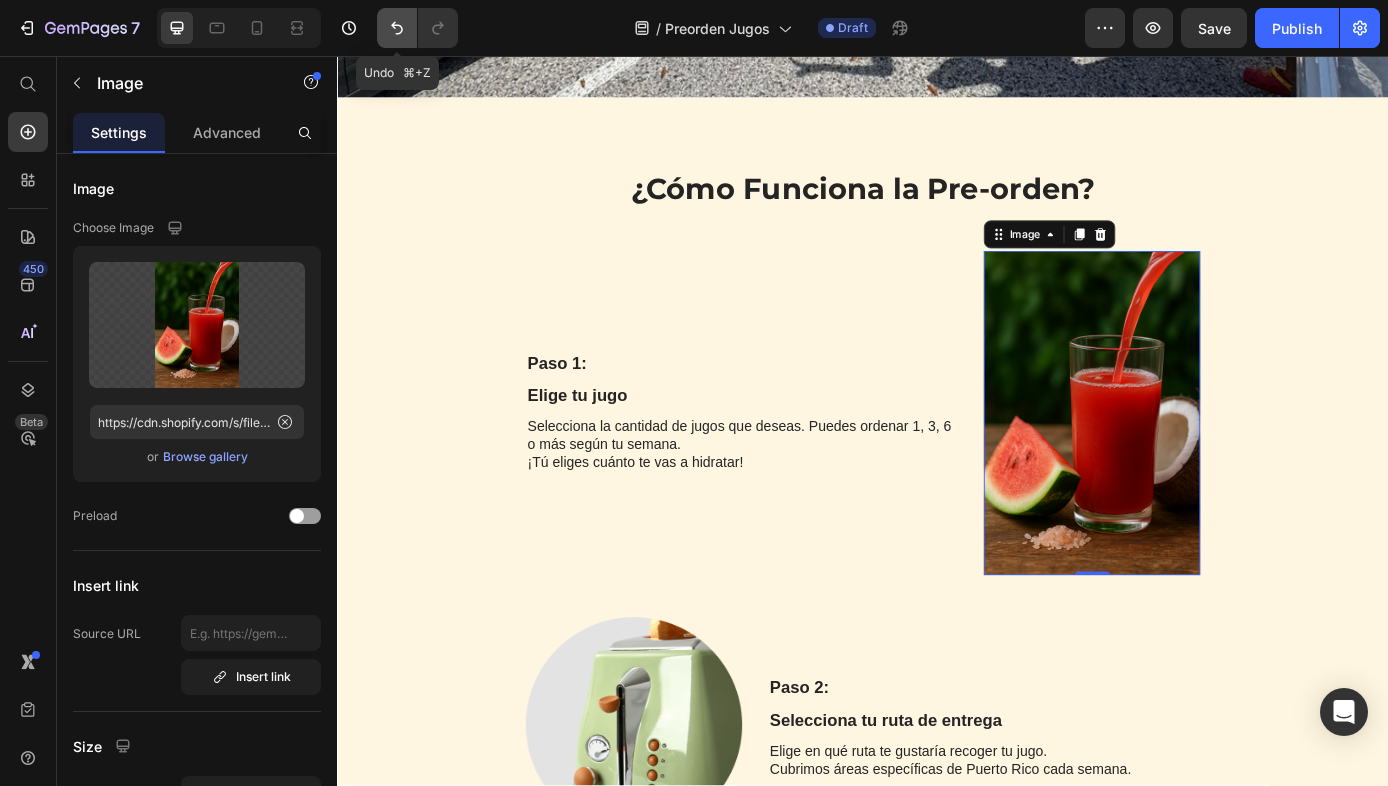 click 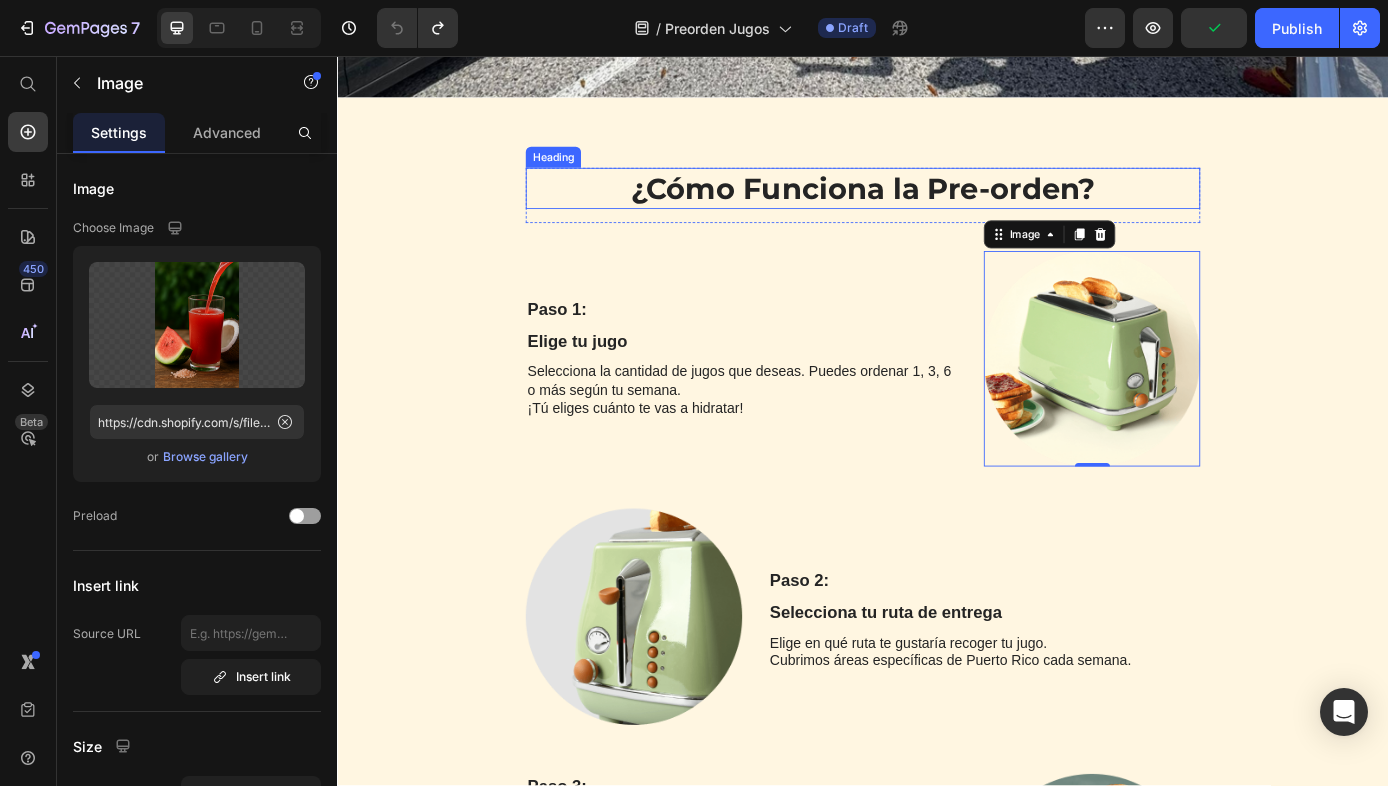 click on "¿Cómo Funciona la Pre-orden?" at bounding box center (937, 207) 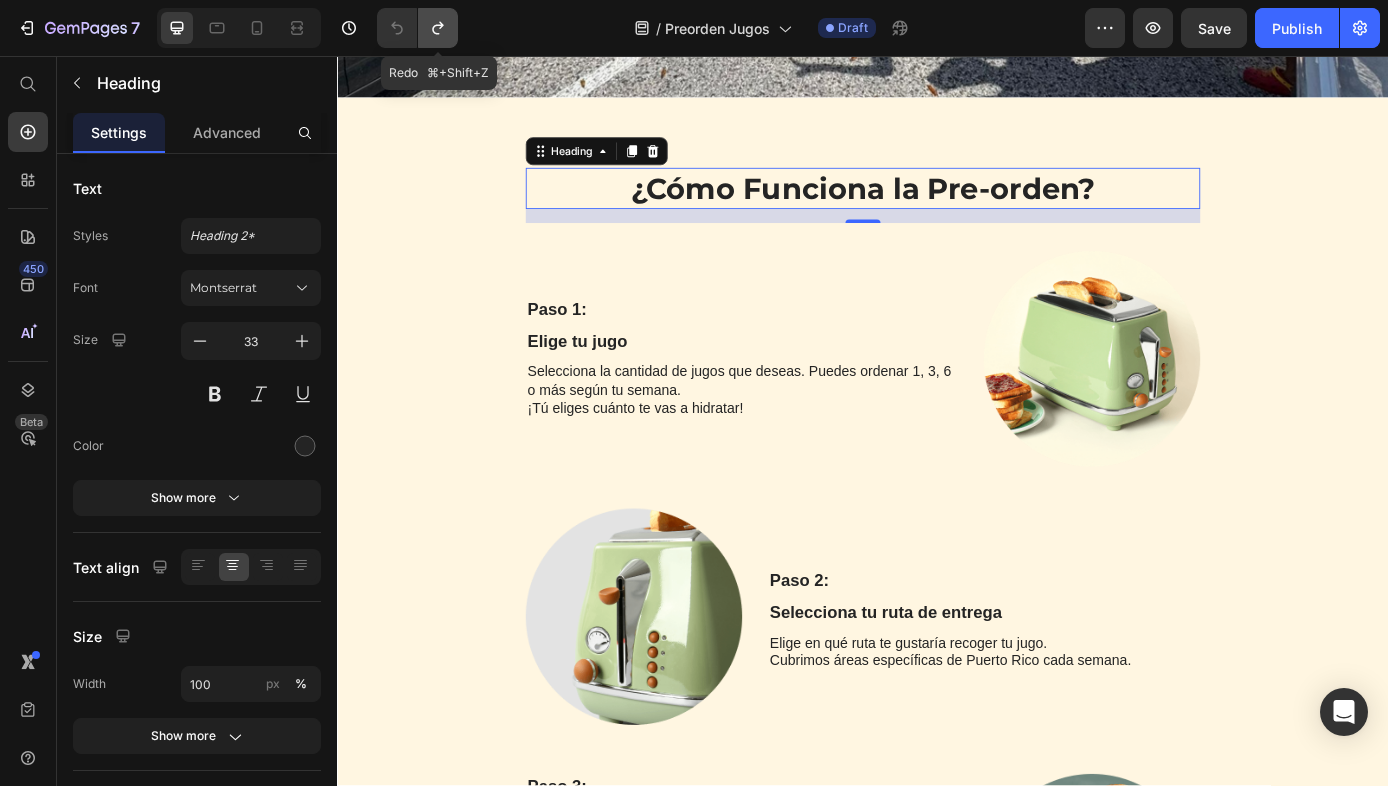 click 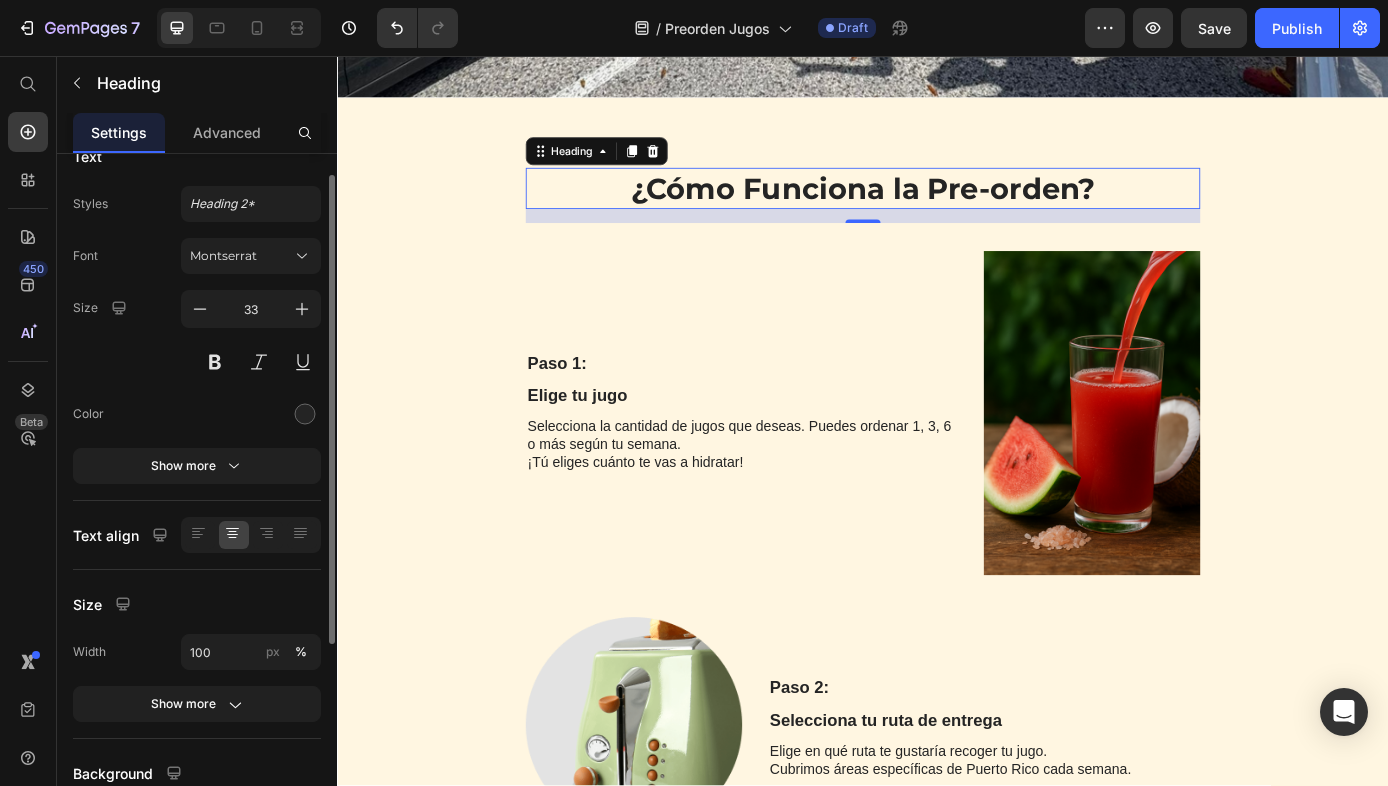 scroll, scrollTop: 0, scrollLeft: 0, axis: both 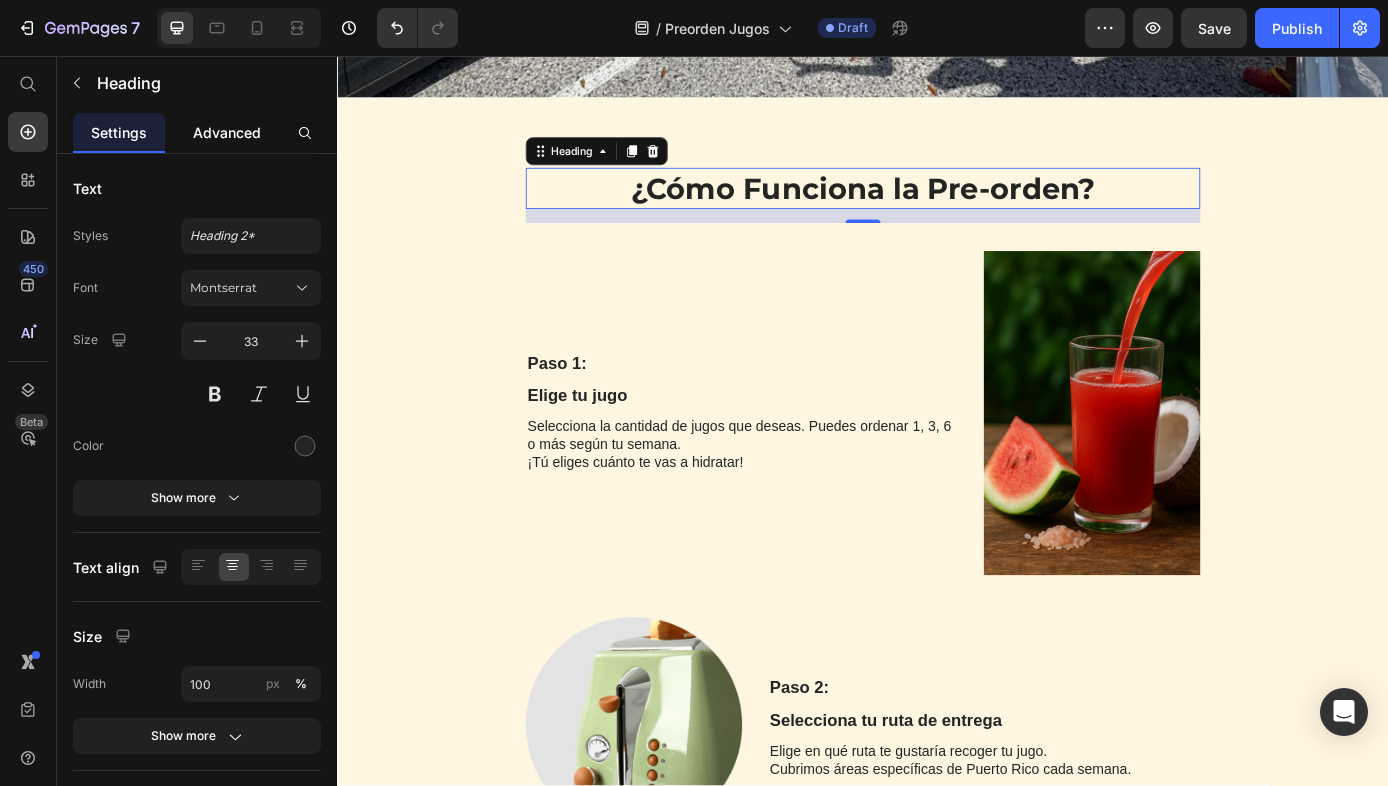 click on "Advanced" at bounding box center (227, 132) 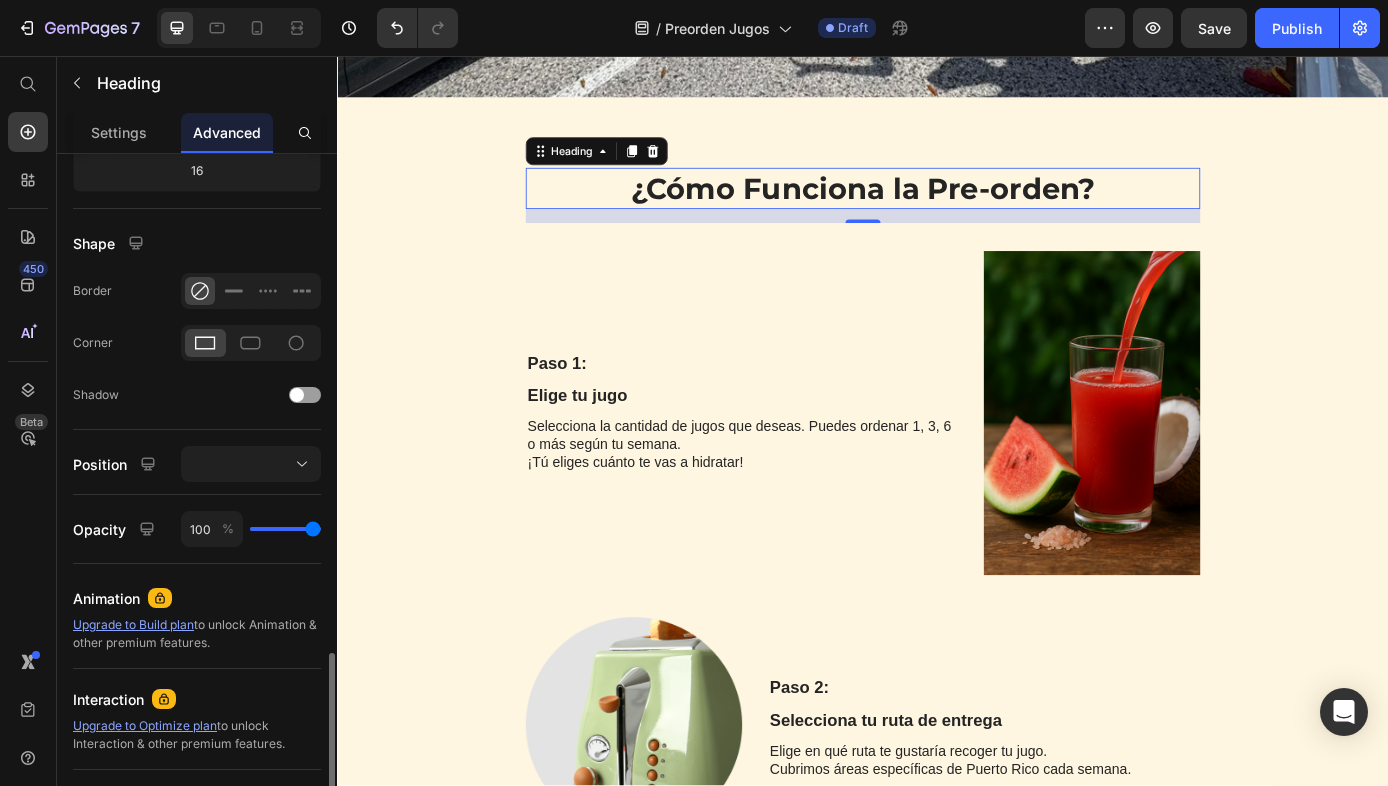 scroll, scrollTop: 616, scrollLeft: 0, axis: vertical 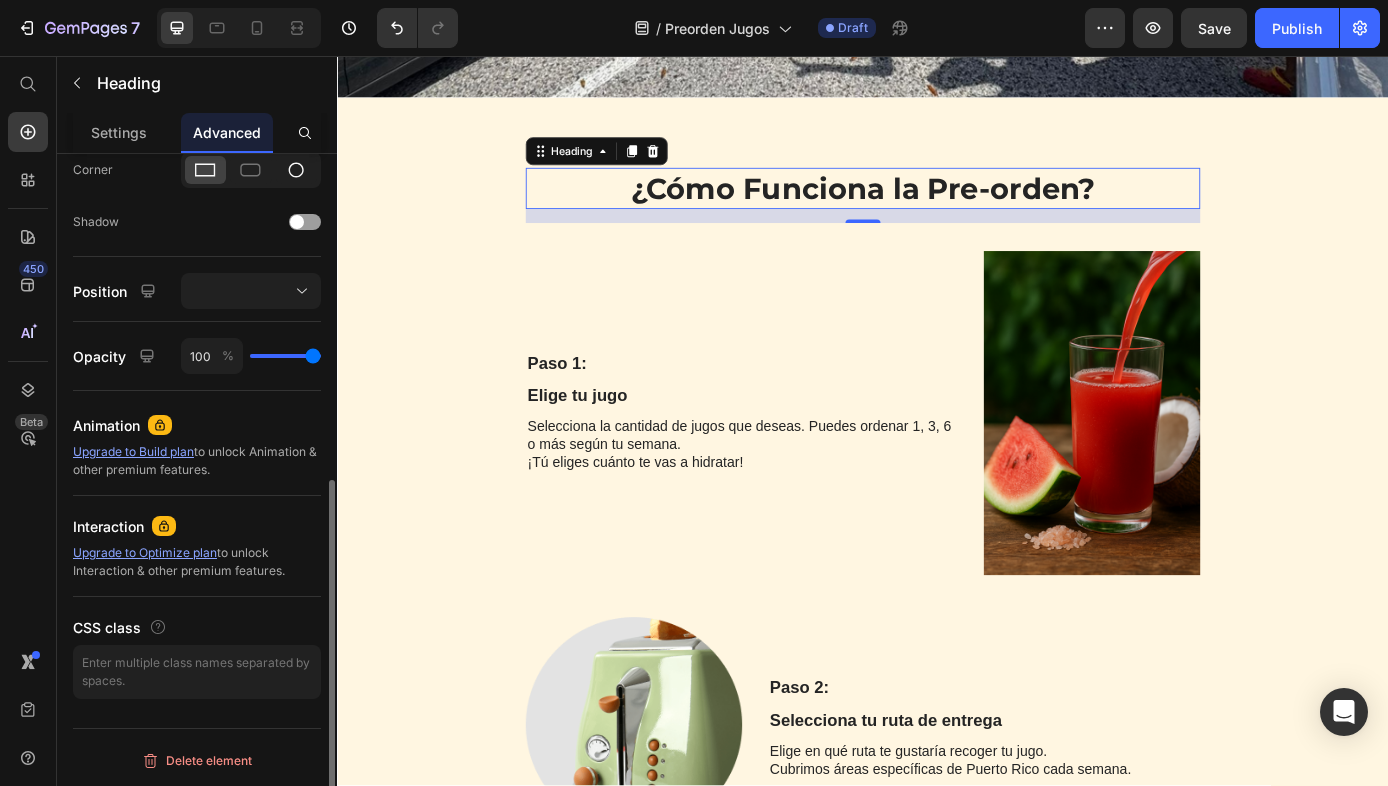 click 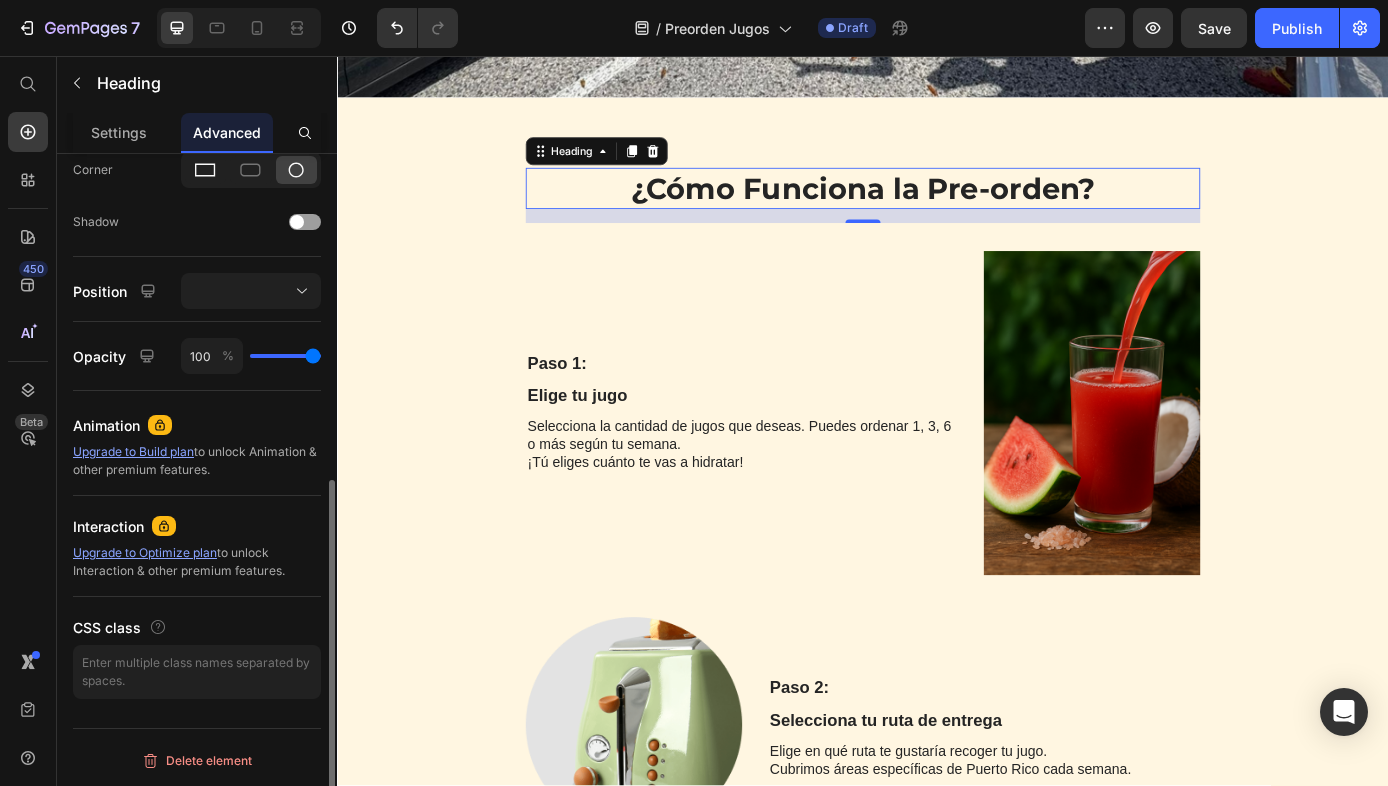 click 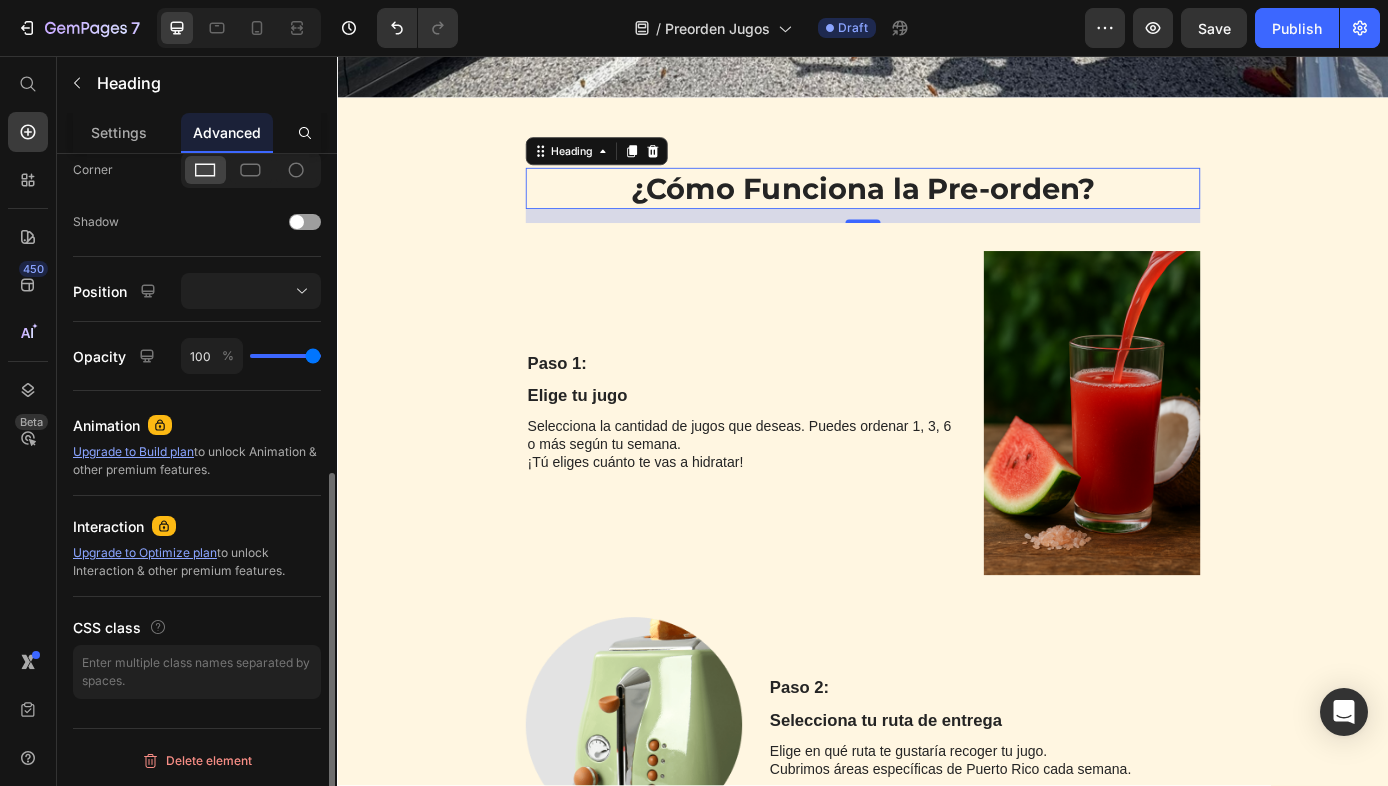 scroll, scrollTop: 450, scrollLeft: 0, axis: vertical 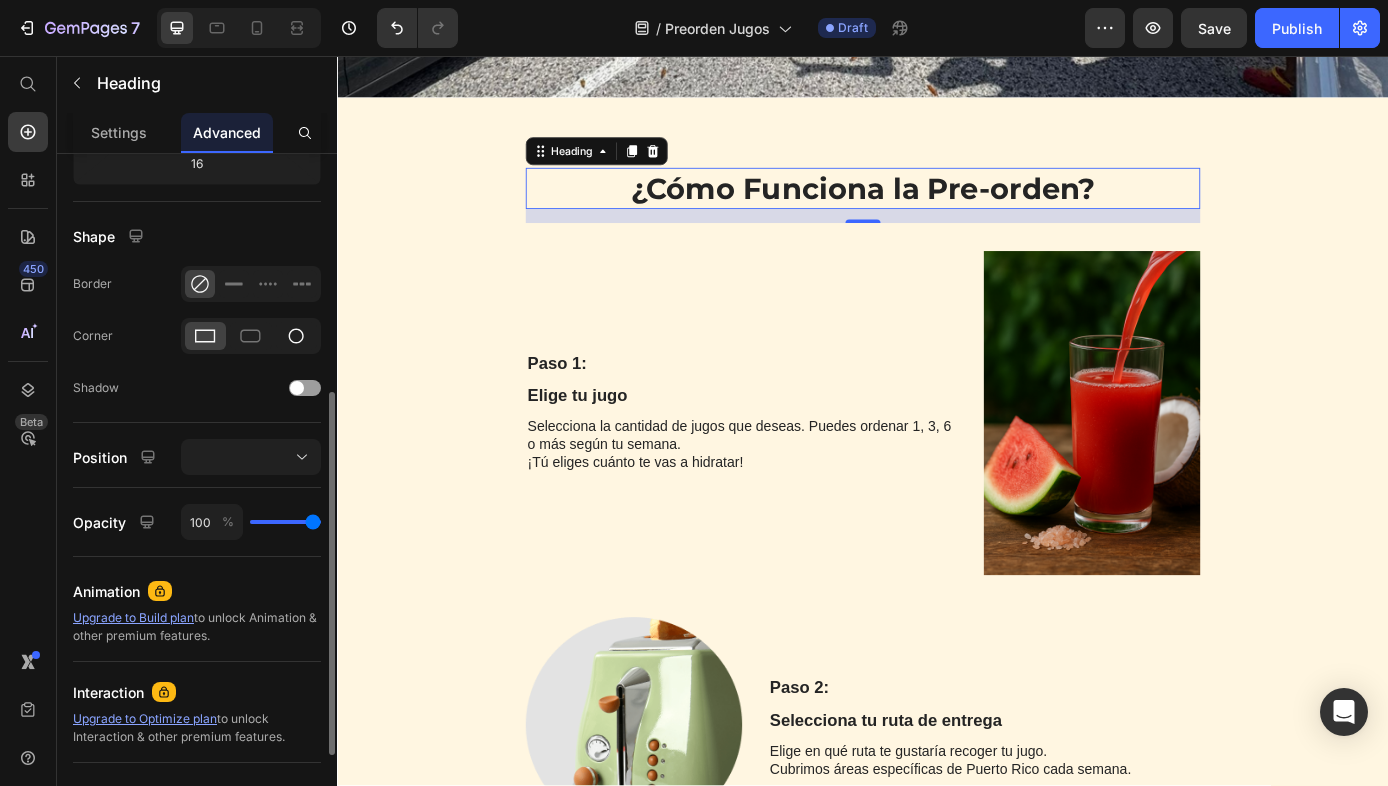click 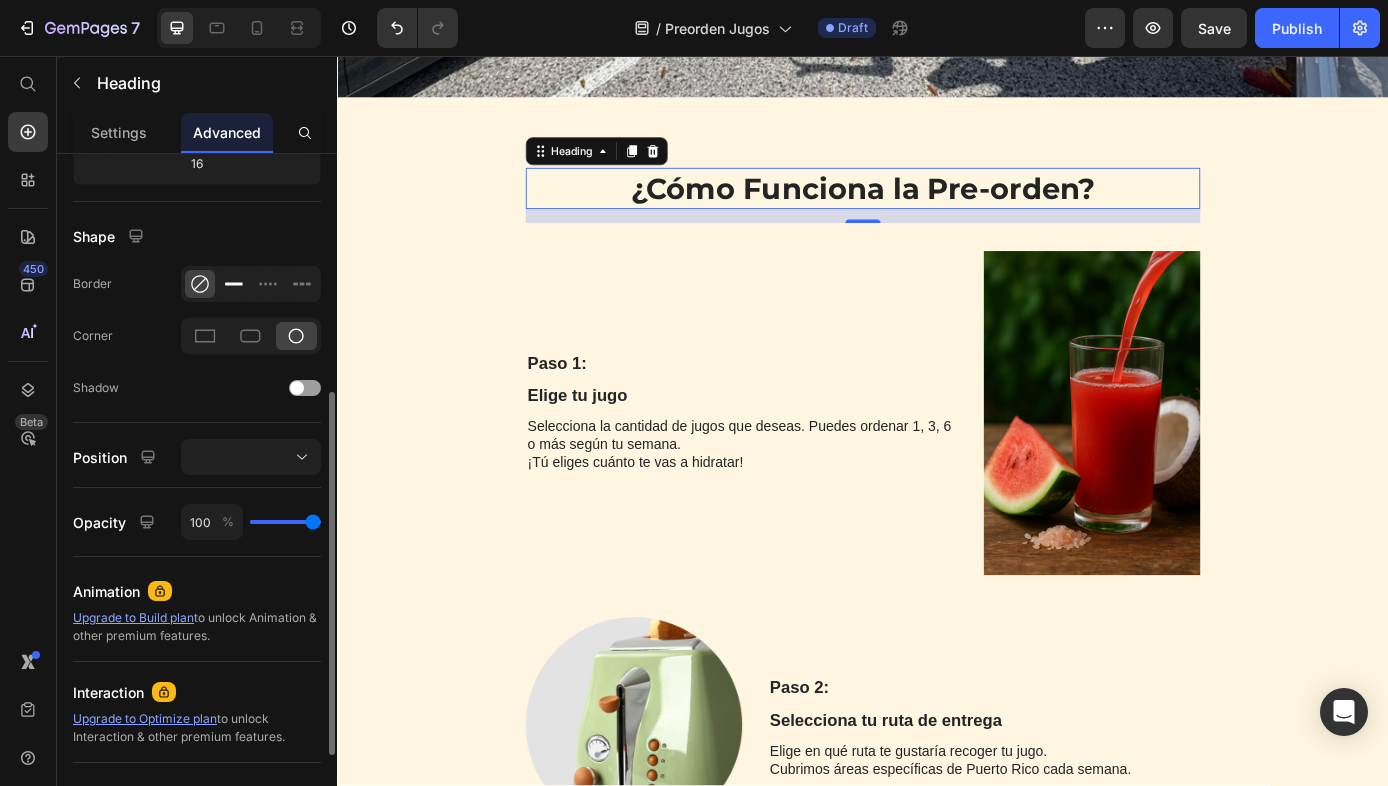 click 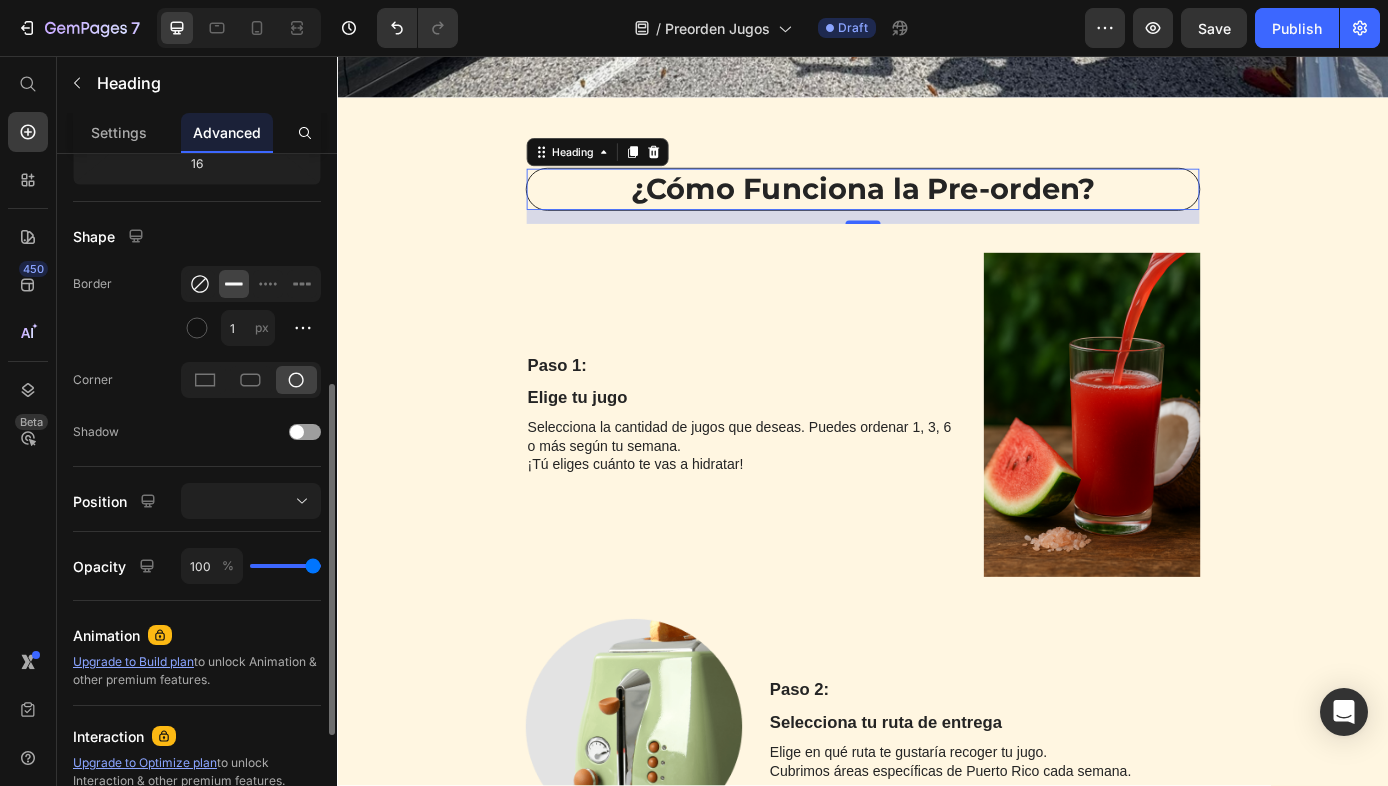 click 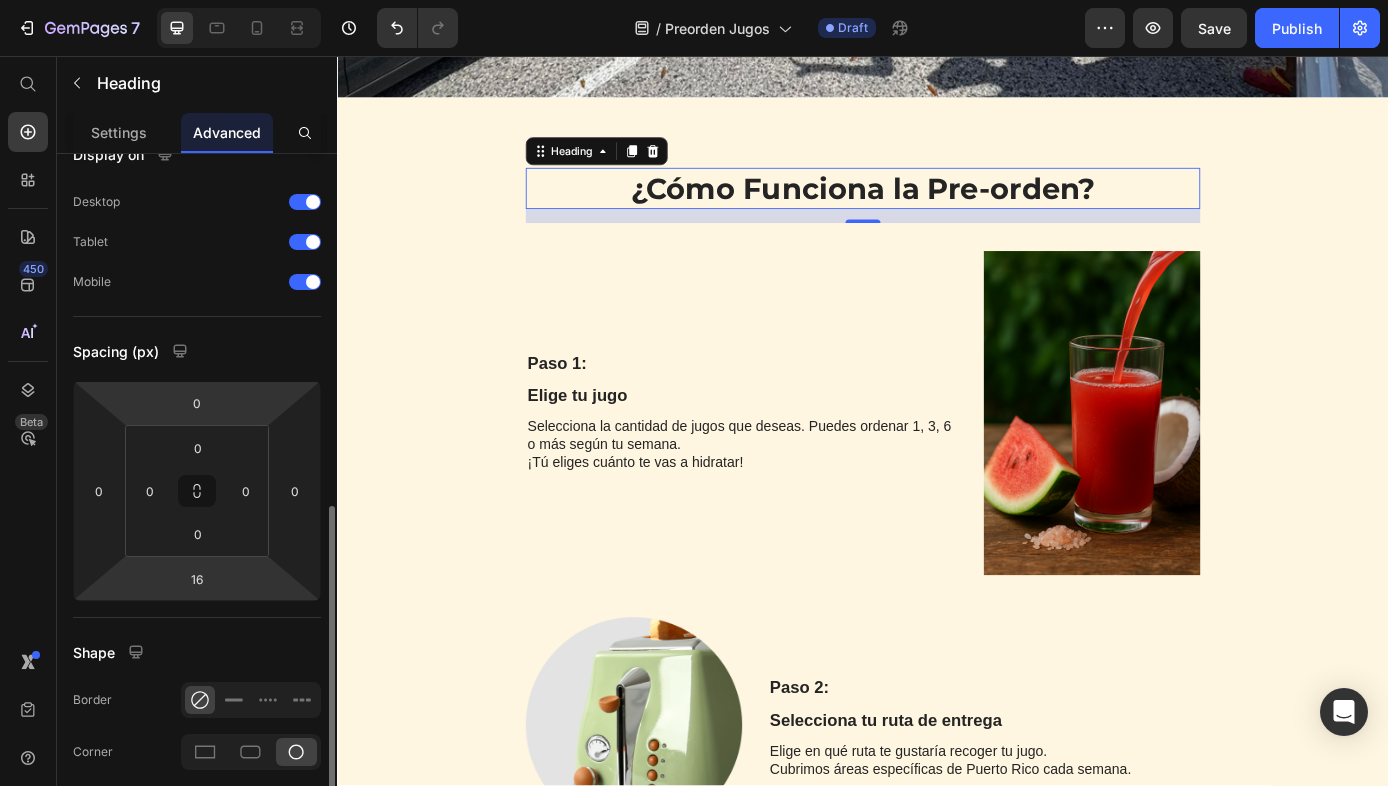 scroll, scrollTop: 0, scrollLeft: 0, axis: both 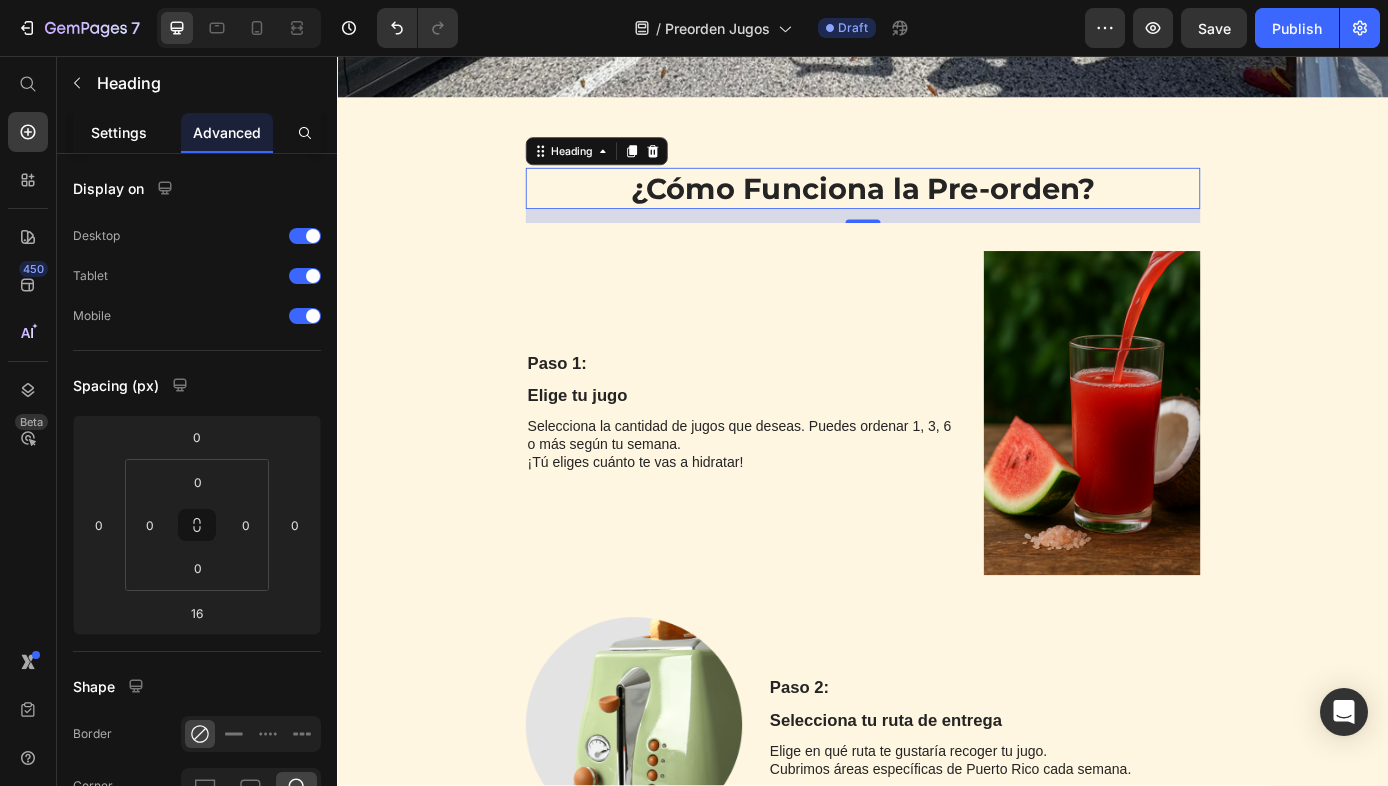 click on "Settings" at bounding box center (119, 132) 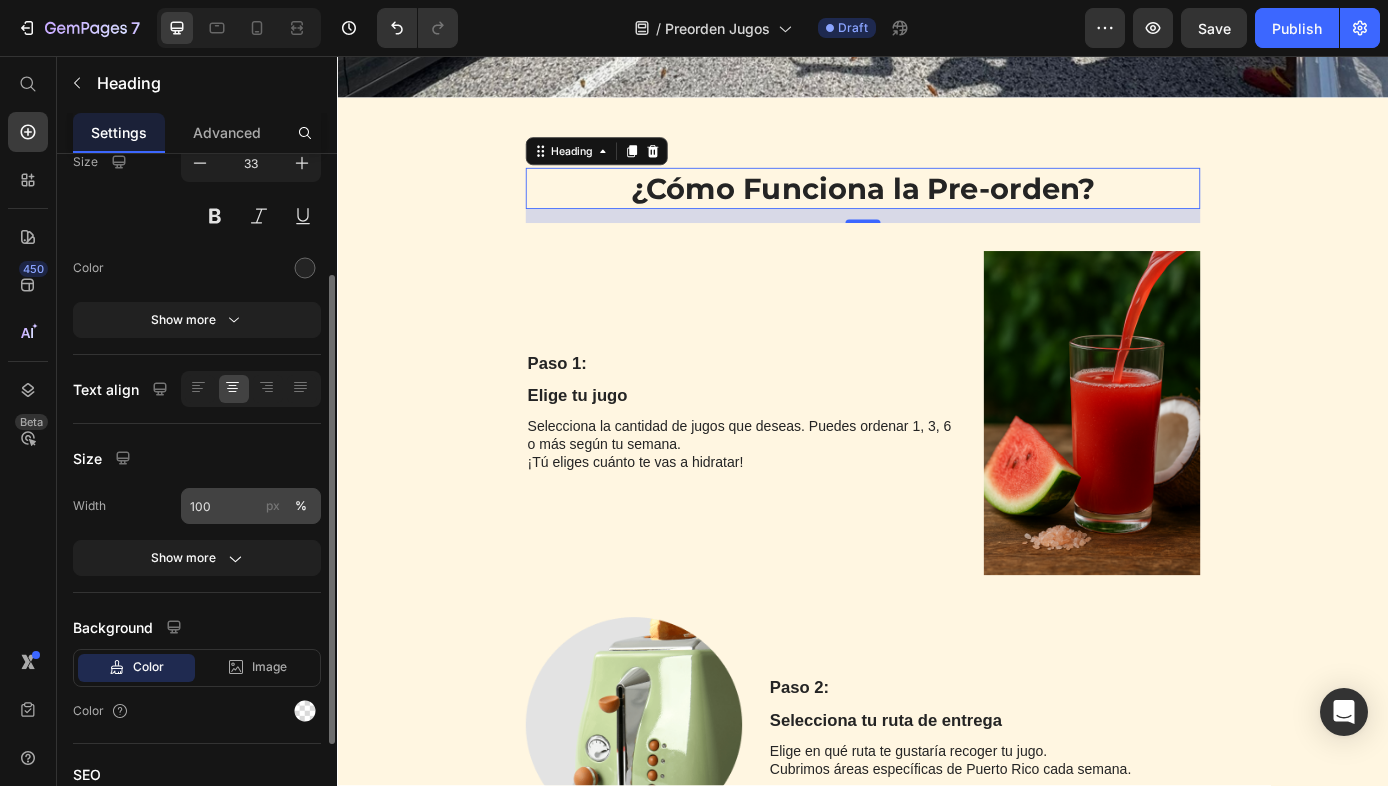 scroll, scrollTop: 323, scrollLeft: 0, axis: vertical 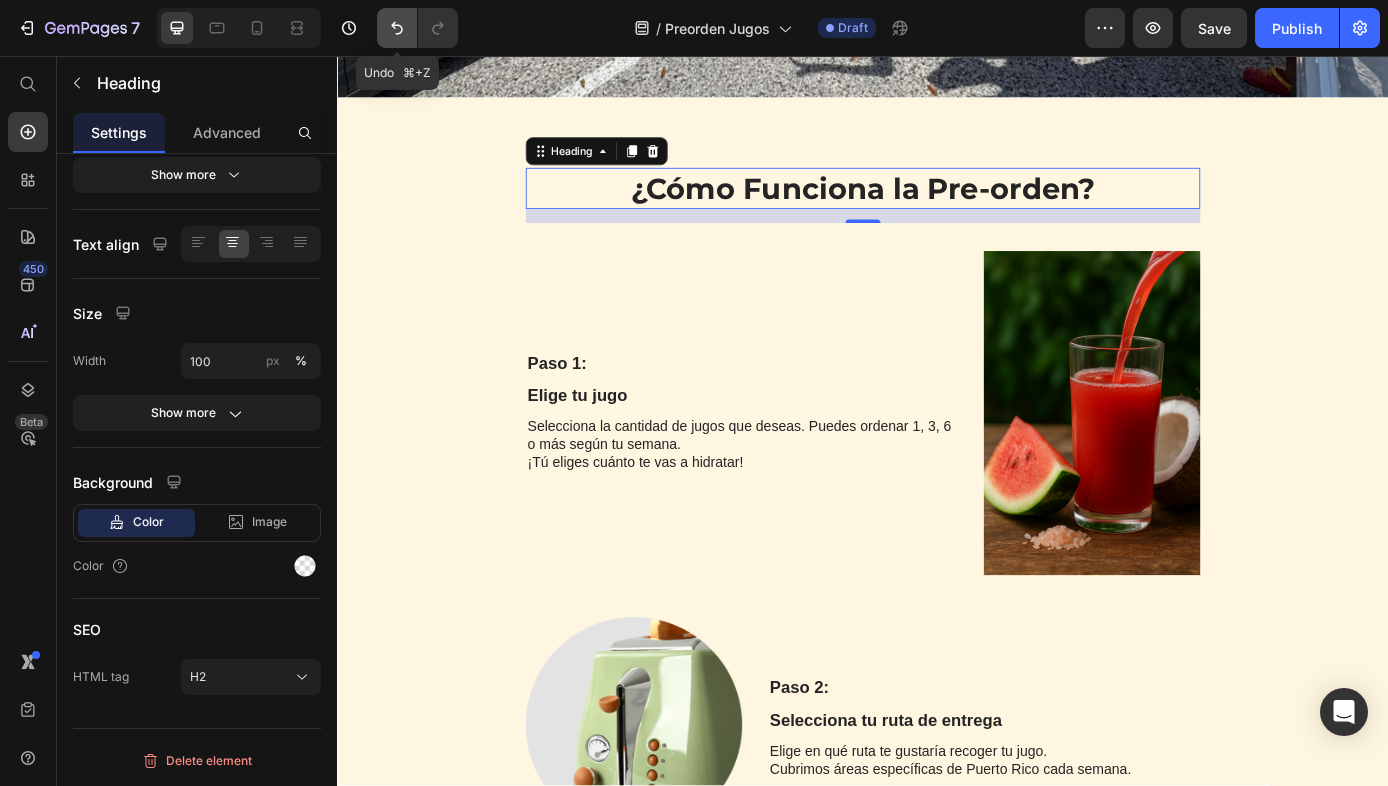 click 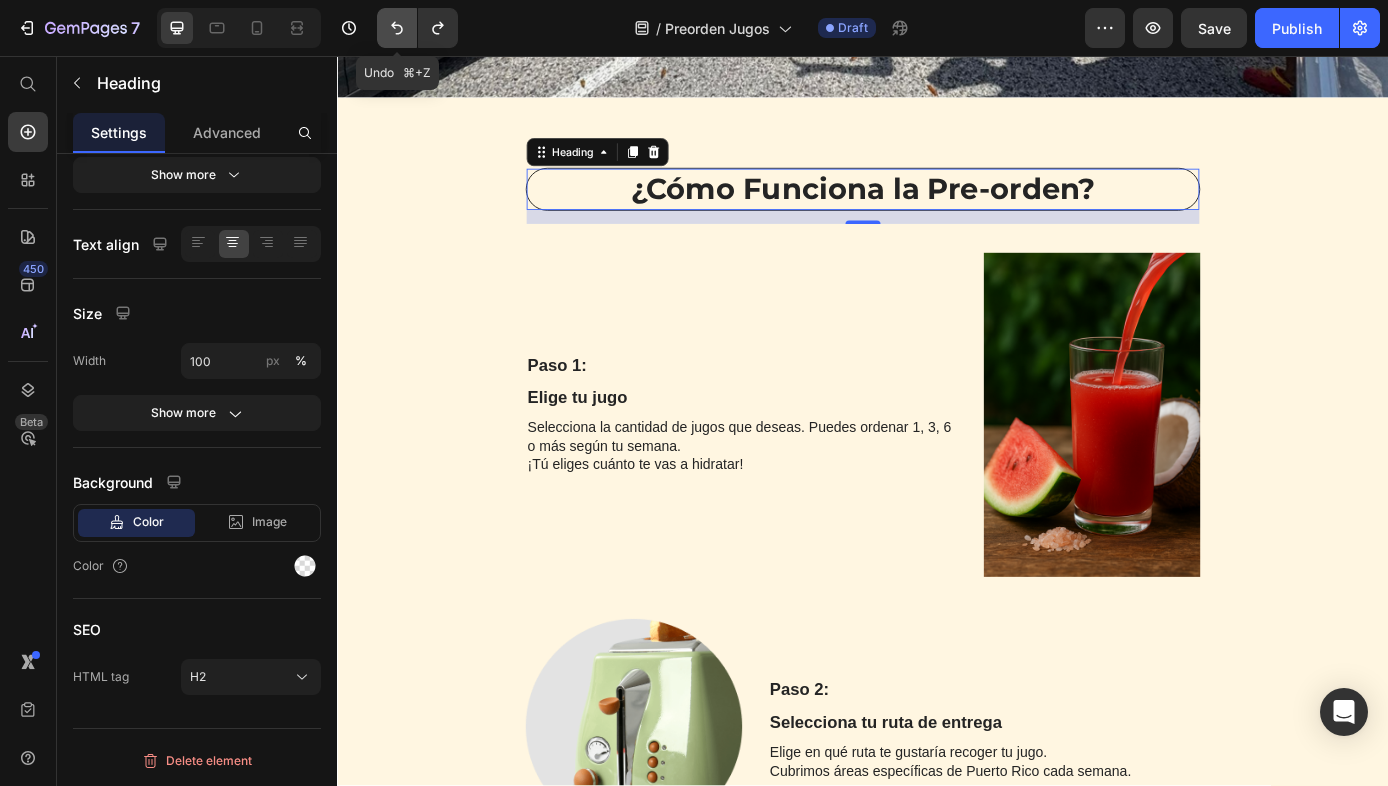 click 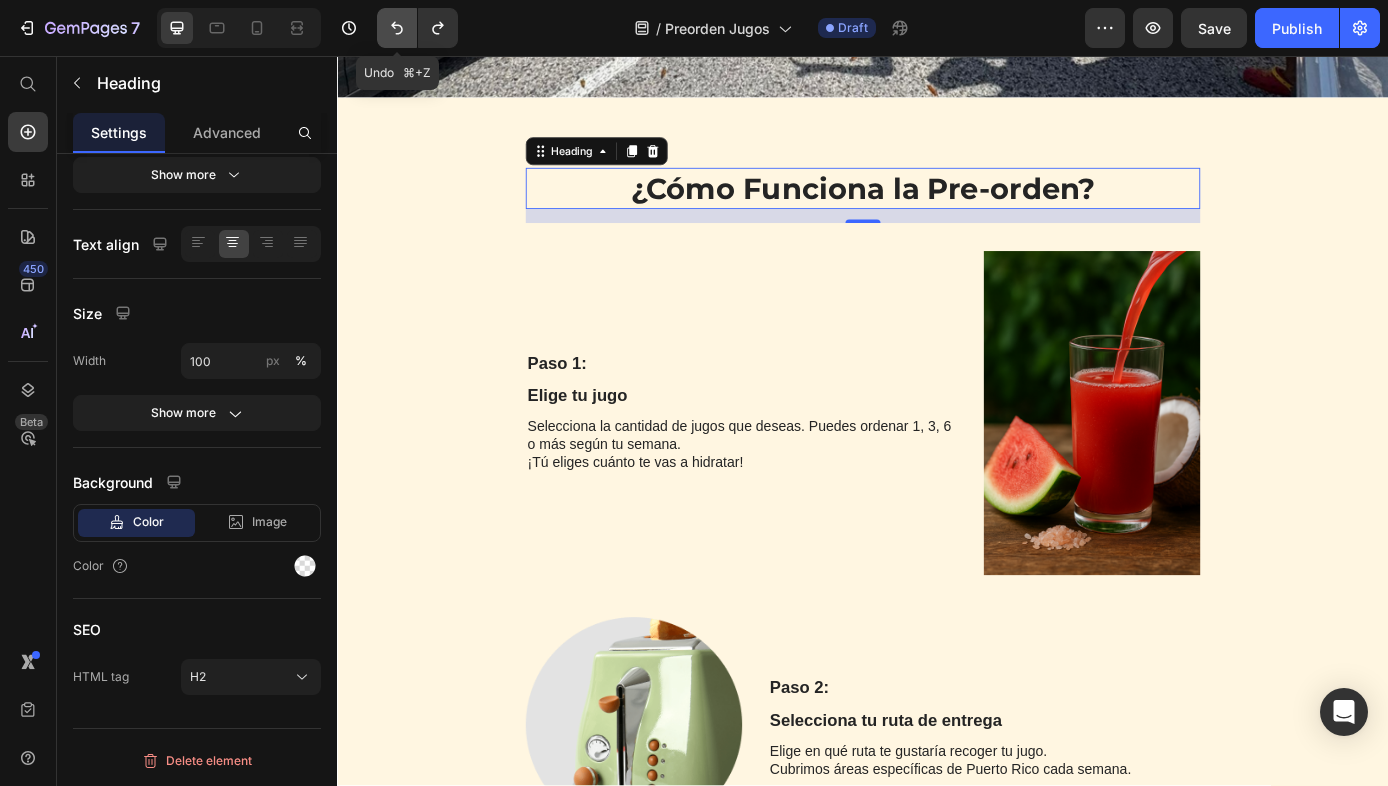 click 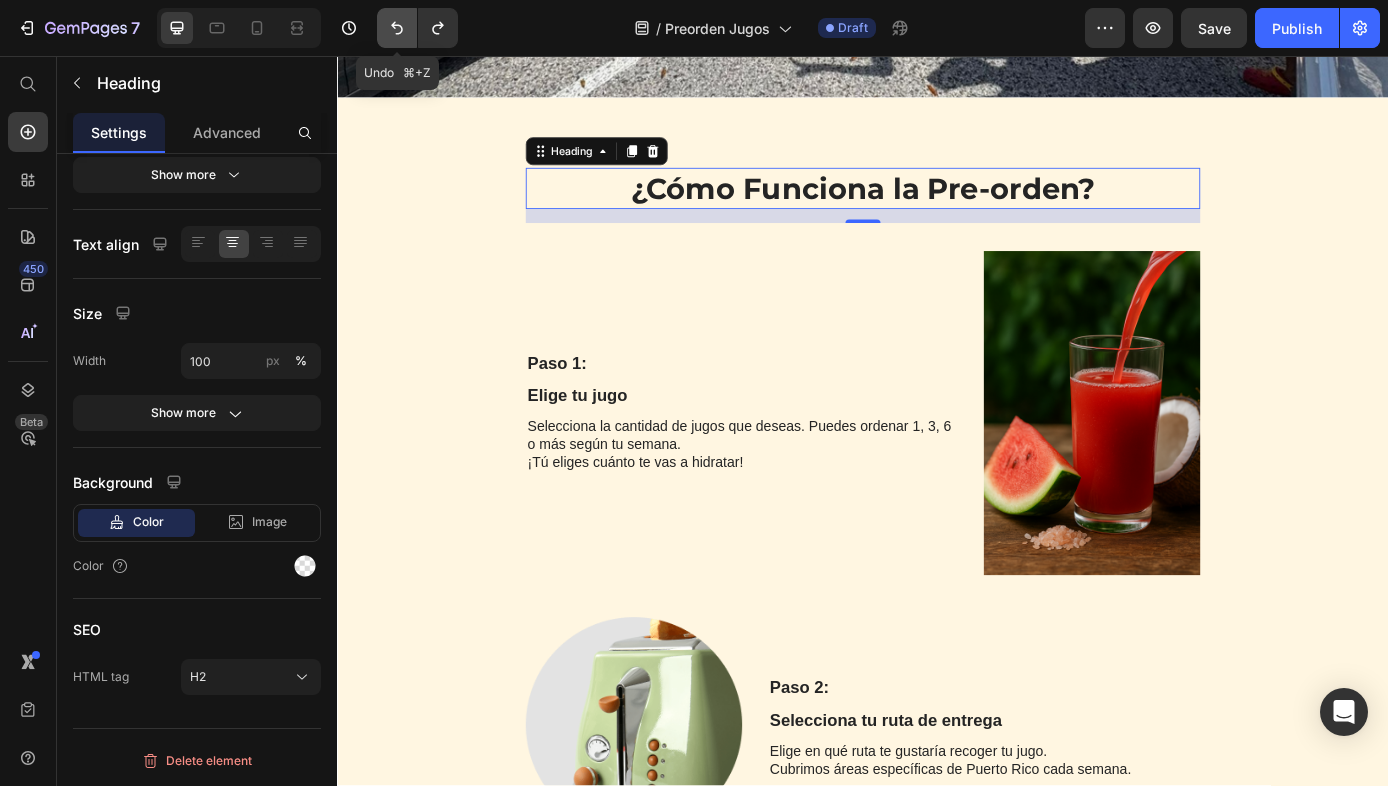 click 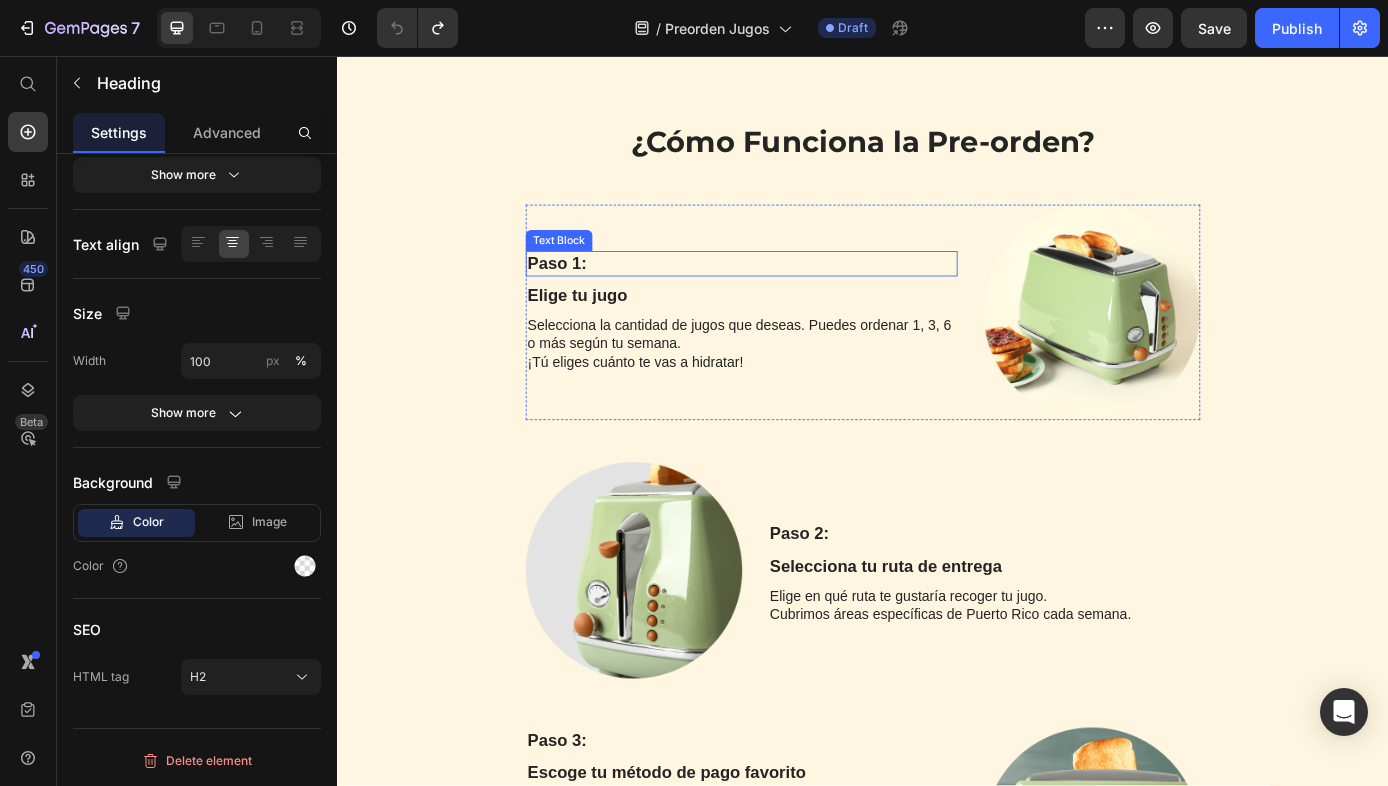 scroll, scrollTop: 3072, scrollLeft: 0, axis: vertical 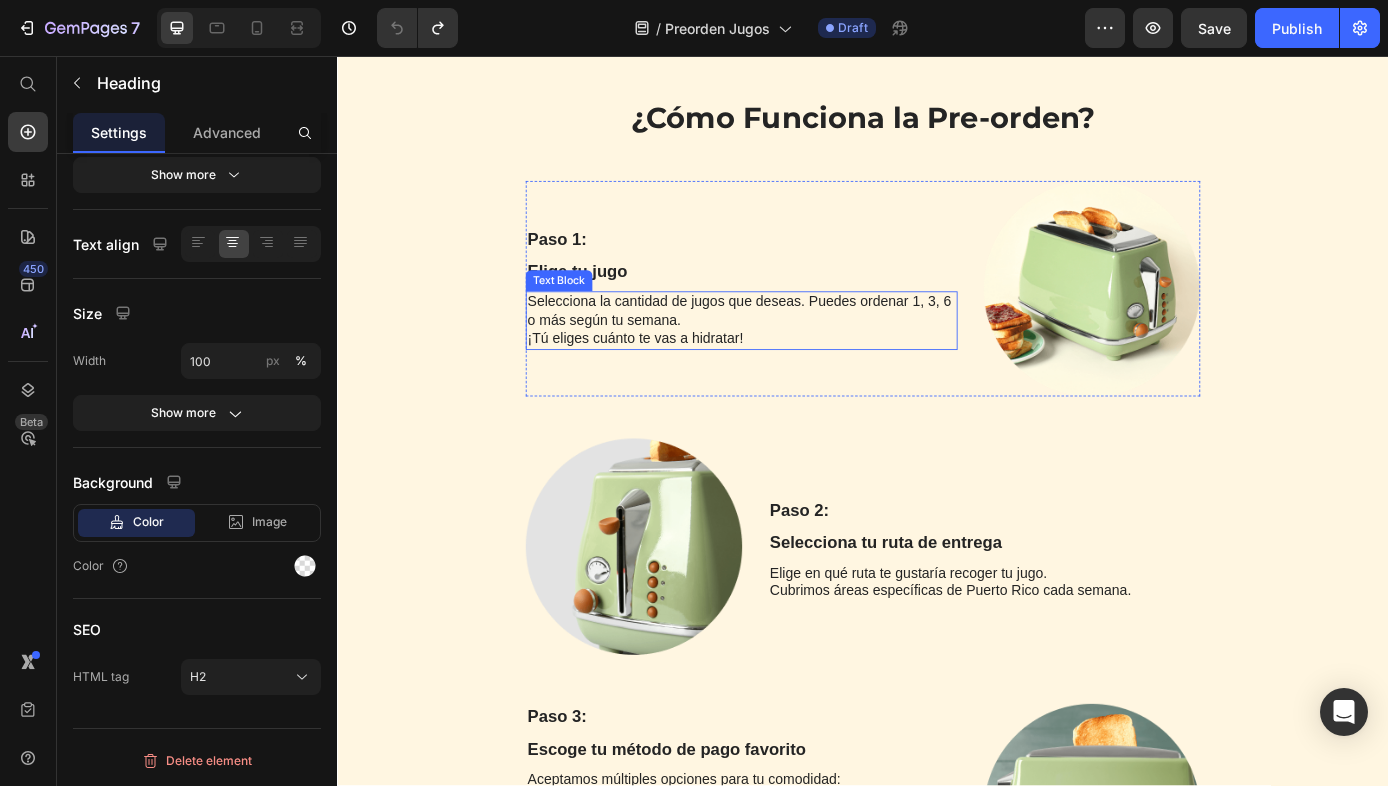 click on "¡Tú eliges cuánto te vas a hidratar!" at bounding box center (798, 379) 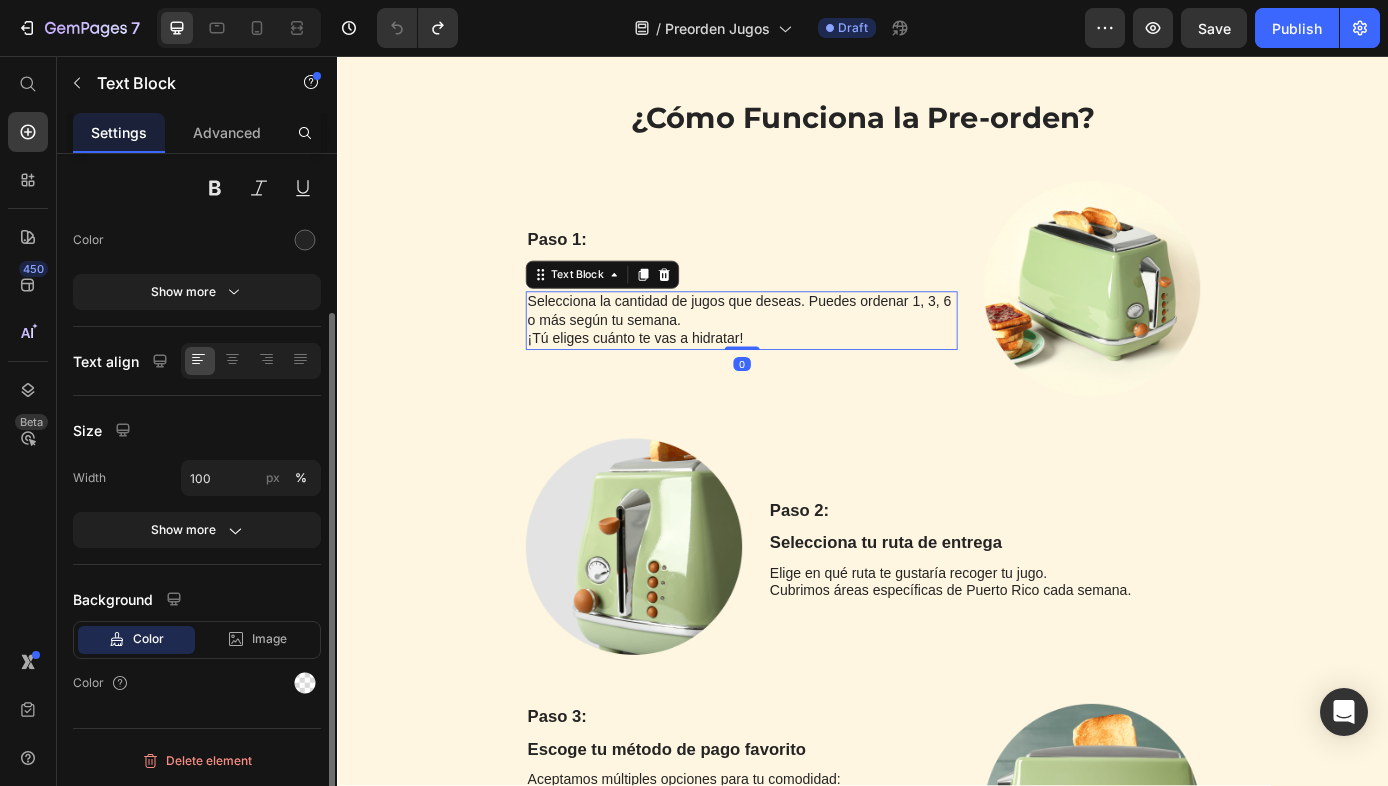 scroll, scrollTop: 0, scrollLeft: 0, axis: both 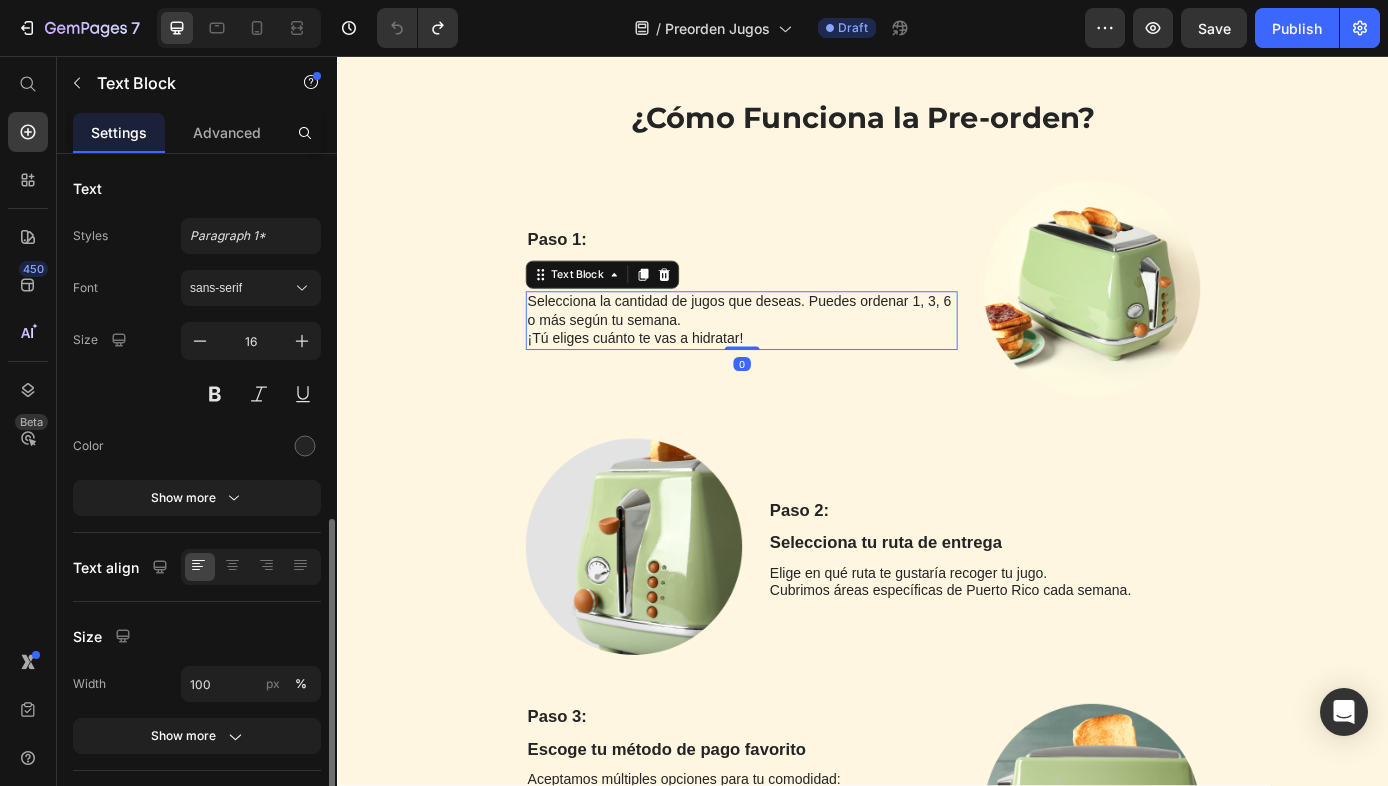 click on "¡Tú eliges cuánto te vas a hidratar!" at bounding box center [798, 379] 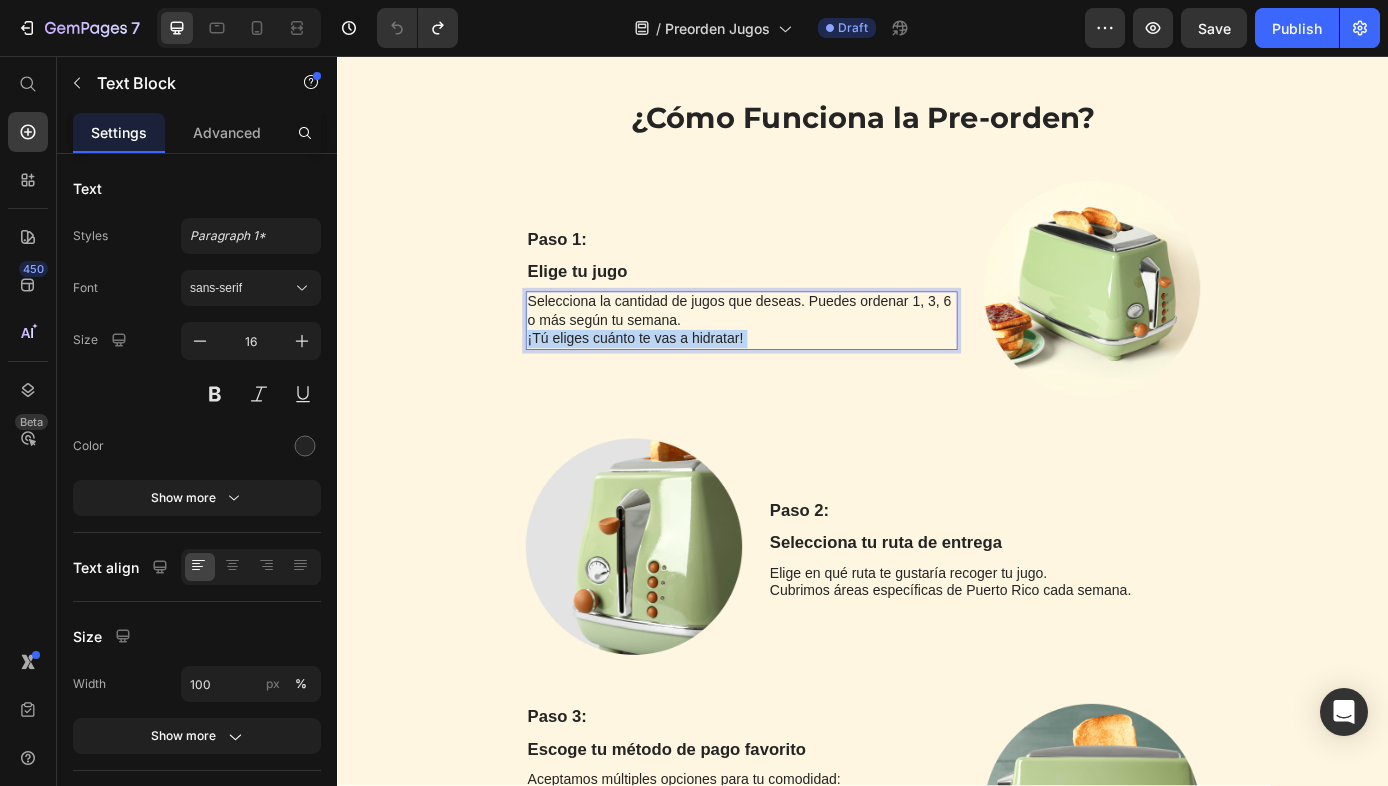 drag, startPoint x: 810, startPoint y: 366, endPoint x: 542, endPoint y: 351, distance: 268.41943 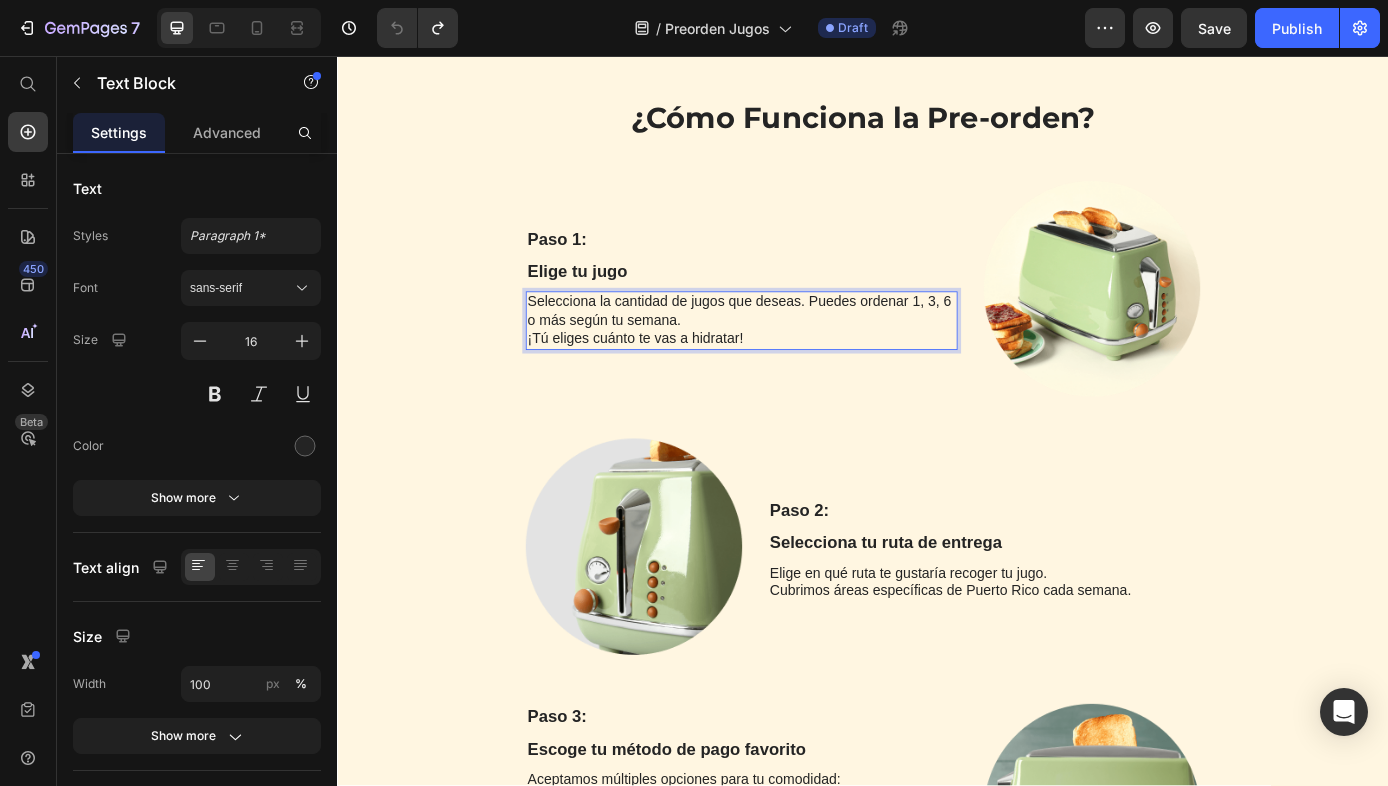 click on "Selecciona la cantidad de jugos que deseas. Puedes ordenar 1, 3, 6 o más según tu semana." at bounding box center [798, 348] 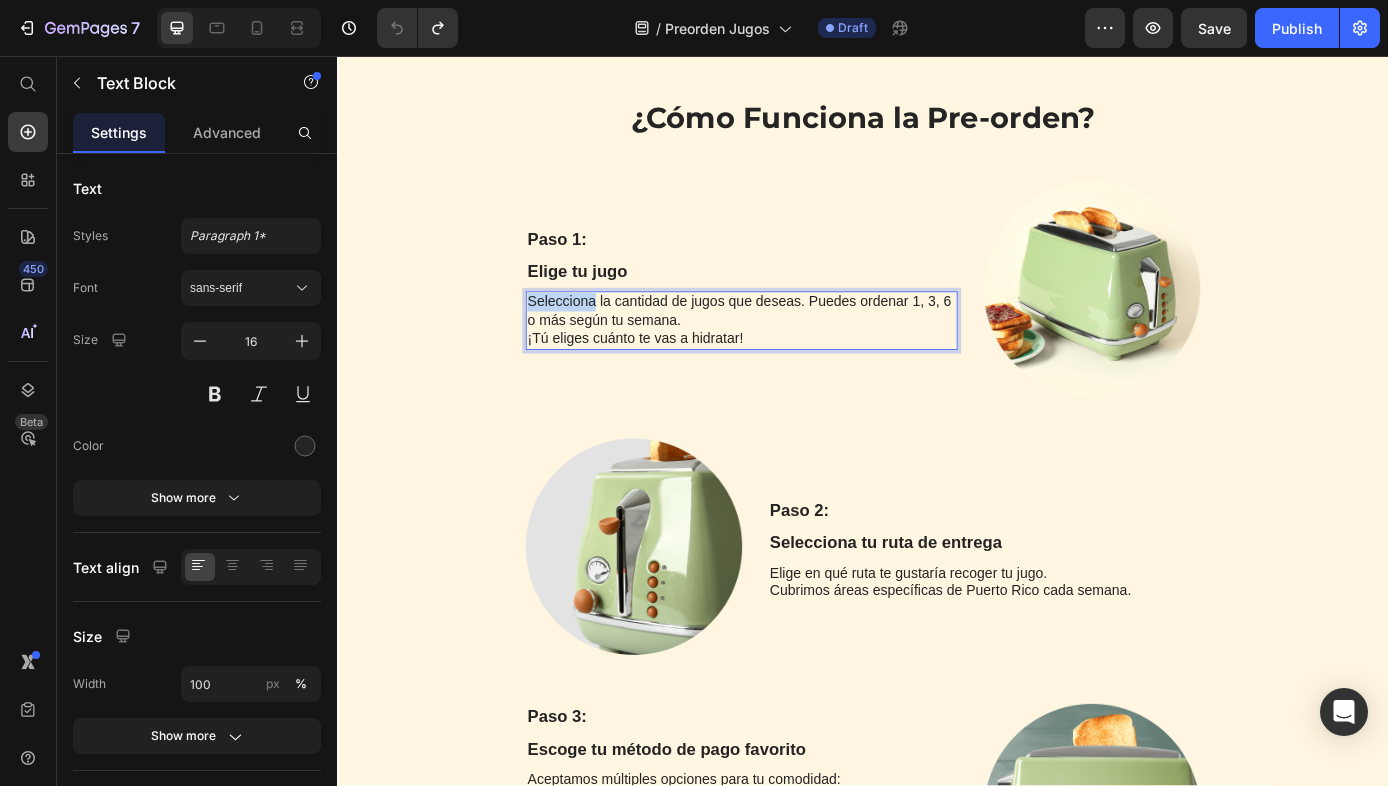click on "Selecciona la cantidad de jugos que deseas. Puedes ordenar 1, 3, 6 o más según tu semana." at bounding box center [798, 348] 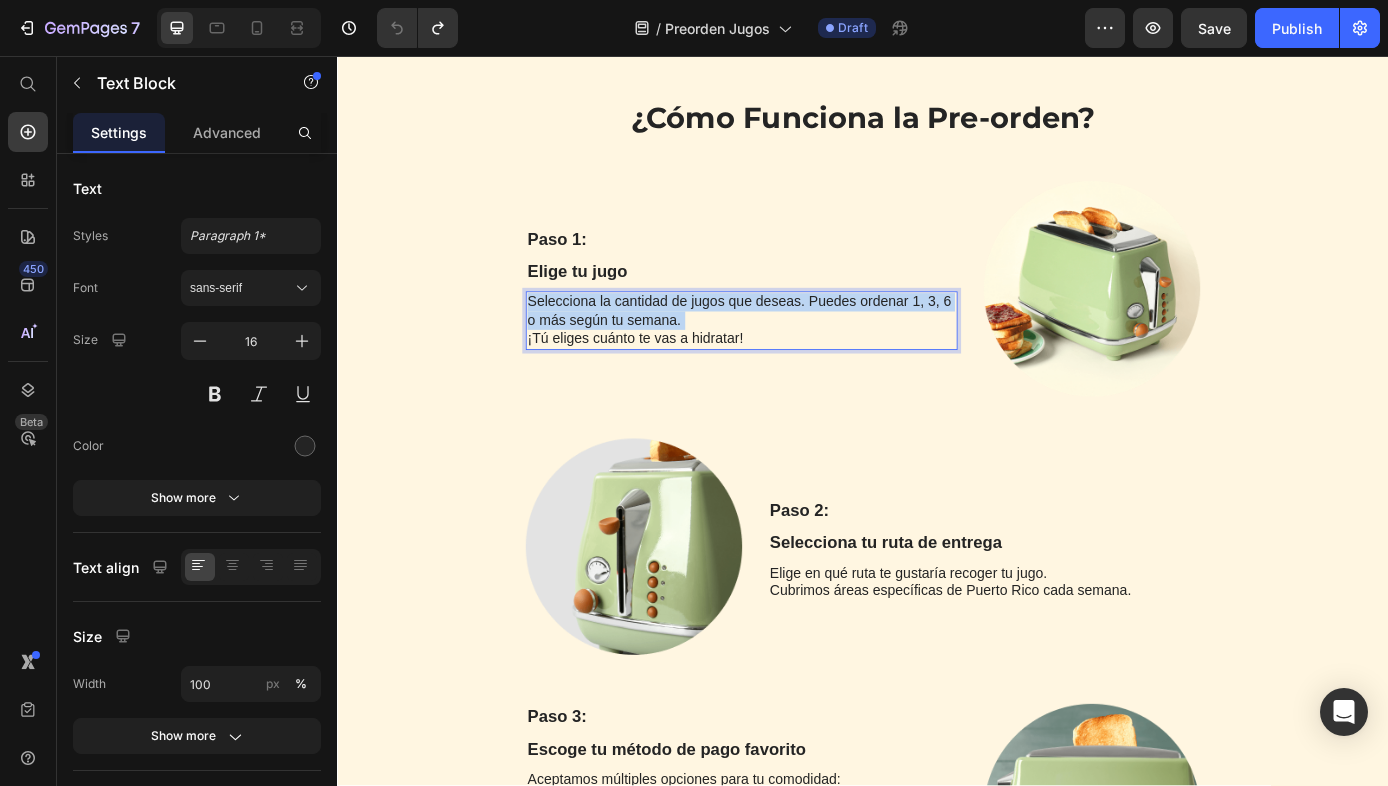 click on "Selecciona la cantidad de jugos que deseas. Puedes ordenar 1, 3, 6 o más según tu semana." at bounding box center [798, 348] 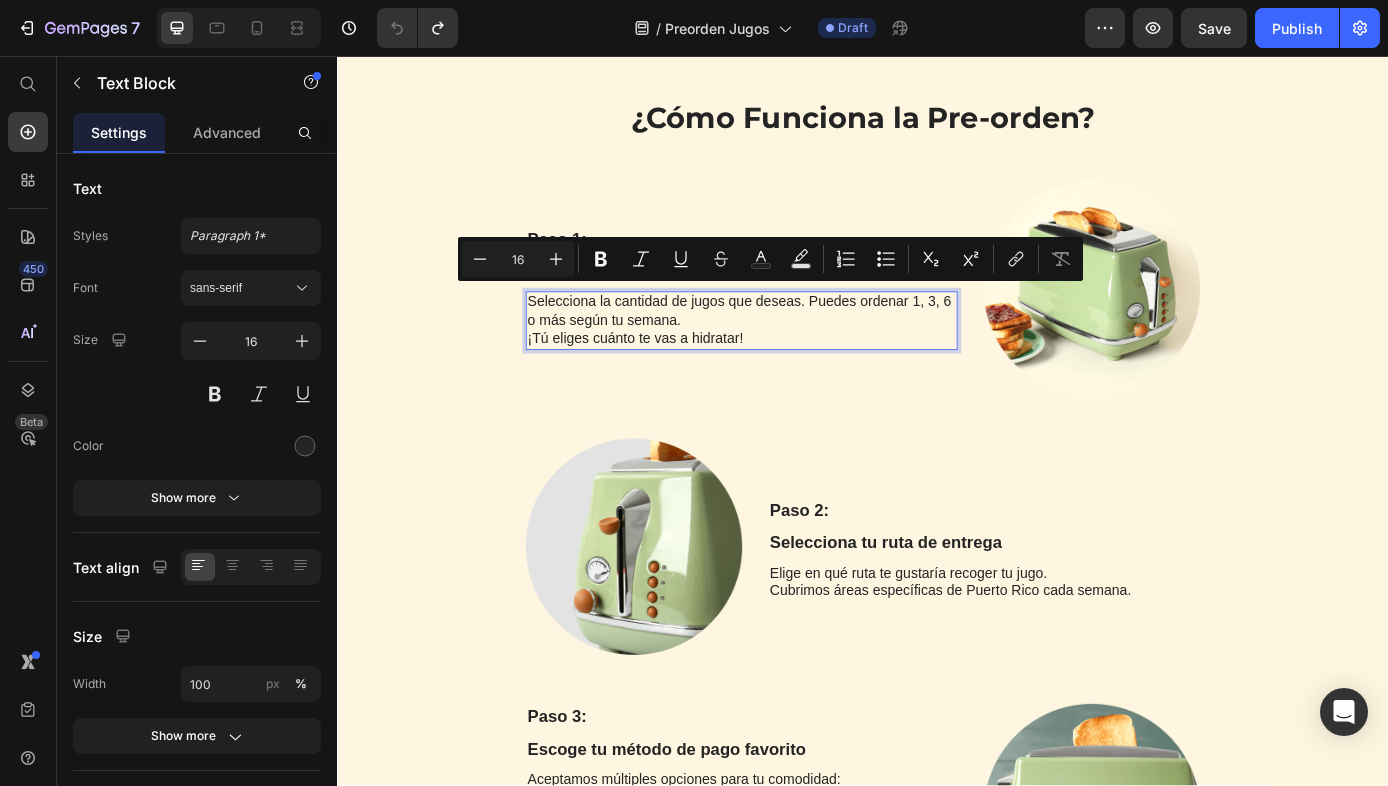 click on "¡Tú eliges cuánto te vas a hidratar!" at bounding box center [798, 379] 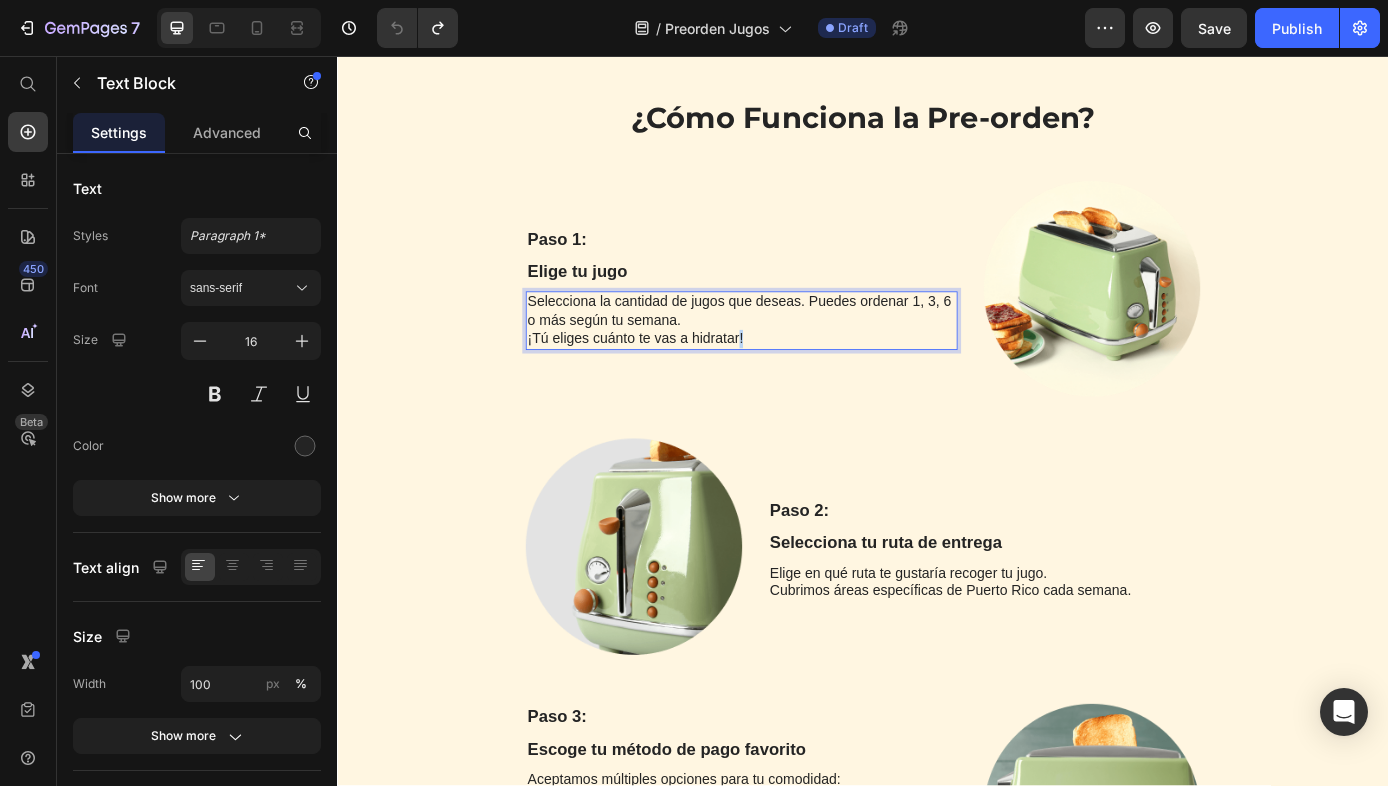 click on "¡Tú eliges cuánto te vas a hidratar!" at bounding box center (798, 379) 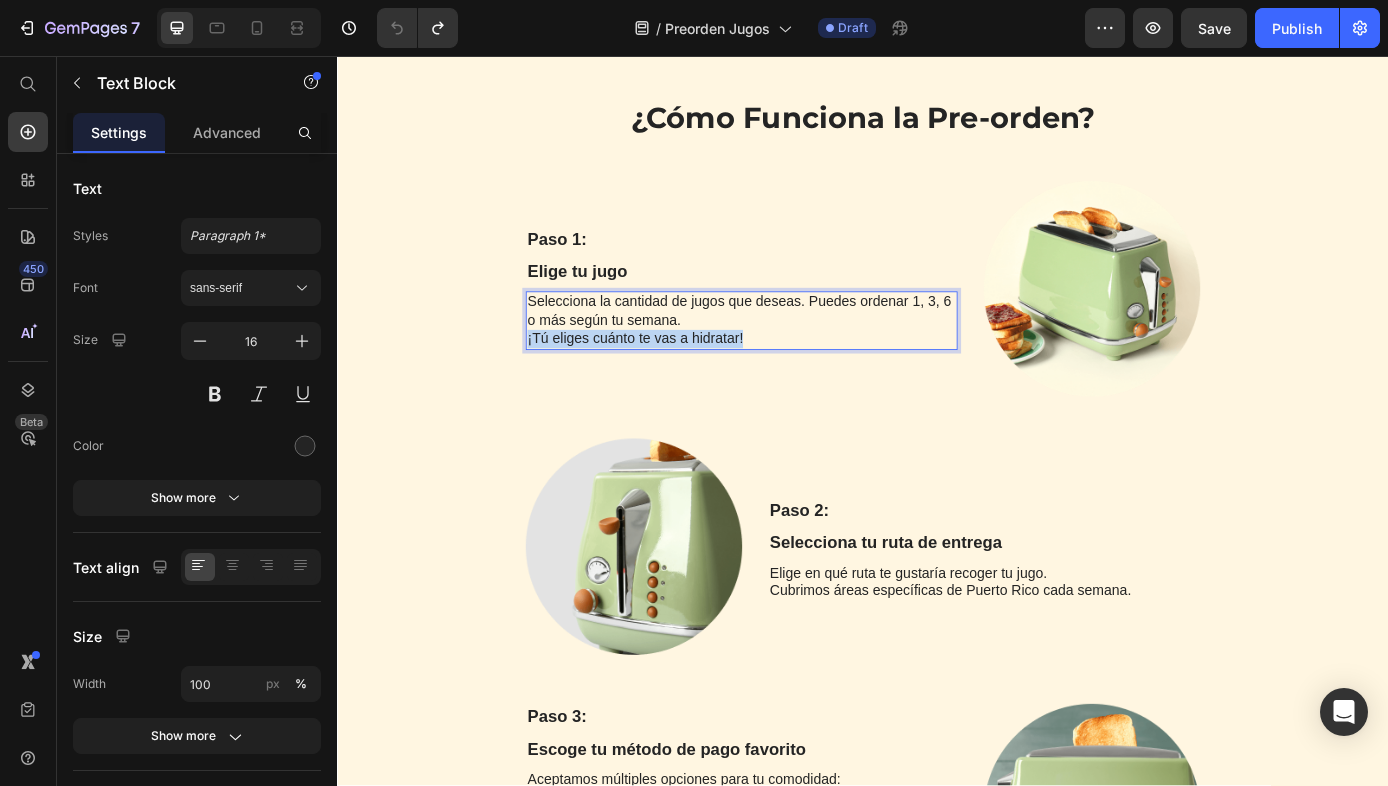 click on "¡Tú eliges cuánto te vas a hidratar!" at bounding box center [798, 379] 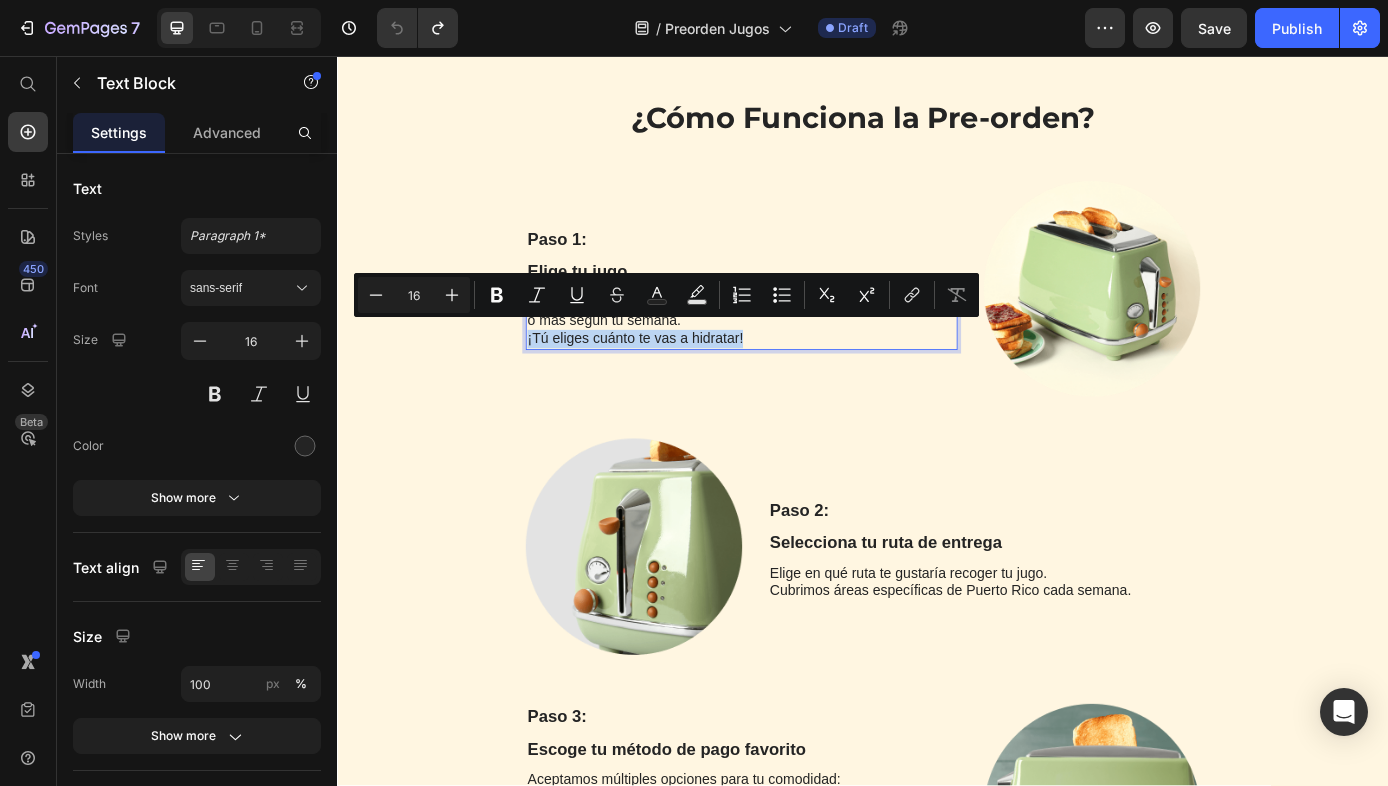 click on "¡Tú eliges cuánto te vas a hidratar!" at bounding box center (798, 379) 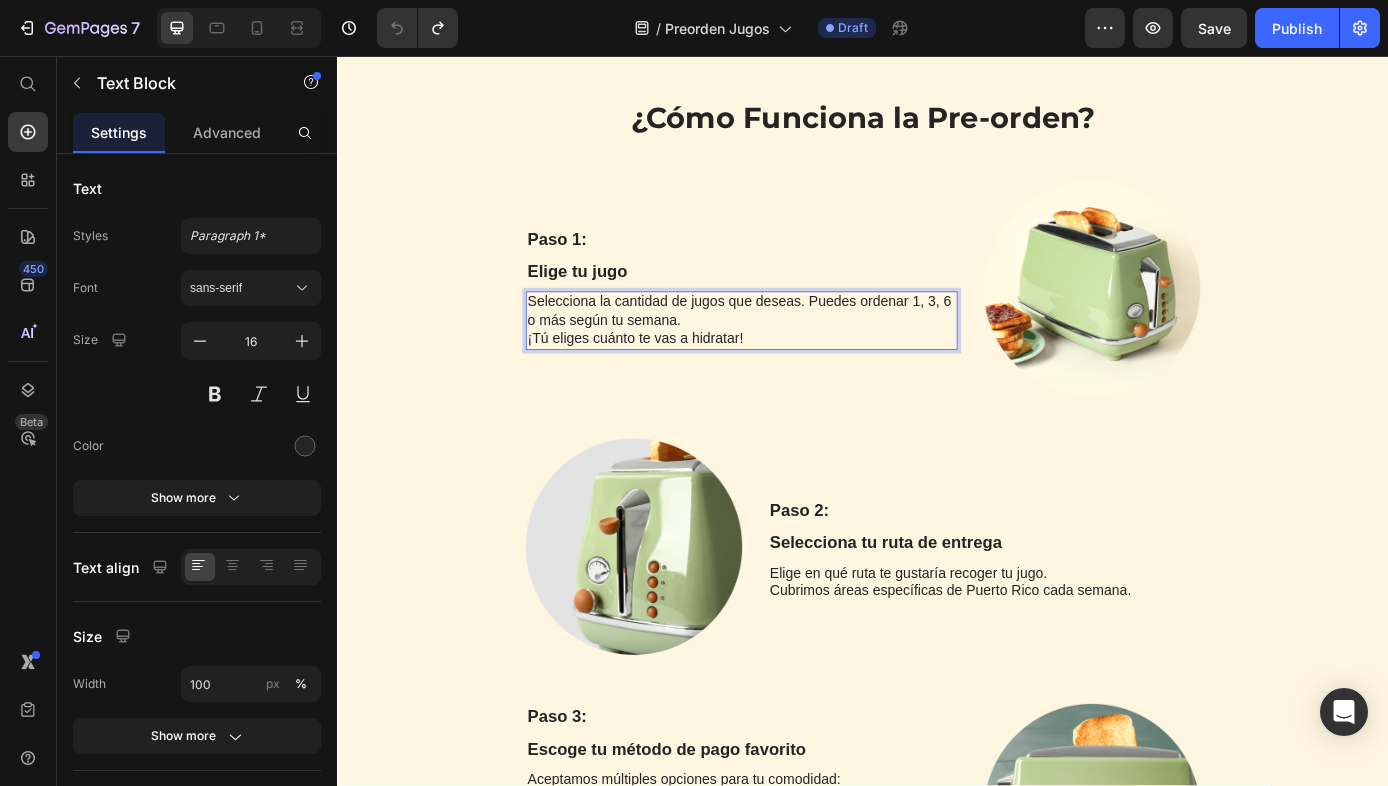 click on "Selecciona la cantidad de jugos que deseas. Puedes ordenar 1, 3, 6 o más según tu semana." at bounding box center (798, 348) 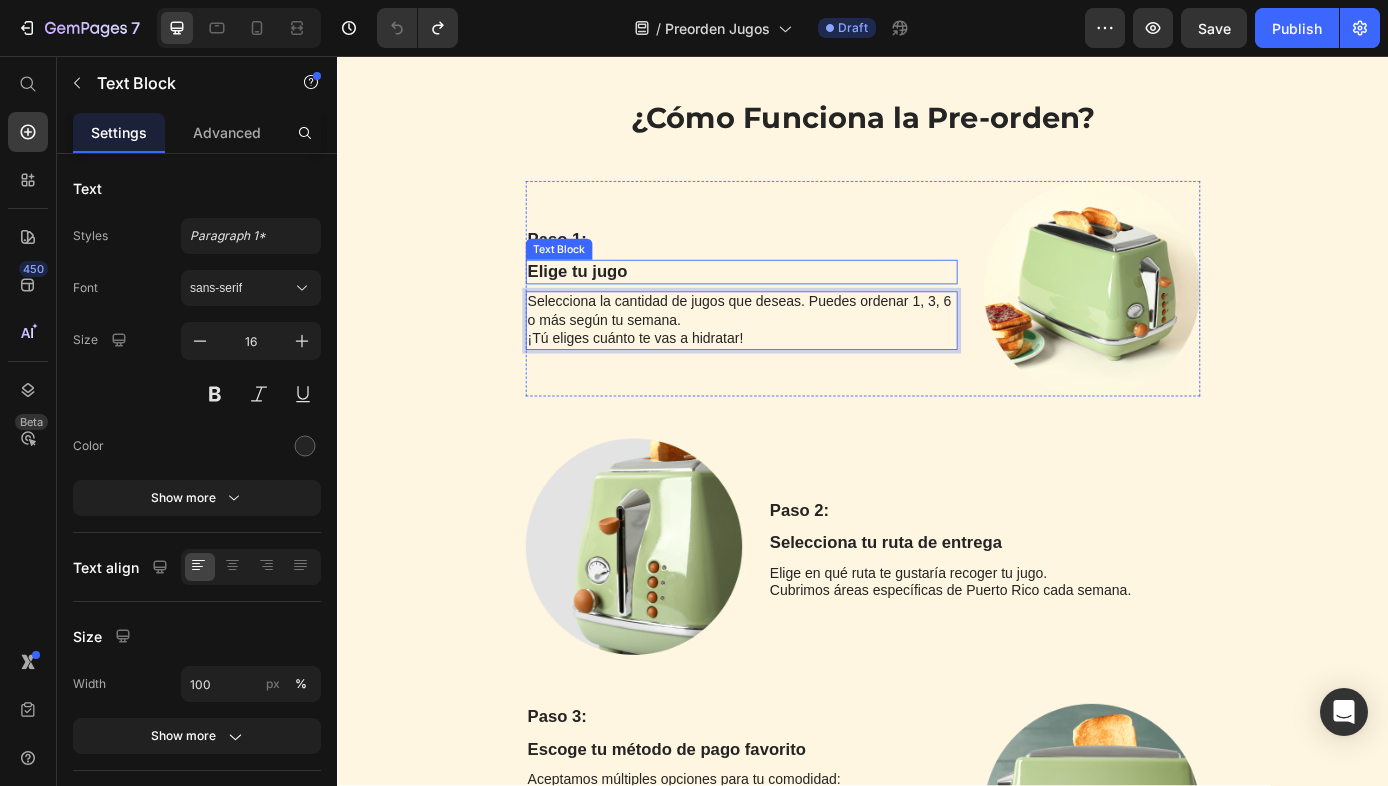 click on "Elige tu jugo" at bounding box center [798, 303] 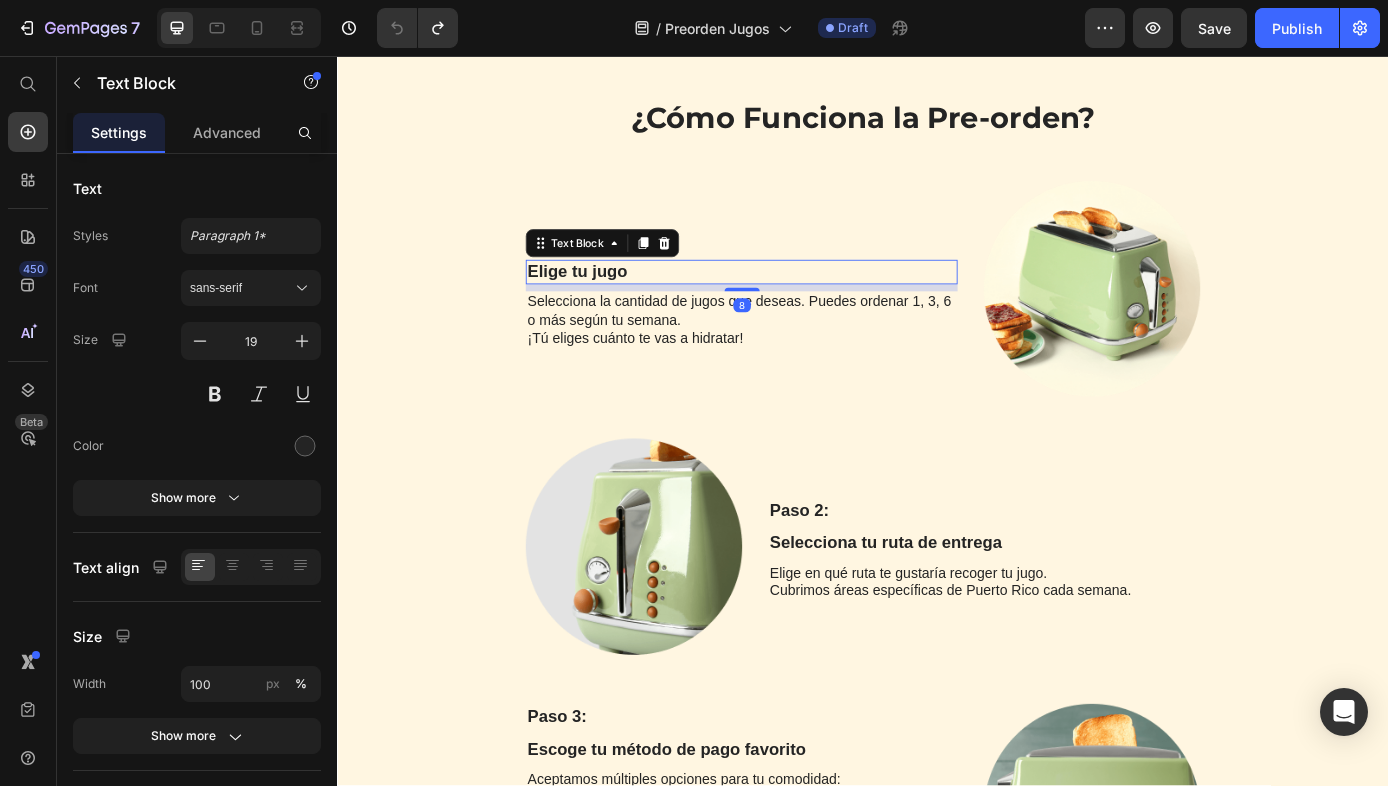 click on "Elige tu jugo" at bounding box center [798, 303] 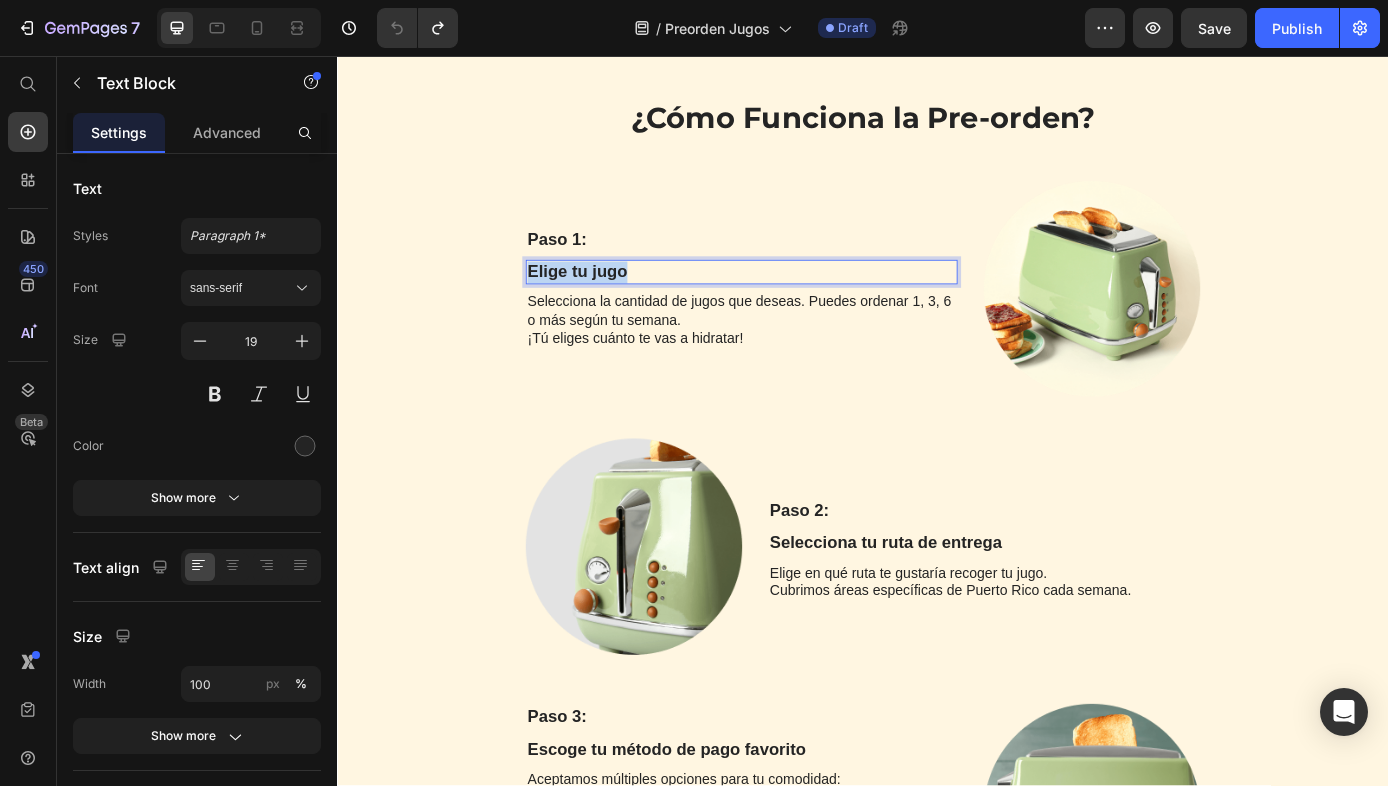 click on "Elige tu jugo" at bounding box center [798, 303] 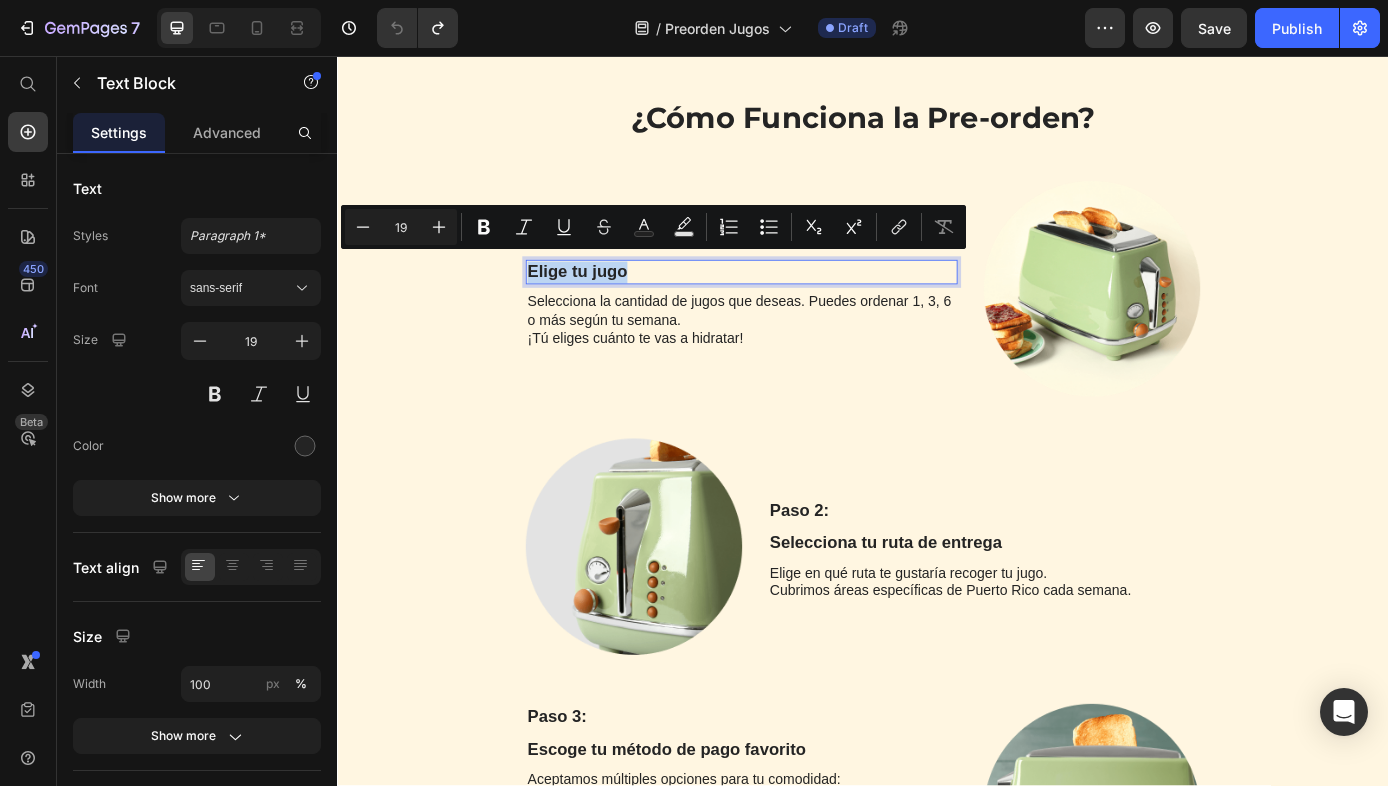 copy on "Elige tu jugo" 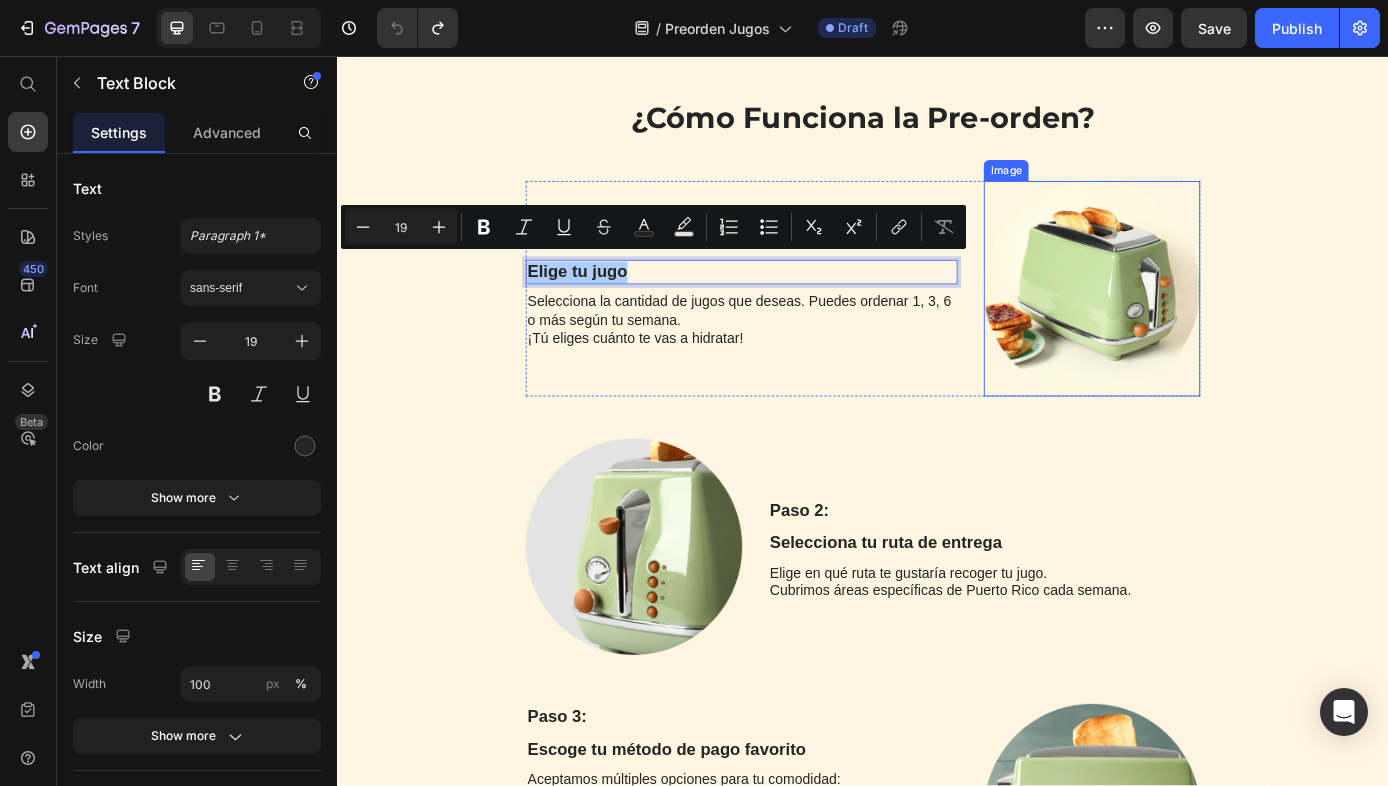click at bounding box center (1198, 322) 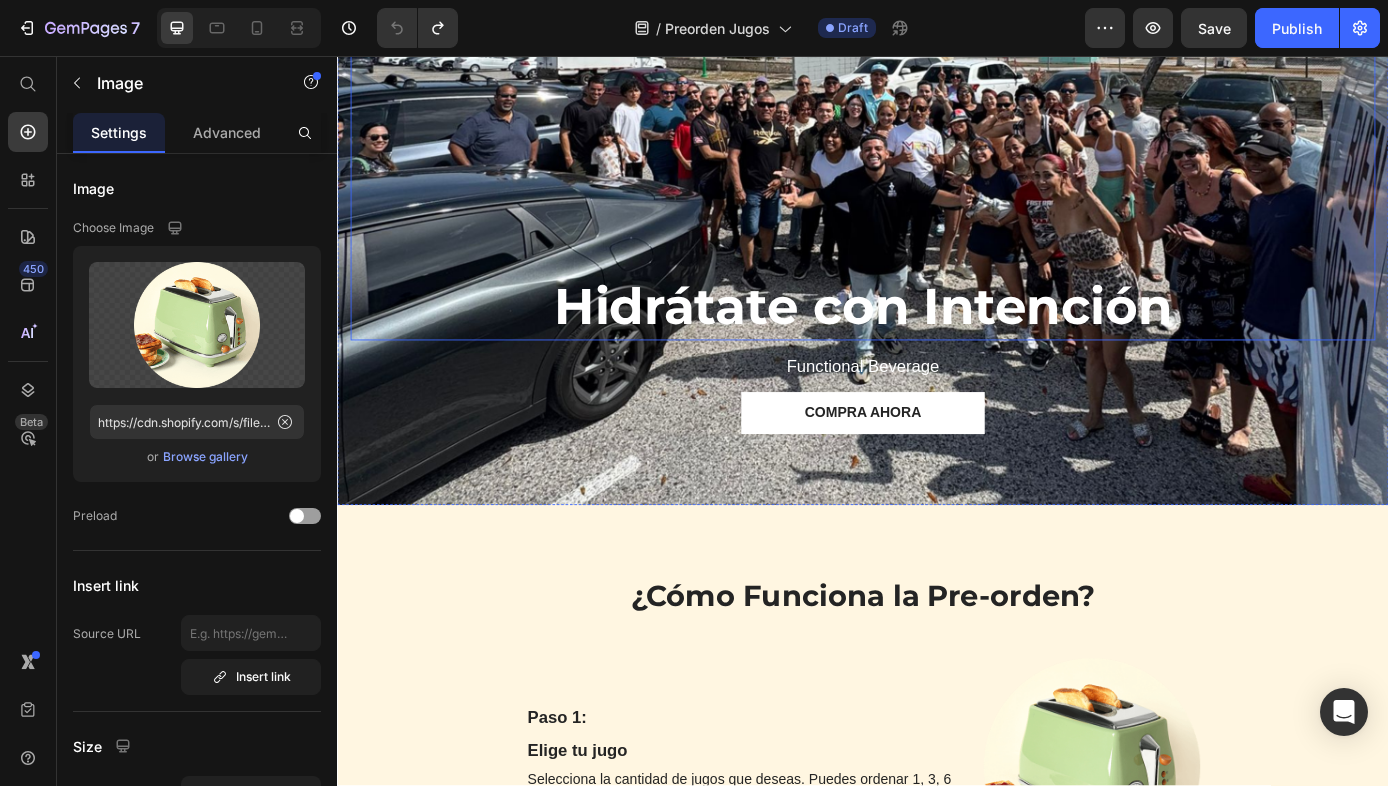 scroll, scrollTop: 1955, scrollLeft: 0, axis: vertical 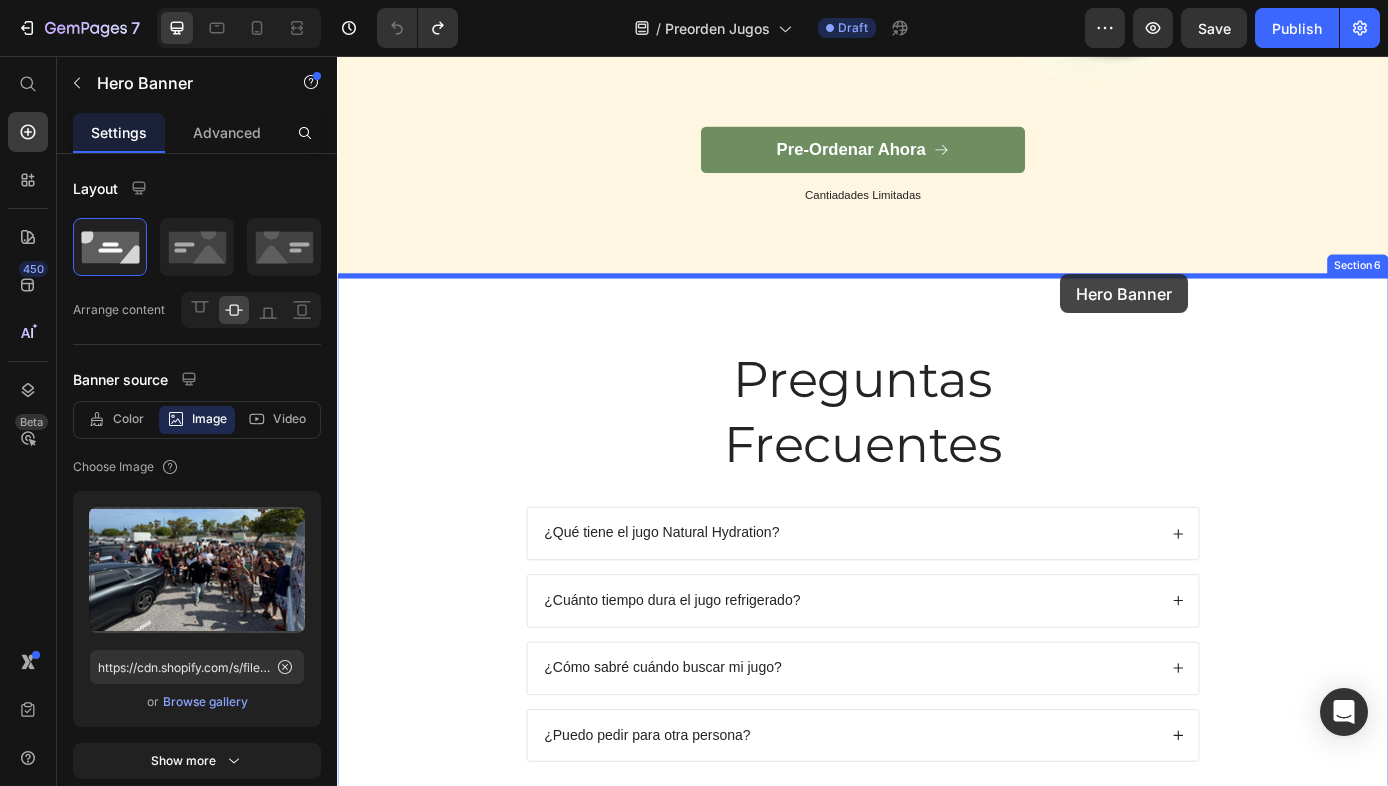 drag, startPoint x: 1297, startPoint y: 519, endPoint x: 1163, endPoint y: 305, distance: 252.49158 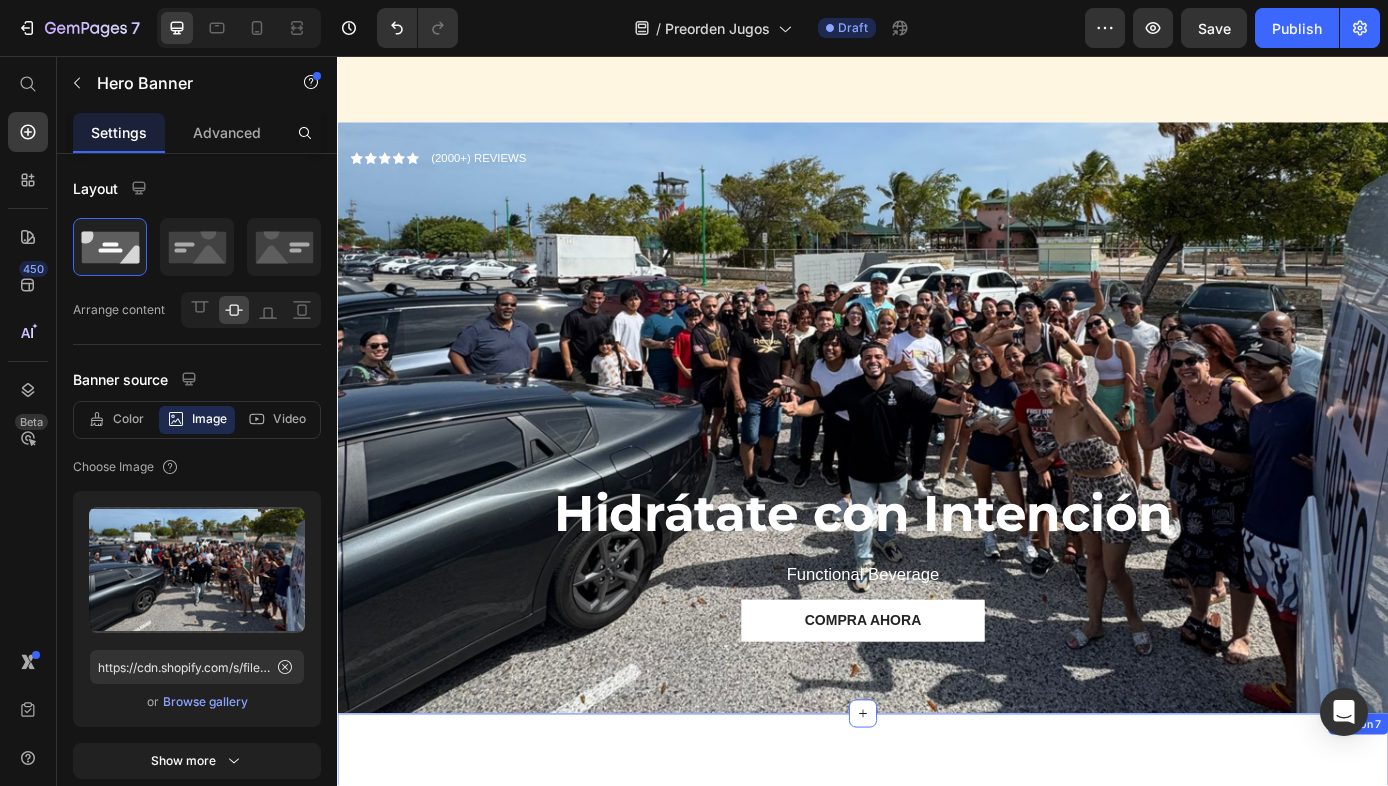 scroll, scrollTop: 2855, scrollLeft: 0, axis: vertical 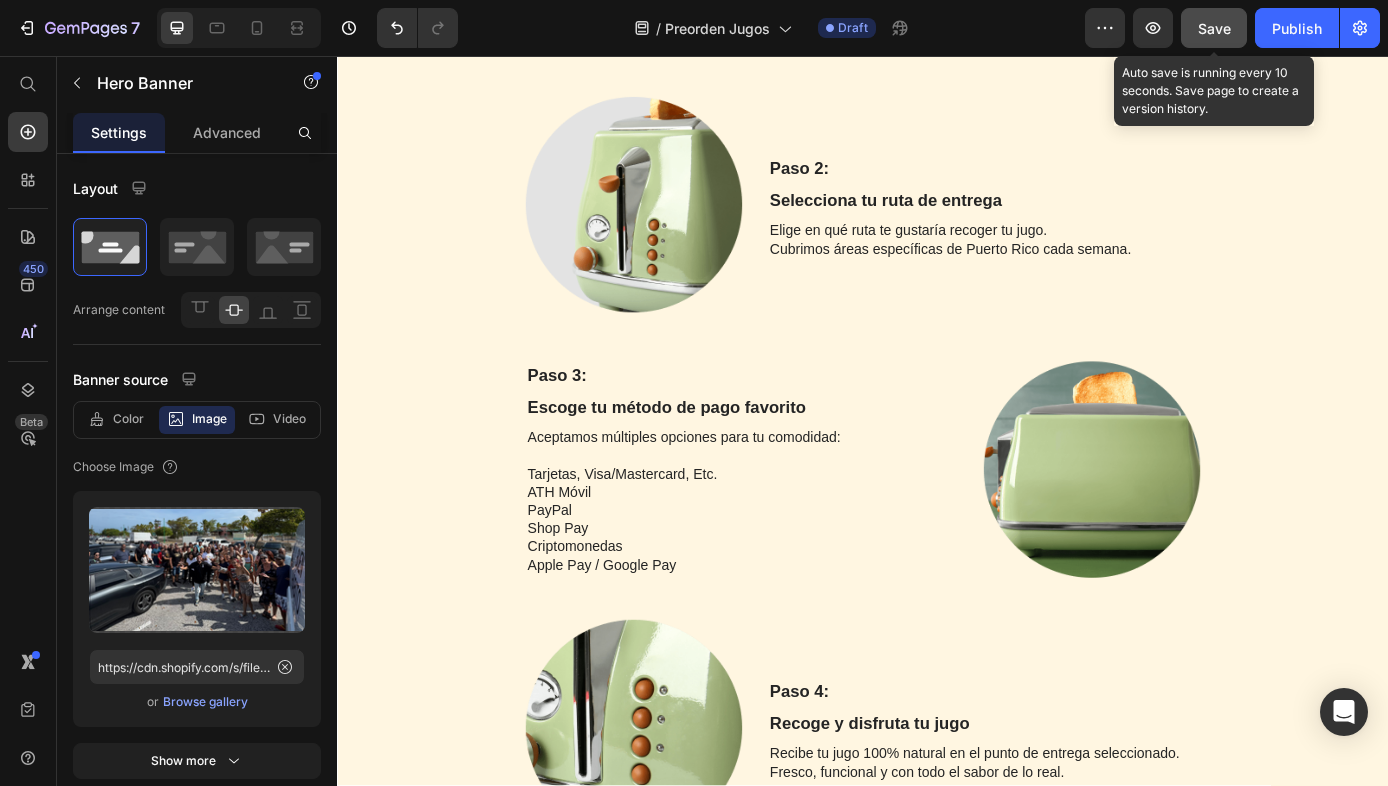 click on "Save" 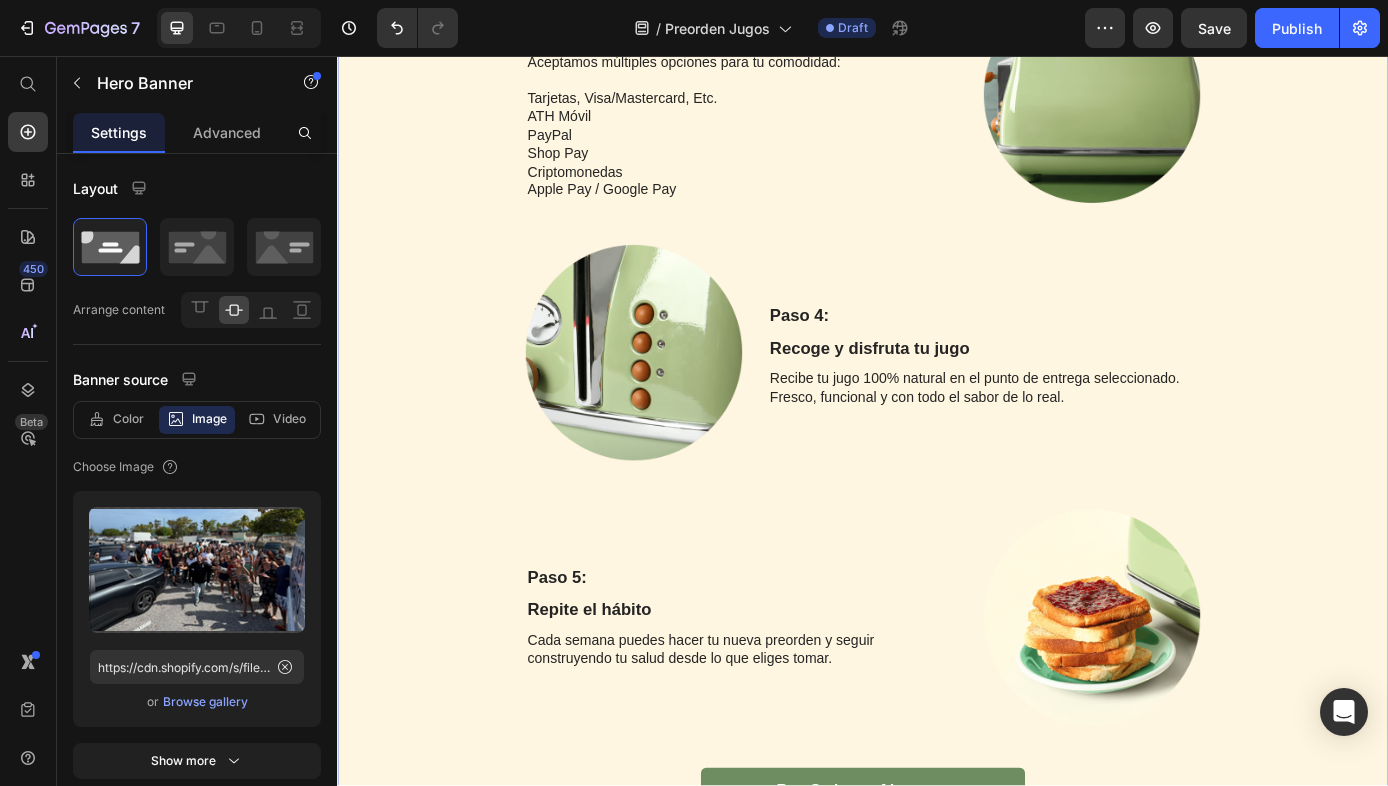 scroll, scrollTop: 3280, scrollLeft: 0, axis: vertical 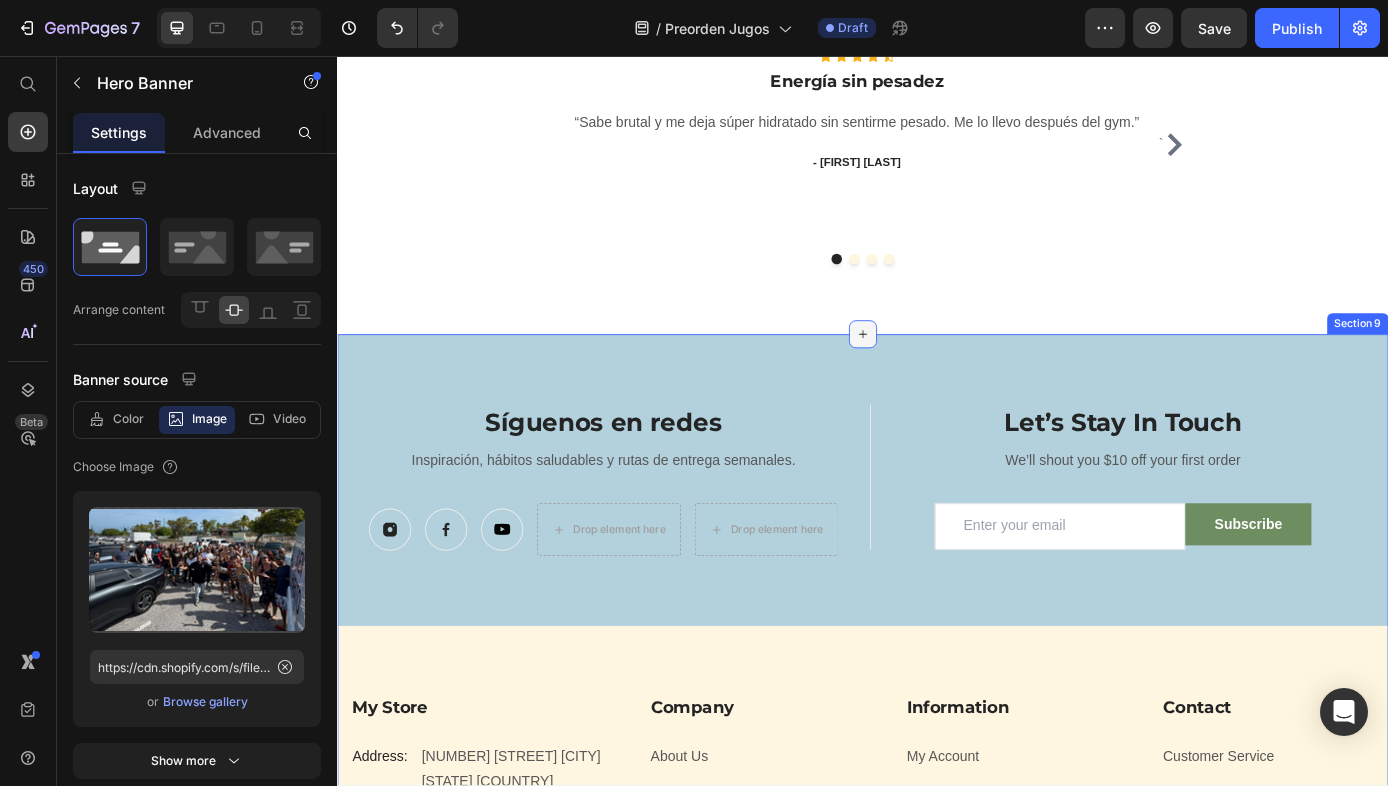 click 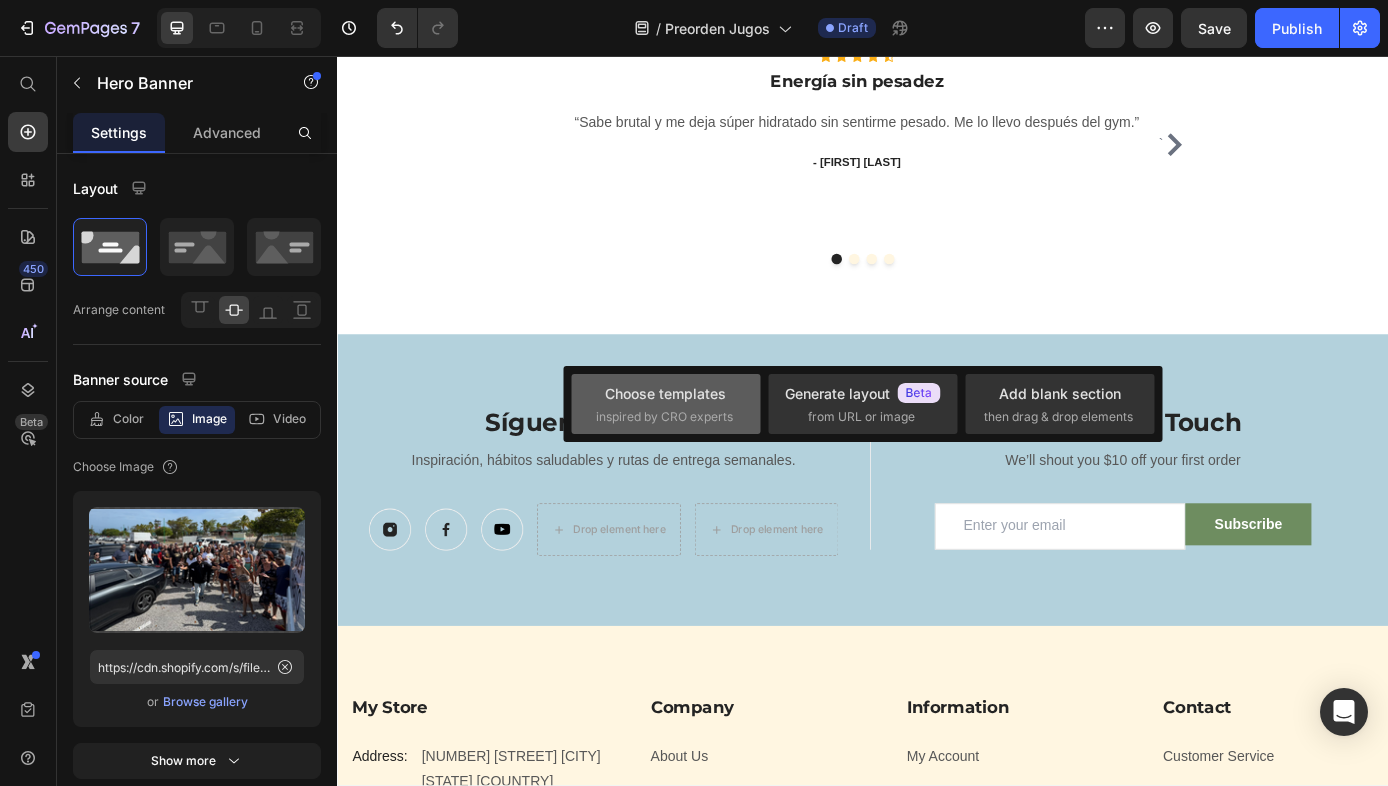 click on "Choose templates" at bounding box center (665, 393) 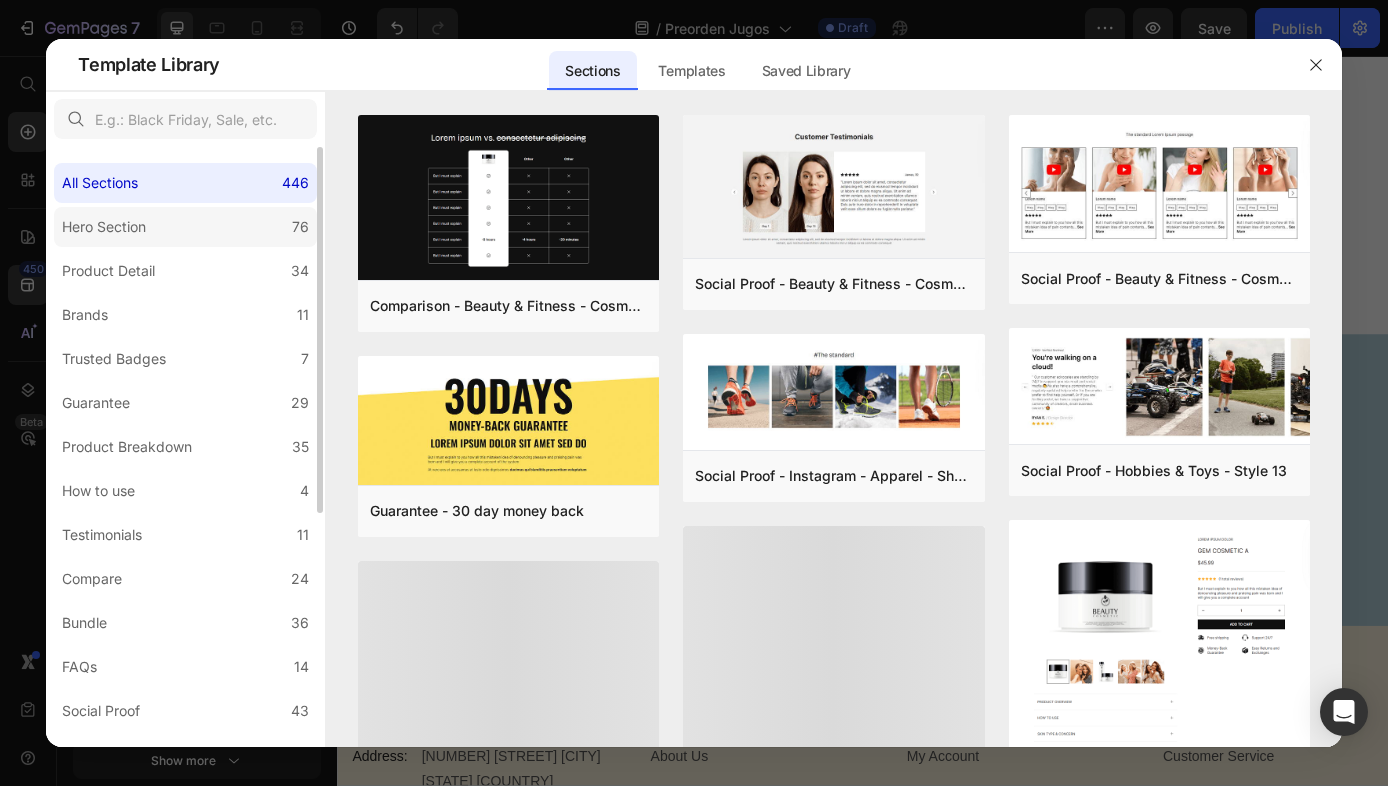 click on "Hero Section 76" 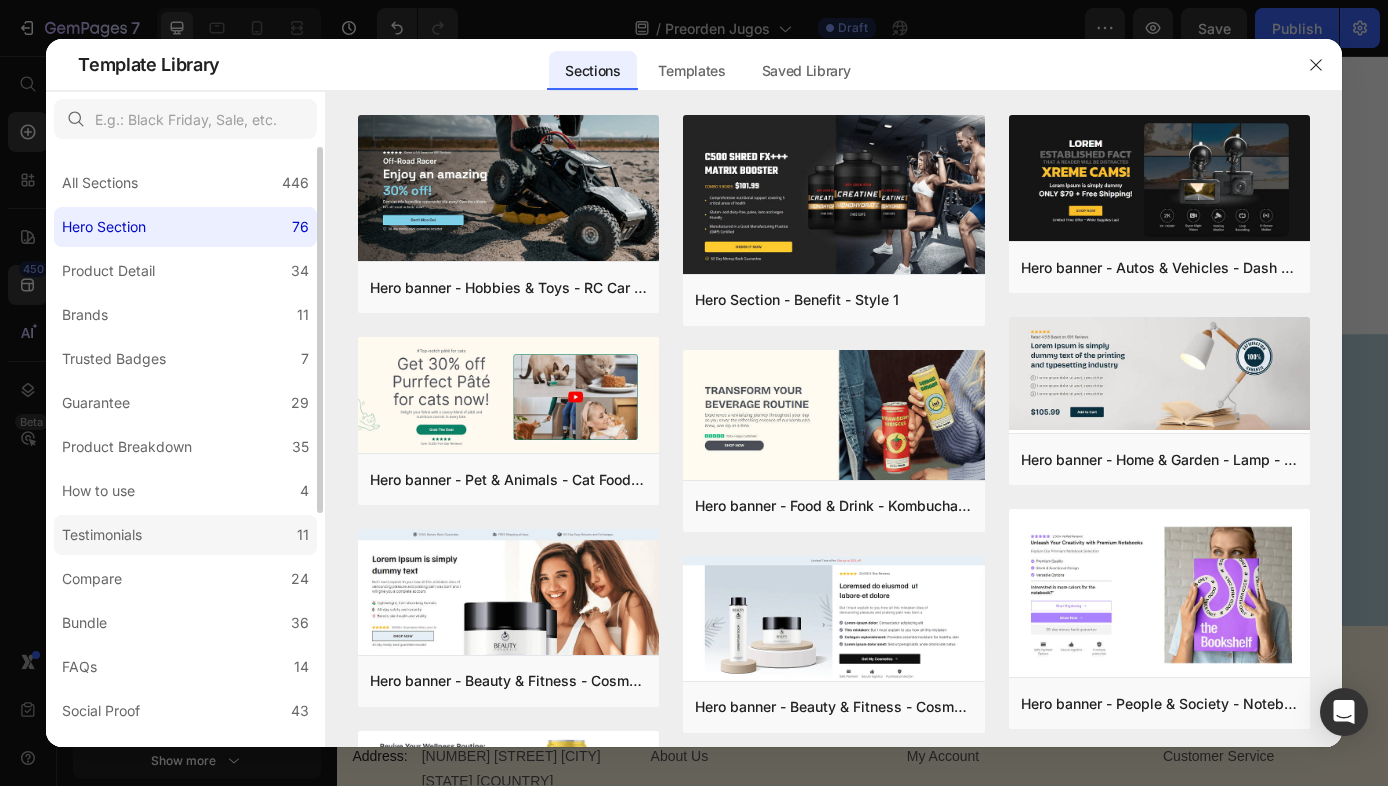 click on "Testimonials" at bounding box center [102, 535] 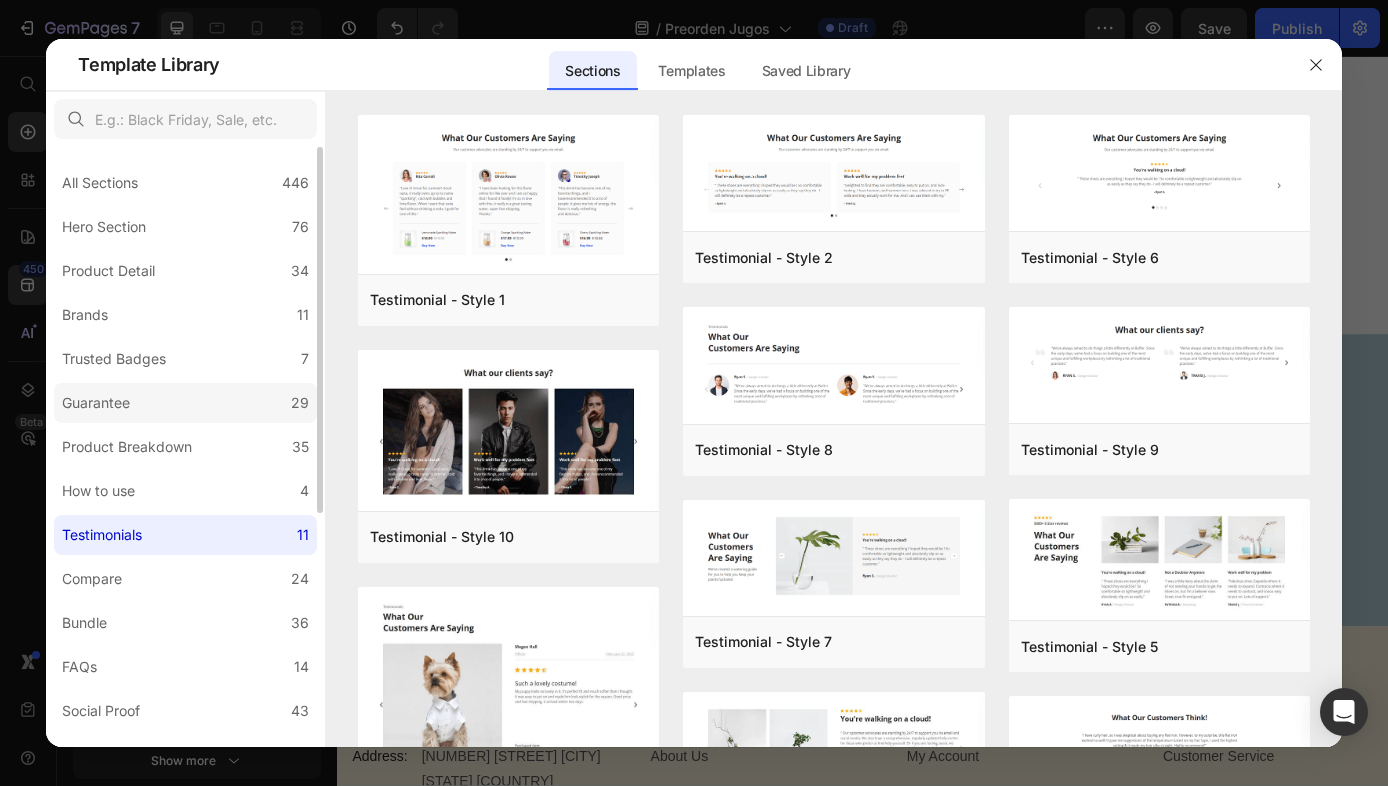 click on "Guarantee" at bounding box center (96, 403) 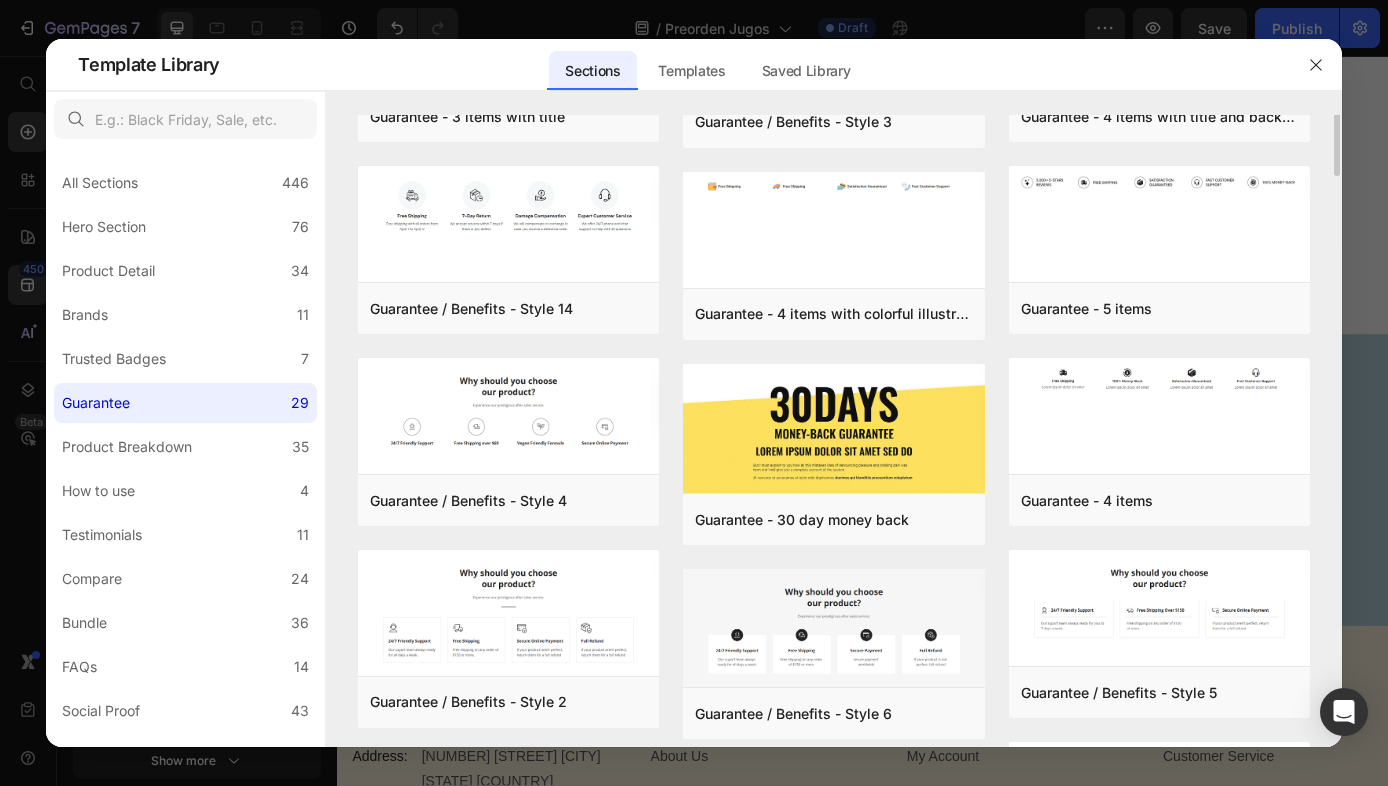 scroll, scrollTop: 0, scrollLeft: 0, axis: both 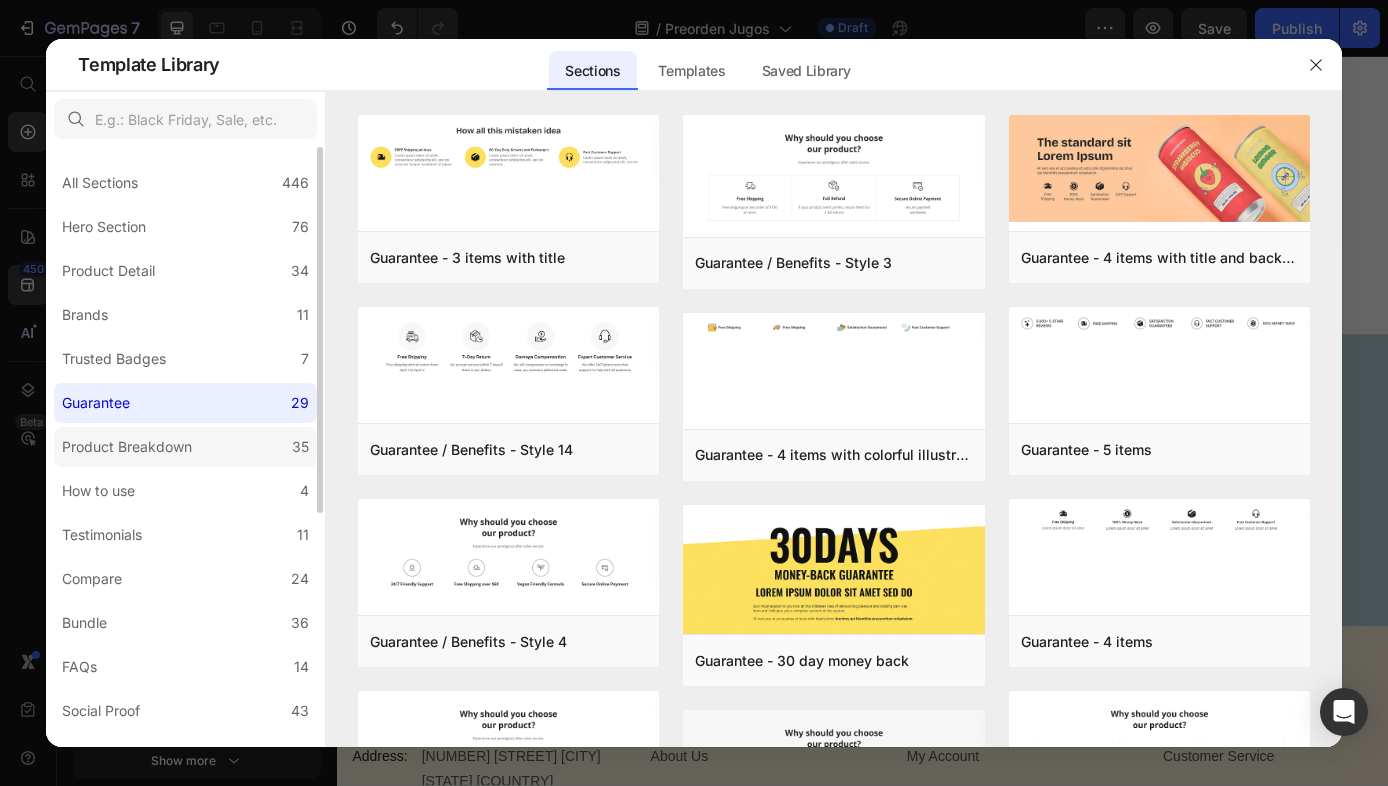 click on "Product Breakdown" at bounding box center (127, 447) 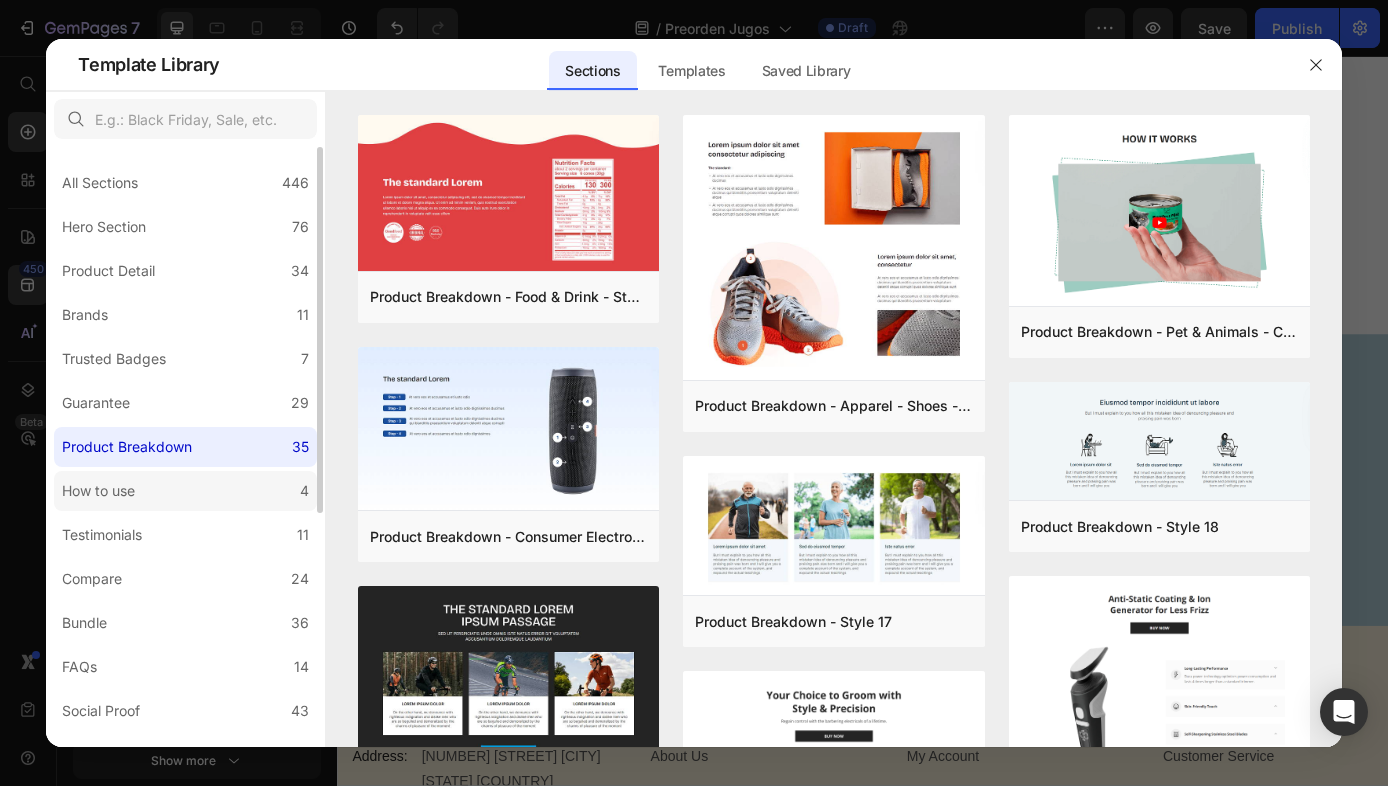 click on "How to use" at bounding box center [98, 491] 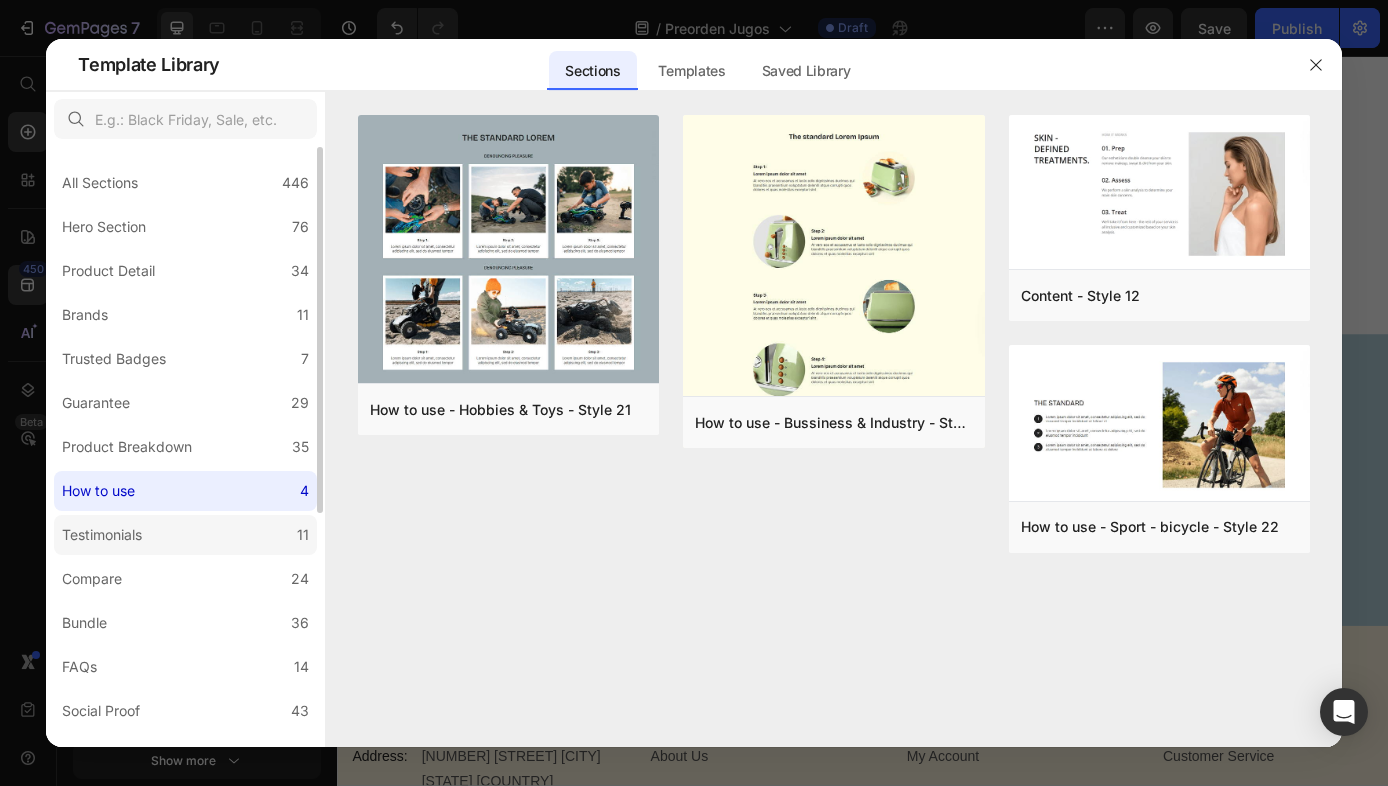 click on "Testimonials" at bounding box center (102, 535) 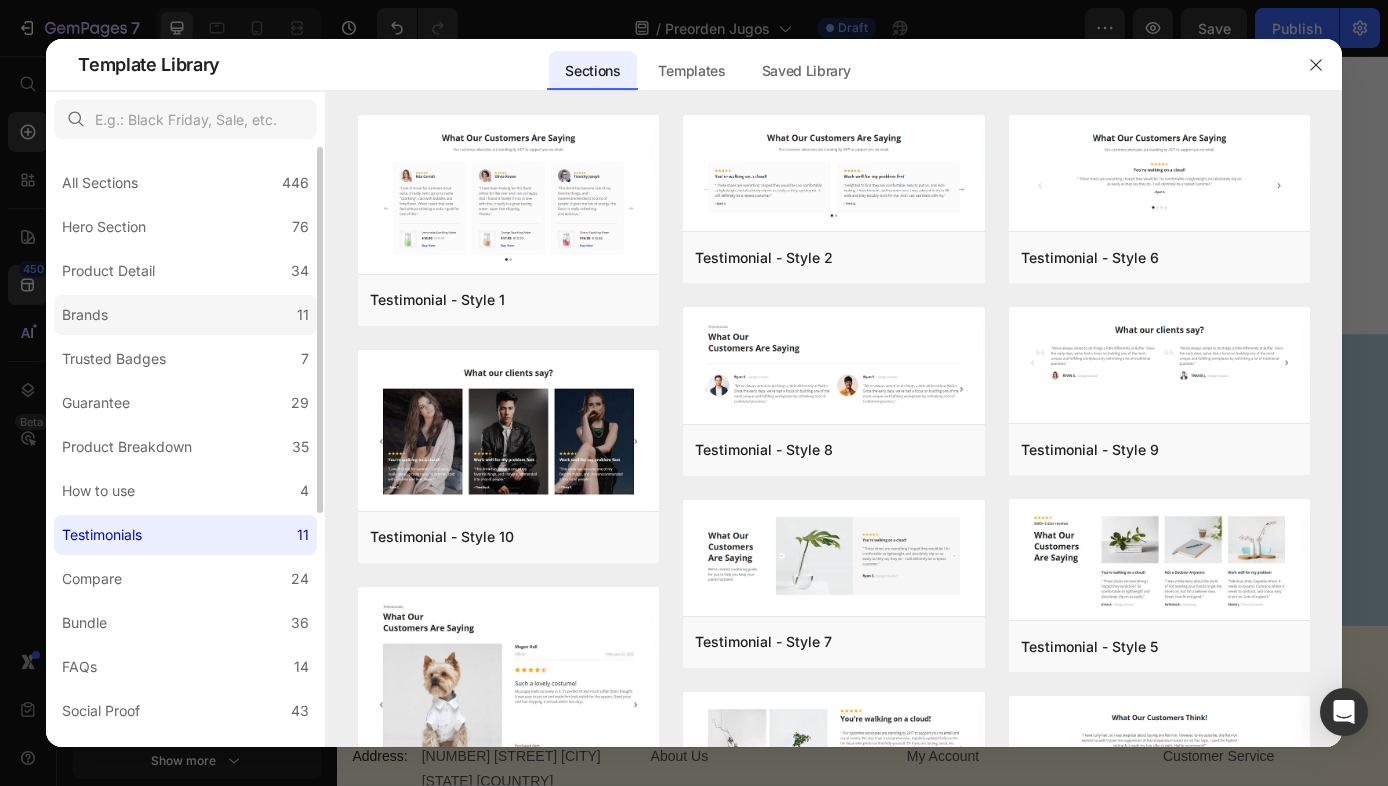 click on "Brands 11" 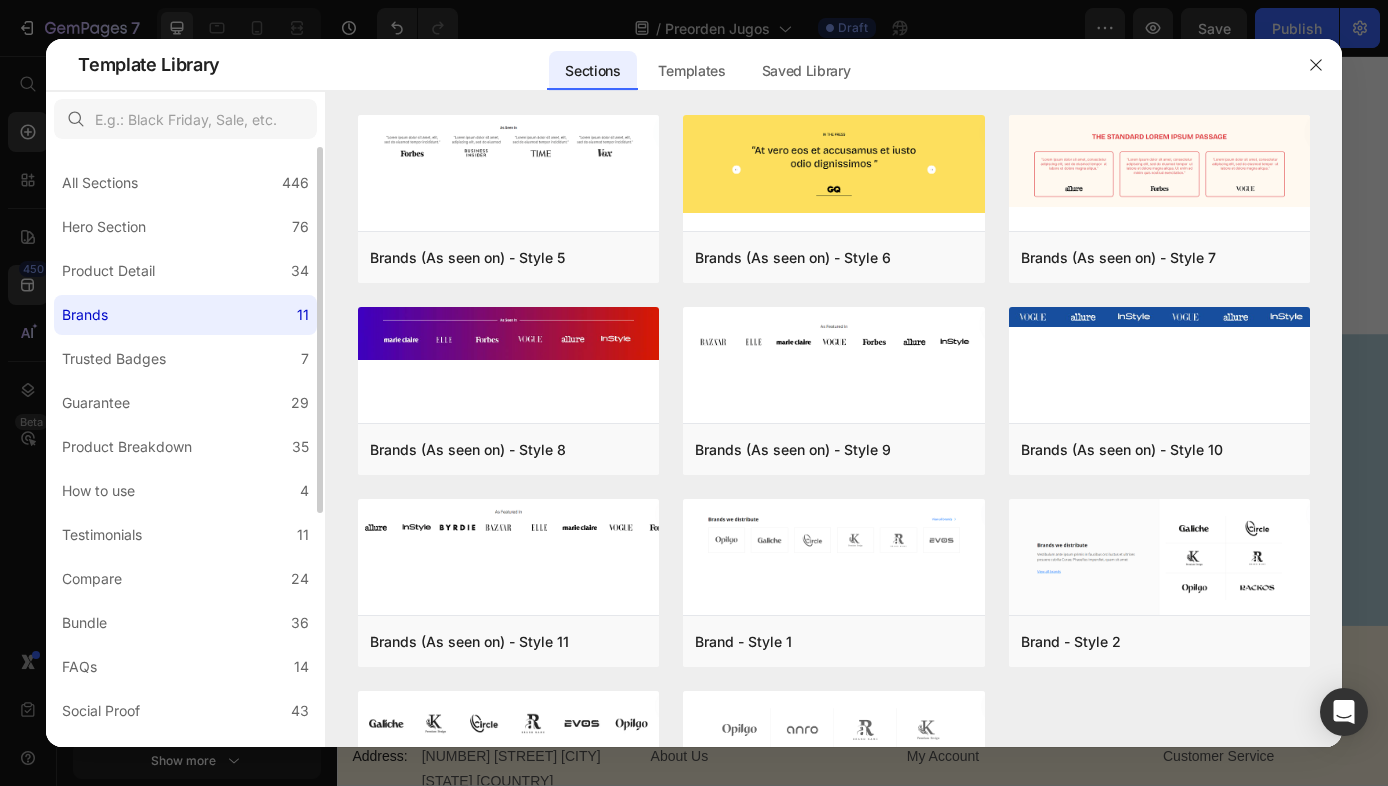 scroll, scrollTop: 17, scrollLeft: 0, axis: vertical 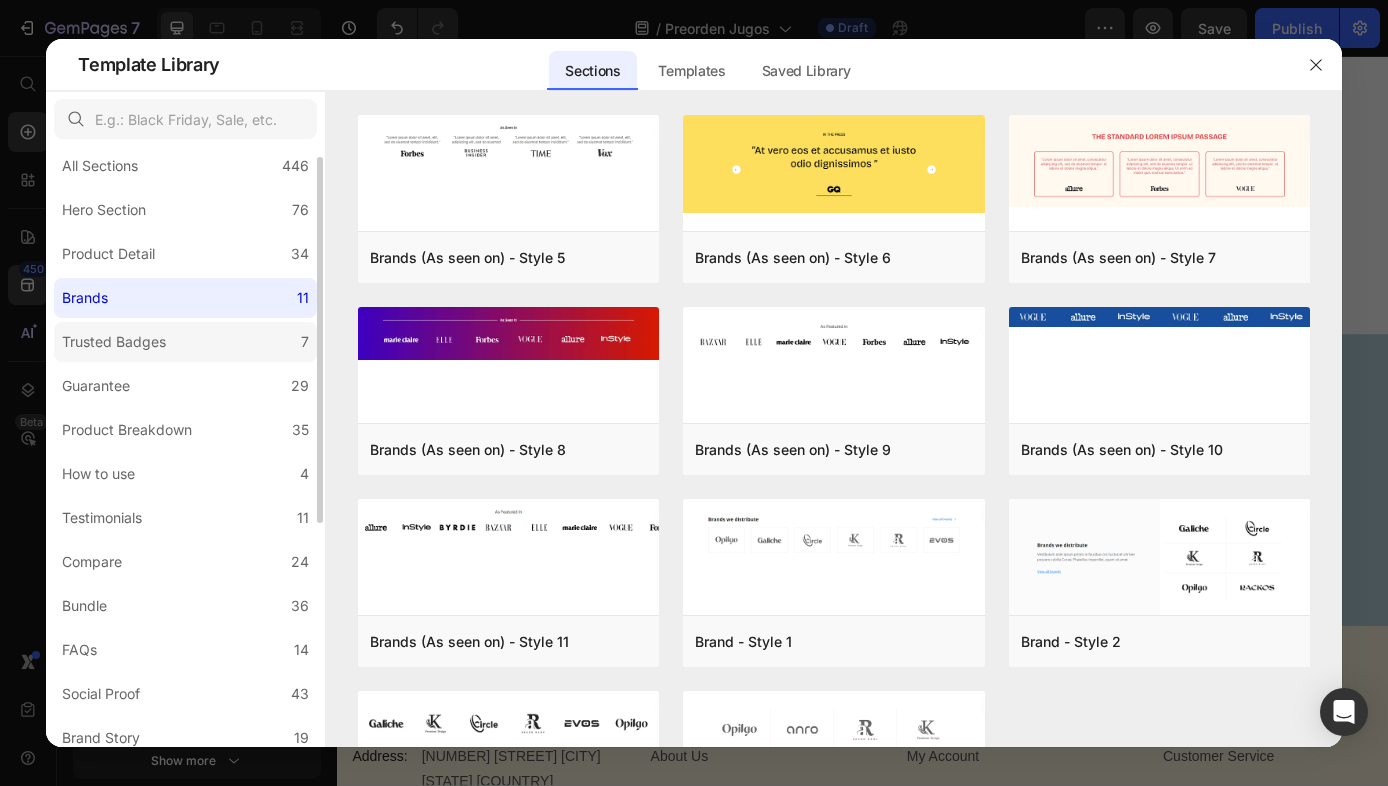 click on "Trusted Badges" at bounding box center (114, 342) 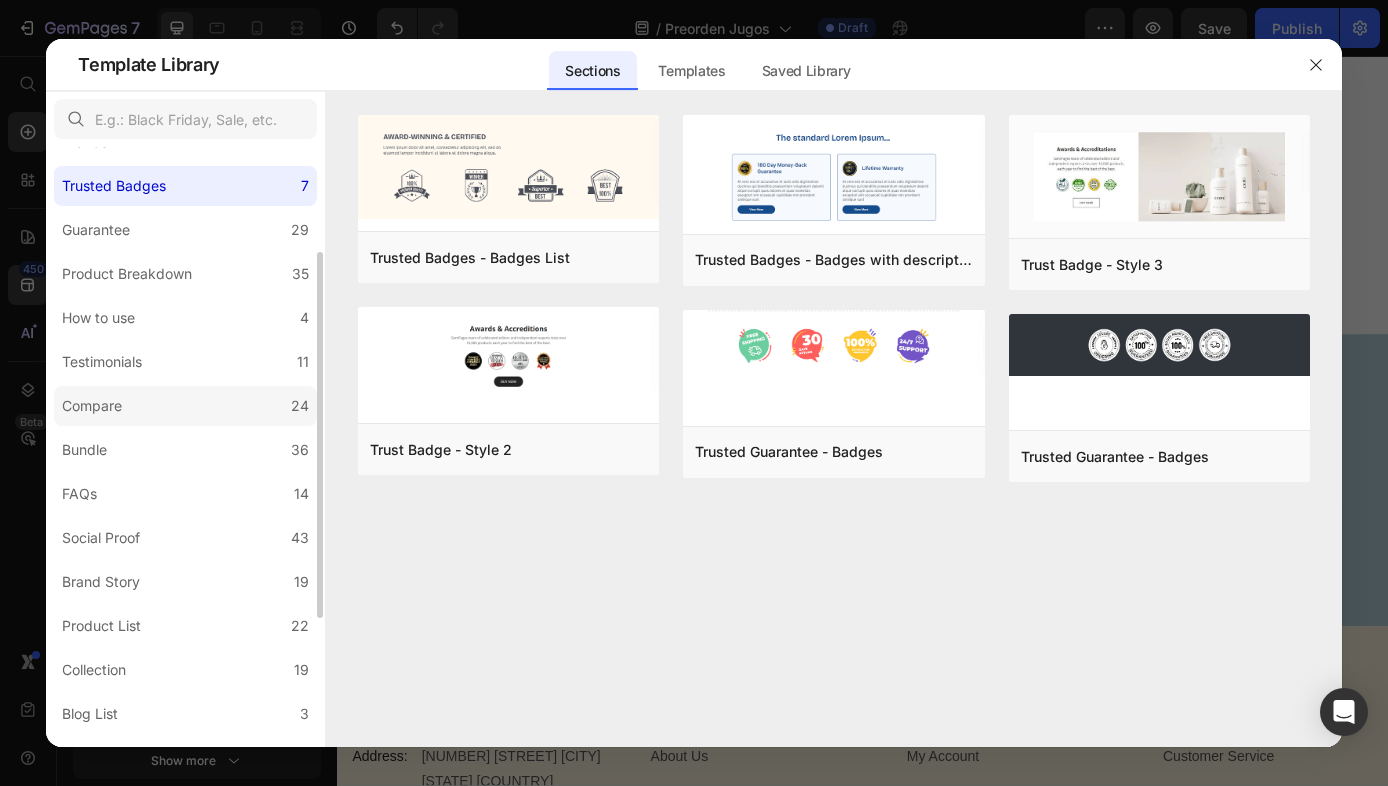 scroll, scrollTop: 191, scrollLeft: 0, axis: vertical 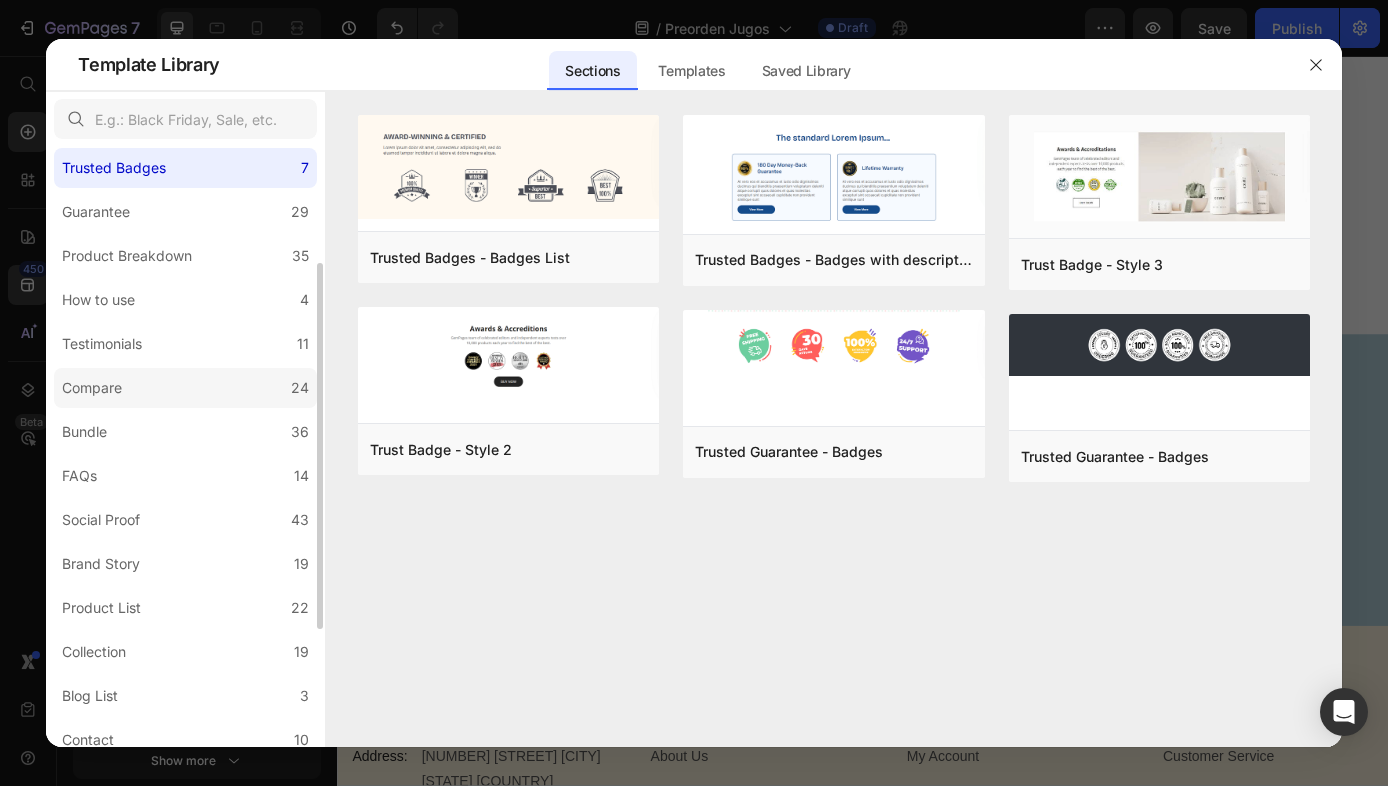 click on "Compare 24" 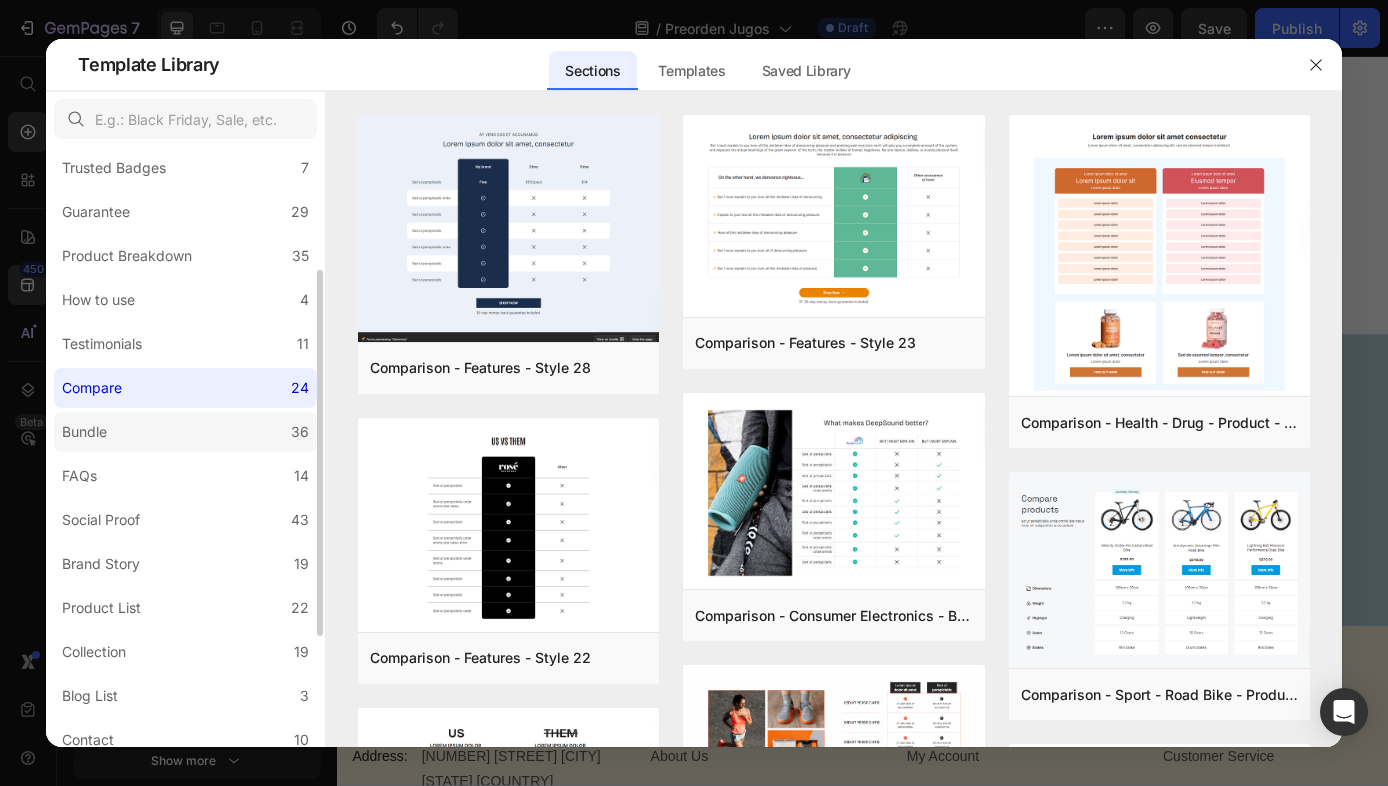 scroll, scrollTop: 229, scrollLeft: 0, axis: vertical 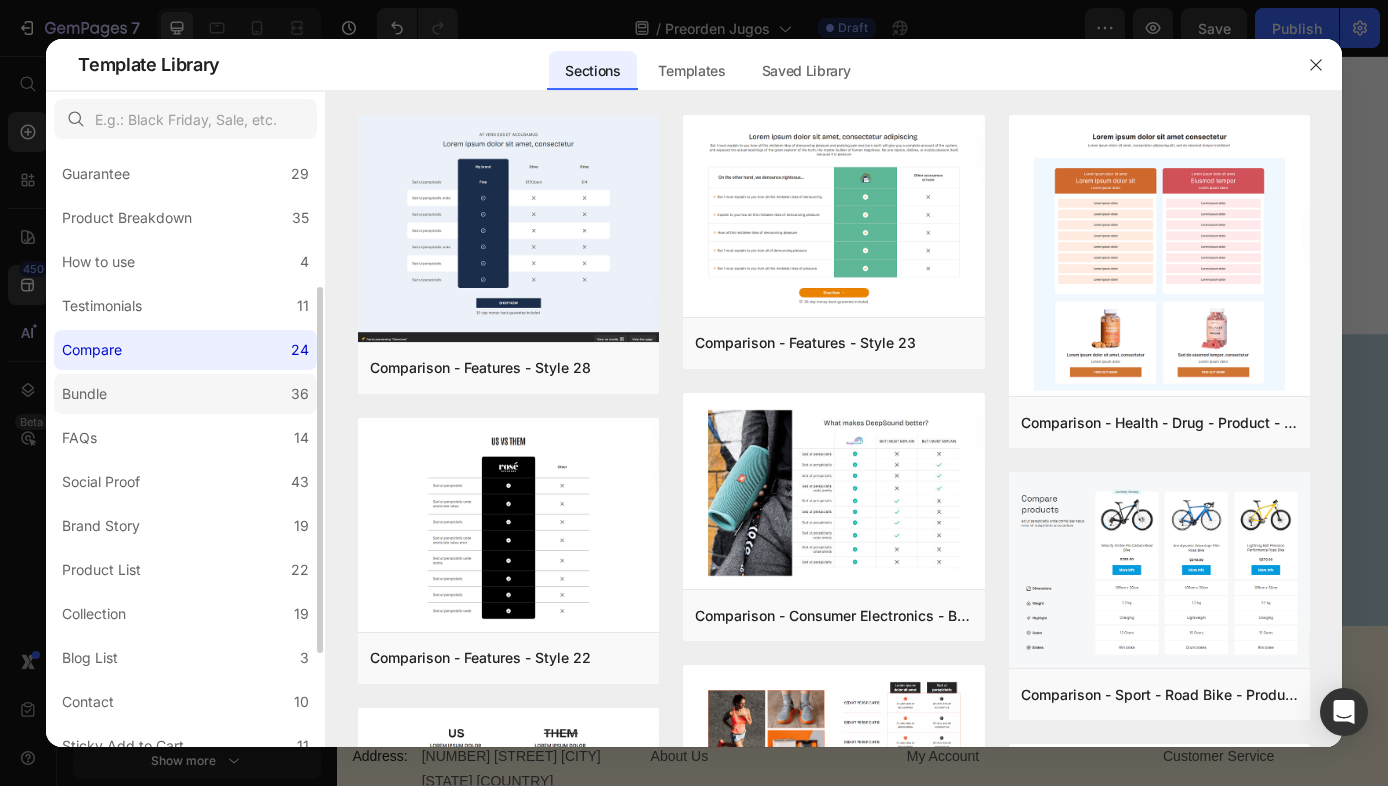 click on "Bundle 36" 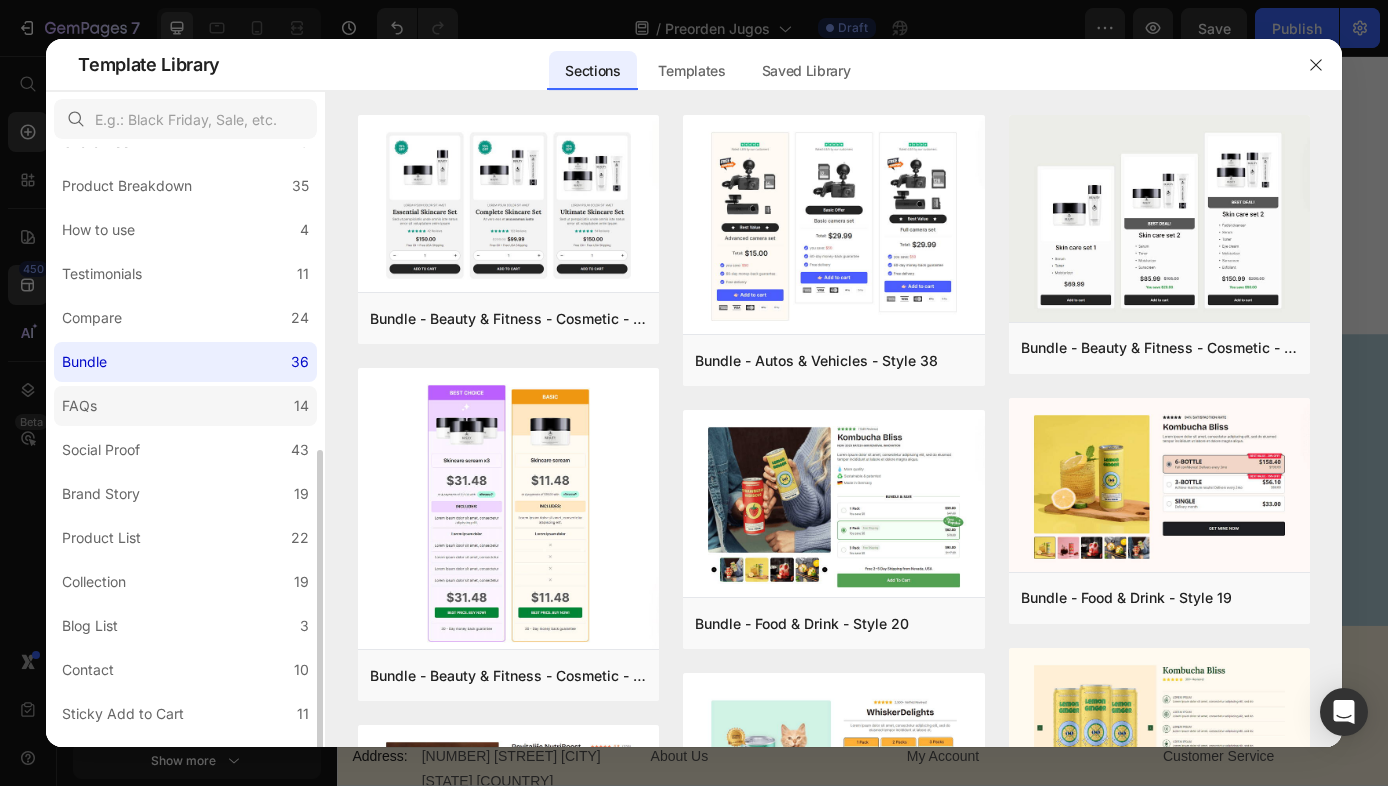 scroll, scrollTop: 350, scrollLeft: 0, axis: vertical 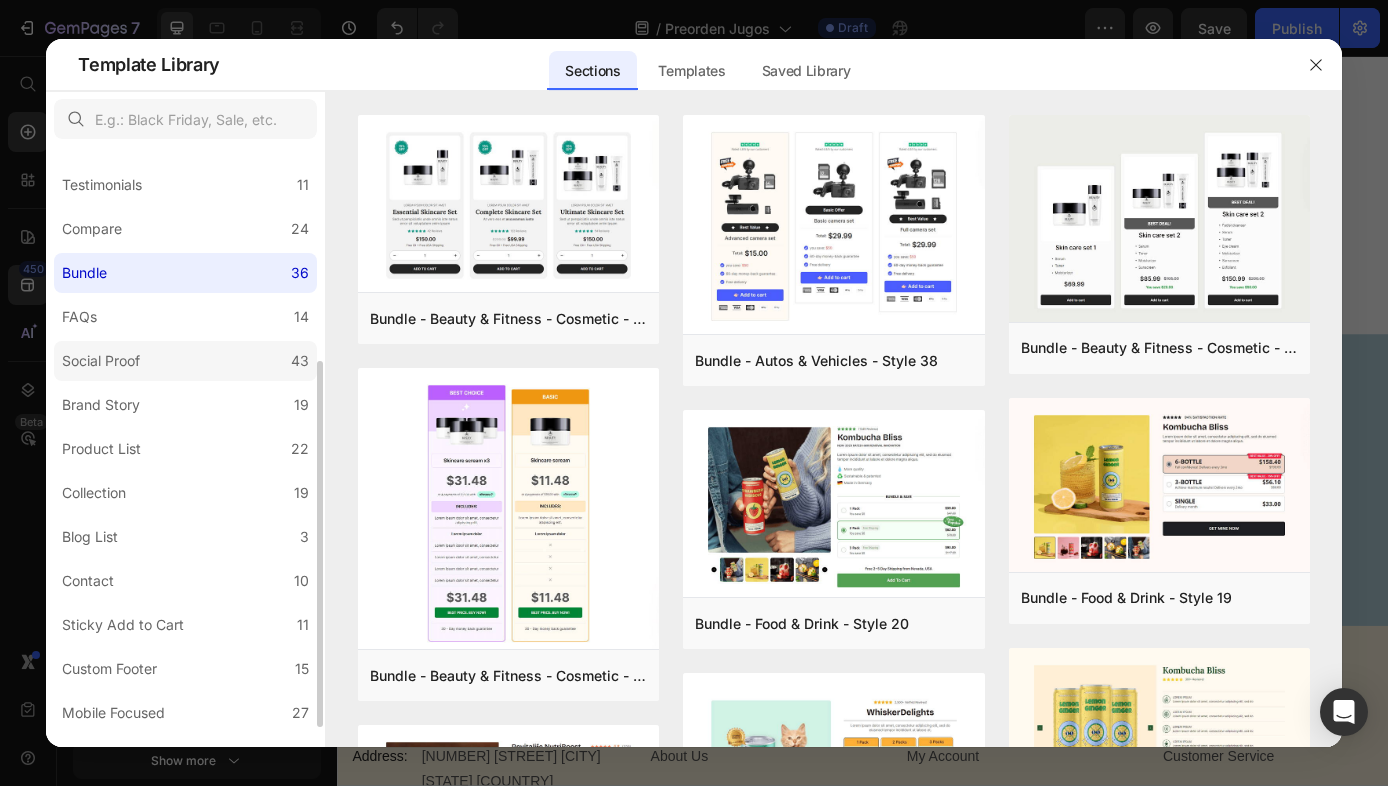 click on "Social Proof 43" 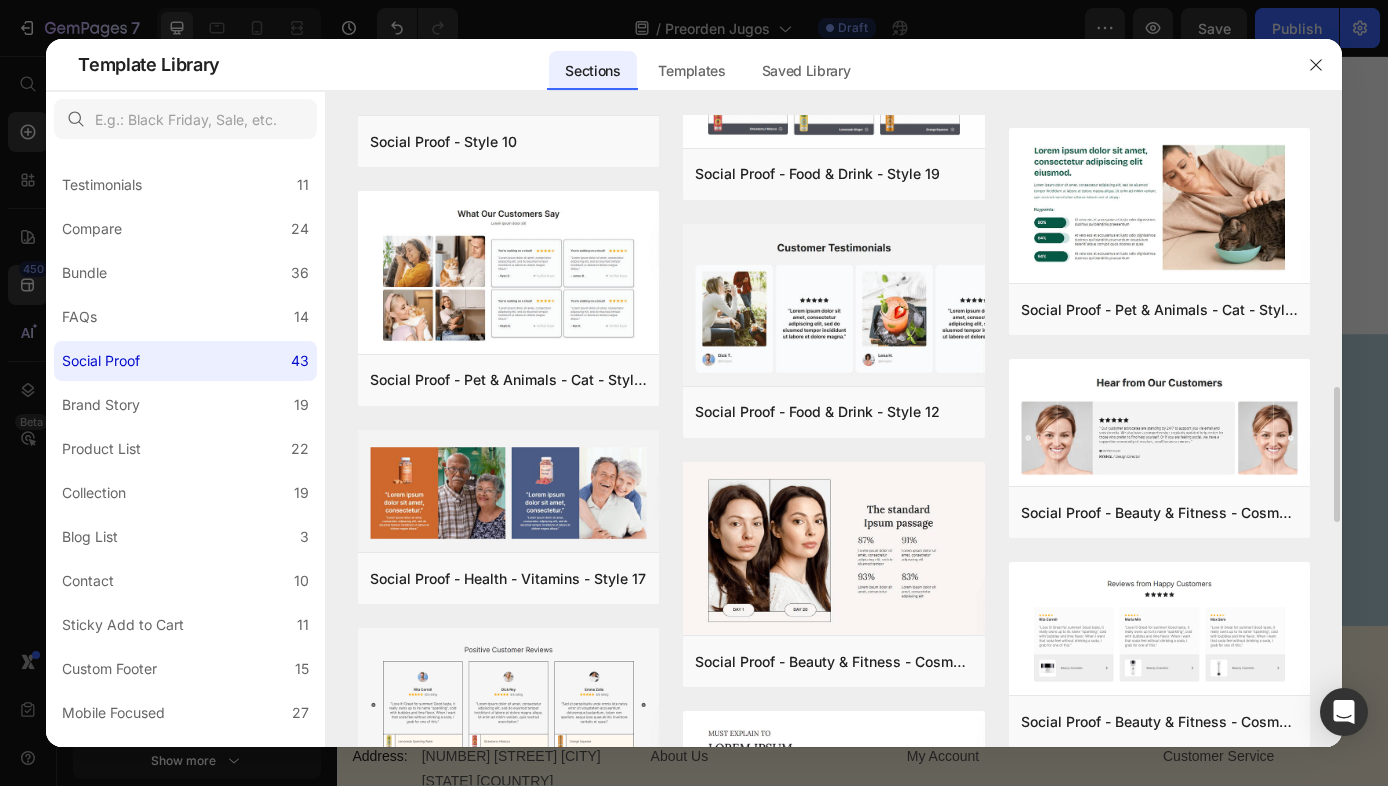 scroll, scrollTop: 1373, scrollLeft: 0, axis: vertical 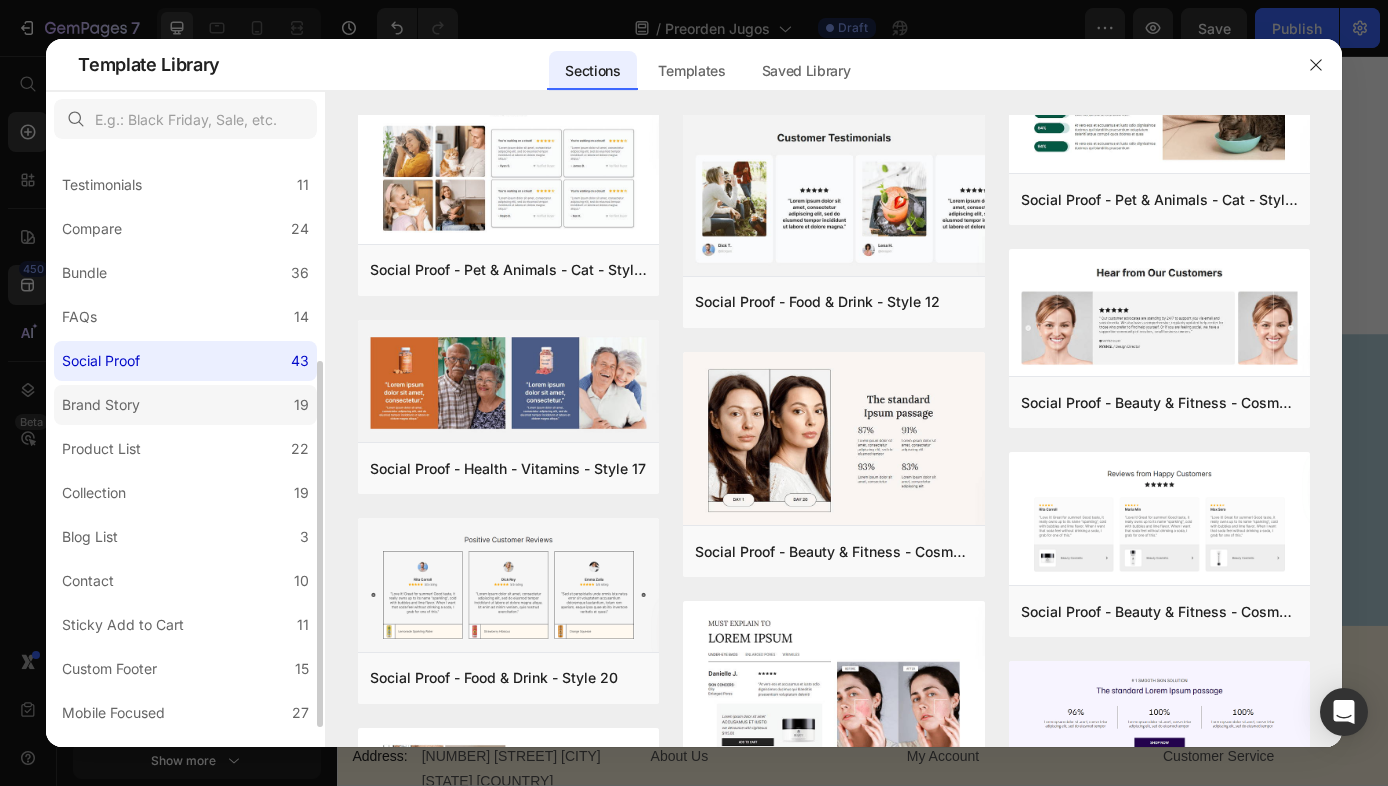click on "Brand Story" at bounding box center (101, 405) 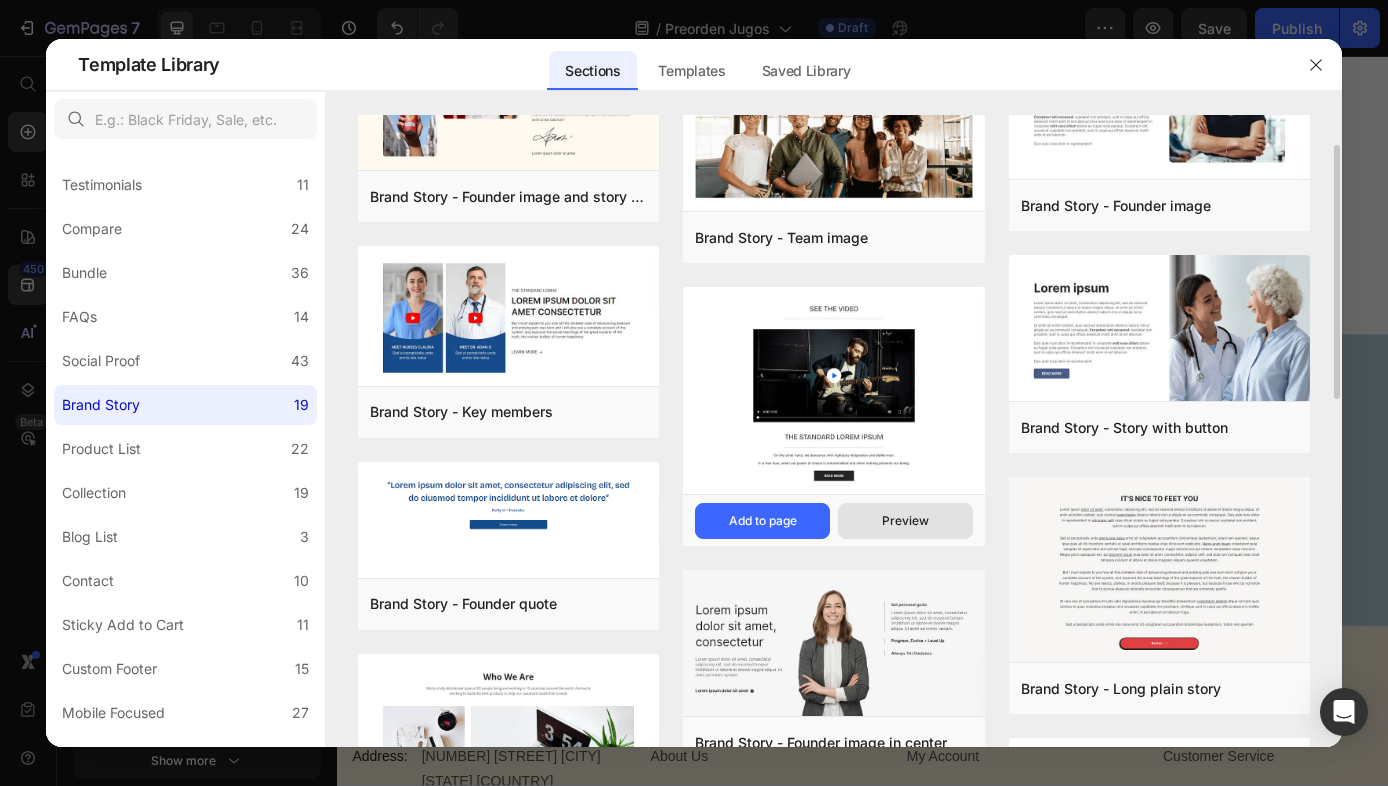 scroll, scrollTop: 0, scrollLeft: 0, axis: both 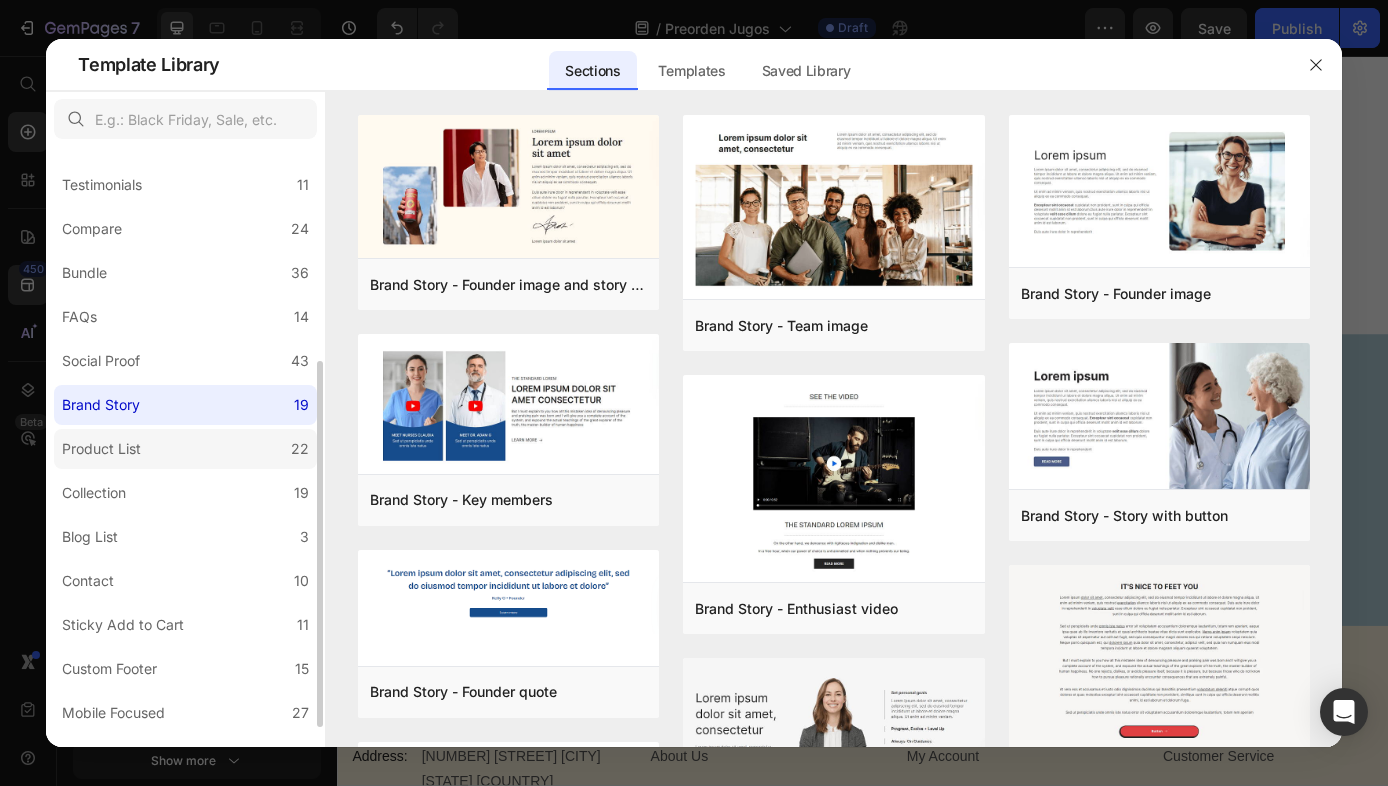click on "Product List" at bounding box center [105, 449] 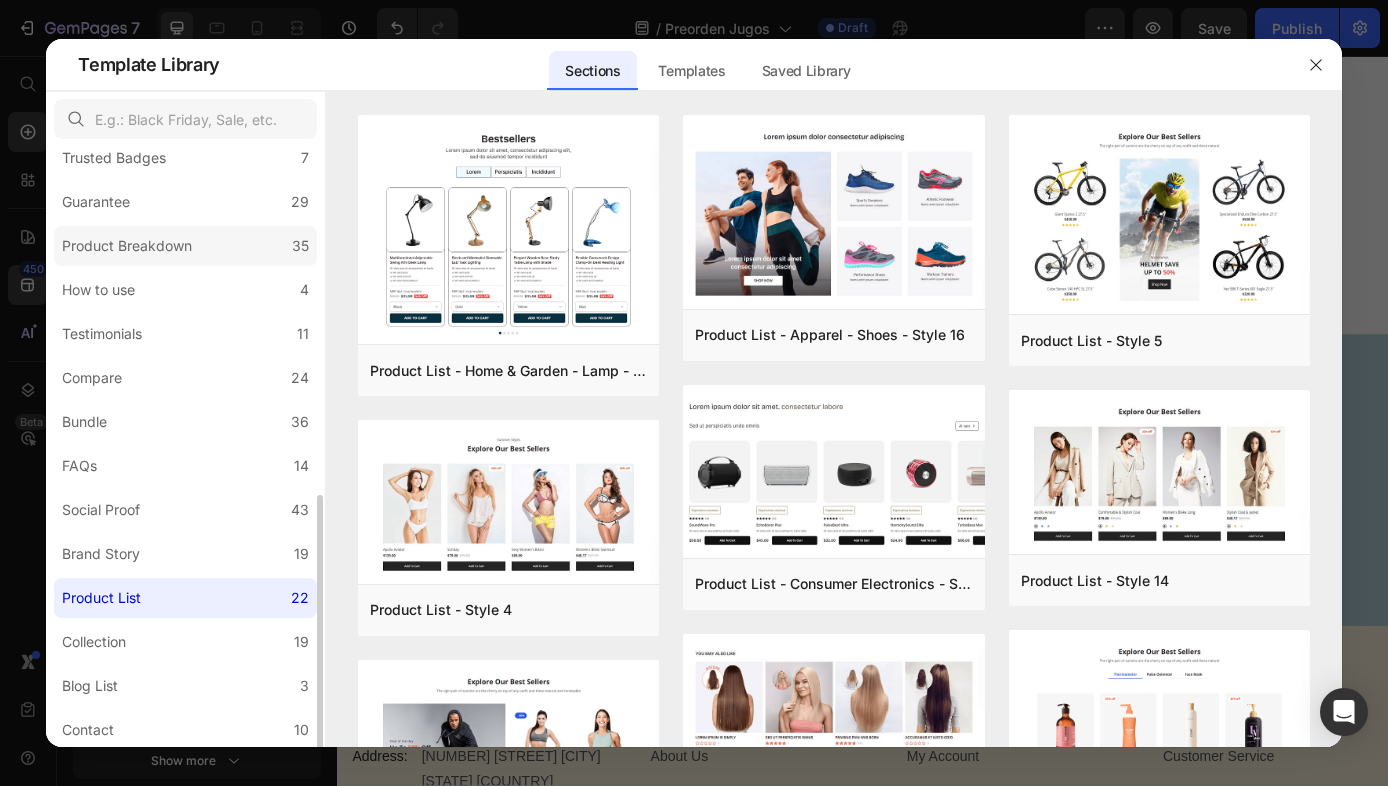scroll, scrollTop: 0, scrollLeft: 0, axis: both 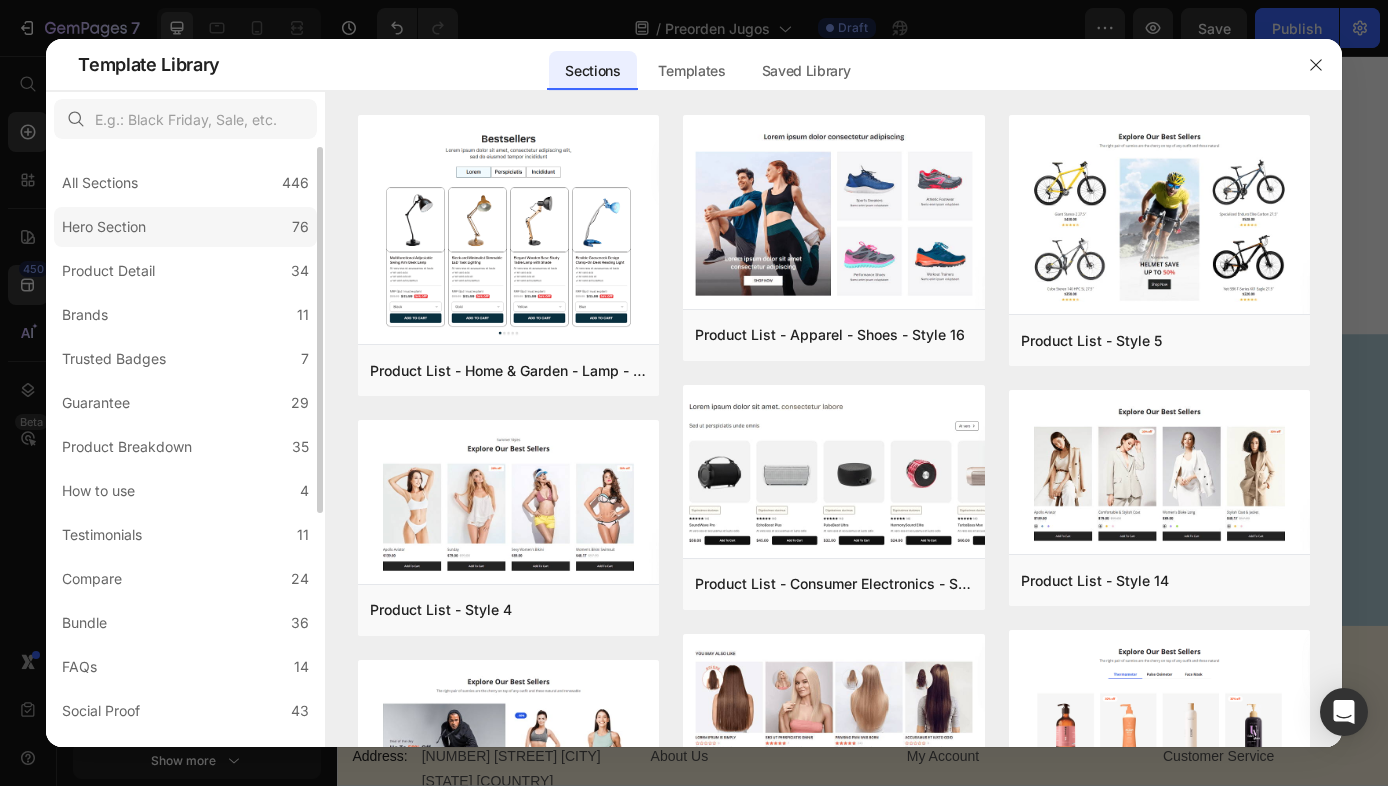 click on "Hero Section" at bounding box center (104, 227) 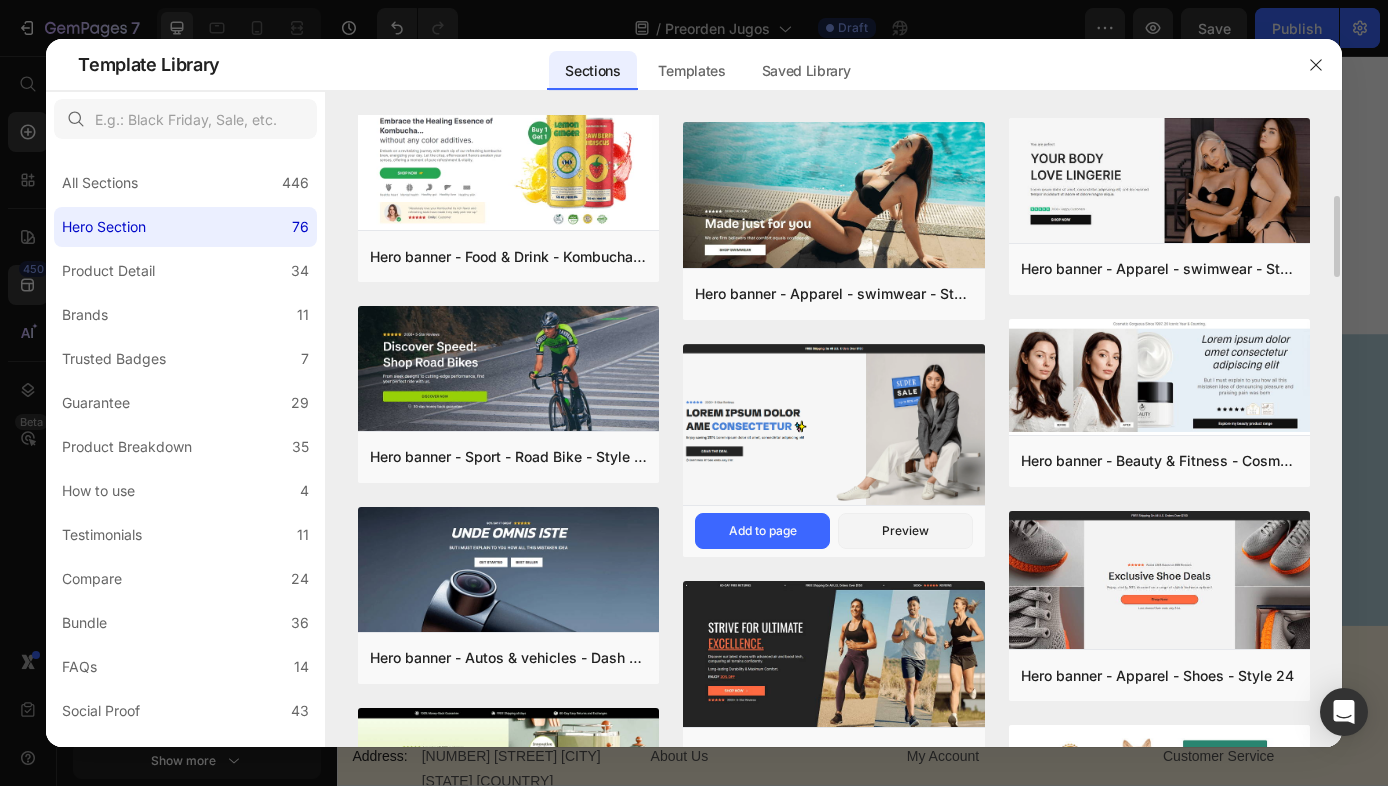 scroll, scrollTop: 791, scrollLeft: 0, axis: vertical 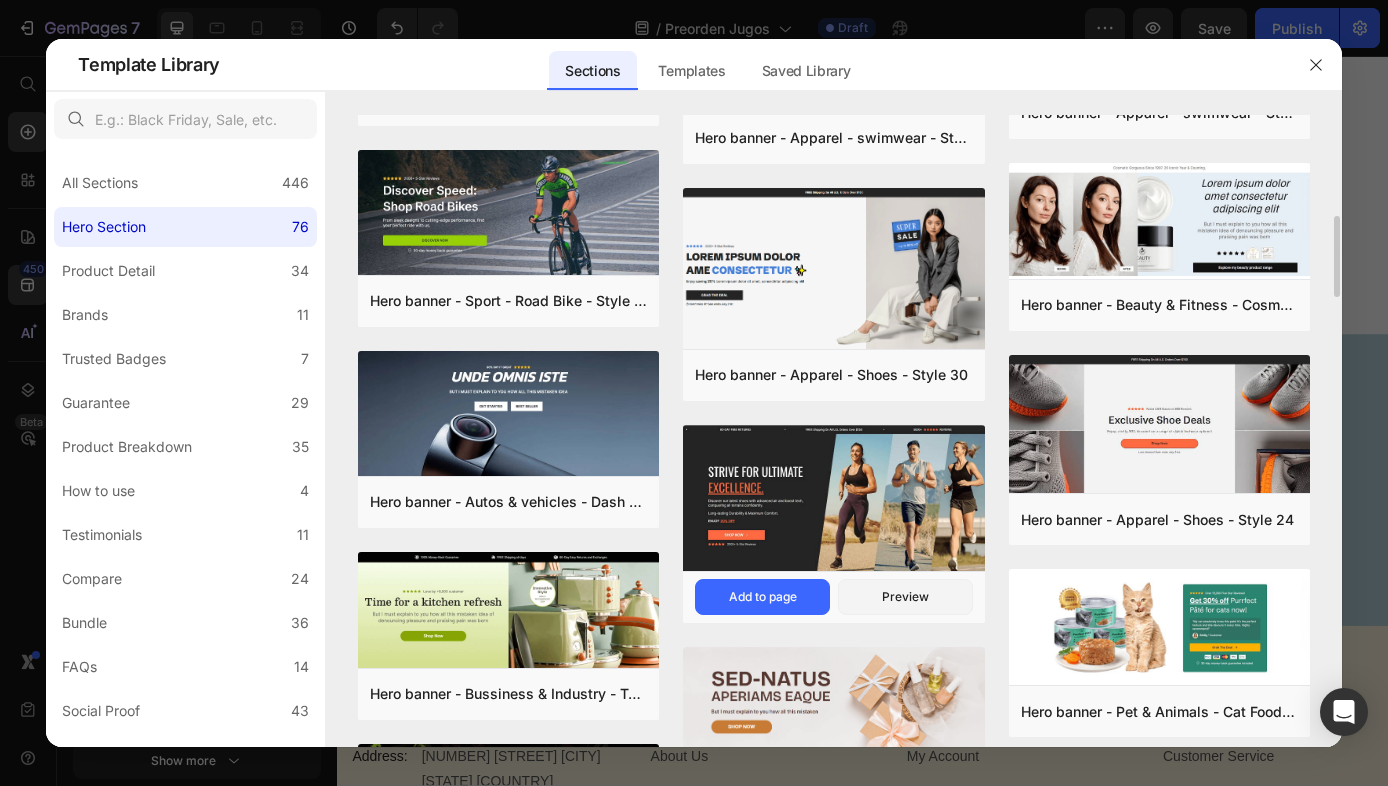click at bounding box center [833, 500] 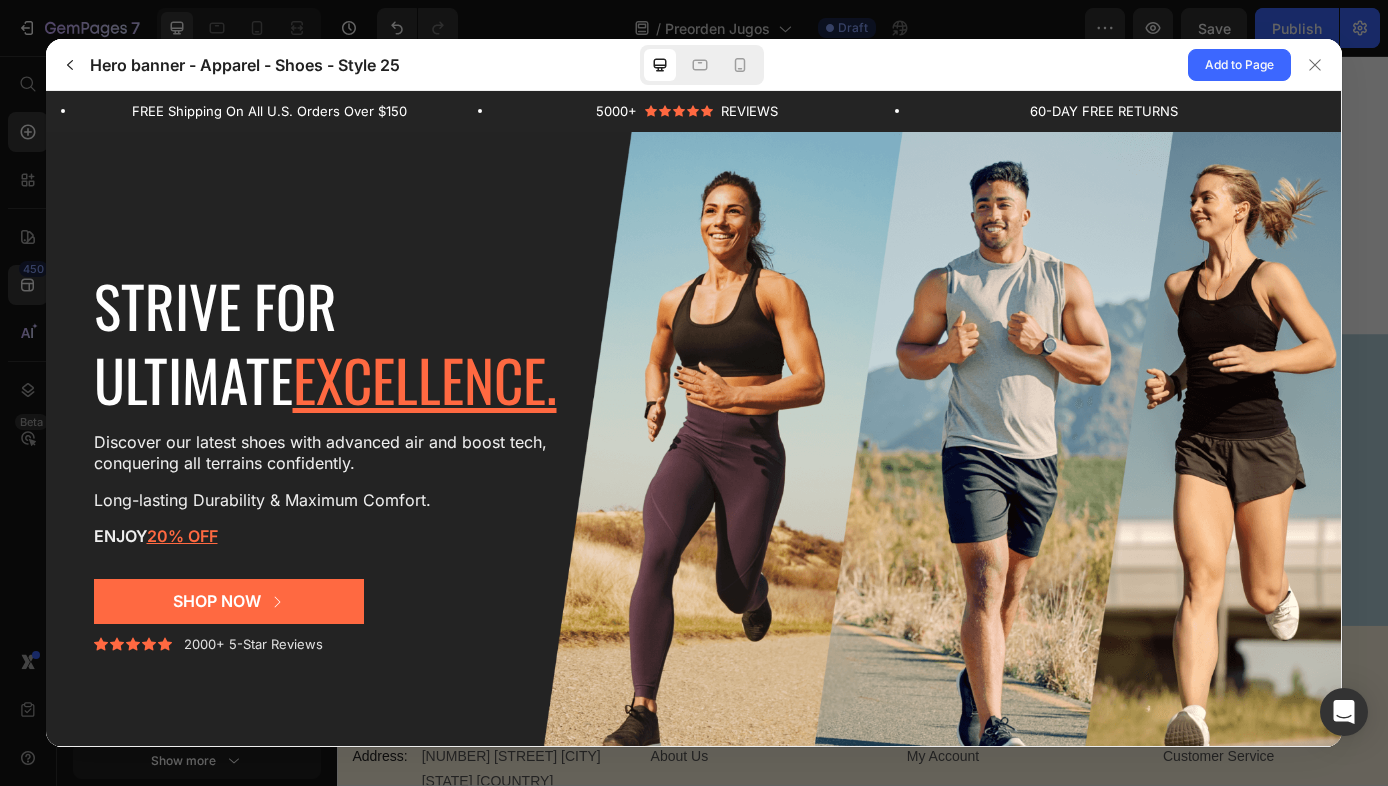 scroll, scrollTop: 0, scrollLeft: 0, axis: both 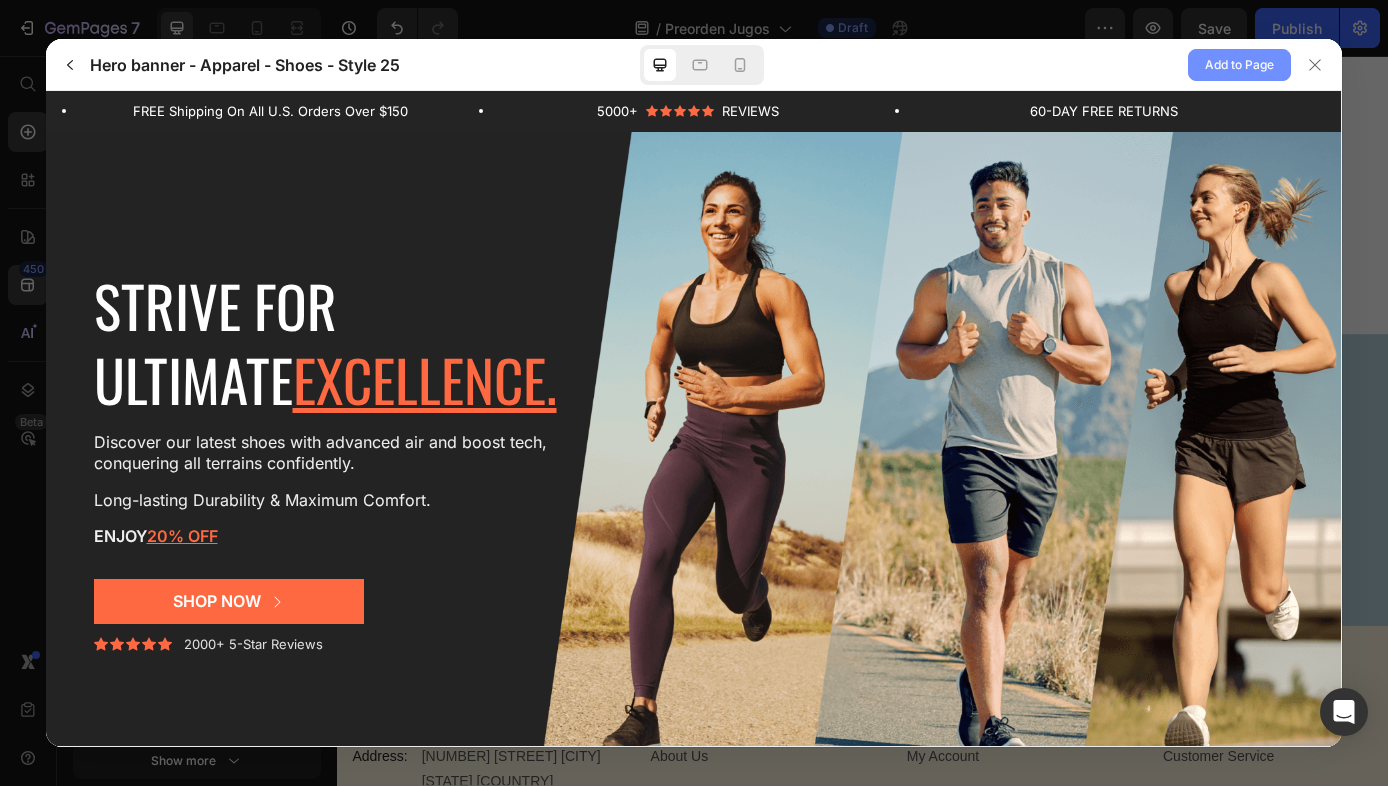 click on "Add to Page" 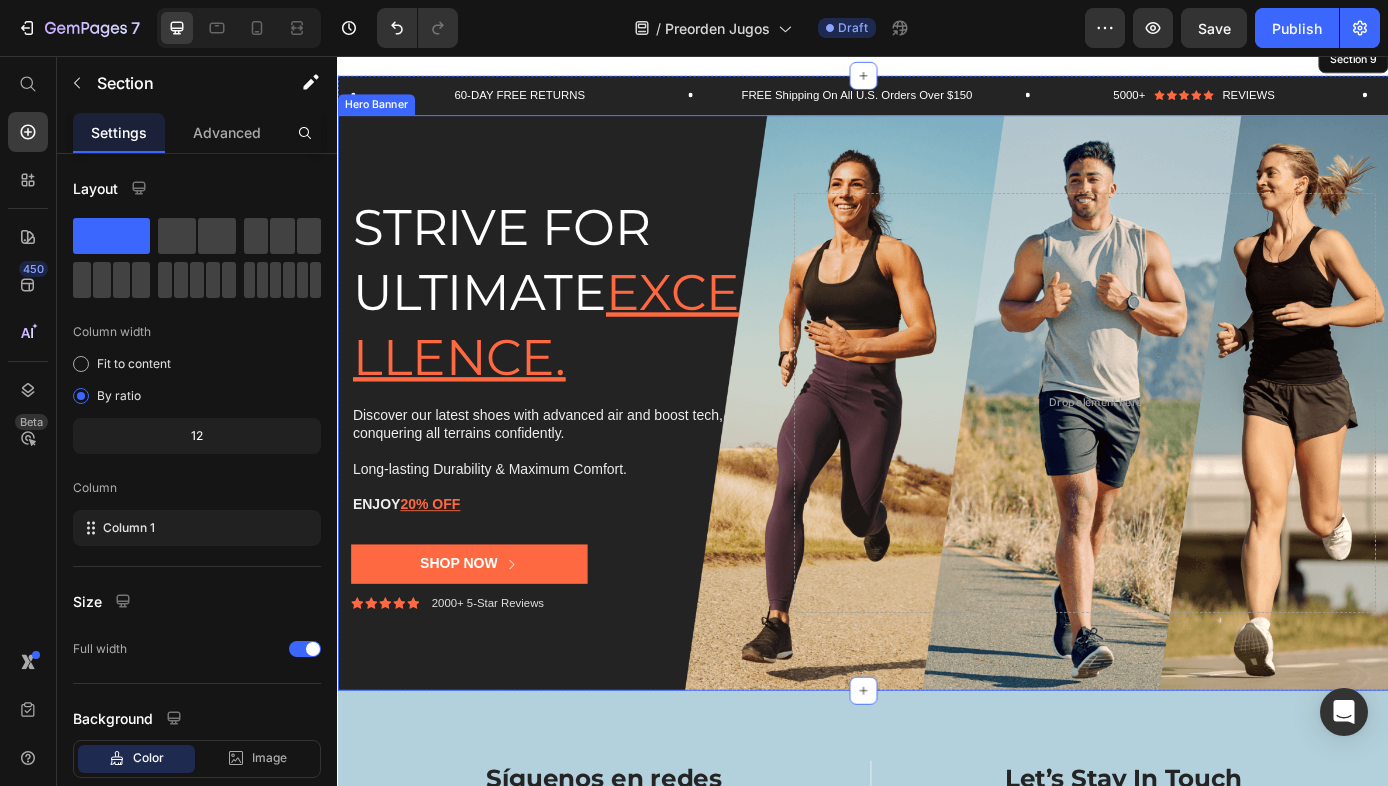 scroll, scrollTop: 6130, scrollLeft: 0, axis: vertical 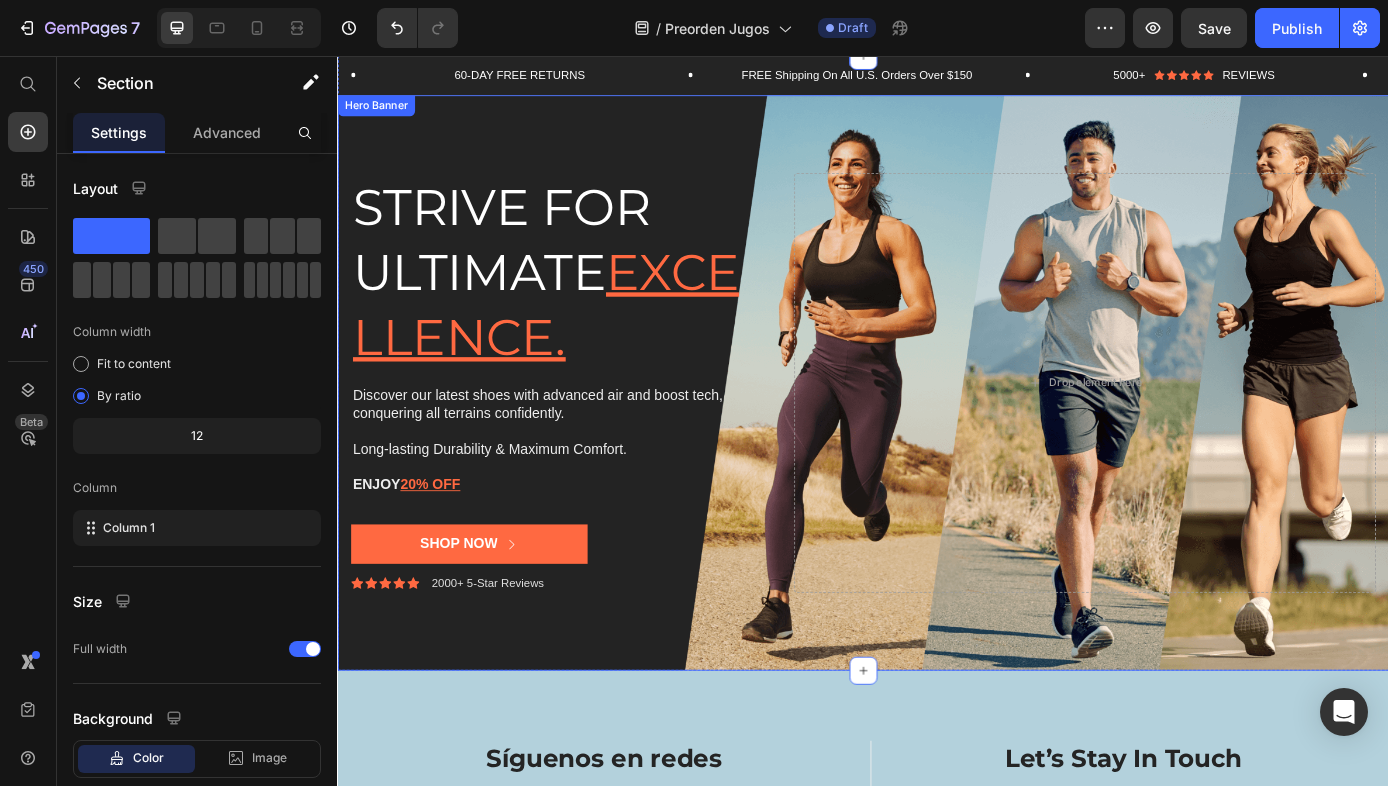 click on "Strive for ultimate  excellence. Heading Discover our latest shoes with advanced air and boost tech, conquering all terrains confidently. Text Block Long-lasting Durability & Maximum Comfort. Text Block ENJOY  20% OFF Text Block
Shop Now Button Icon Icon Icon Icon Icon Icon List 2000+ 5-Star Reviews Text Block Row" at bounding box center (589, 429) 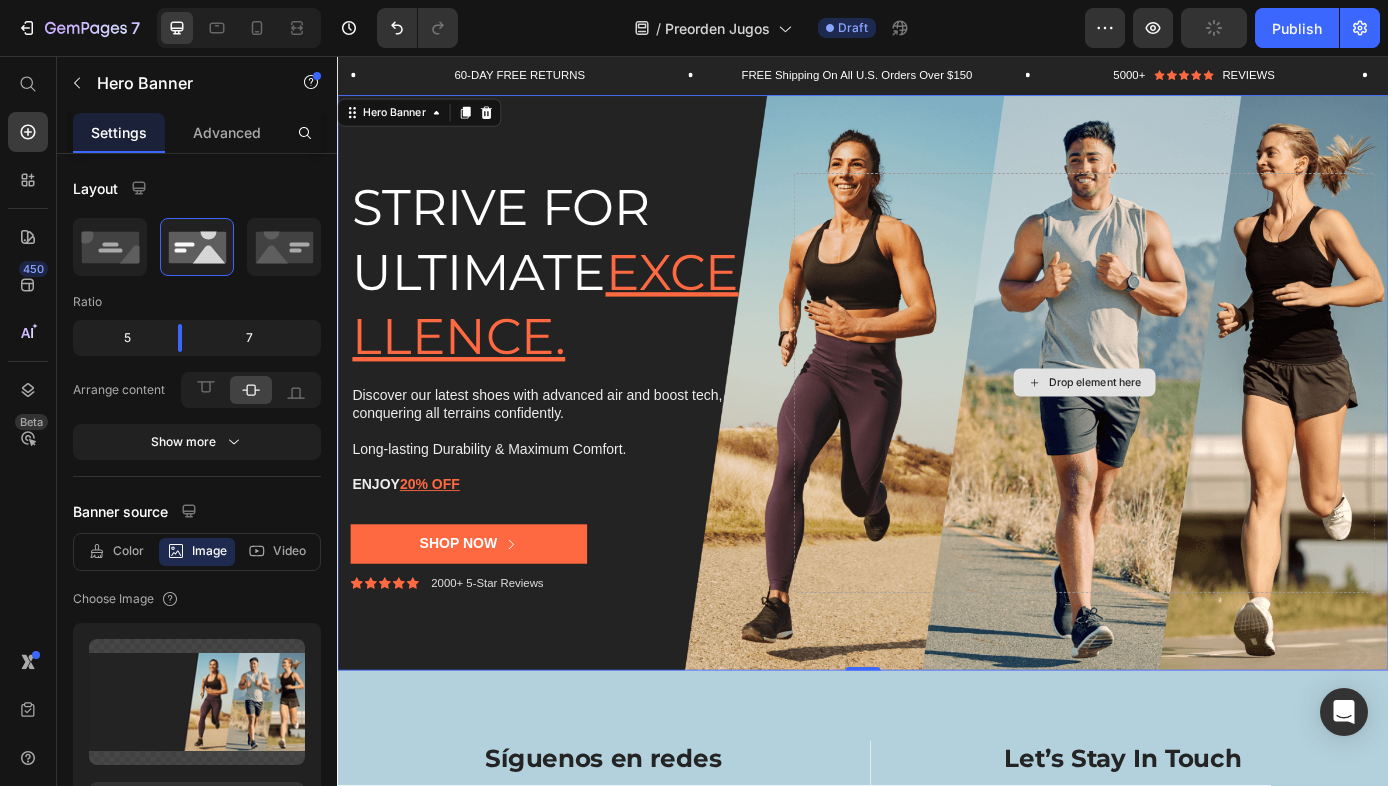 type on "https://cdn.shopify.com/s/files/1/0628/1910/6929/files/gempages_573622508847105092-4c63cff7-cec1-448e-93a2-ca5ec6637427.png" 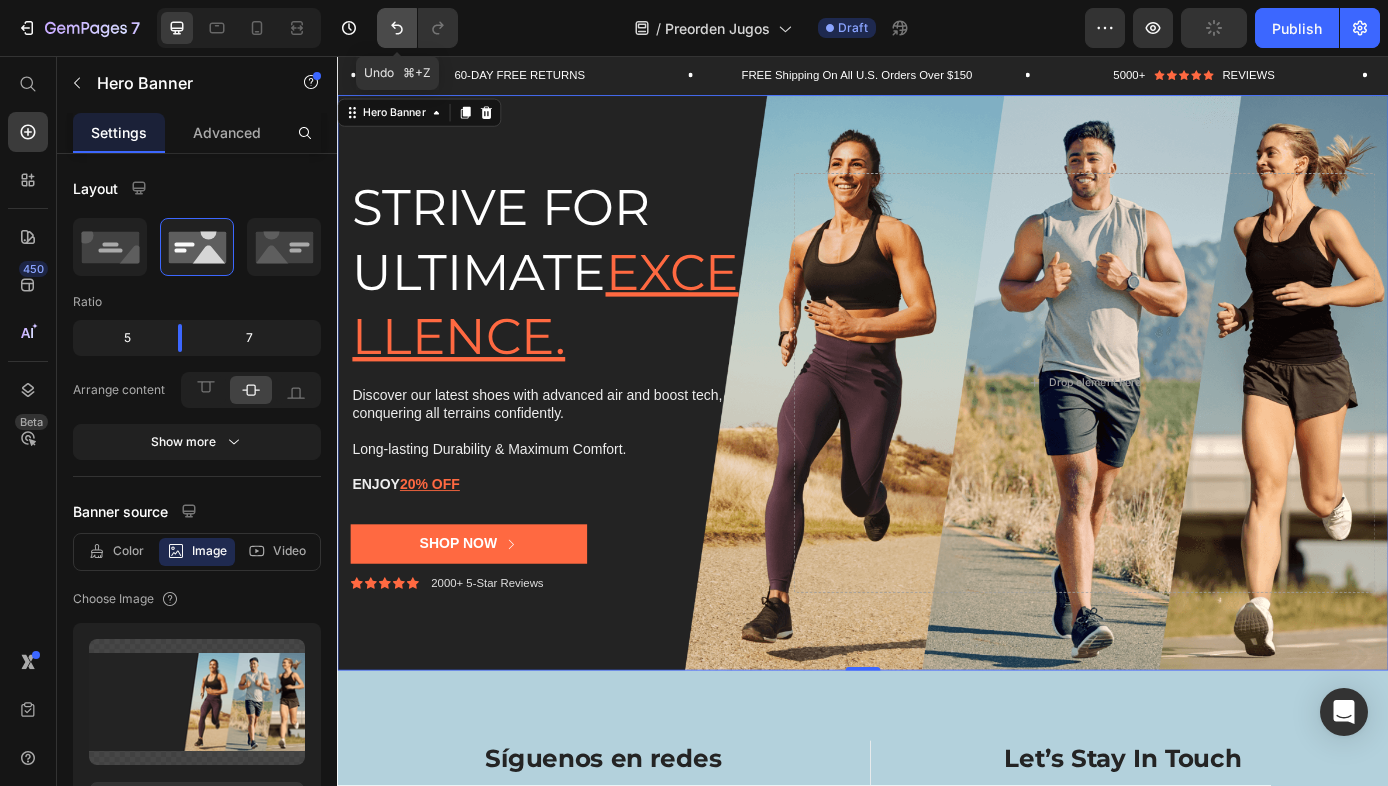 click 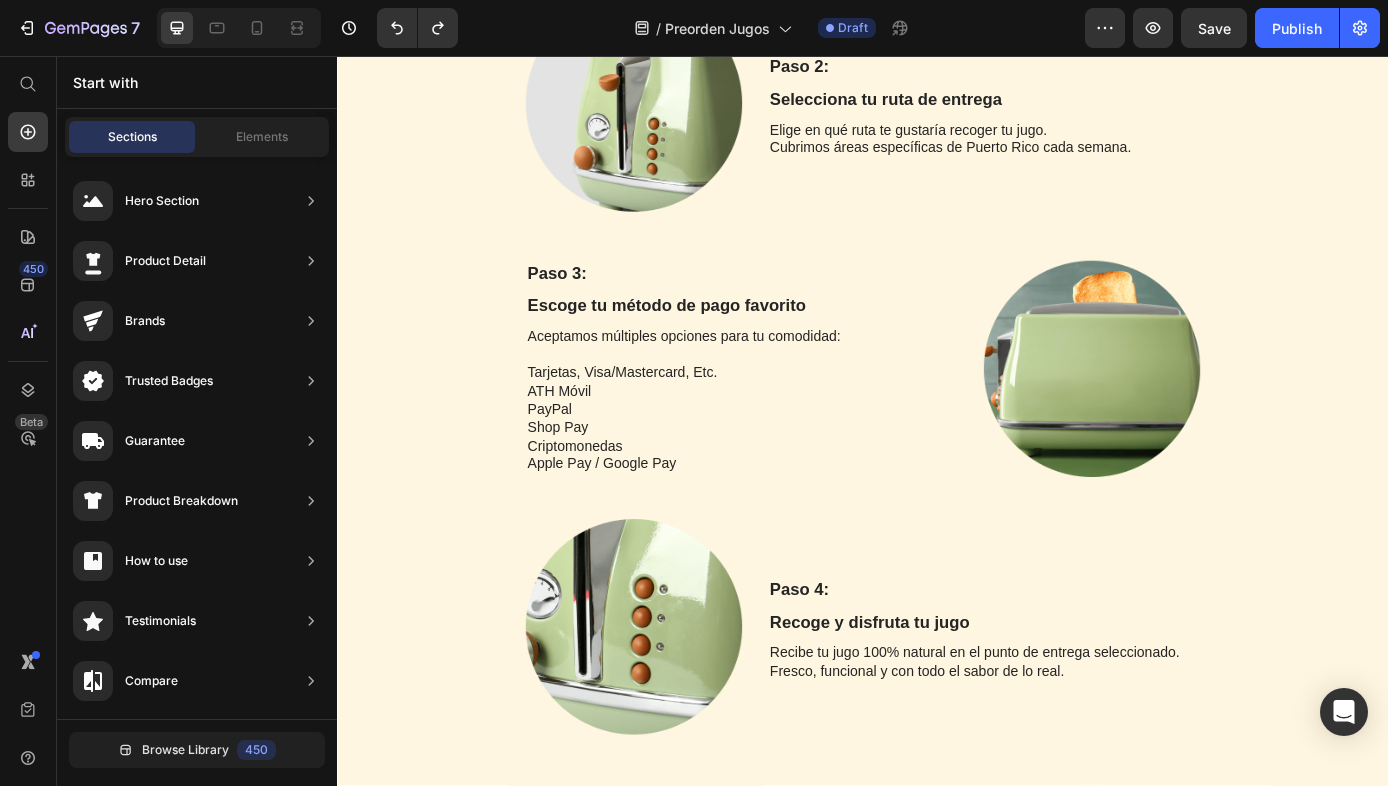 scroll, scrollTop: 2551, scrollLeft: 0, axis: vertical 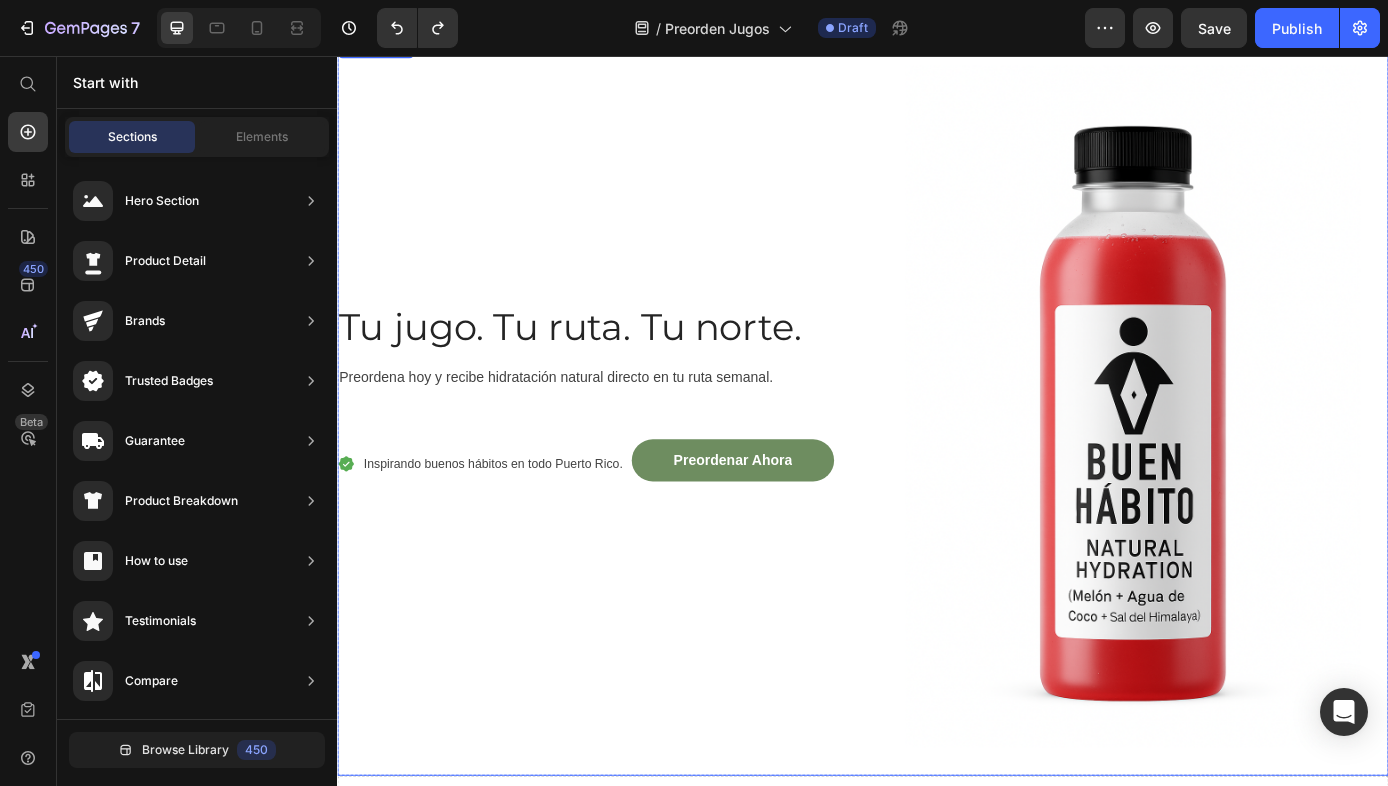 type 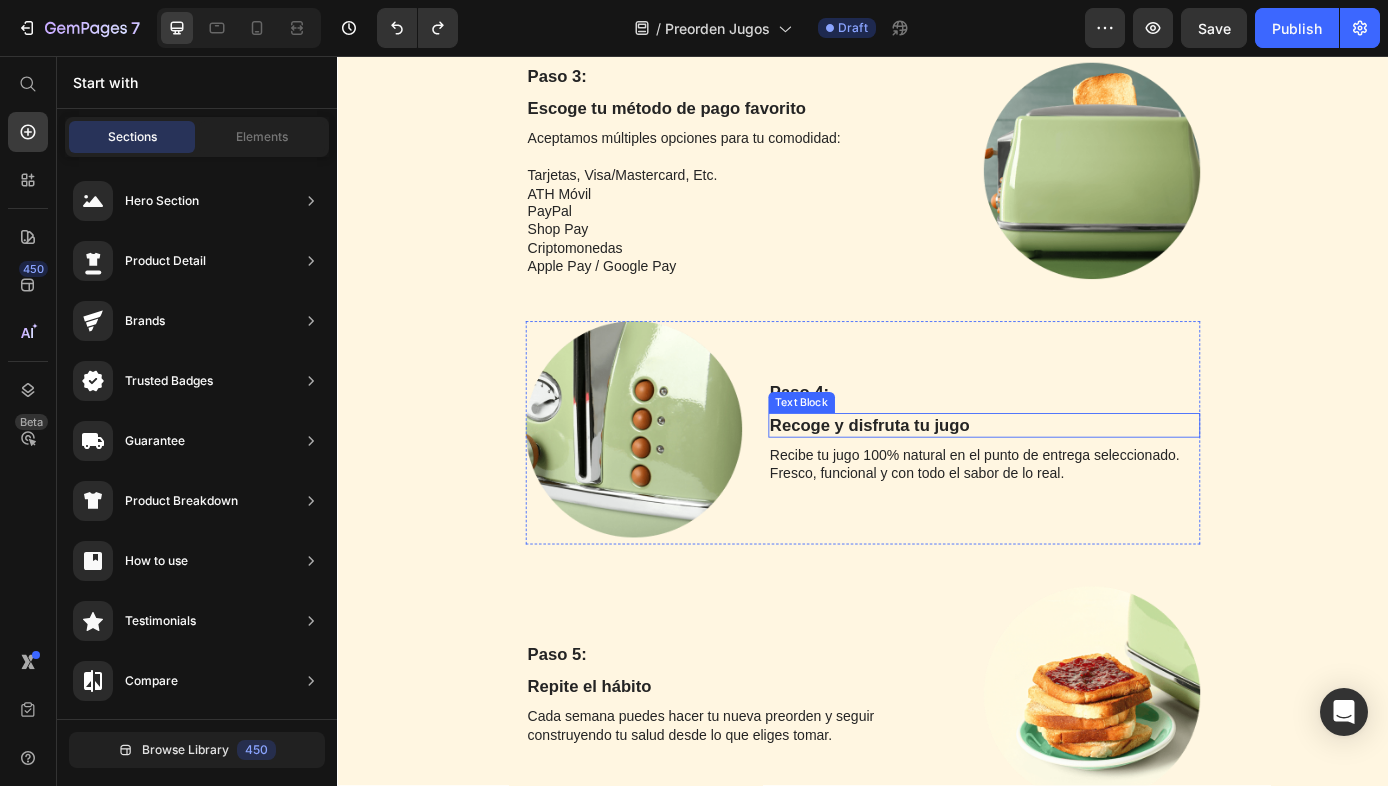 scroll, scrollTop: 2200, scrollLeft: 0, axis: vertical 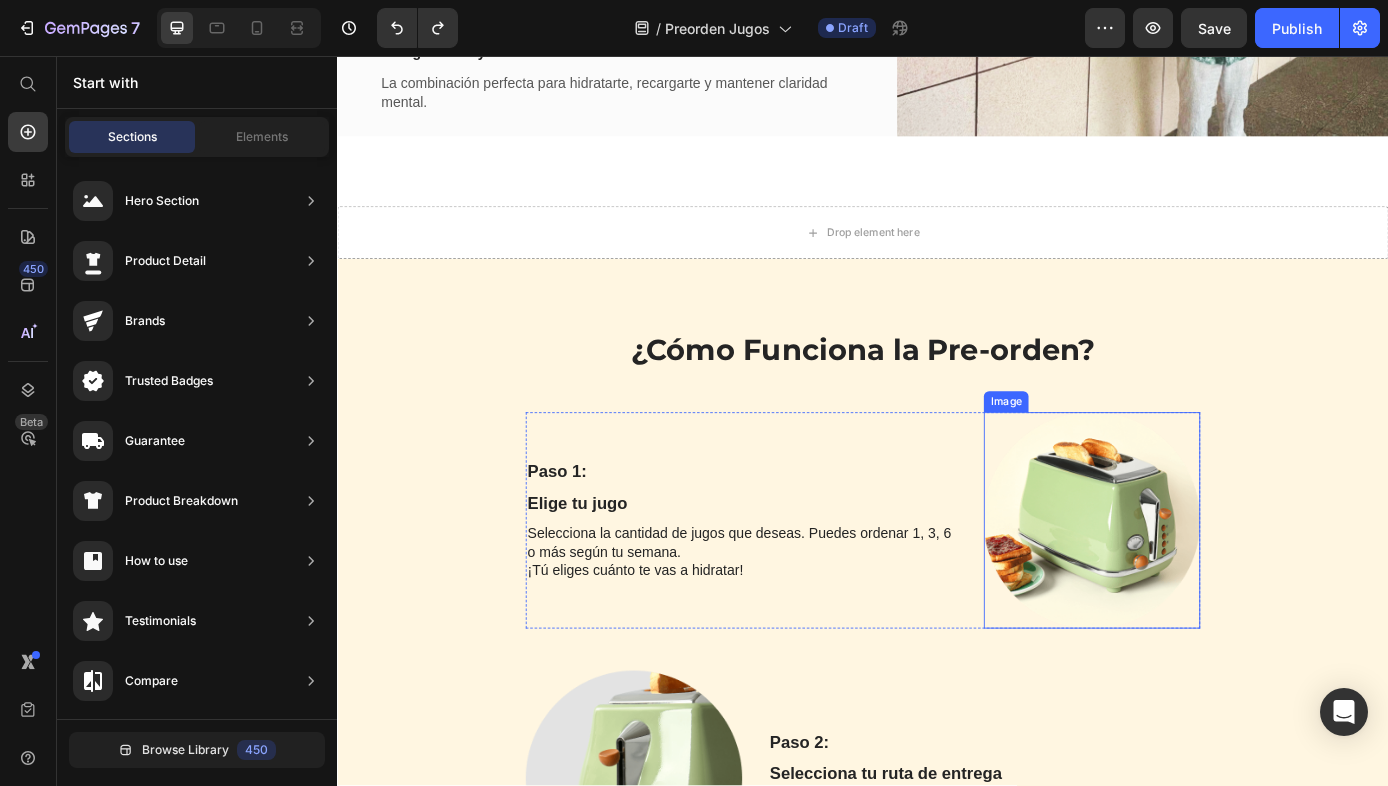 click at bounding box center (1198, 586) 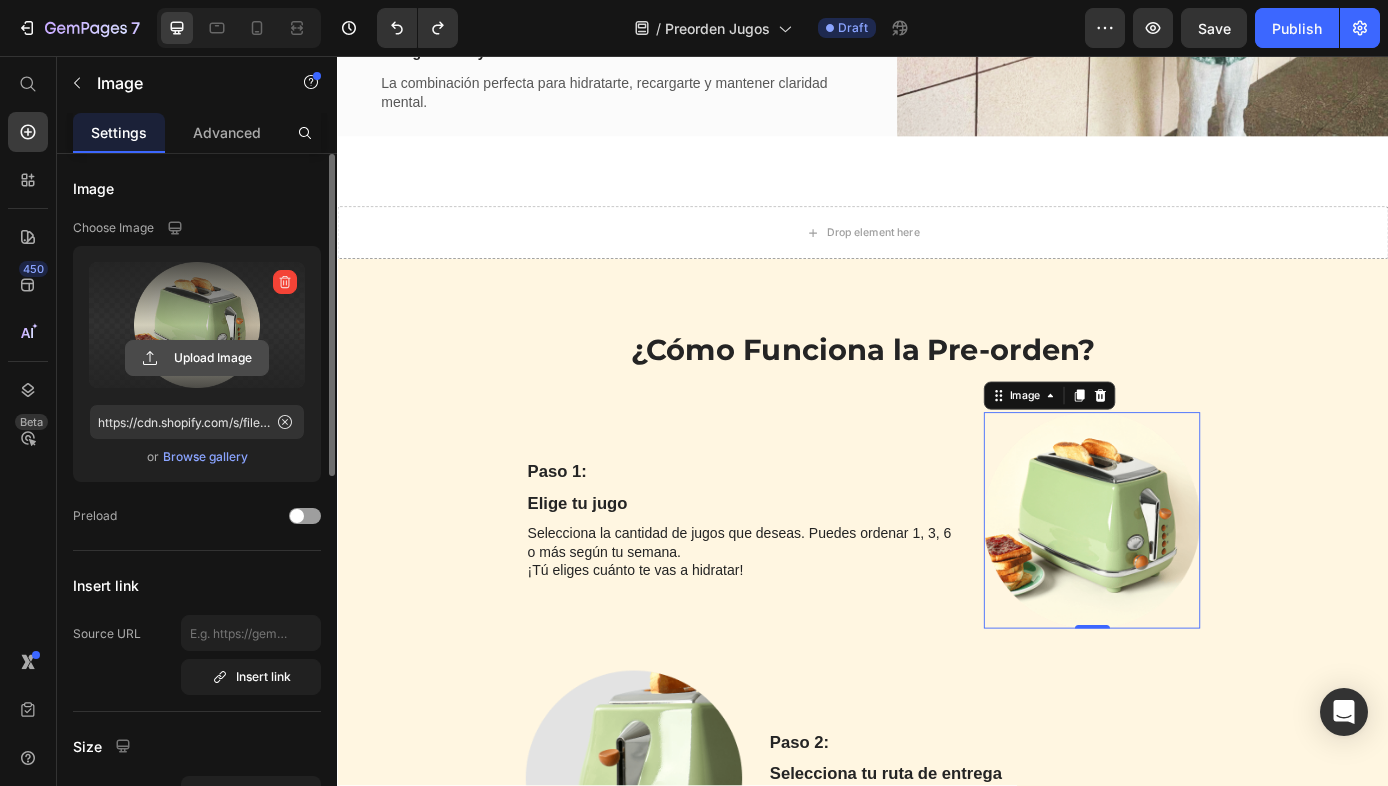click 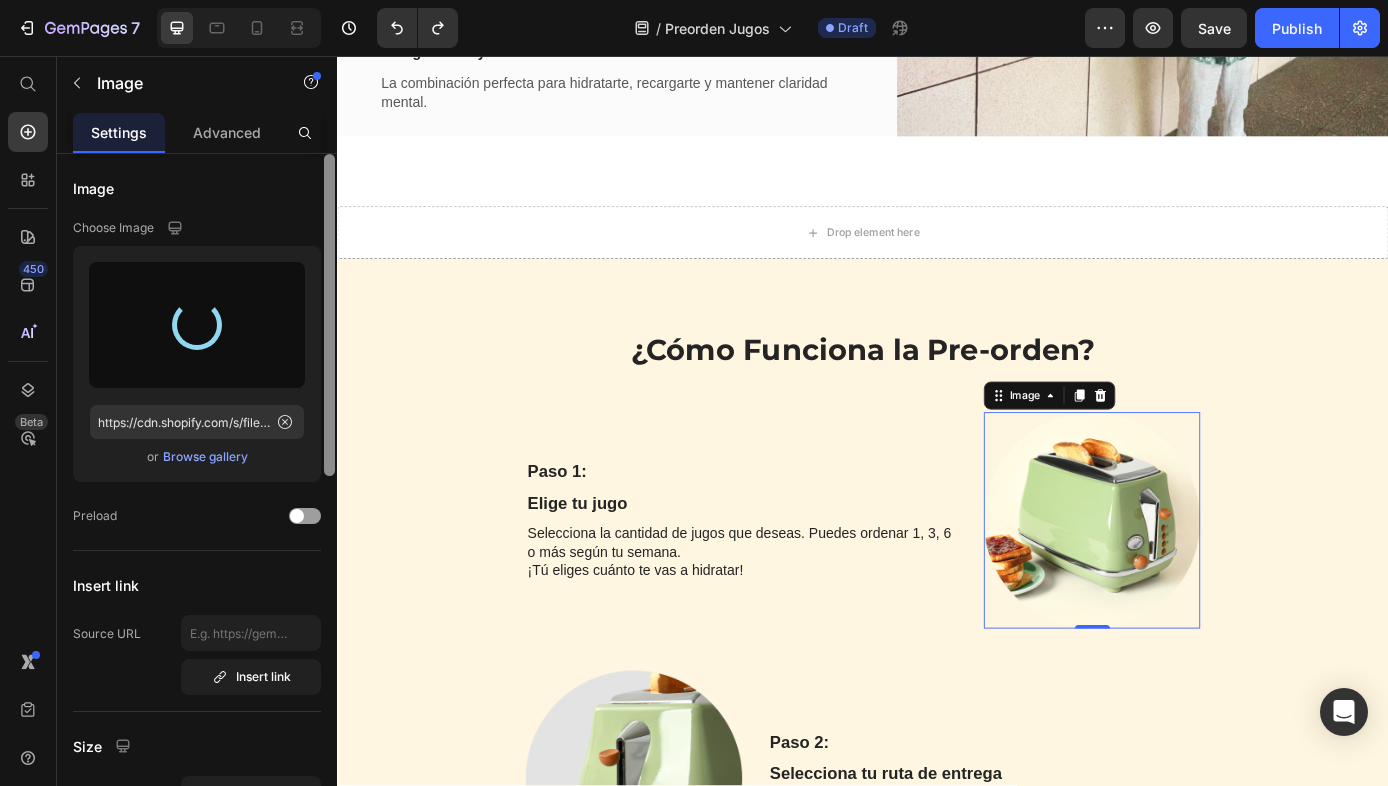 type on "https://cdn.shopify.com/s/files/1/0628/1910/6929/files/gempages_573622508847105092-c3808d8a-3f95-4683-aa31-472b8a0bb3a2.png" 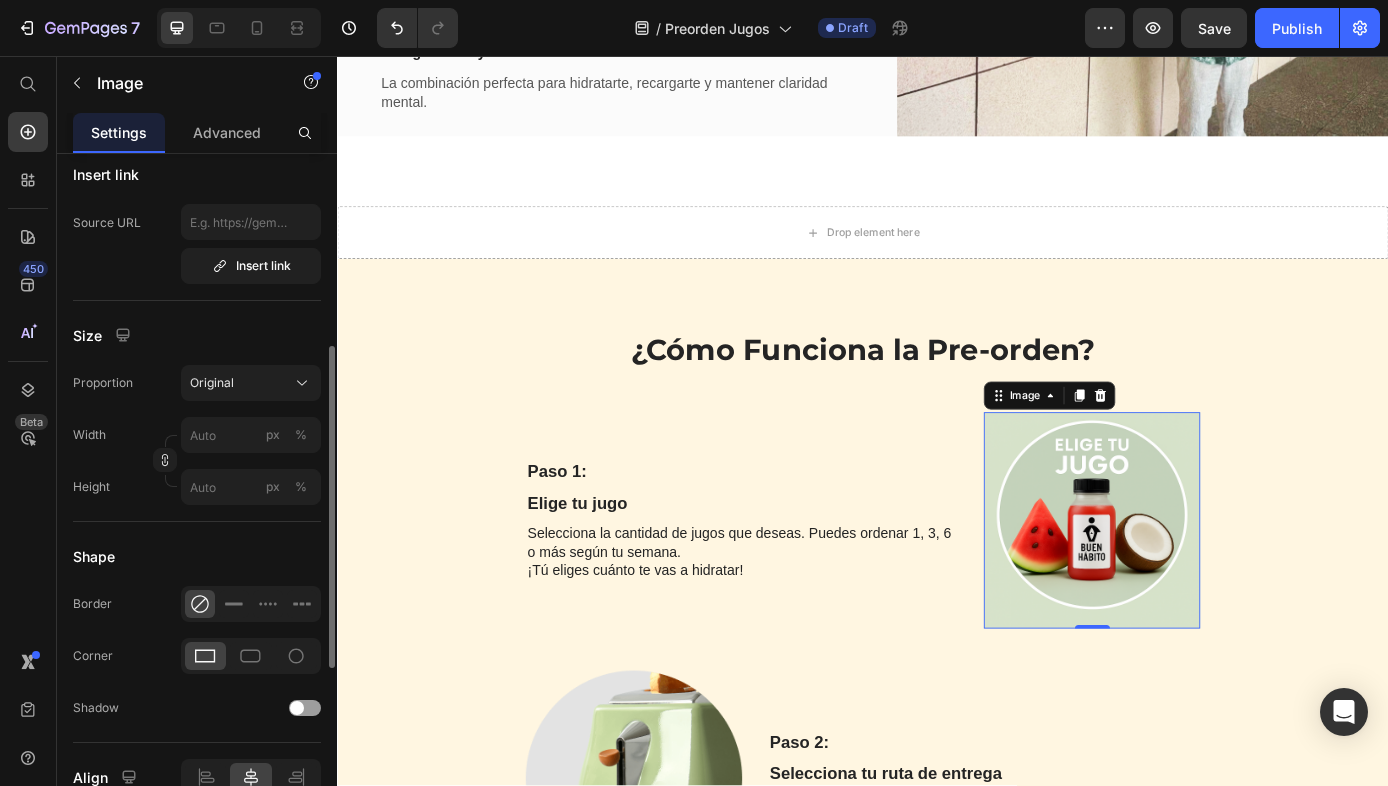 scroll, scrollTop: 586, scrollLeft: 0, axis: vertical 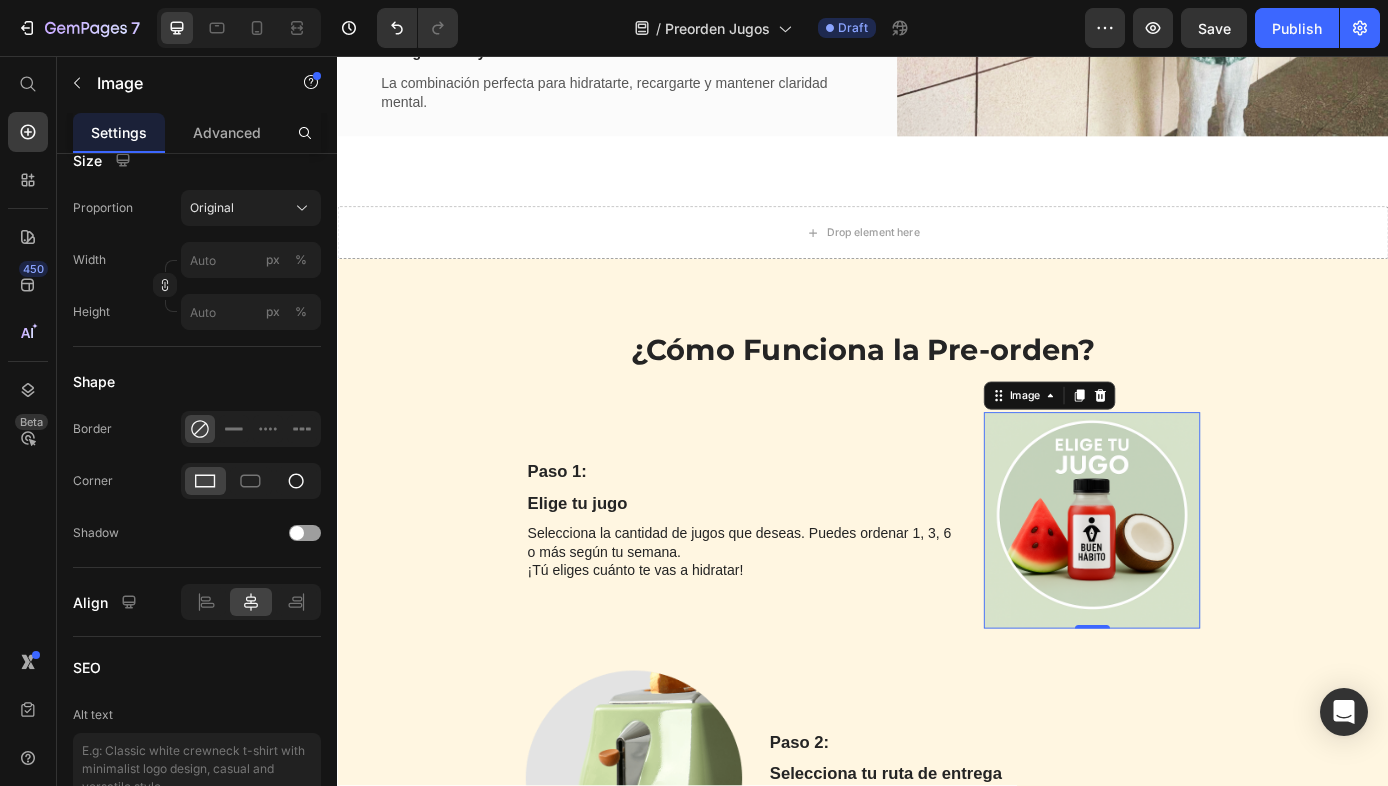 click 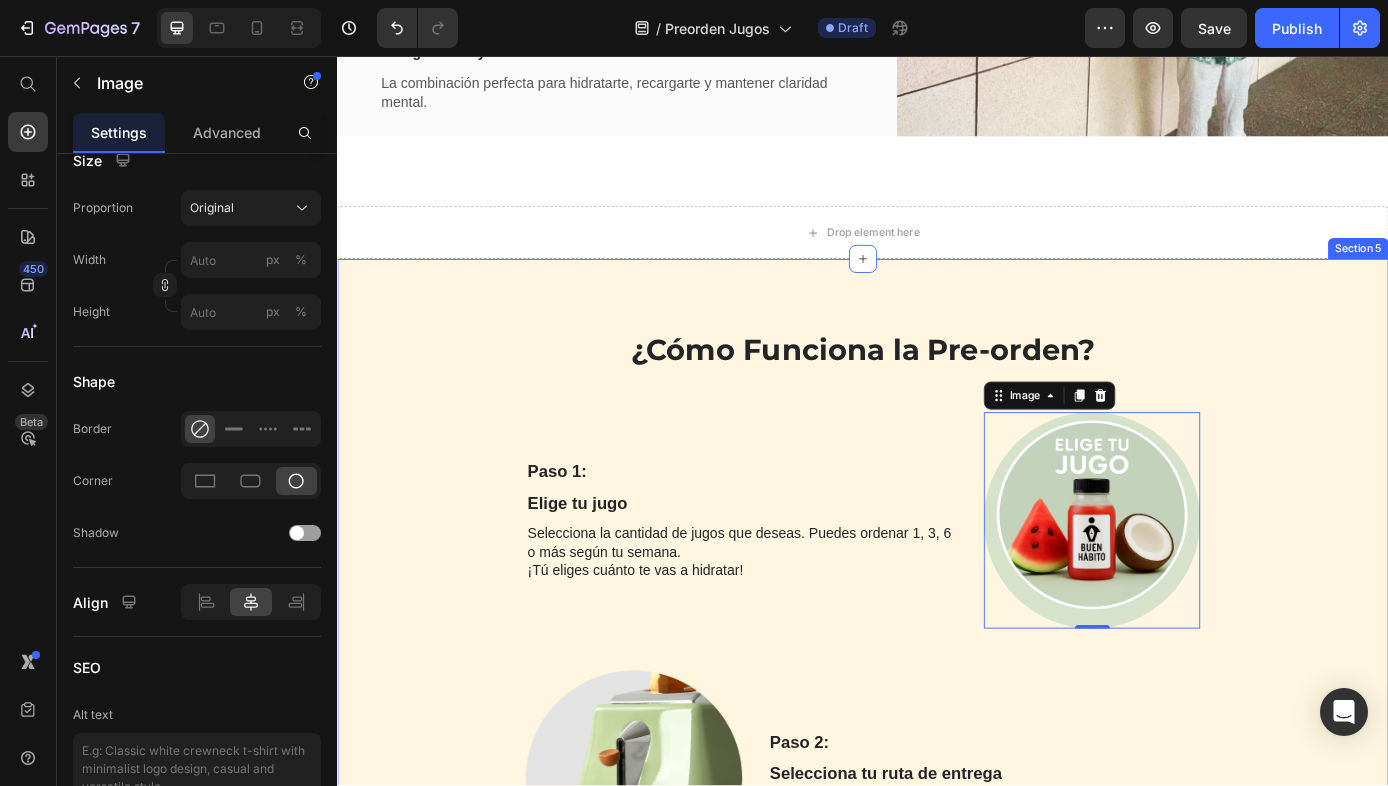 click on "¿Cómo Funciona la Pre-orden? Heading Row Paso 1: Text Block Elige tu jugo Text Block Selecciona la cantidad de jugos que deseas. Puedes ordenar 1, 3, 6 o más según tu semana. ¡Tú eliges cuánto te vas a hidratar! Text Block Image   0 Row Image Paso 2: Text Block Selecciona tu ruta de entrega Text Block Elige en qué ruta te gustaría recoger tu jugo. Cubrimos áreas específicas de [STATE] cada semana. Text Block Row Paso 3: Text Block Escoge tu método de pago favorito Text Block Aceptamos múltiples opciones para tu comodidad:   Tarjetas, Visa/Mastercard, Etc. ATH Móvil PayPal Shop Pay Criptomonedas Apple Pay / Google Pay Text Block Image Row Image Paso 4: Text Block Recoge y disfruta tu jugo Text Block Recibe tu jugo 100% natural en el punto de entrega seleccionado. Fresco, funcional y con todo el sabor de lo real. Text Block Row Paso 5: Text Block Repite el hábito Text Block Cada semana puedes hacer tu nueva preorden y seguir construyendo tu salud desde lo que eliges tomar. Text Block Image" at bounding box center [937, 1221] 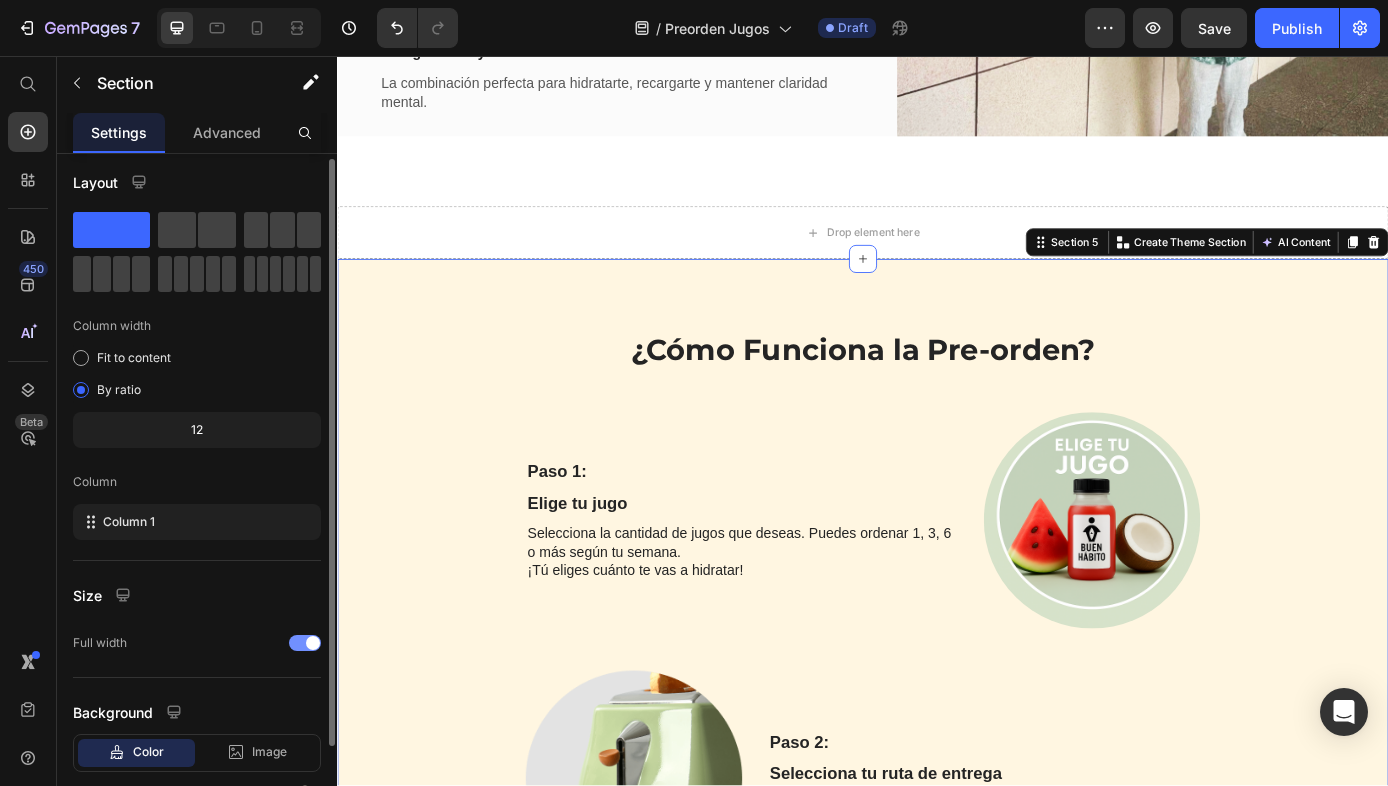 scroll, scrollTop: 0, scrollLeft: 0, axis: both 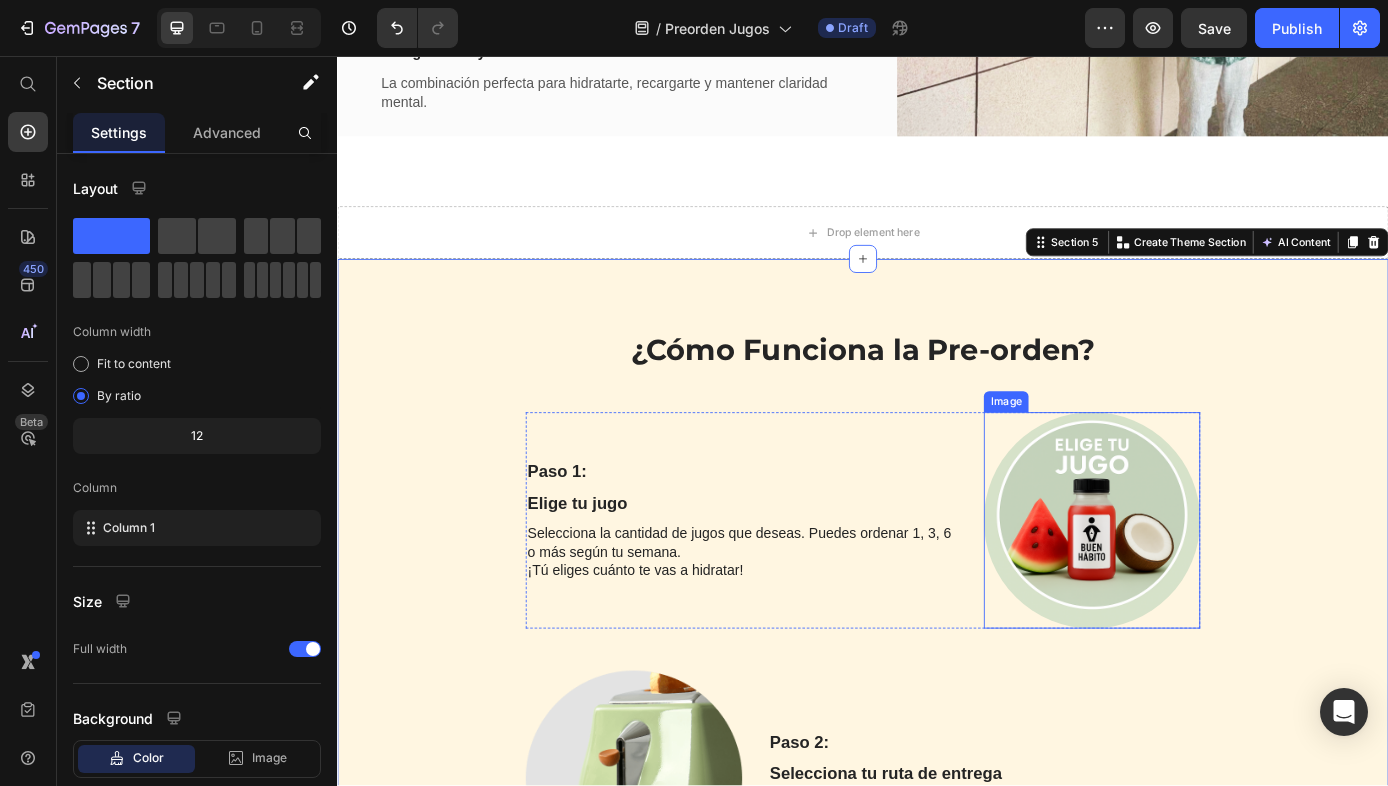 click at bounding box center (1198, 586) 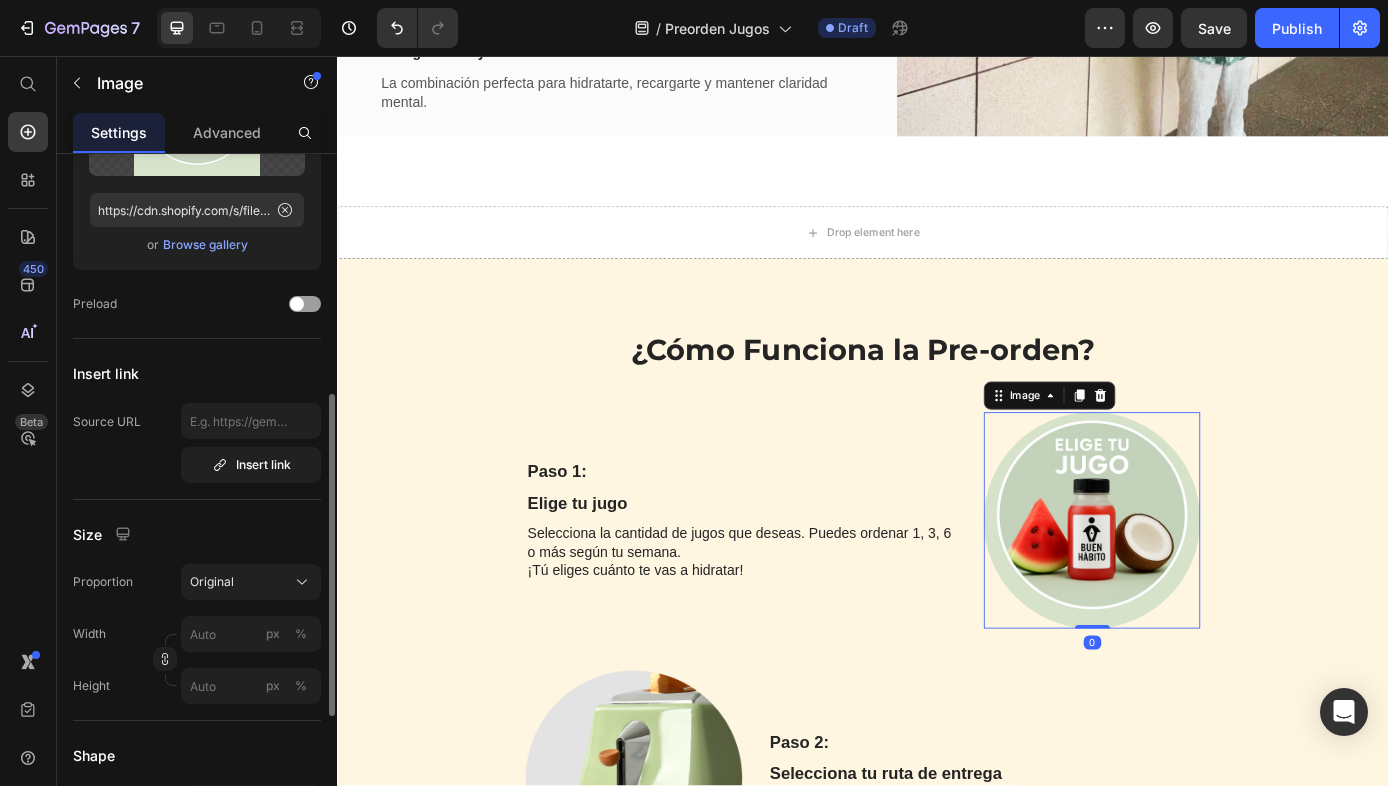 scroll, scrollTop: 308, scrollLeft: 0, axis: vertical 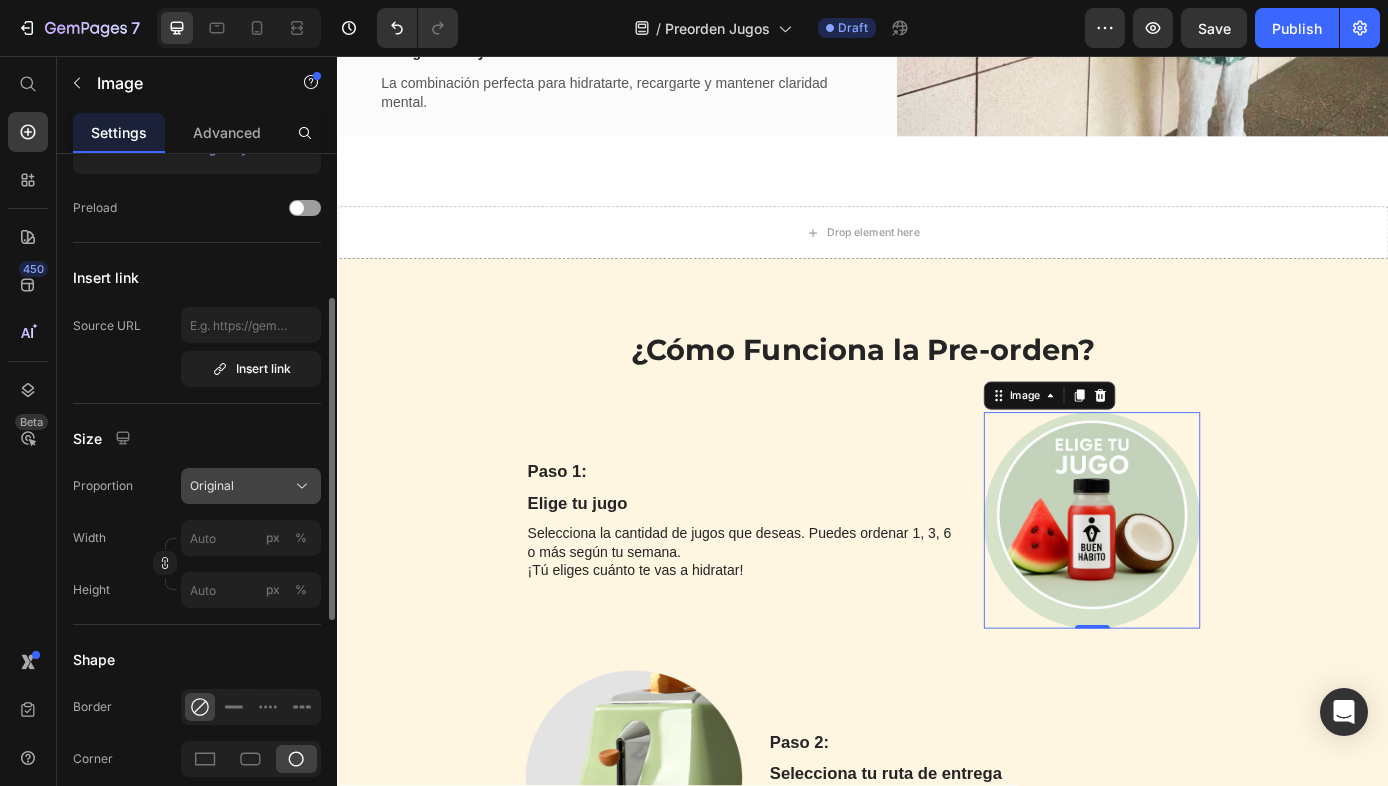 click on "Original" at bounding box center [212, 486] 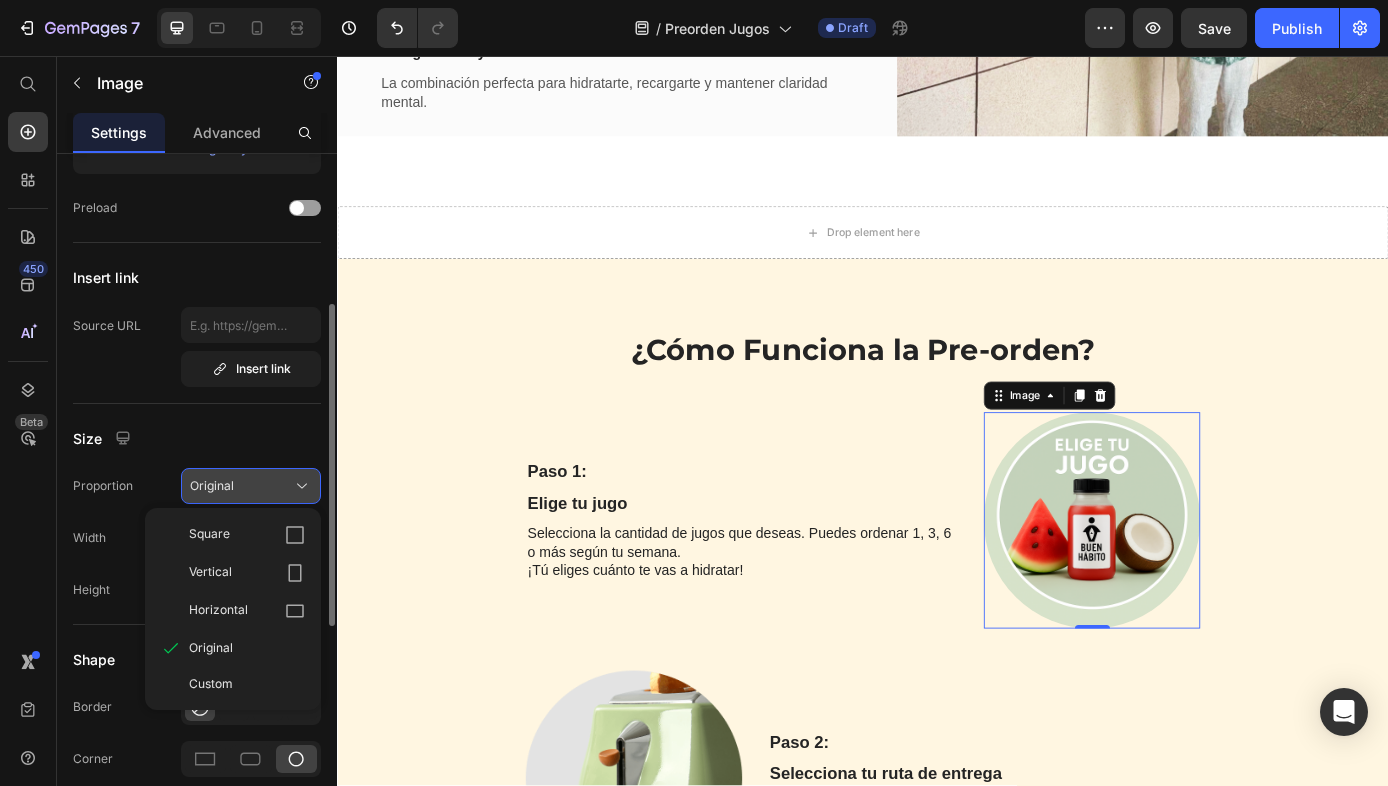 scroll, scrollTop: 417, scrollLeft: 0, axis: vertical 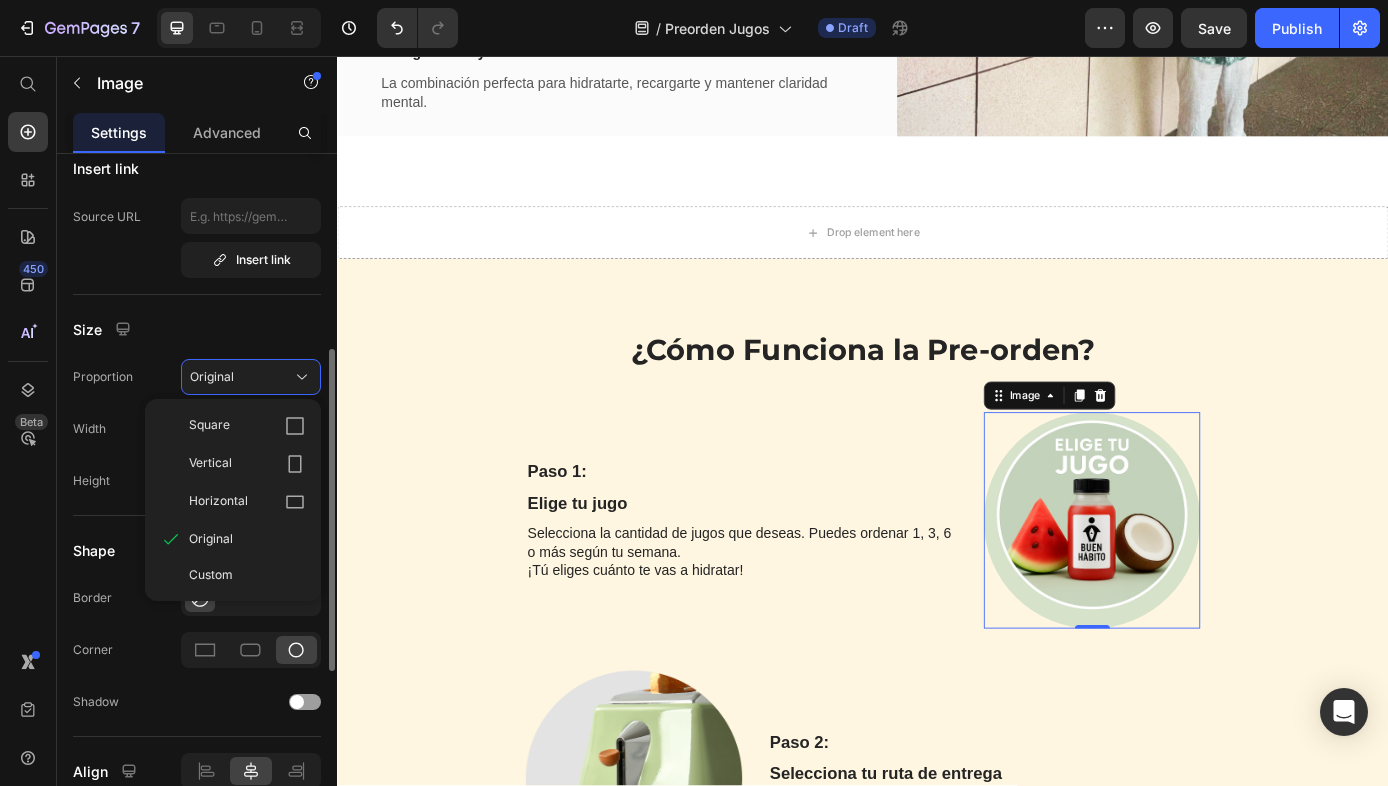 click on "Proportion Original Square Vertical Horizontal Original Custom Width px % Height px %" at bounding box center (197, 429) 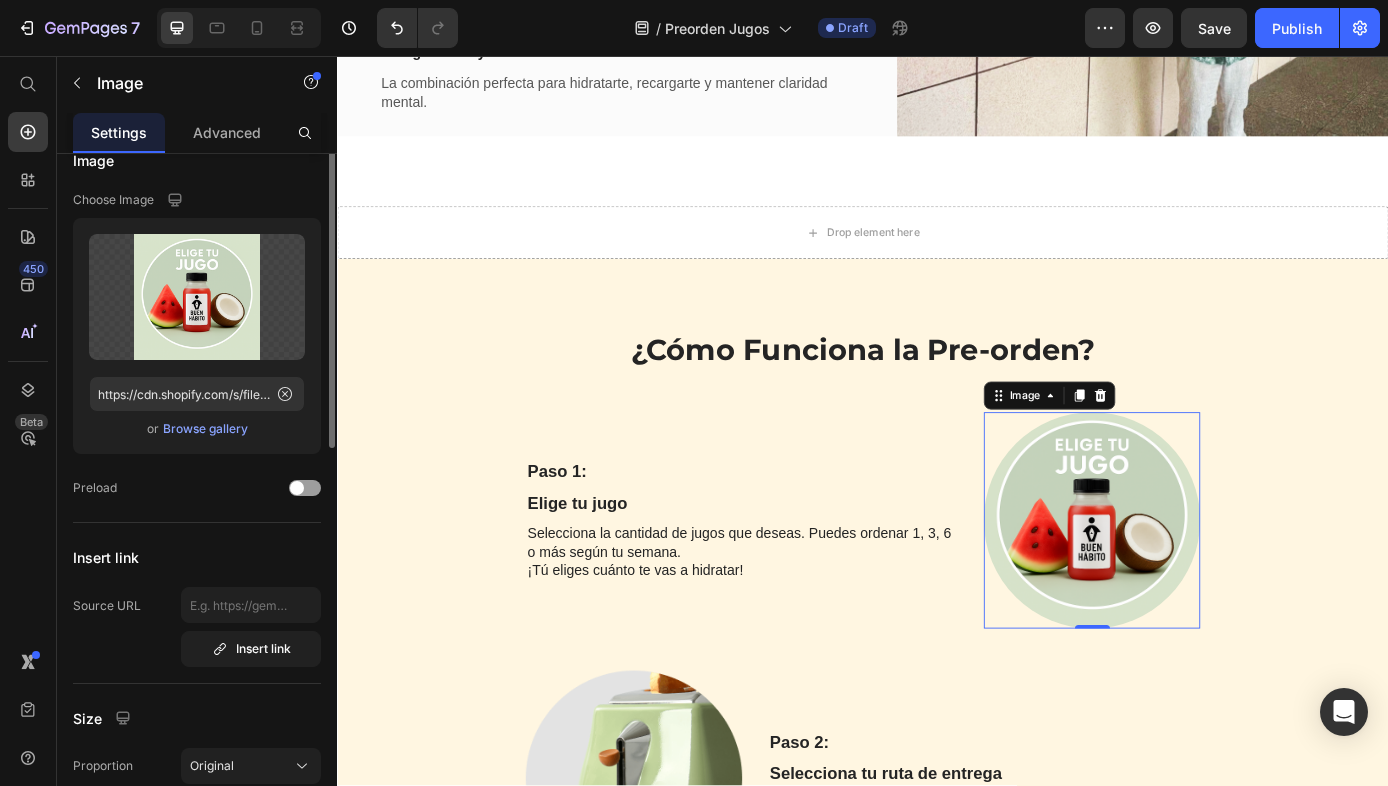 scroll, scrollTop: 0, scrollLeft: 0, axis: both 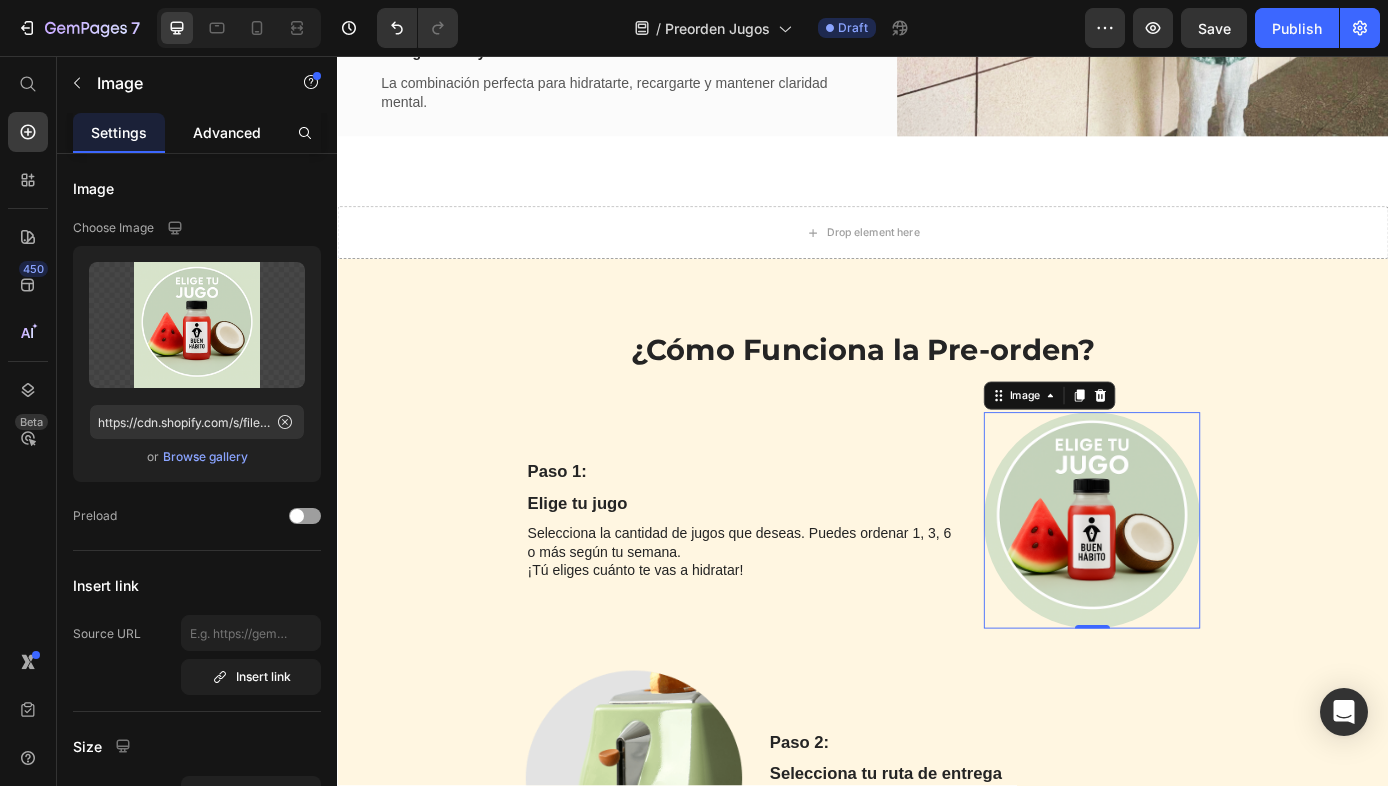 click on "Advanced" at bounding box center [227, 132] 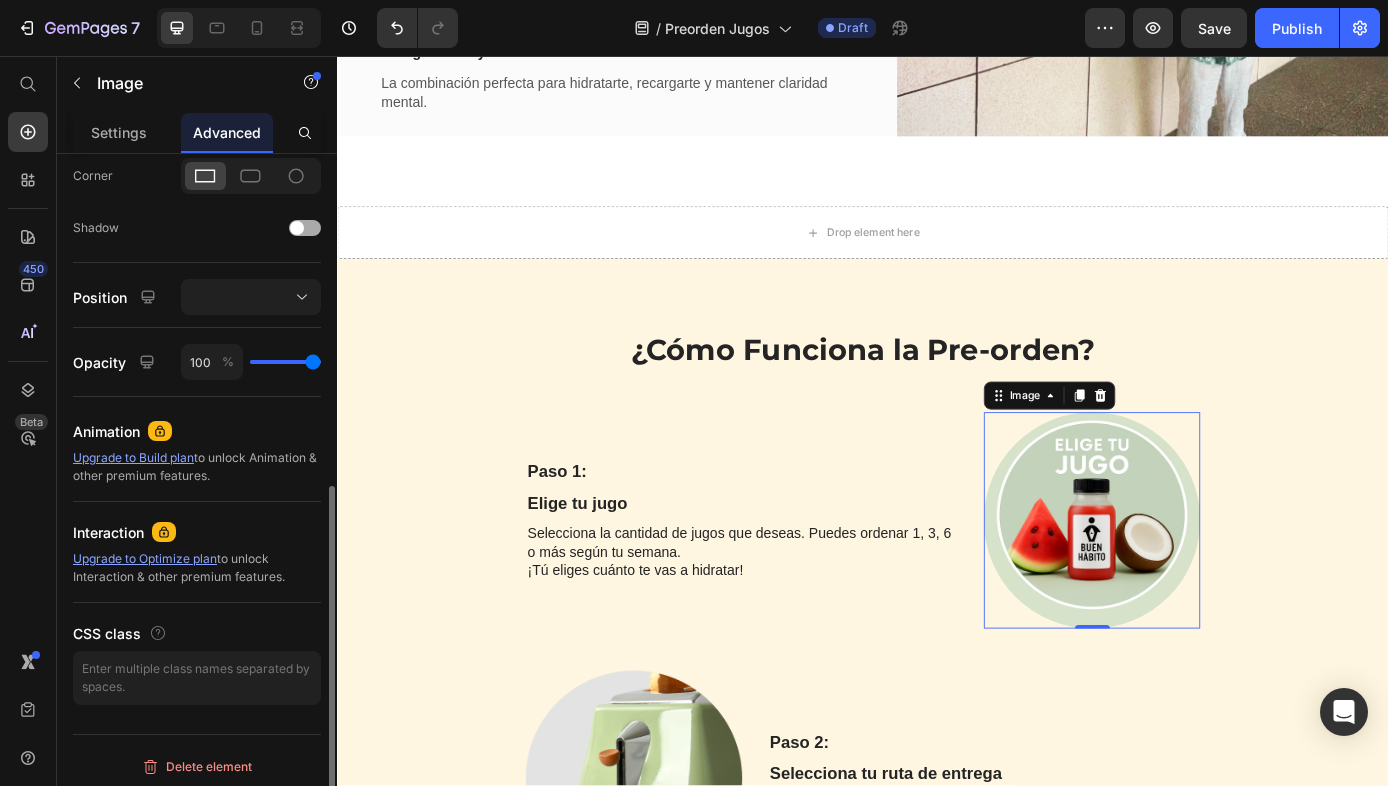 scroll, scrollTop: 616, scrollLeft: 0, axis: vertical 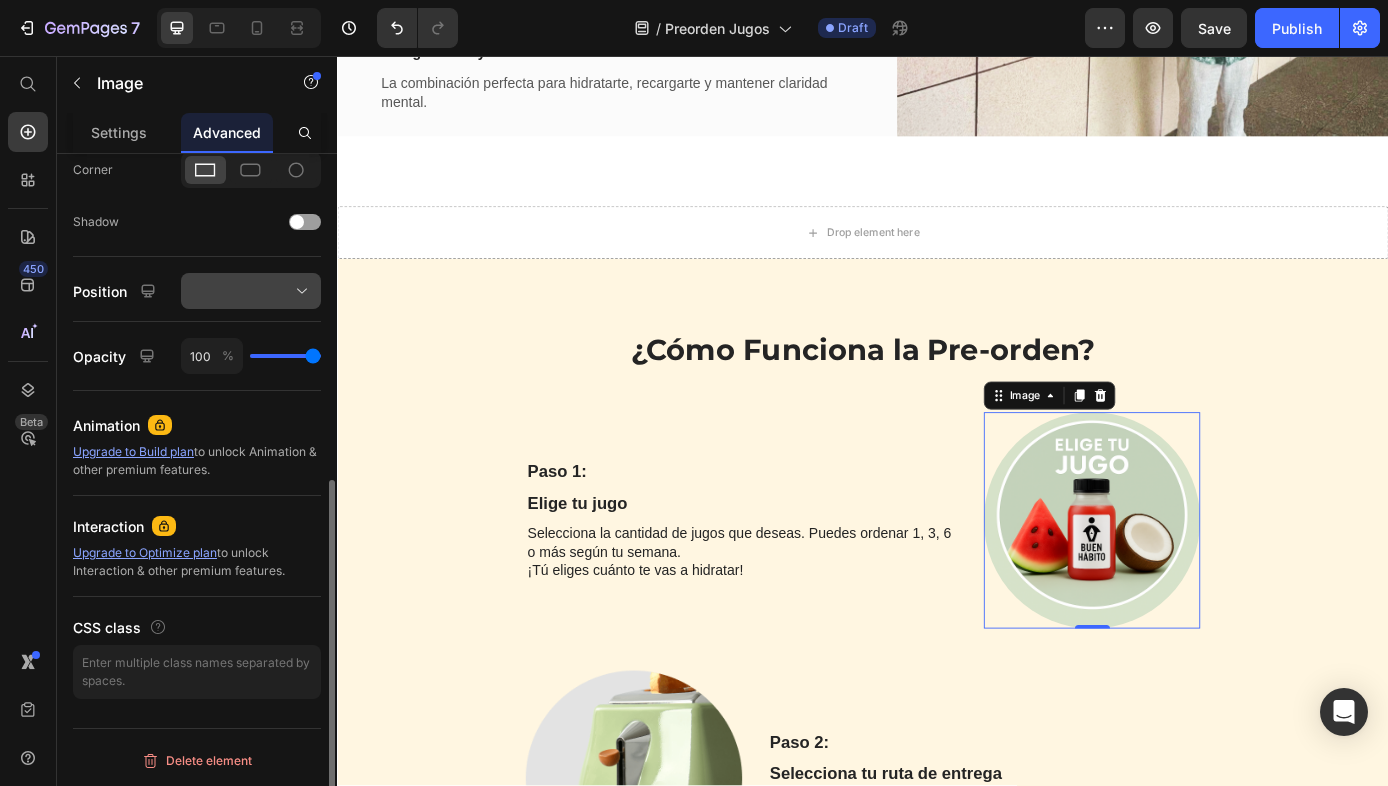 click at bounding box center [251, 291] 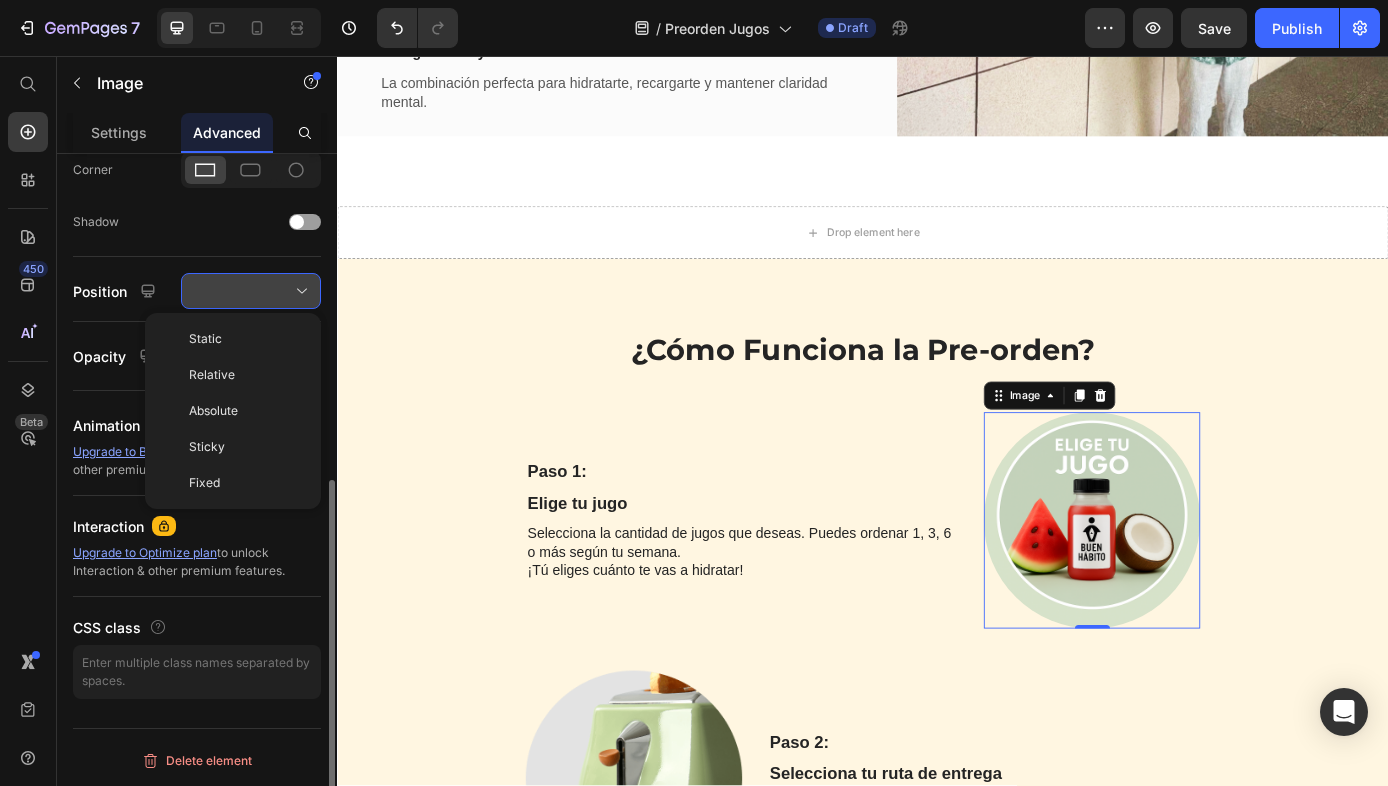click at bounding box center (251, 291) 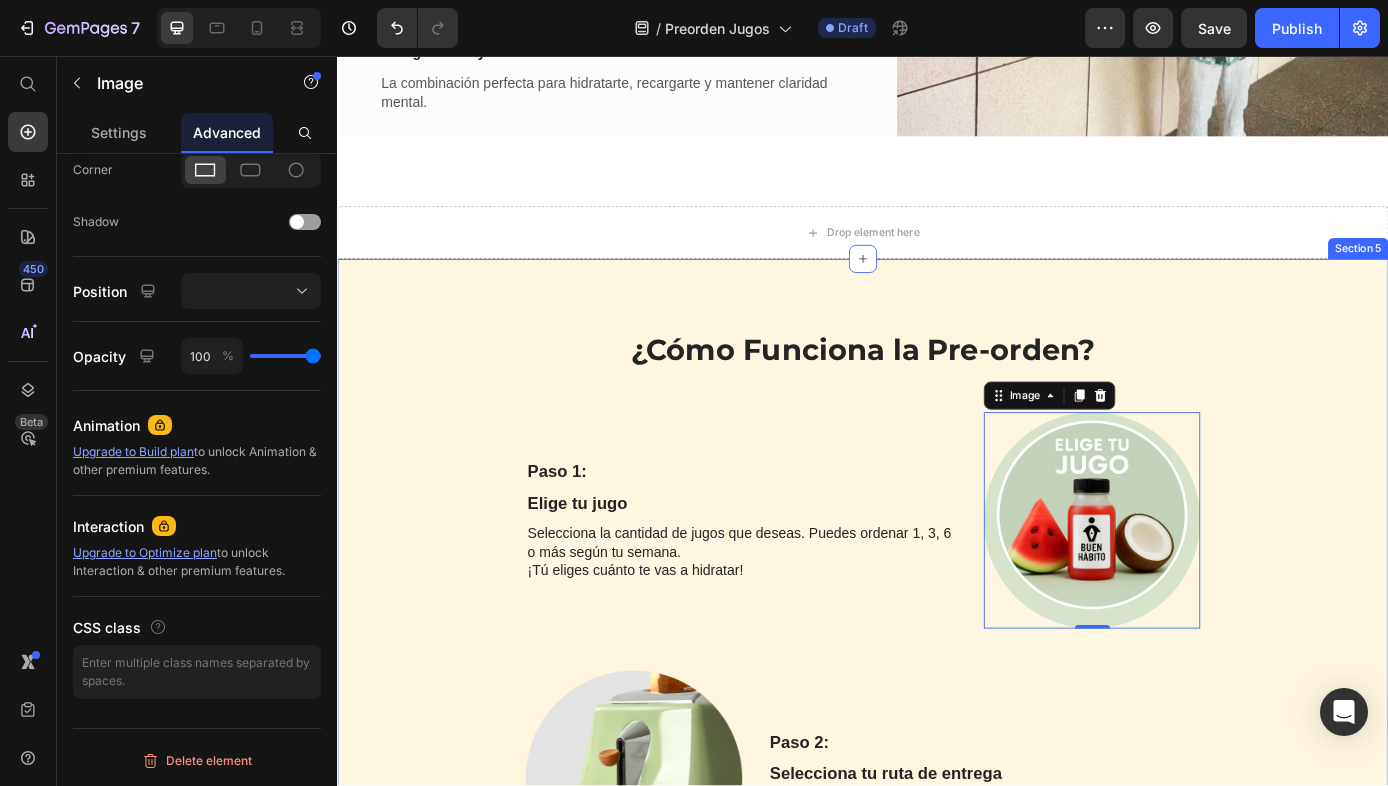 click on "¿Cómo Funciona la Pre-orden? Heading Row Paso 1: Text Block Elige tu jugo Text Block Selecciona la cantidad de jugos que deseas. Puedes ordenar 1, 3, 6 o más según tu semana. ¡Tú eliges cuánto te vas a hidratar! Text Block Image   0 Row Image Paso 2: Text Block Selecciona tu ruta de entrega Text Block Elige en qué ruta te gustaría recoger tu jugo. Cubrimos áreas específicas de [STATE] cada semana. Text Block Row Paso 3: Text Block Escoge tu método de pago favorito Text Block Aceptamos múltiples opciones para tu comodidad:   Tarjetas, Visa/Mastercard, Etc. ATH Móvil PayPal Shop Pay Criptomonedas Apple Pay / Google Pay Text Block Image Row Image Paso 4: Text Block Recoge y disfruta tu jugo Text Block Recibe tu jugo 100% natural en el punto de entrega seleccionado. Fresco, funcional y con todo el sabor de lo real. Text Block Row Paso 5: Text Block Repite el hábito Text Block Cada semana puedes hacer tu nueva preorden y seguir construyendo tu salud desde lo que eliges tomar. Text Block Image" at bounding box center [937, 1221] 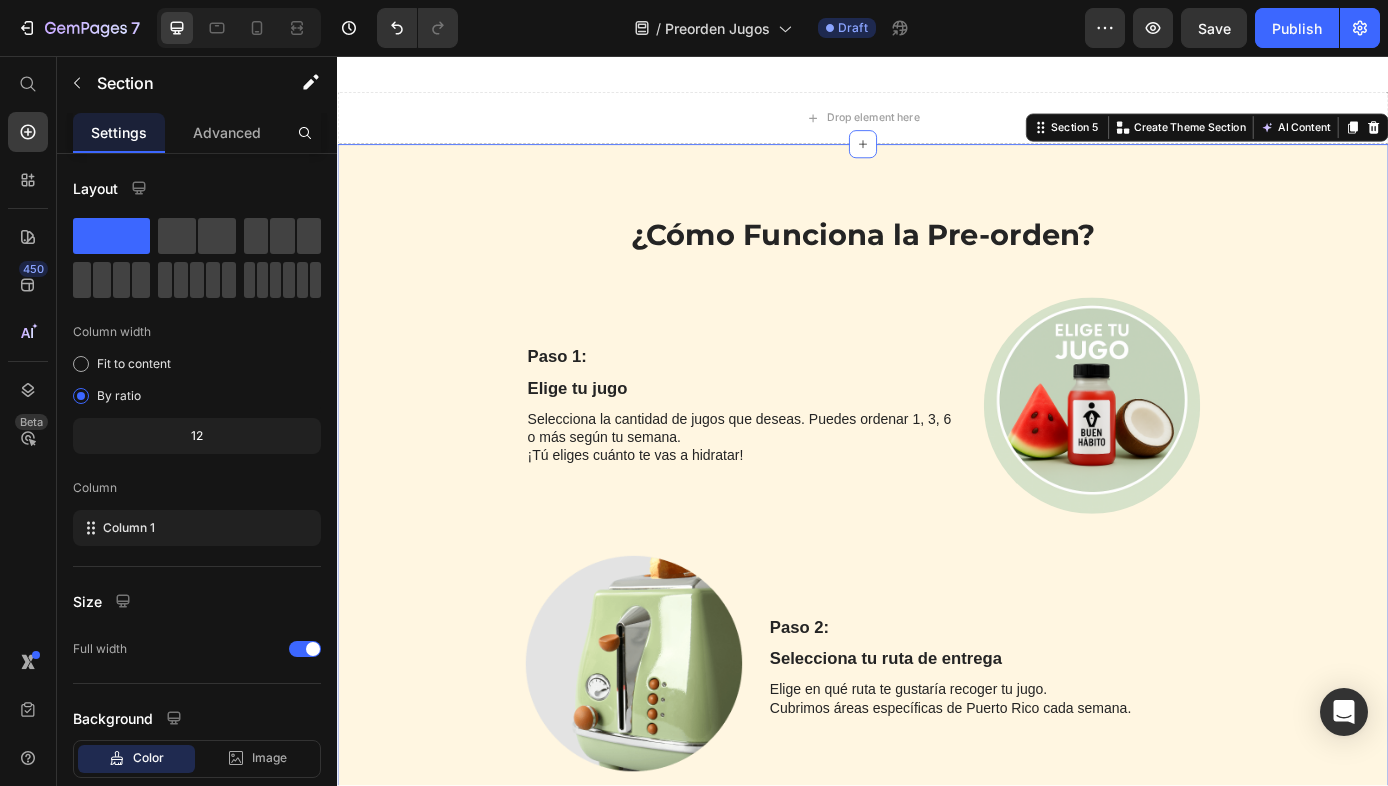 scroll, scrollTop: 2338, scrollLeft: 0, axis: vertical 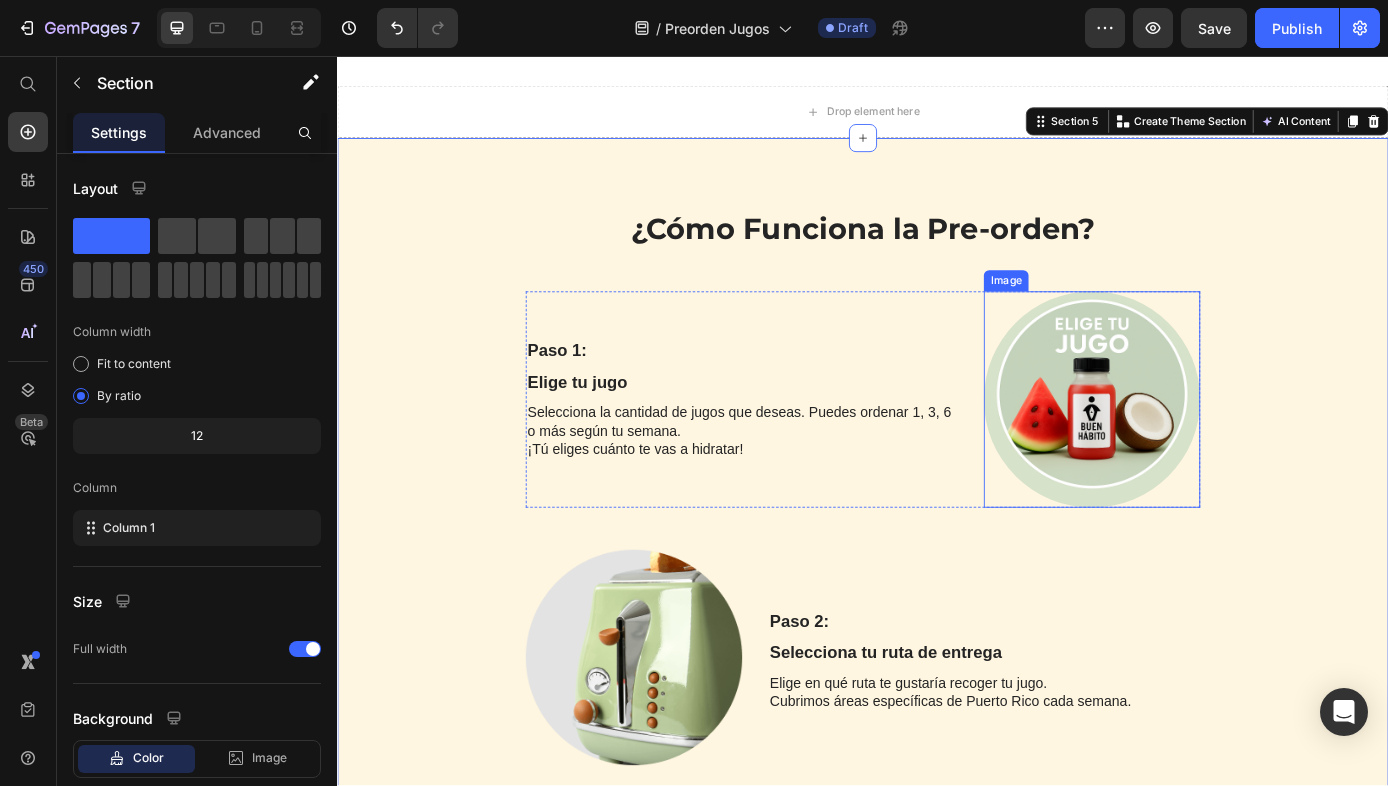 click at bounding box center (1198, 448) 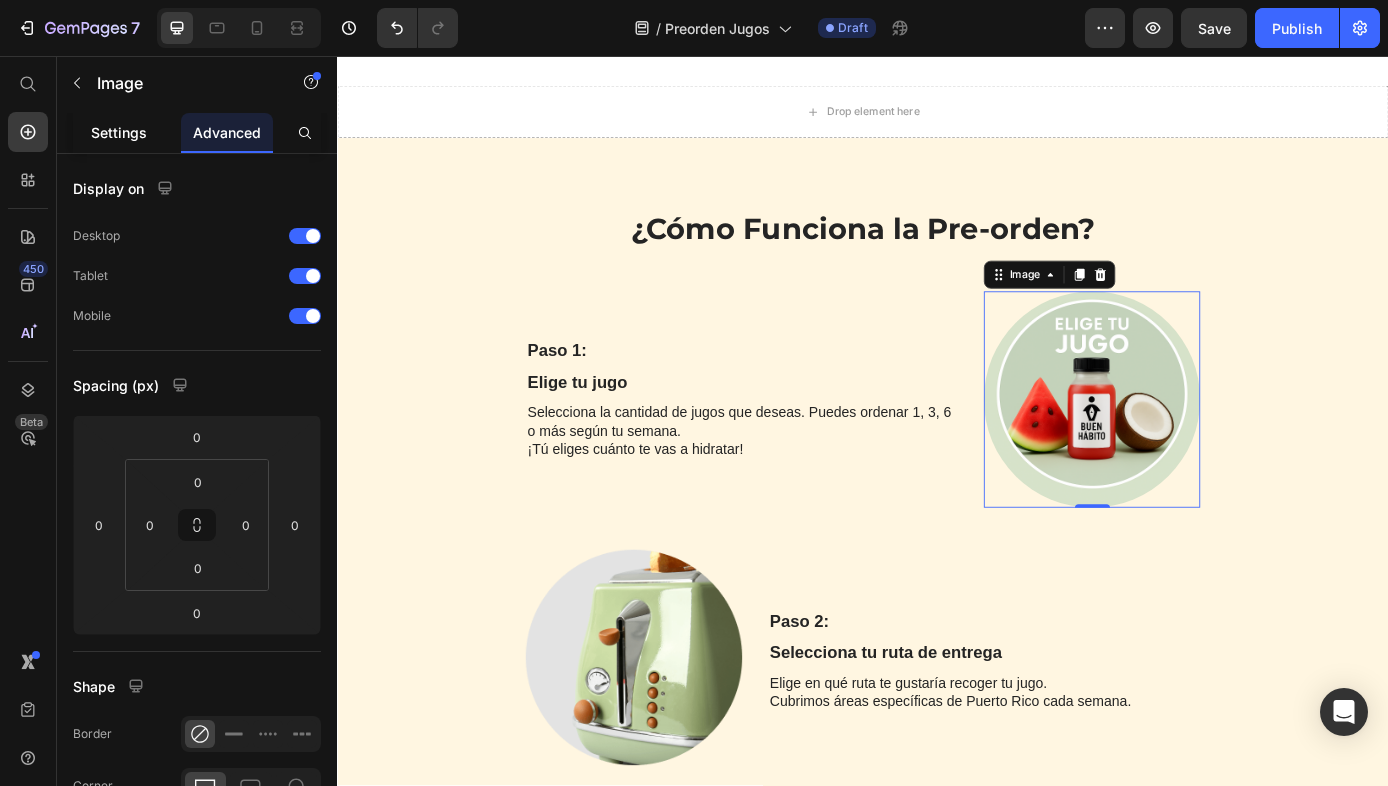 click on "Settings" at bounding box center [119, 132] 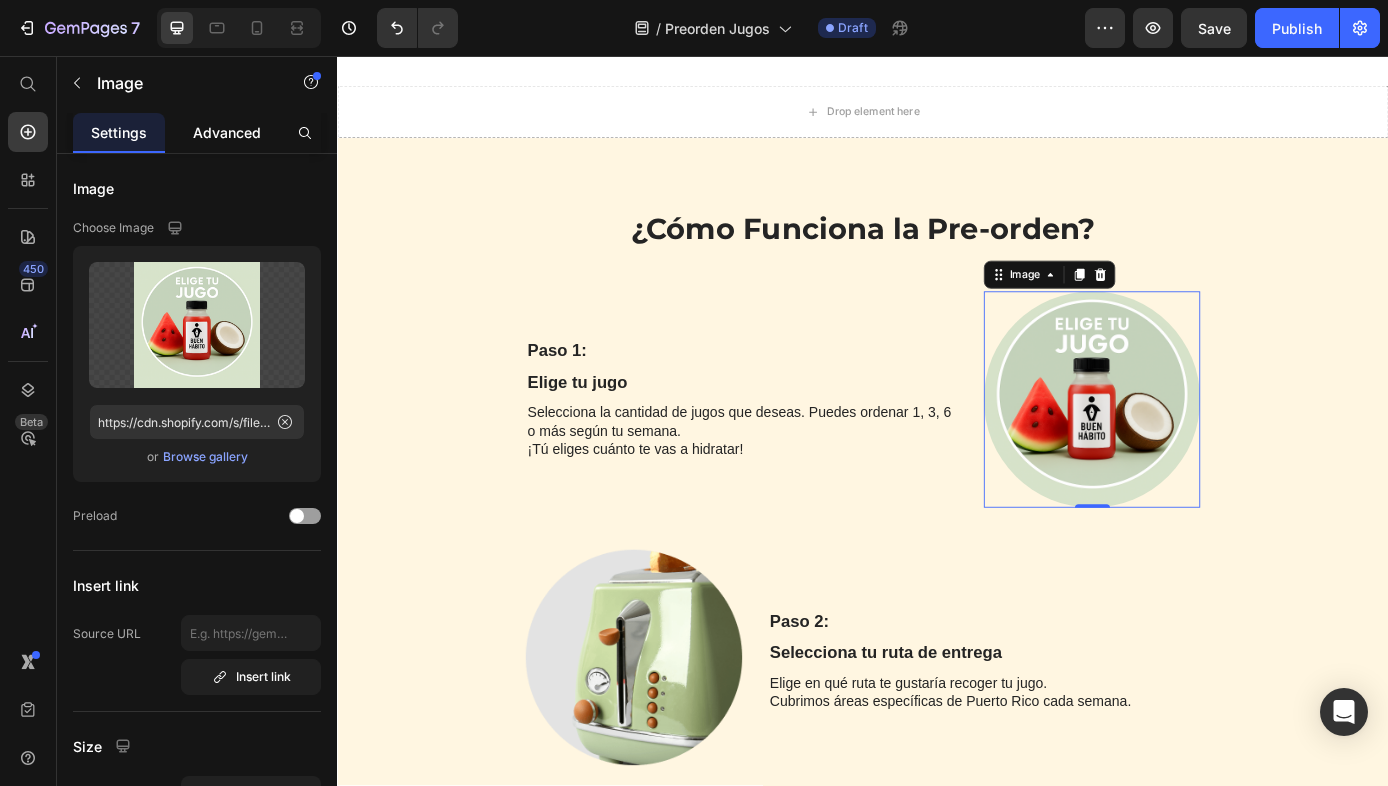 click on "Advanced" at bounding box center (227, 132) 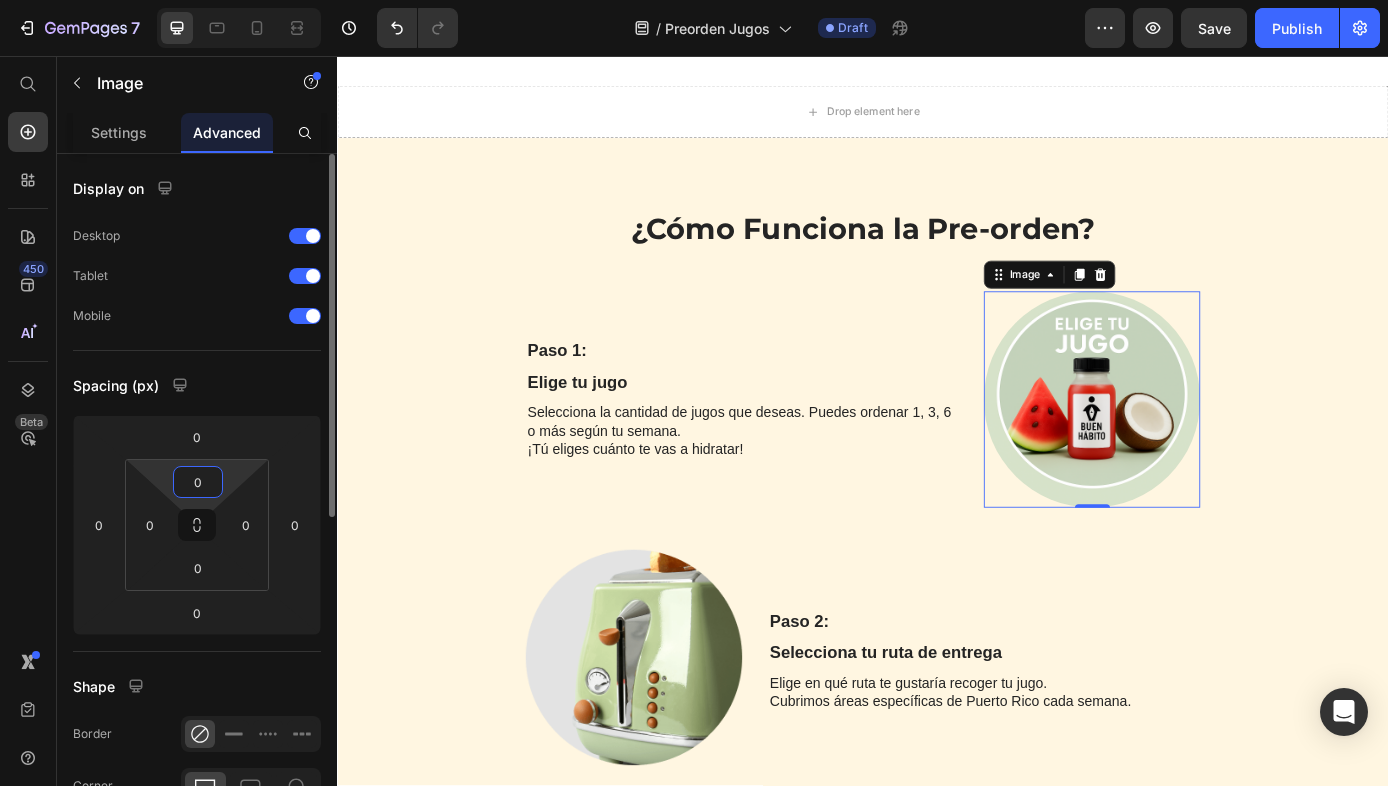 click on "0" at bounding box center [198, 482] 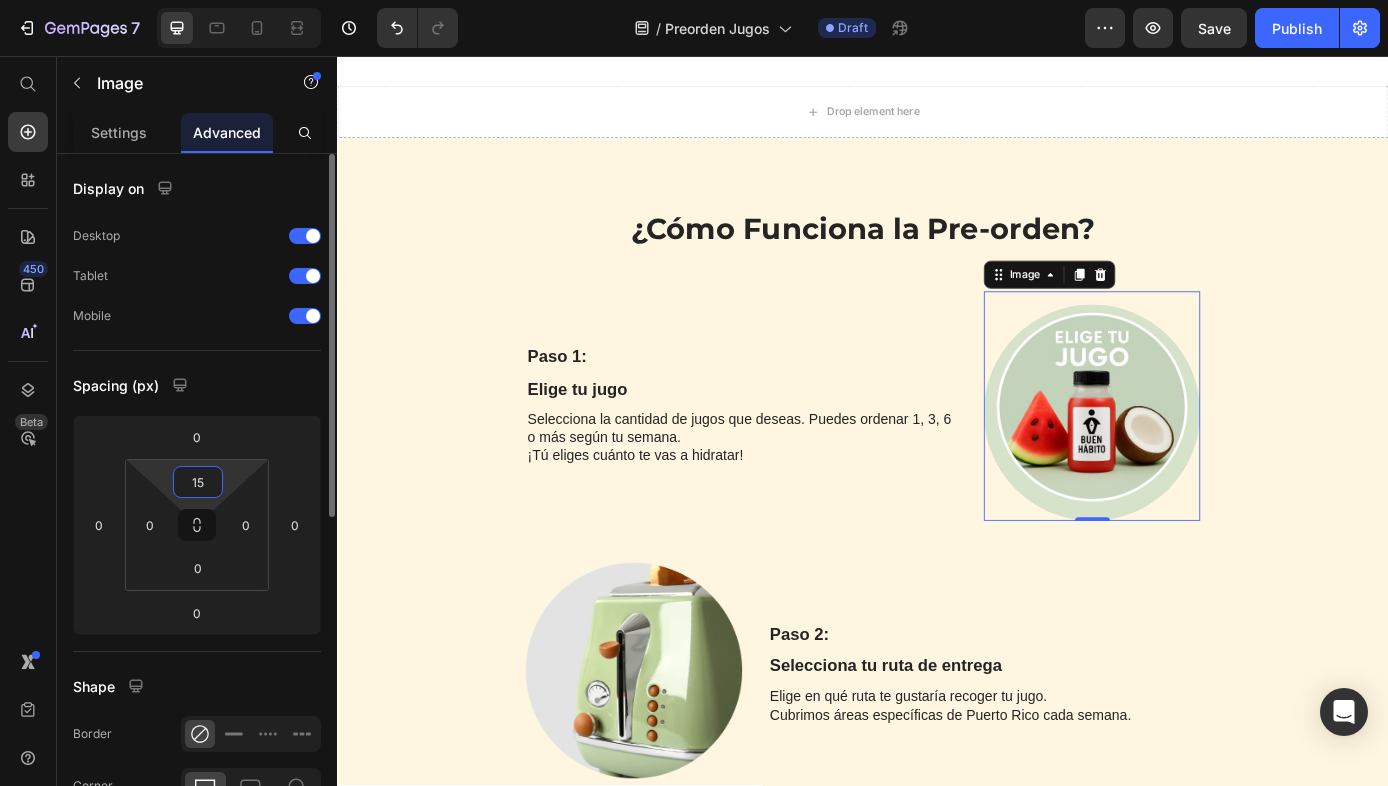 type on "1" 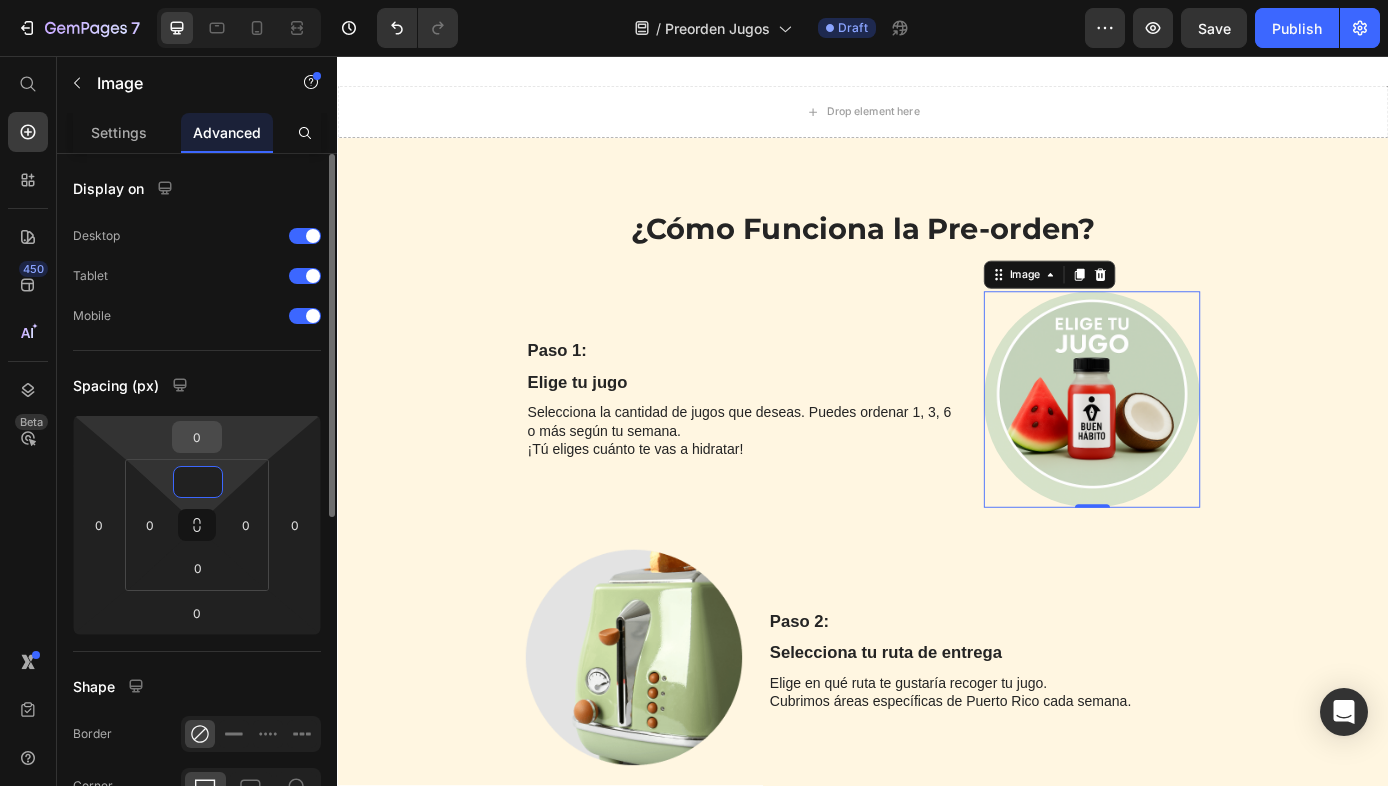 click on "0" at bounding box center [197, 437] 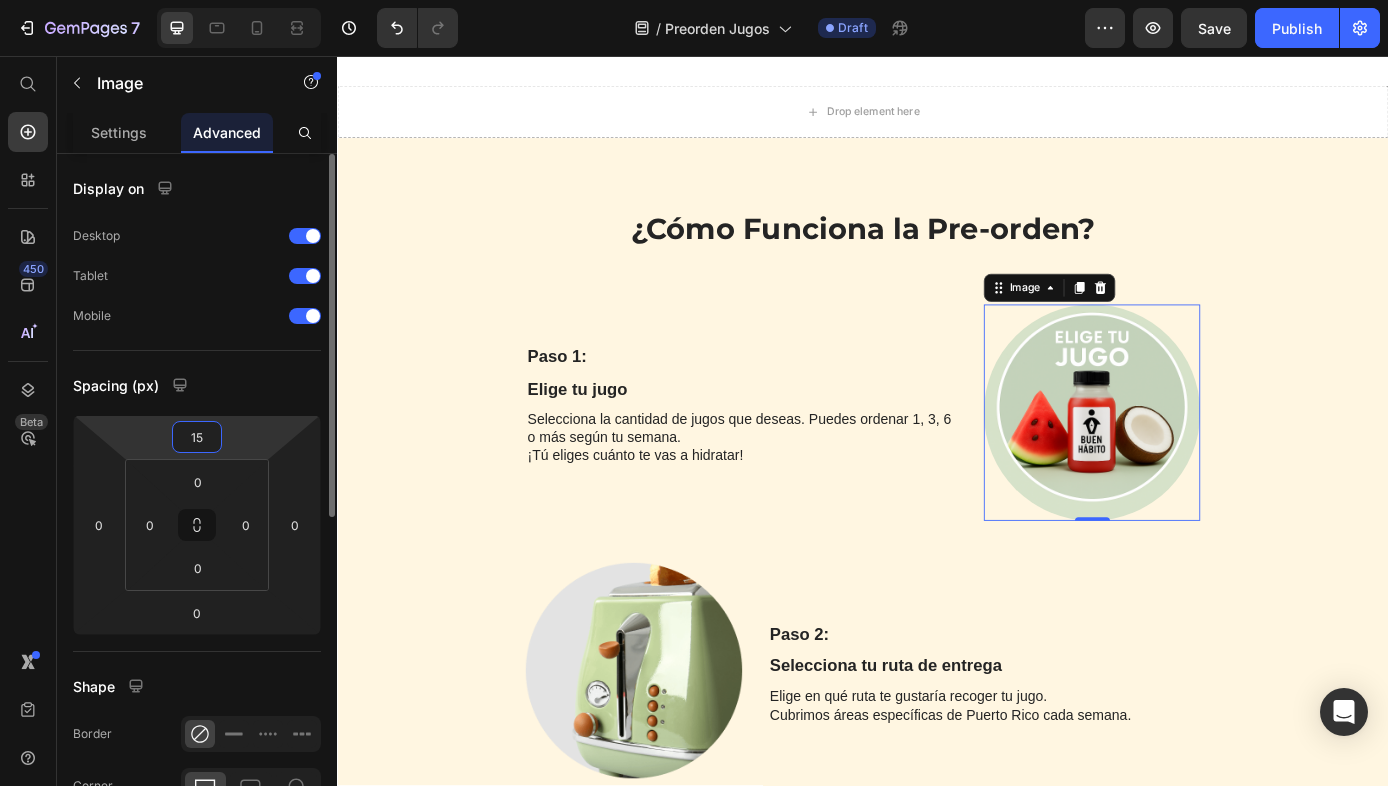 type on "1" 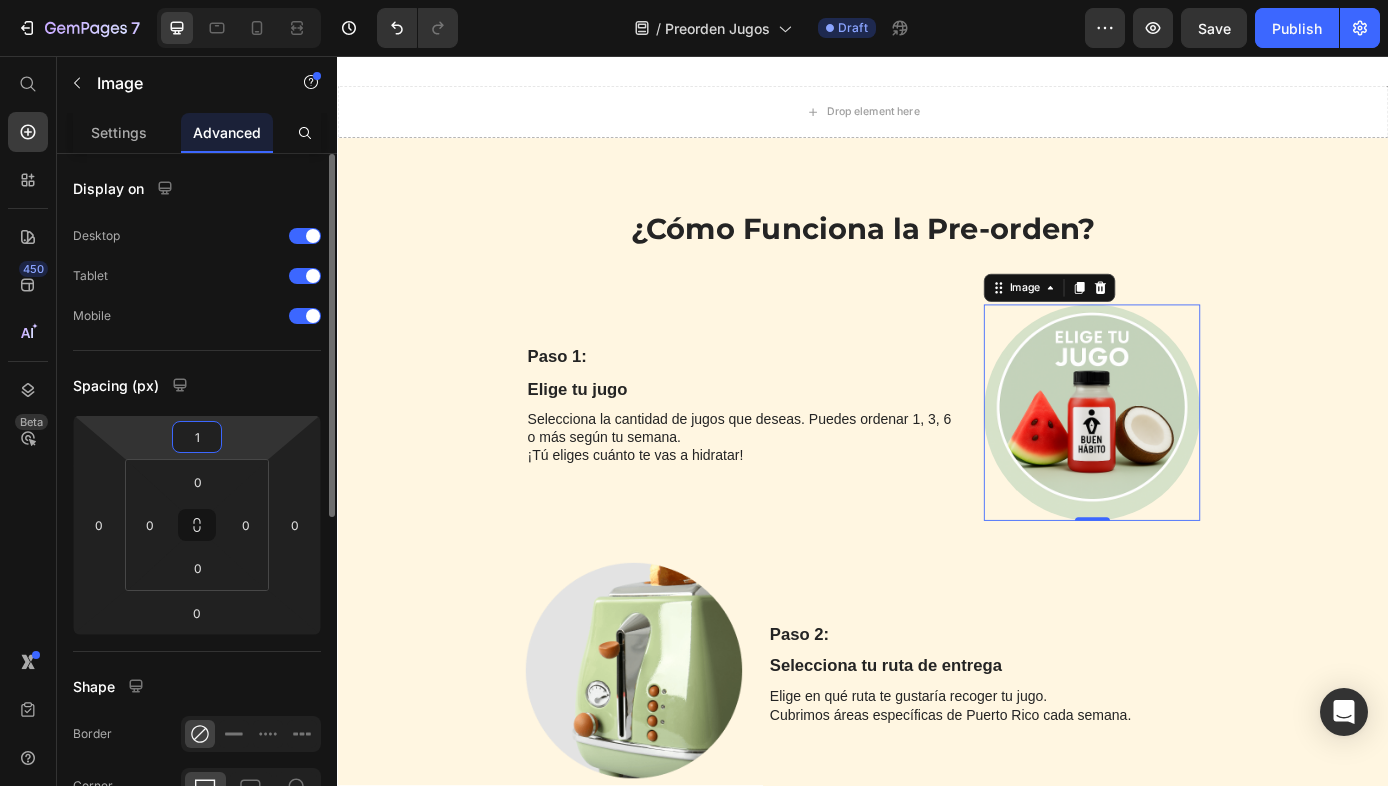 type 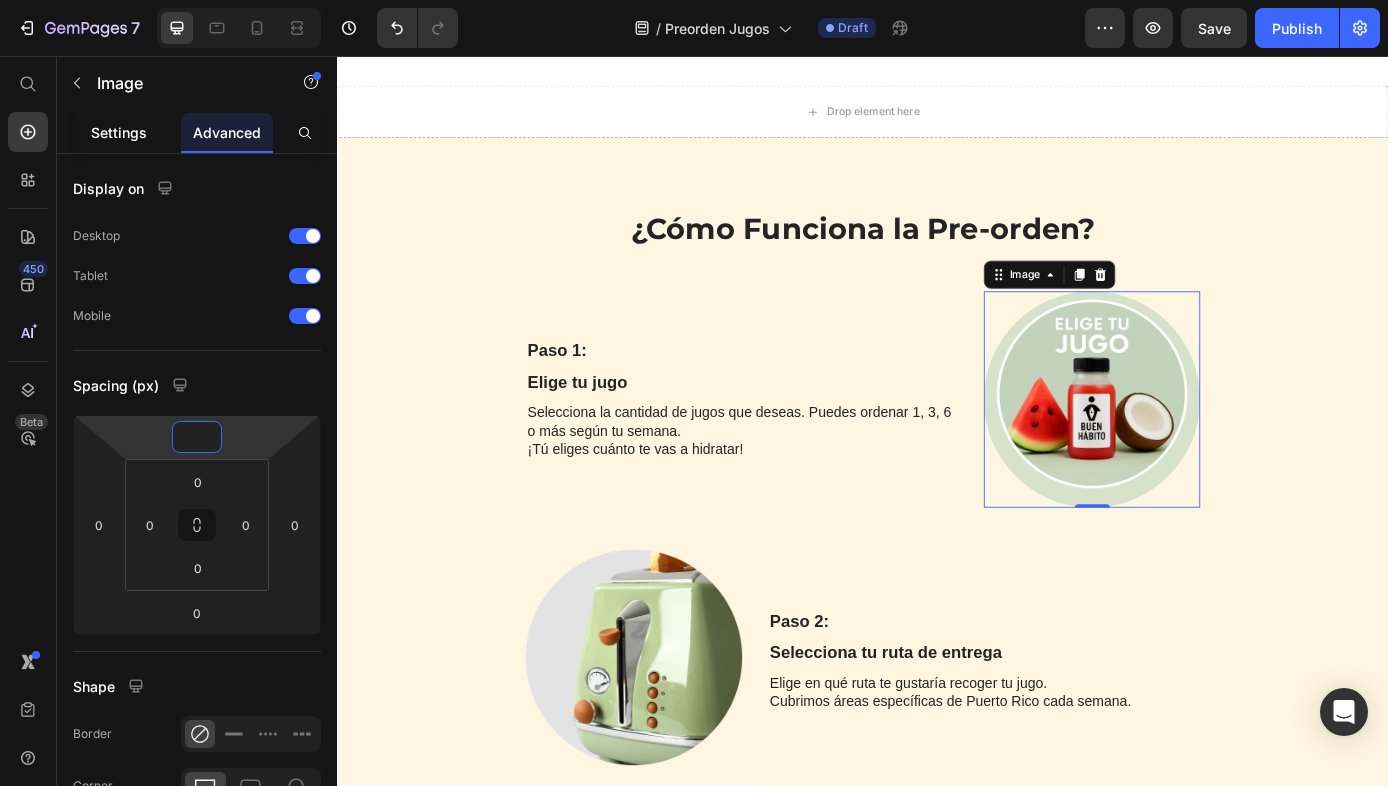 click on "Settings" 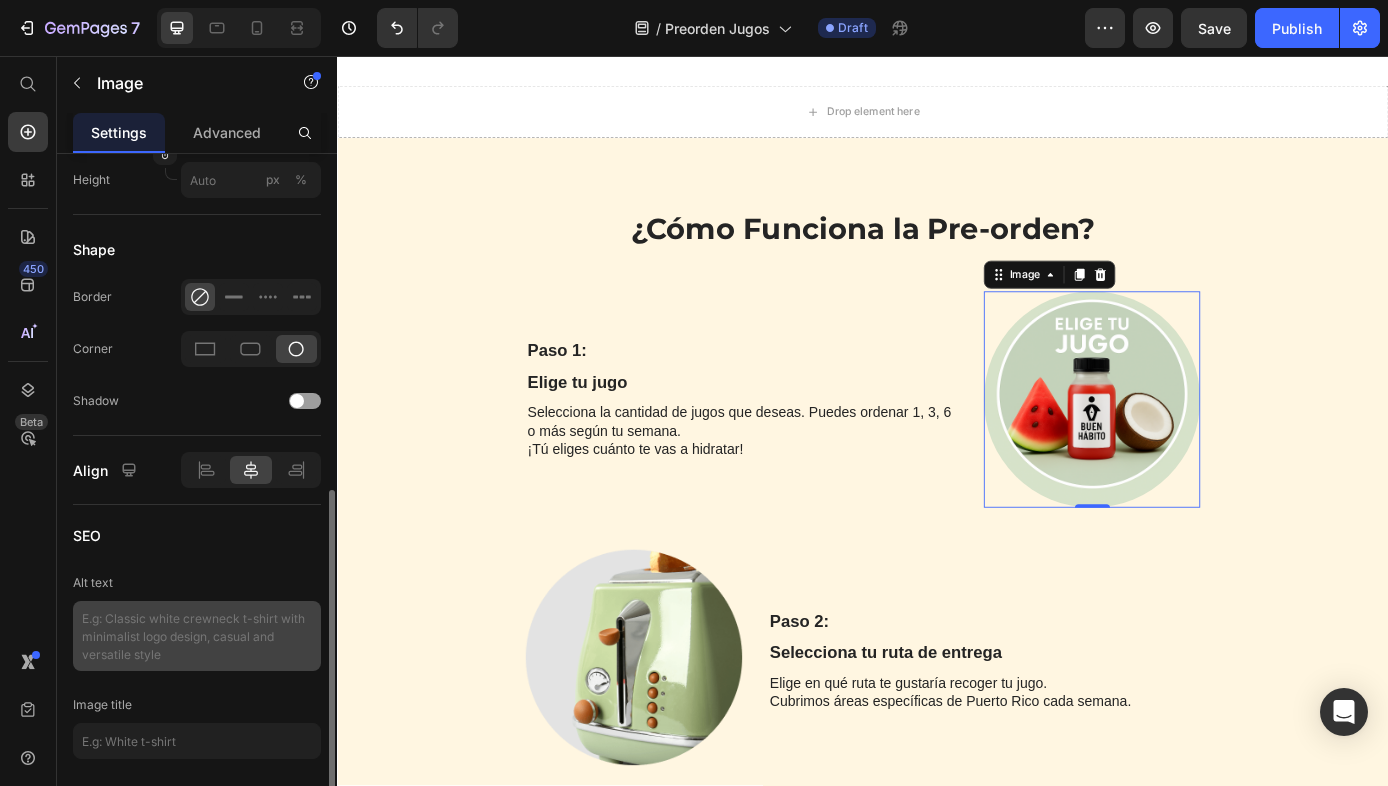 scroll, scrollTop: 782, scrollLeft: 0, axis: vertical 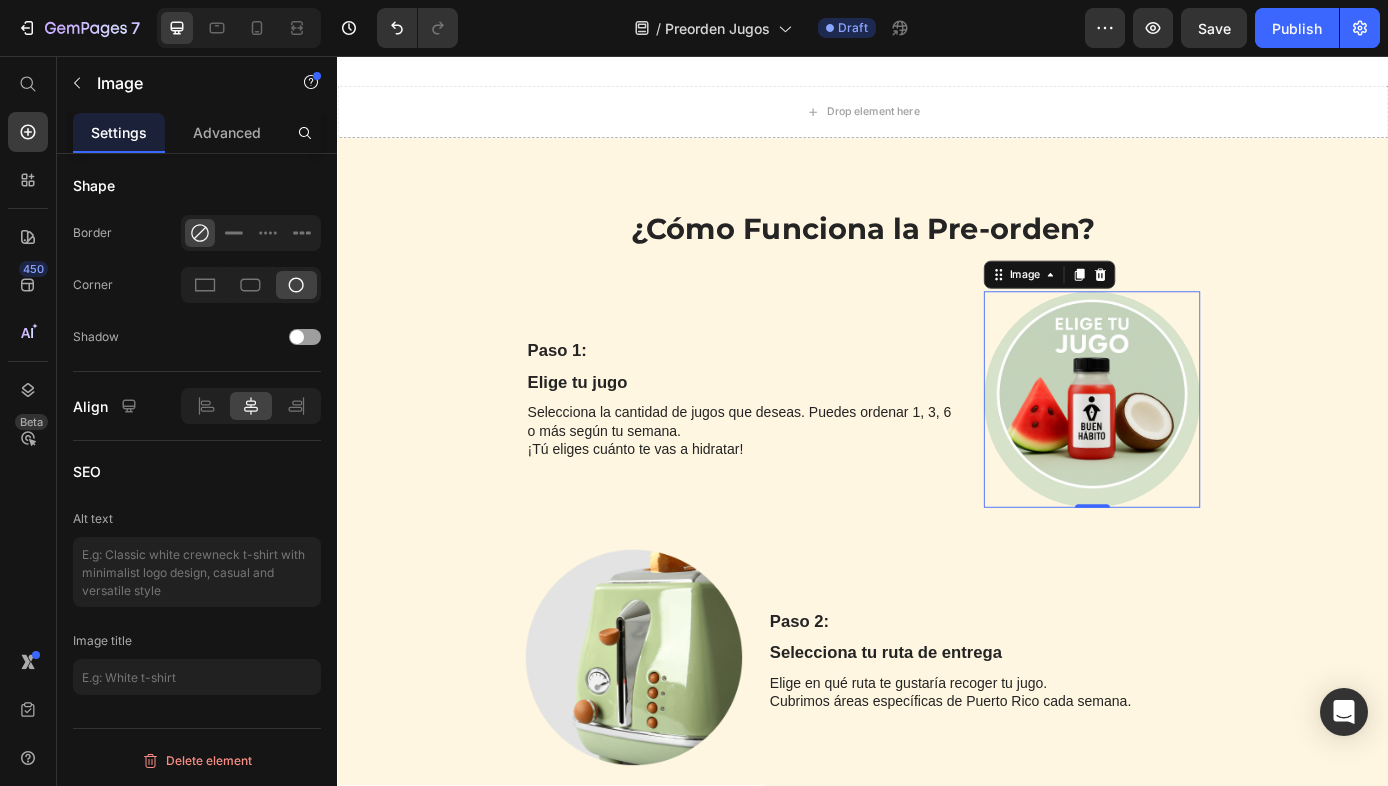 click on "¿Cómo Funciona la Pre-orden? Heading Row Paso 1: Text Block Elige tu jugo Text Block Selecciona la cantidad de jugos que deseas. Puedes ordenar 1, 3, 6 o más según tu semana. ¡Tú eliges cuánto te vas a hidratar! Text Block Image   0 Row Image Paso 2: Text Block Selecciona tu ruta de entrega Text Block Elige en qué ruta te gustaría recoger tu jugo. Cubrimos áreas específicas de [STATE] cada semana. Text Block Row Paso 3: Text Block Escoge tu método de pago favorito Text Block Aceptamos múltiples opciones para tu comodidad:   Tarjetas, Visa/Mastercard, Etc. ATH Móvil PayPal Shop Pay Criptomonedas Apple Pay / Google Pay Text Block Image Row Image Paso 4: Text Block Recoge y disfruta tu jugo Text Block Recibe tu jugo 100% natural en el punto de entrega seleccionado. Fresco, funcional y con todo el sabor de lo real. Text Block Row Paso 5: Text Block Repite el hábito Text Block Cada semana puedes hacer tu nueva preorden y seguir construyendo tu salud desde lo que eliges tomar. Text Block Image" at bounding box center (937, 1083) 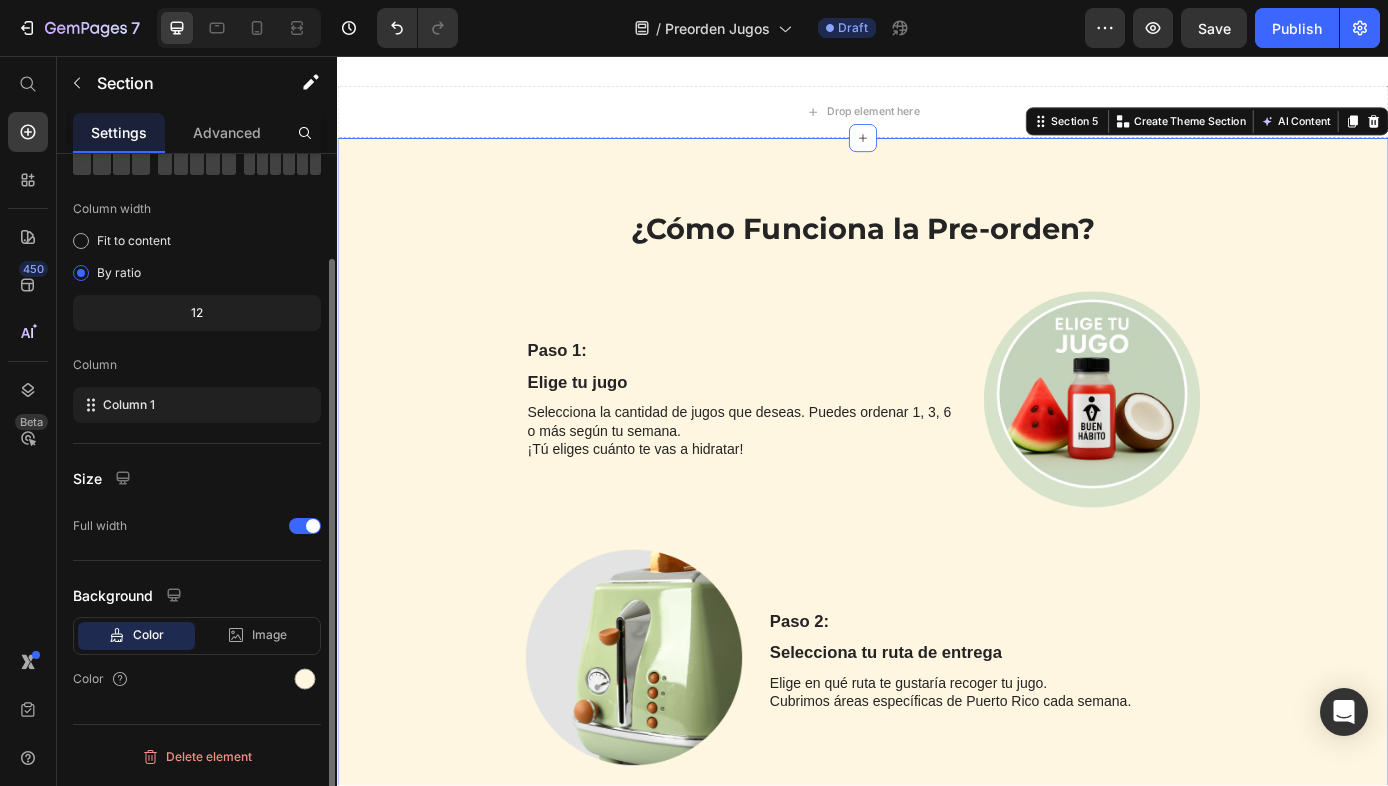 scroll, scrollTop: 0, scrollLeft: 0, axis: both 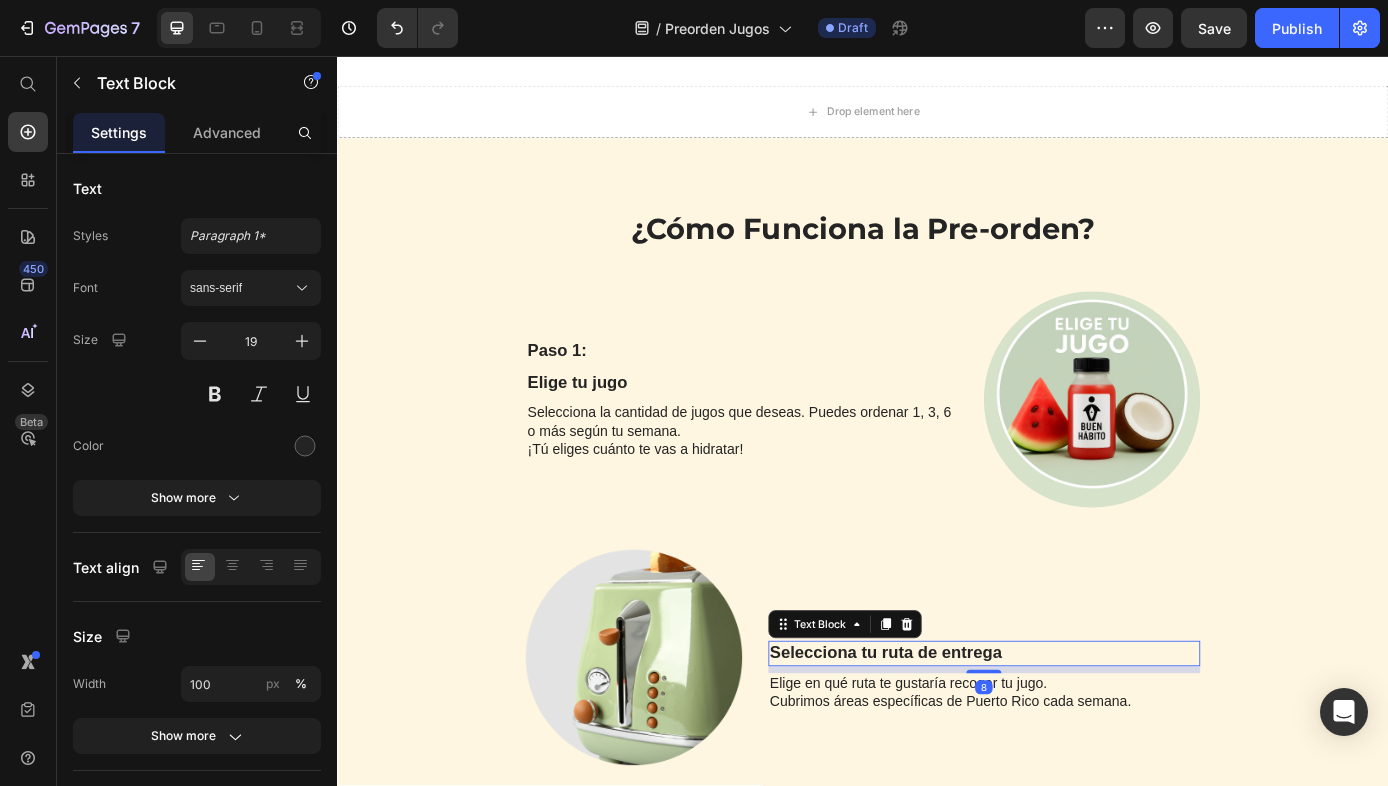 click on "Selecciona tu ruta de entrega" at bounding box center [1075, 738] 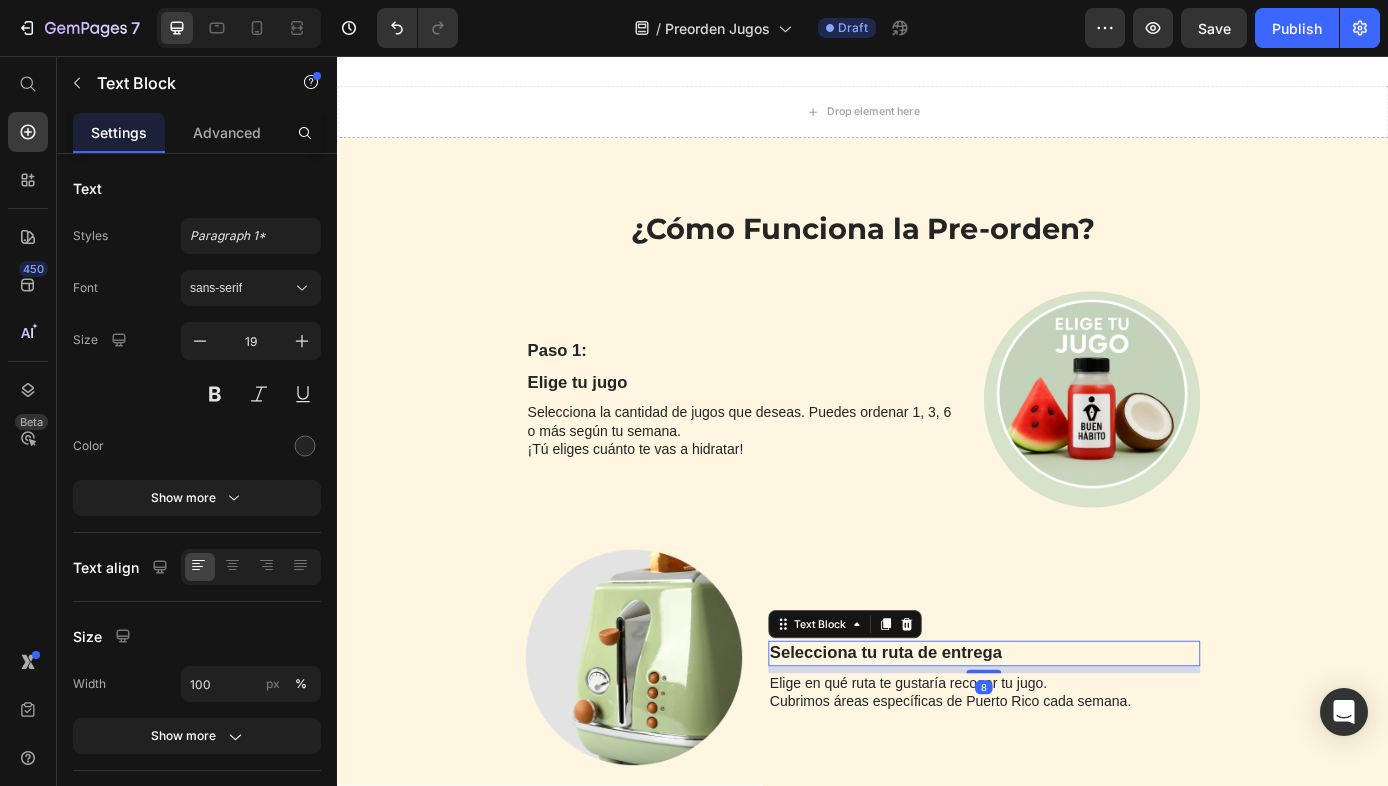 click on "Selecciona tu ruta de entrega" at bounding box center (1075, 738) 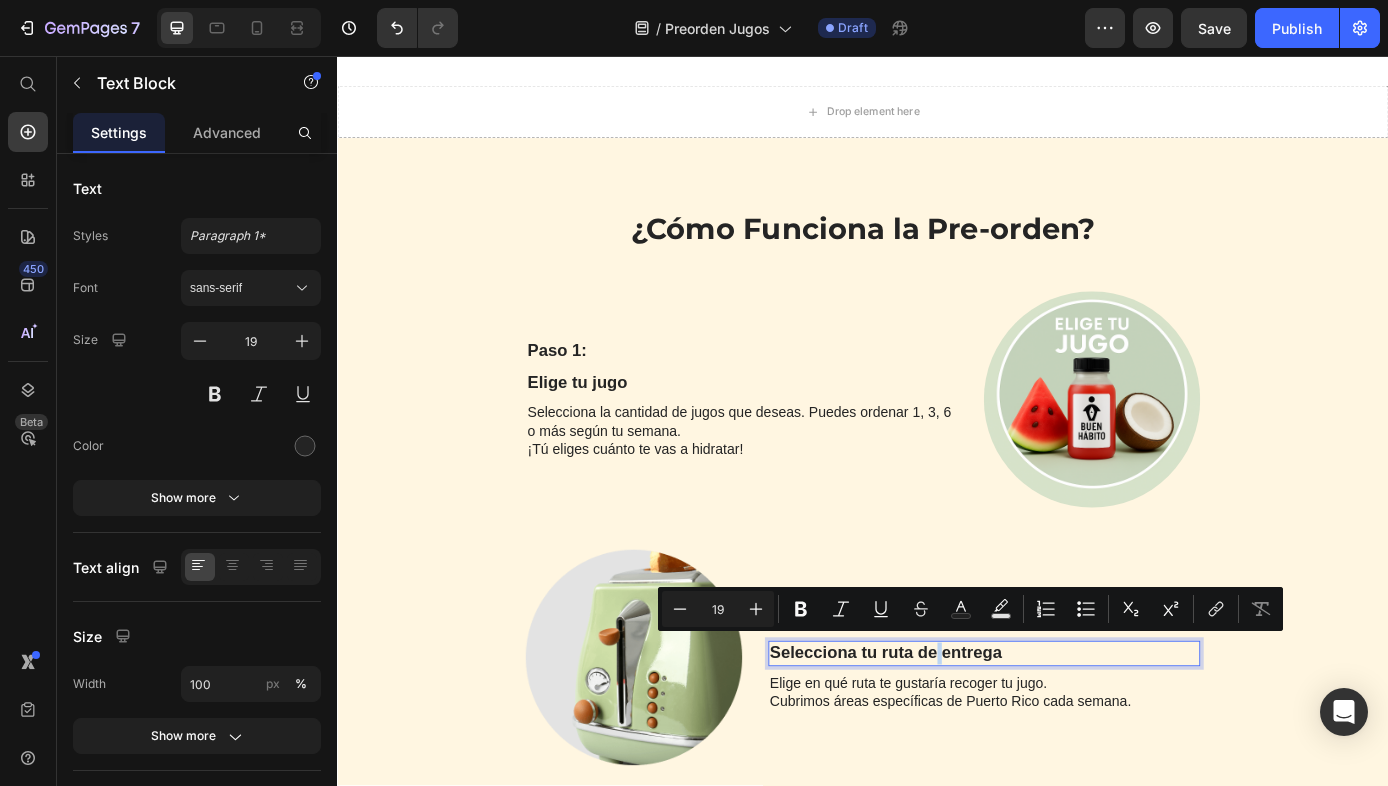 click on "Selecciona tu ruta de entrega" at bounding box center [1075, 738] 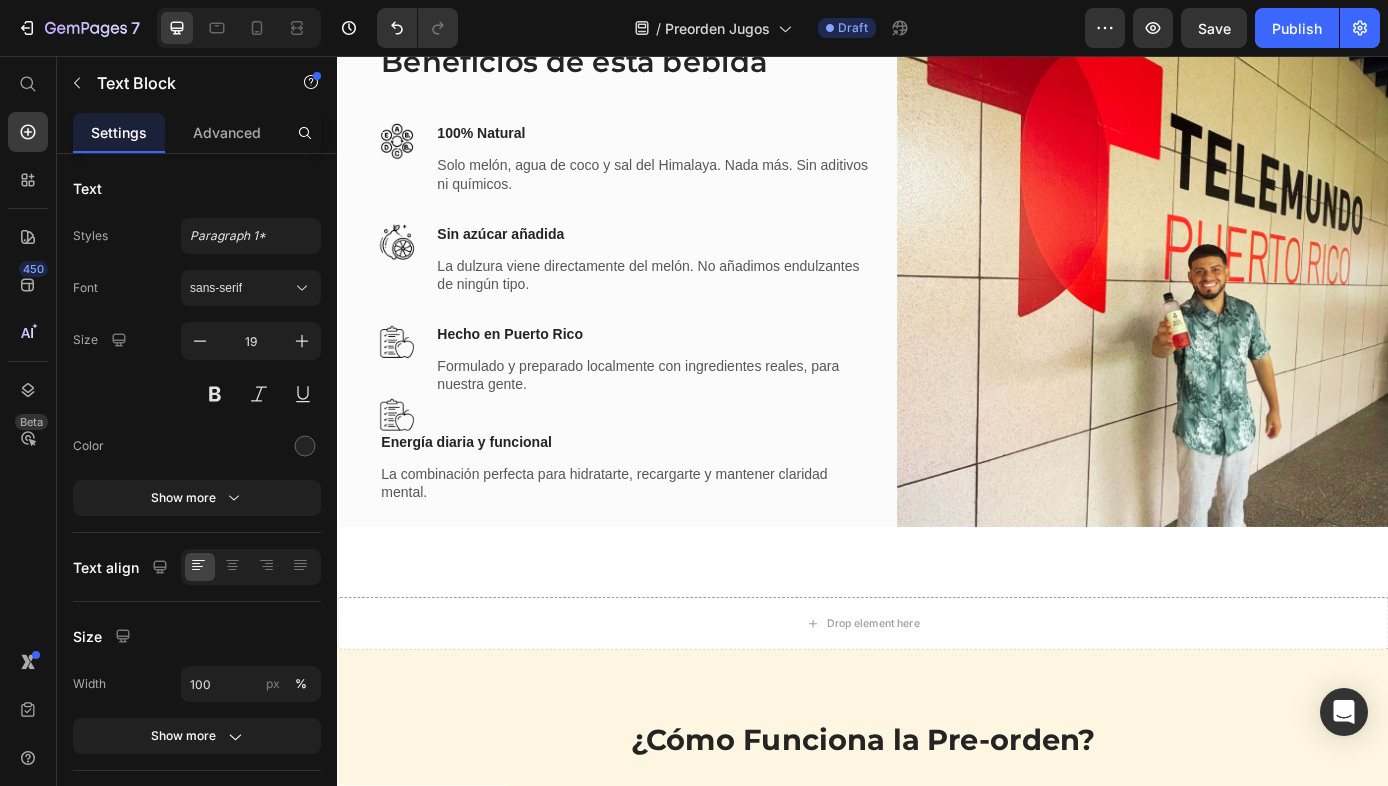 scroll, scrollTop: 2466, scrollLeft: 0, axis: vertical 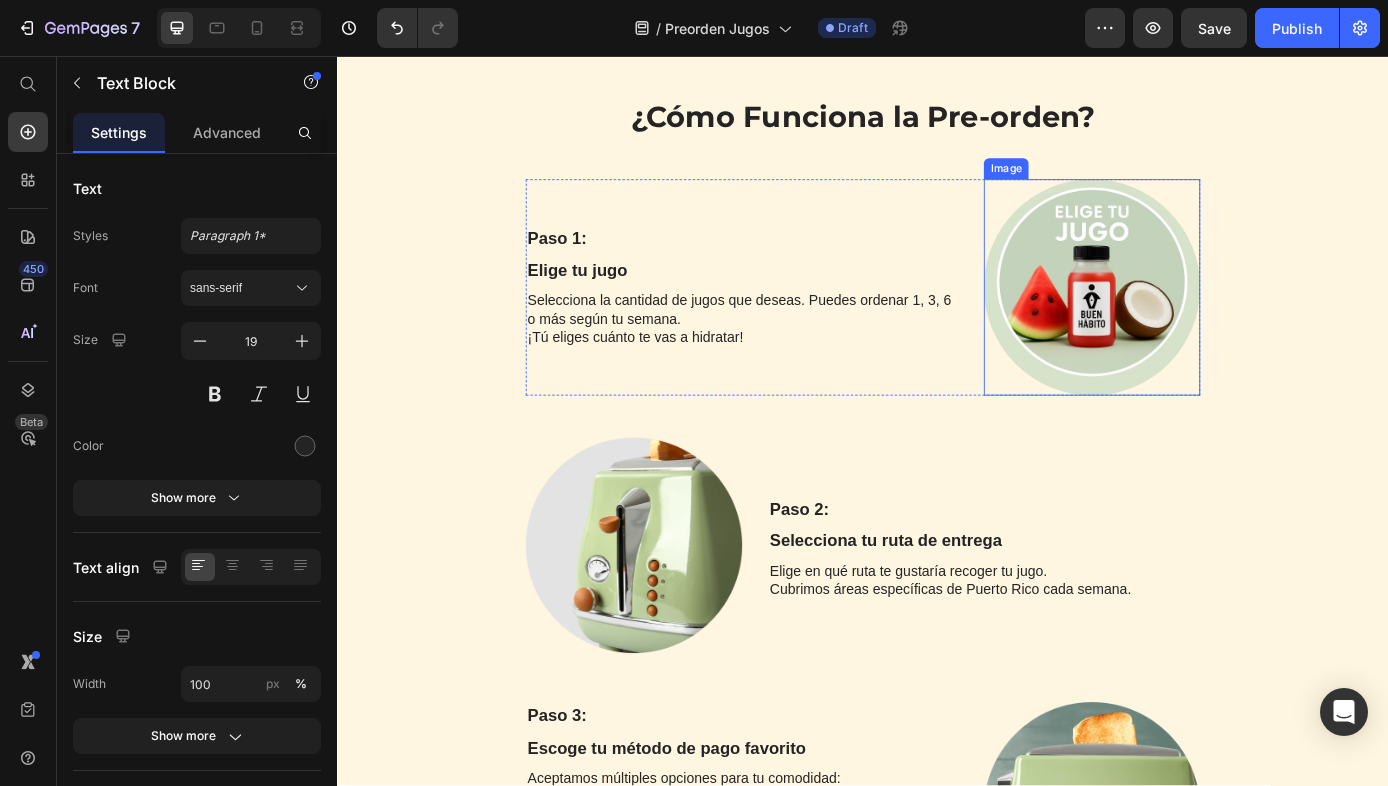 click at bounding box center (1198, 320) 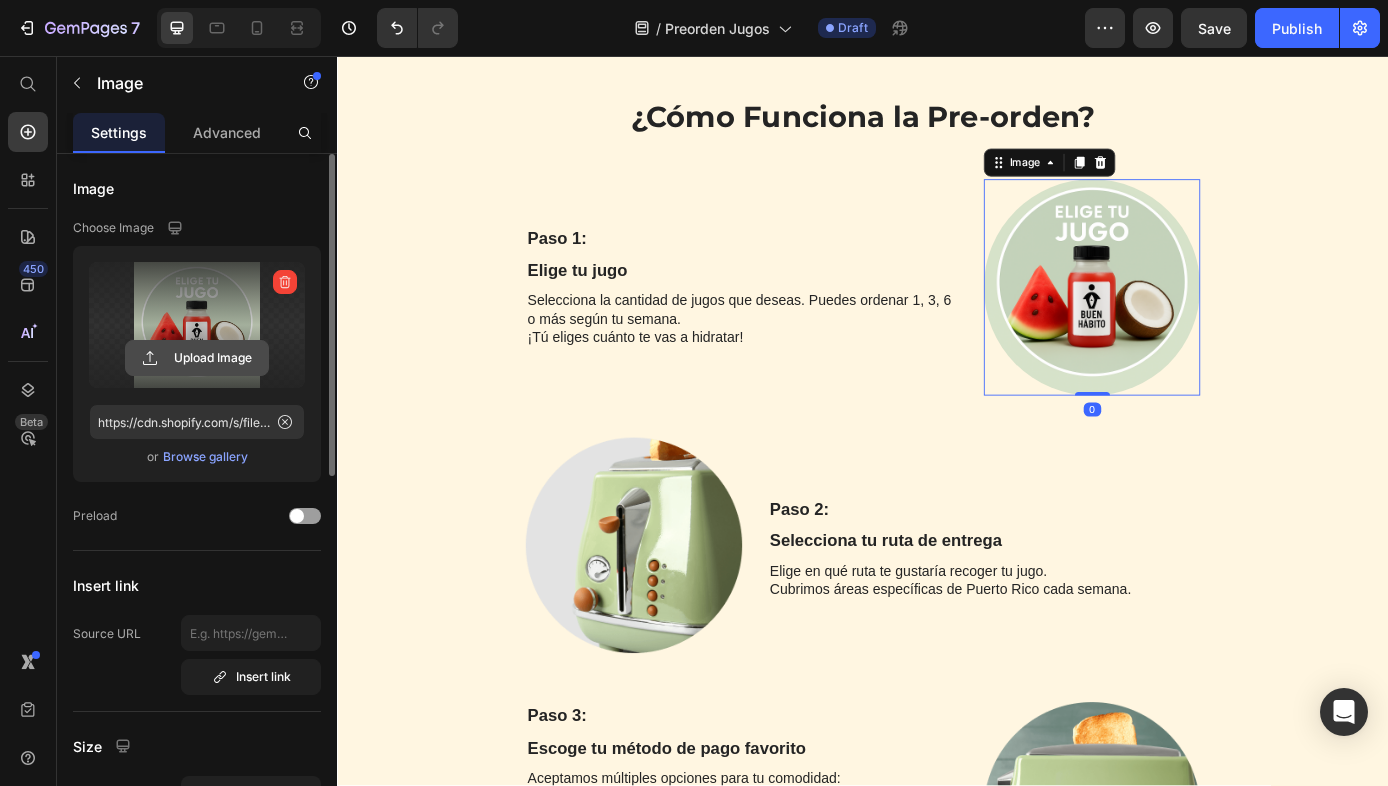 click 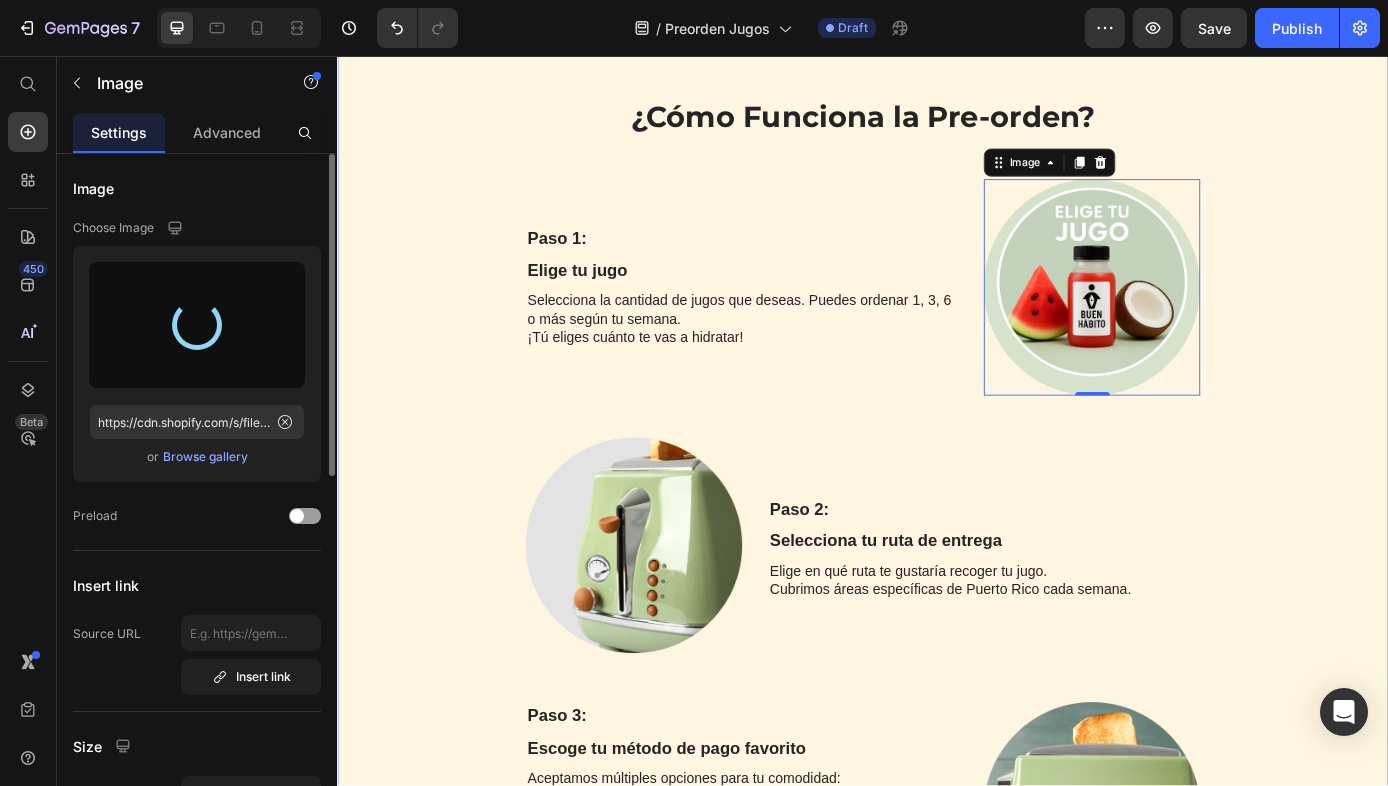 type on "https://cdn.shopify.com/s/files/1/0628/1910/6929/files/gempages_573622508847105092-9cb5f1cc-351f-4664-b05b-048e19d42d45.png" 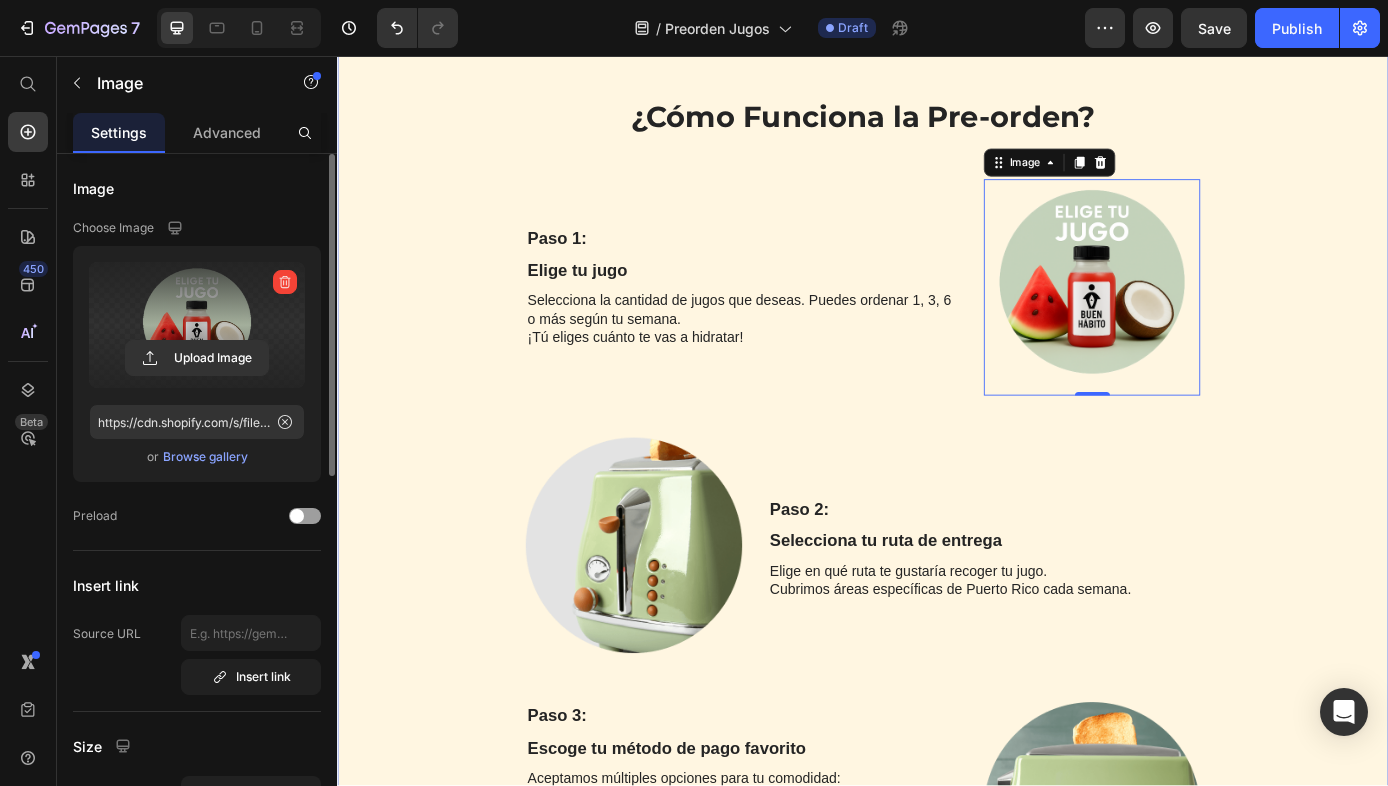 click on "¿Cómo Funciona la Pre-orden? Heading Row Paso 1: Text Block Elige tu jugo Text Block Selecciona la cantidad de jugos que deseas. Puedes ordenar 1, 3, 6 o más según tu semana. ¡Tú eliges cuánto te vas a hidratar! Text Block Image   0 Row Image Paso 2: Text Block Selecciona tu ruta de entrega Text Block Elige en qué ruta te gustaría recoger tu jugo. Cubrimos áreas específicas de [STATE] cada semana. Text Block Row Paso 3: Text Block Escoge tu método de pago favorito Text Block Aceptamos múltiples opciones para tu comodidad:   Tarjetas, Visa/Mastercard, Etc. ATH Móvil PayPal Shop Pay Criptomonedas Apple Pay / Google Pay Text Block Image Row Image Paso 4: Text Block Recoge y disfruta tu jugo Text Block Recibe tu jugo 100% natural en el punto de entrega seleccionado. Fresco, funcional y con todo el sabor de lo real. Text Block Row Paso 5: Text Block Repite el hábito Text Block Cada semana puedes hacer tu nueva preorden y seguir construyendo tu salud desde lo que eliges tomar. Text Block Image" at bounding box center (937, 955) 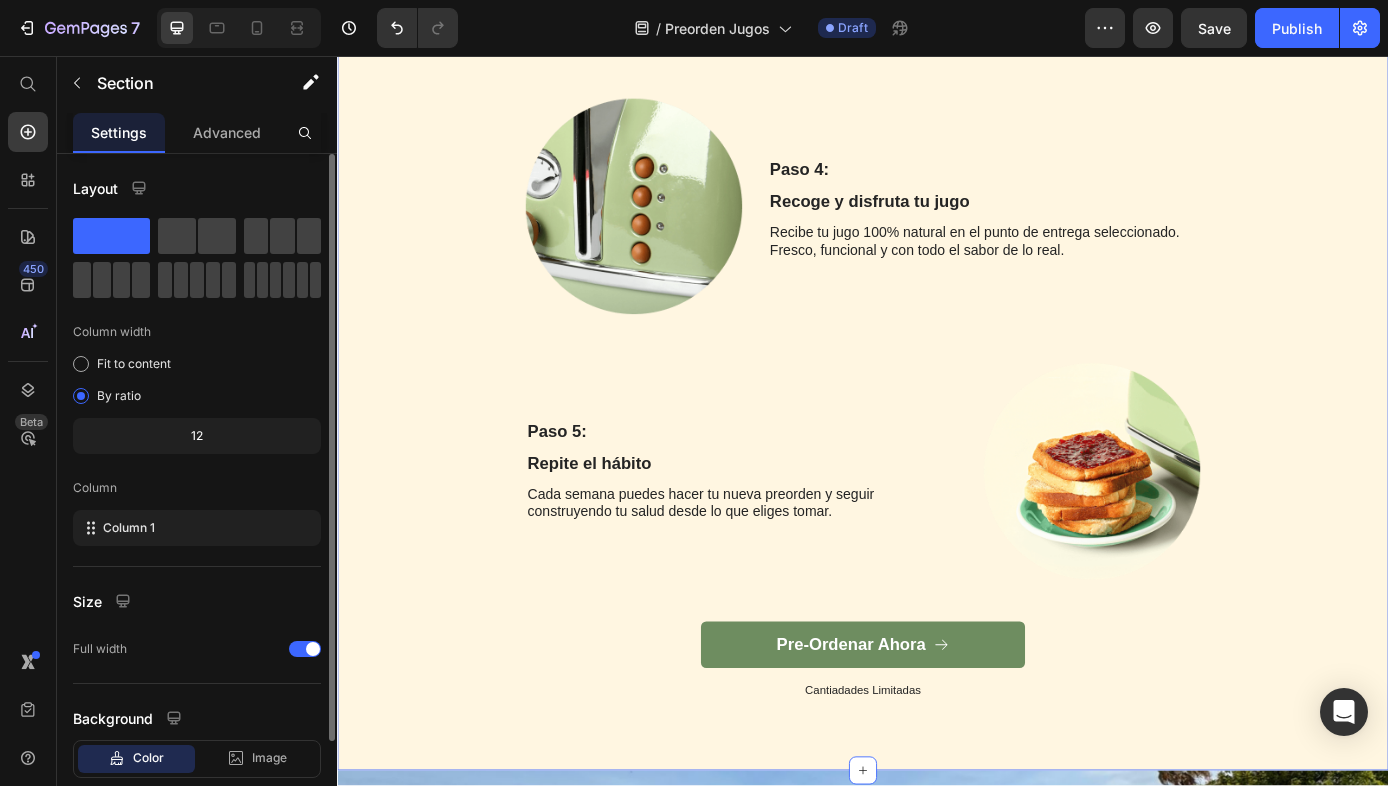 scroll, scrollTop: 3471, scrollLeft: 0, axis: vertical 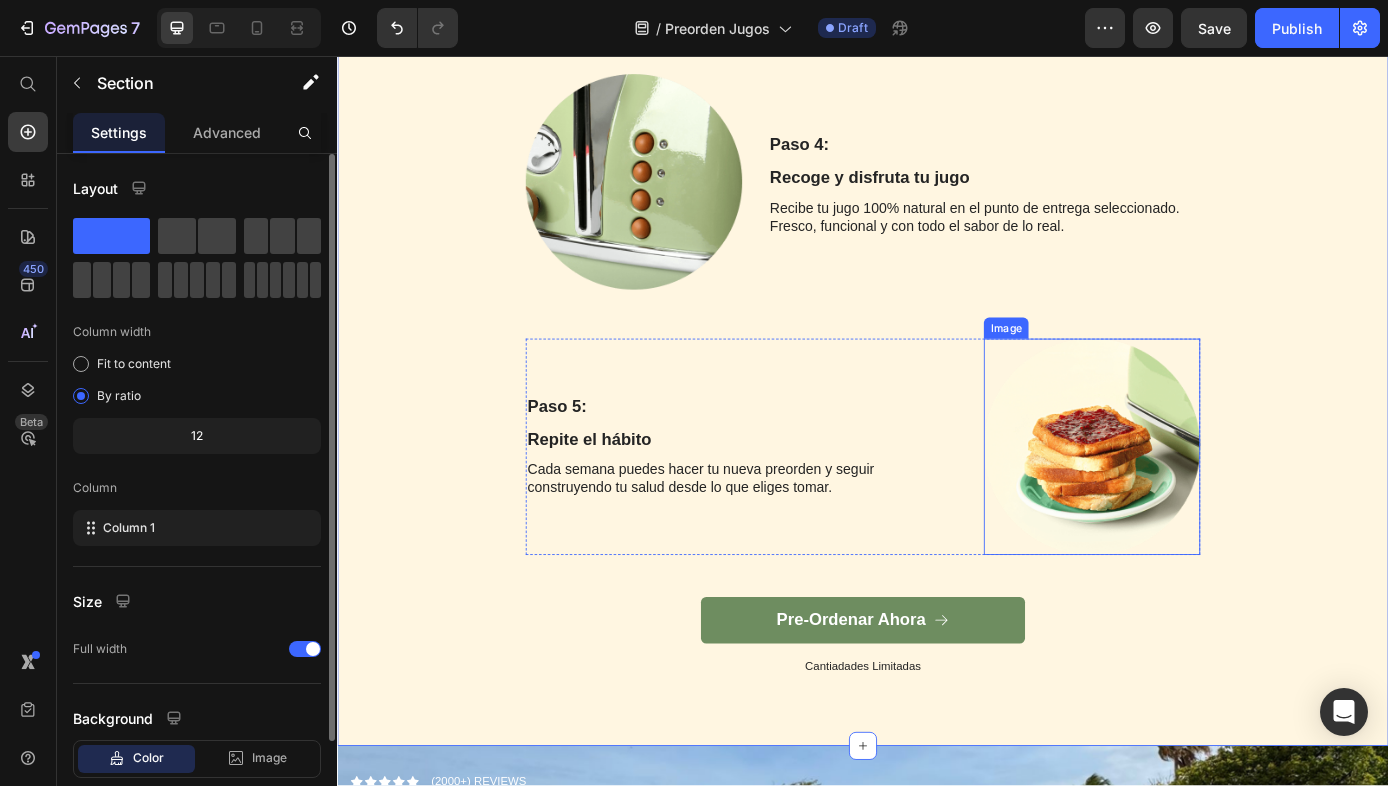 click at bounding box center (1198, 502) 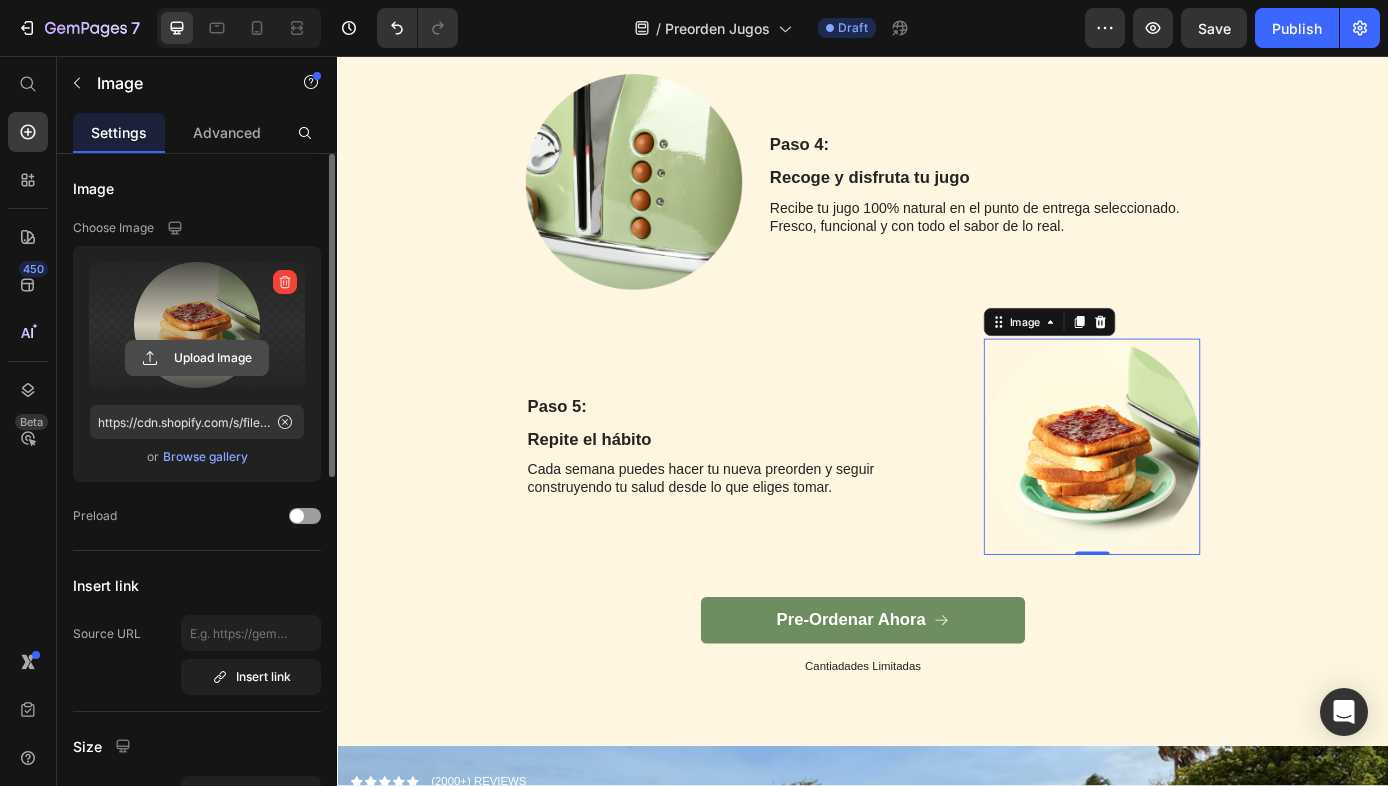 click 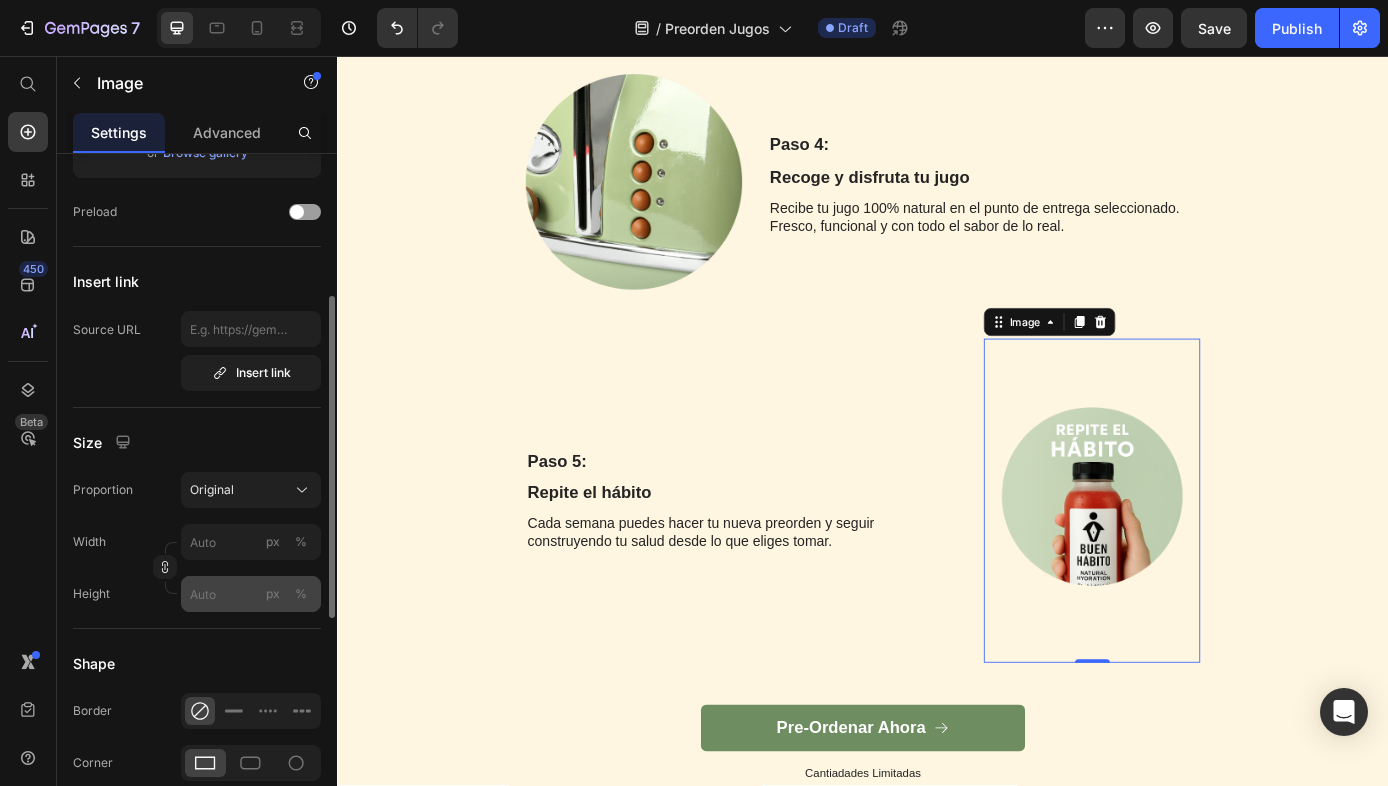 scroll, scrollTop: 342, scrollLeft: 0, axis: vertical 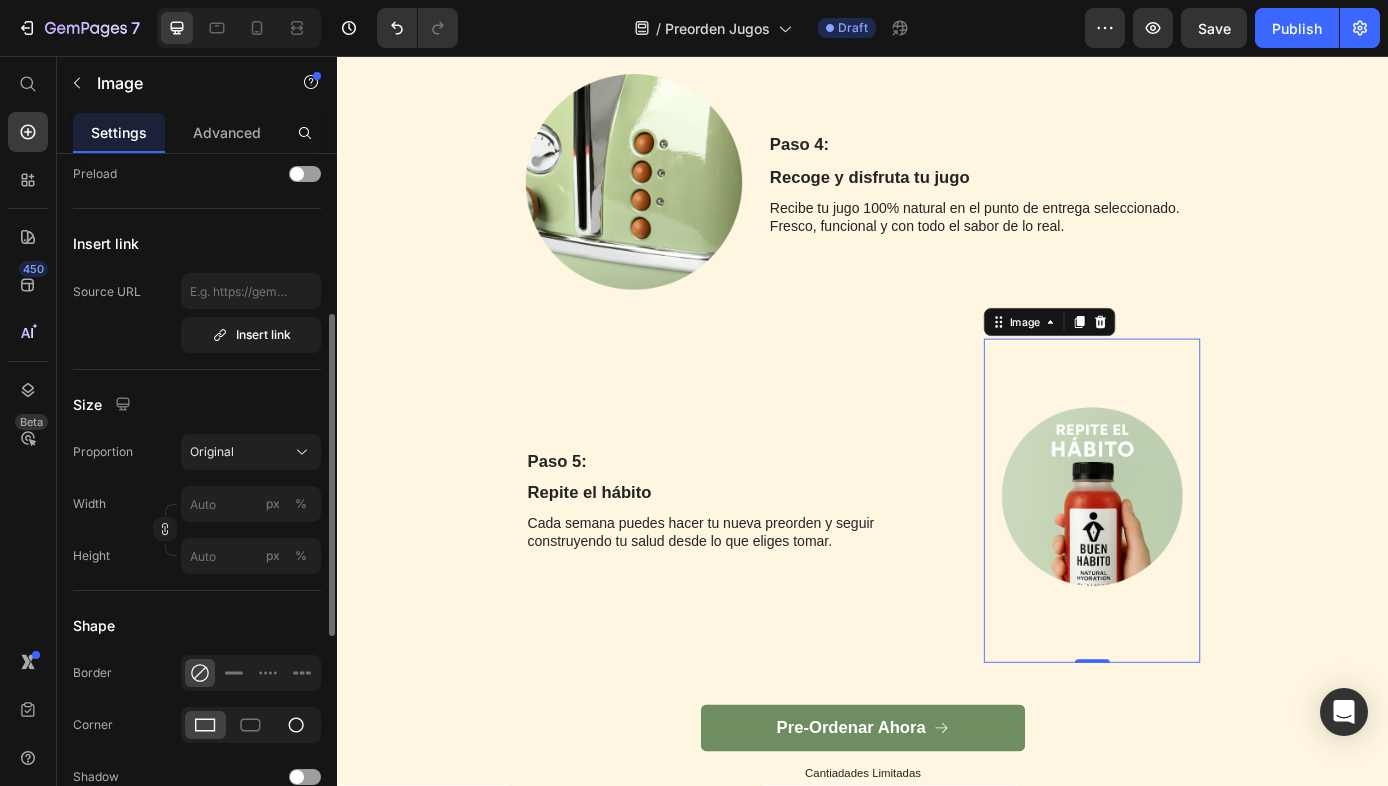 click 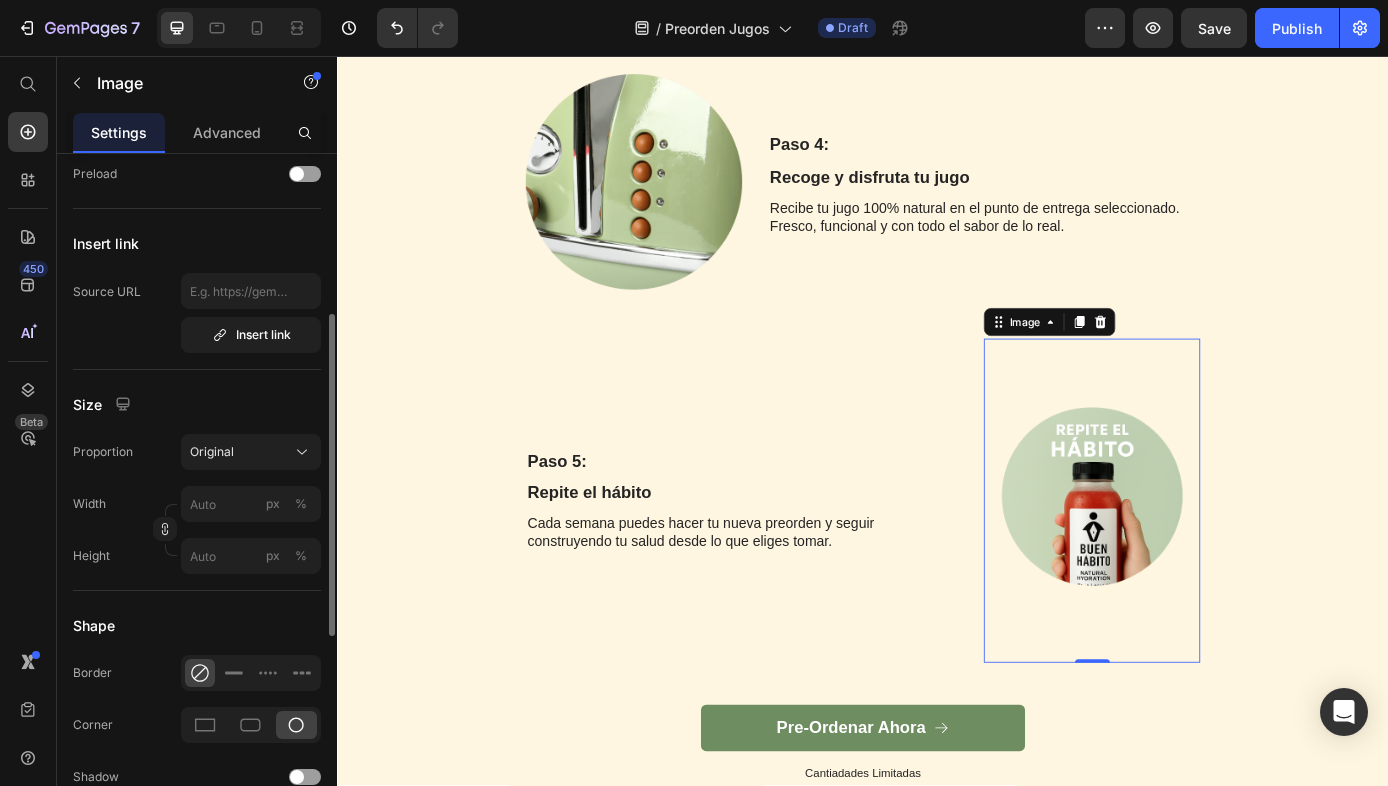 scroll, scrollTop: 512, scrollLeft: 0, axis: vertical 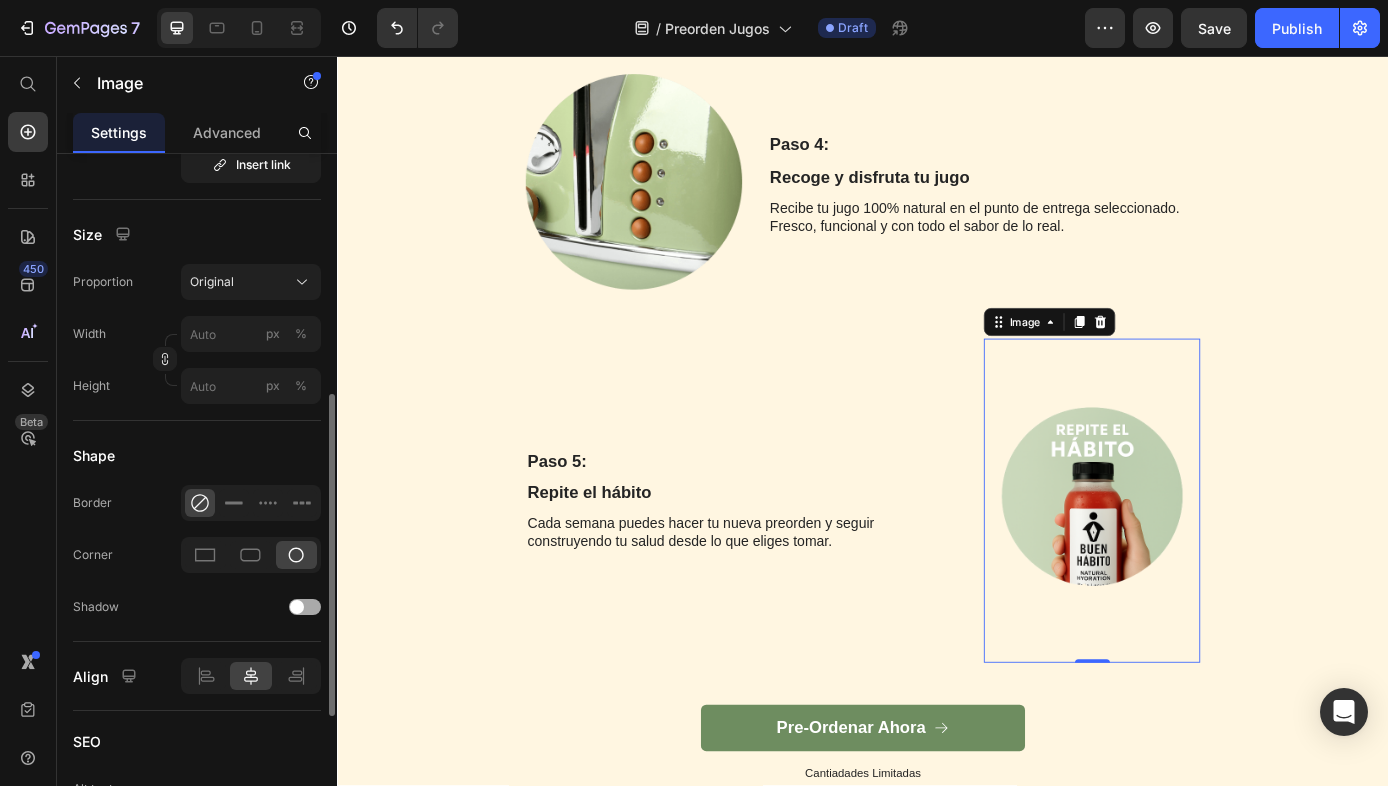click on "Shadow" 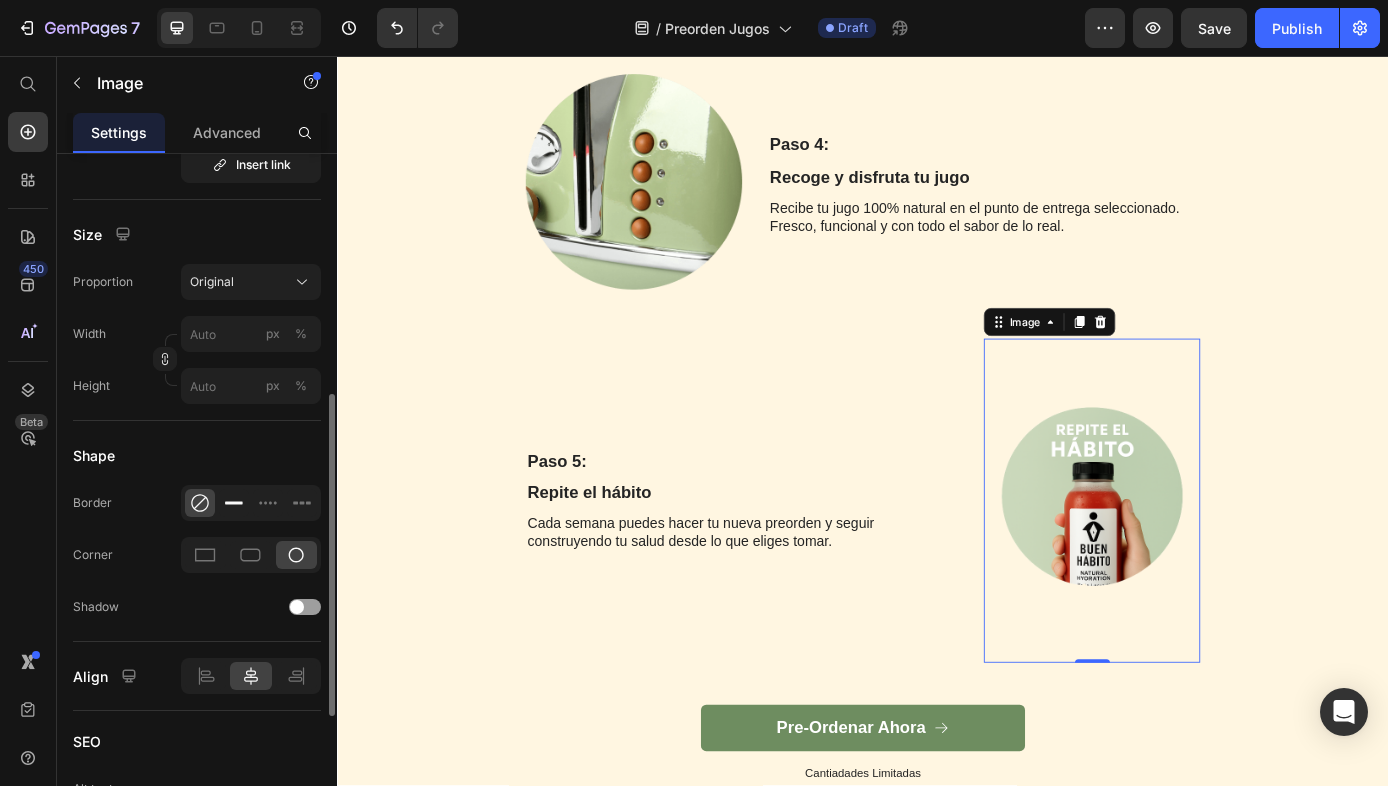 click 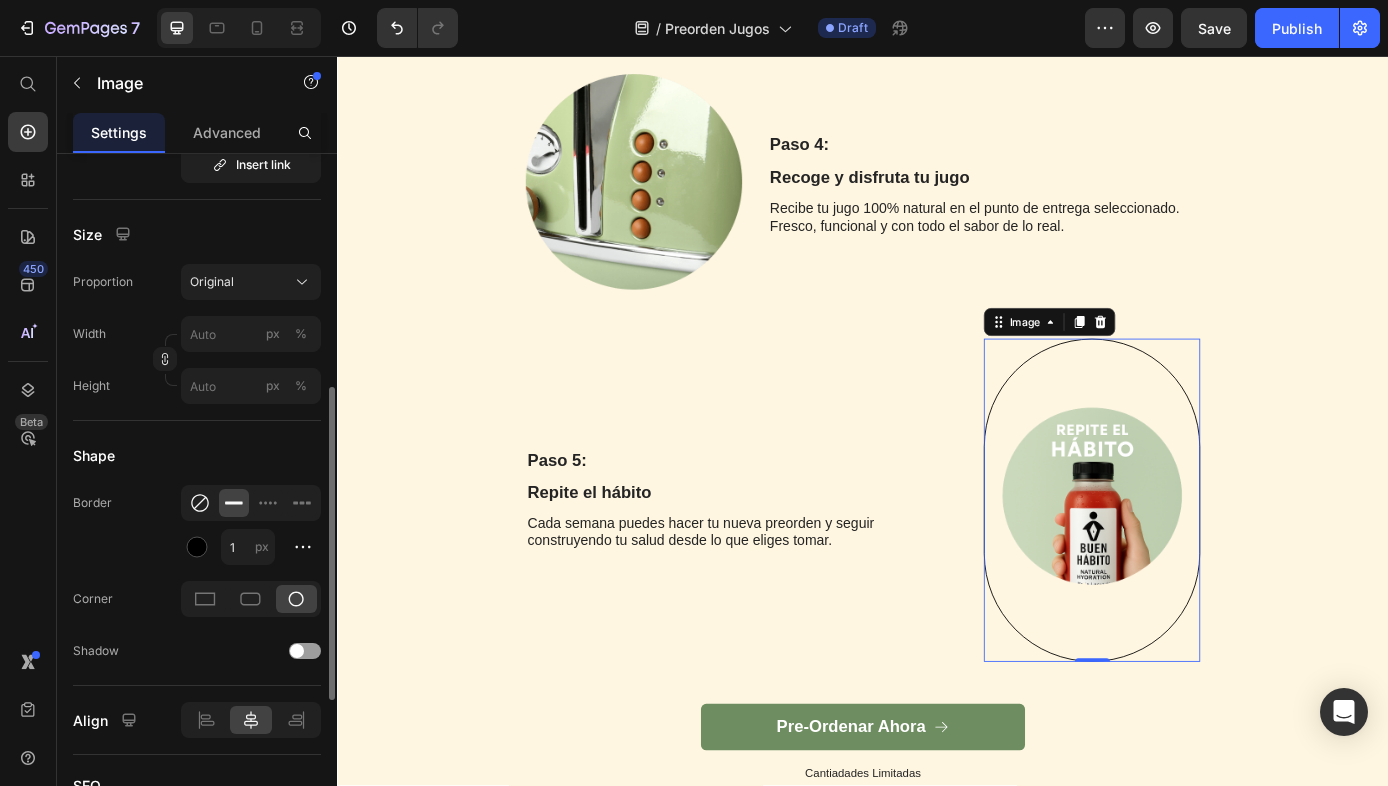 click 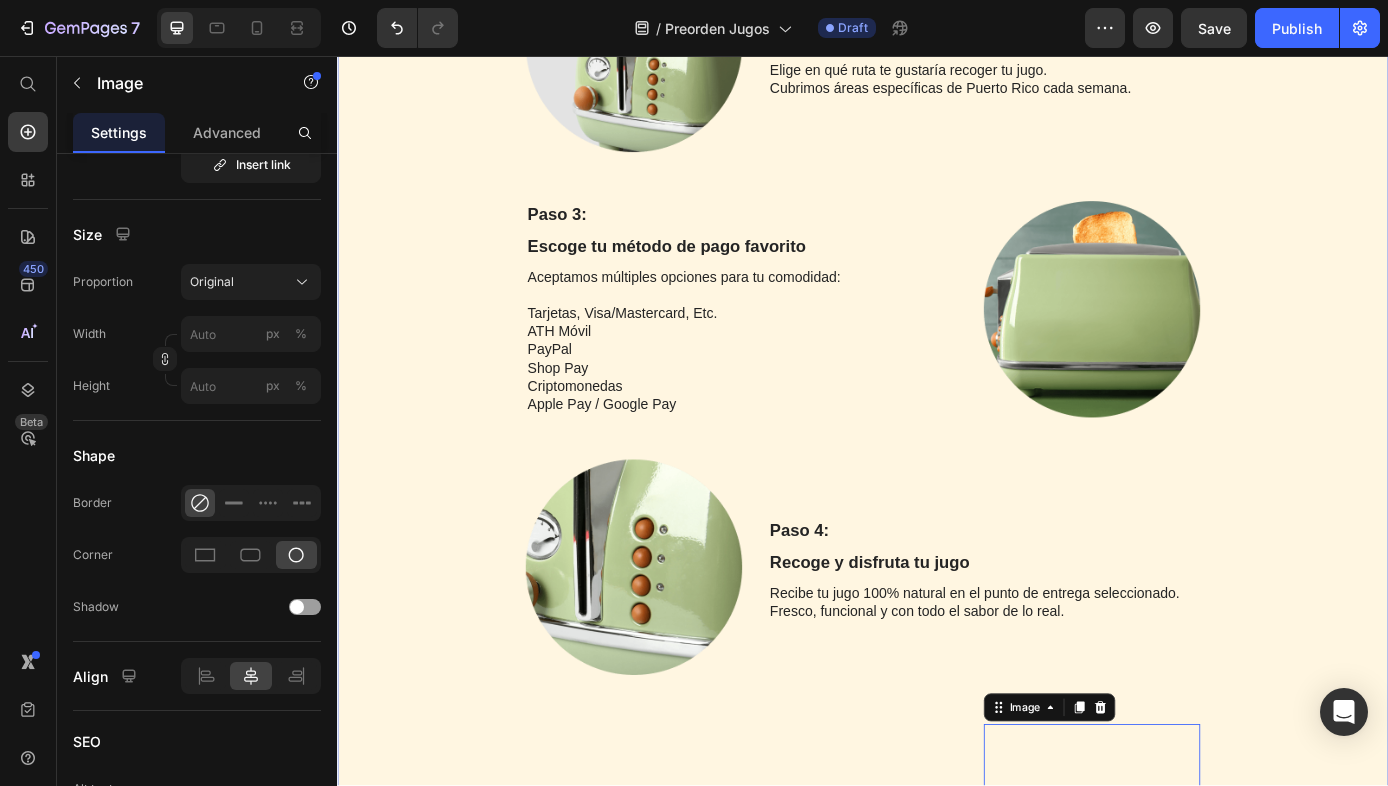 scroll, scrollTop: 3713, scrollLeft: 0, axis: vertical 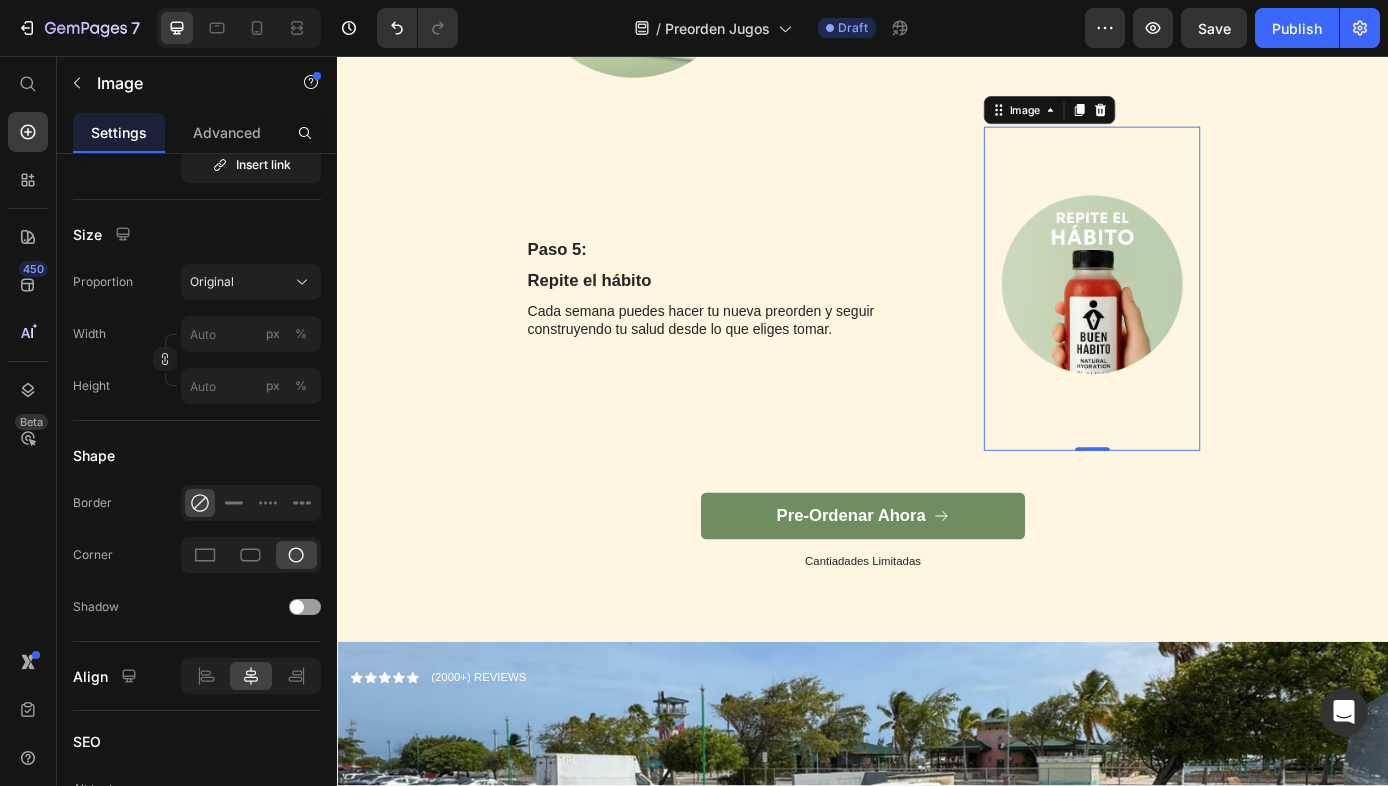 click at bounding box center [1198, 322] 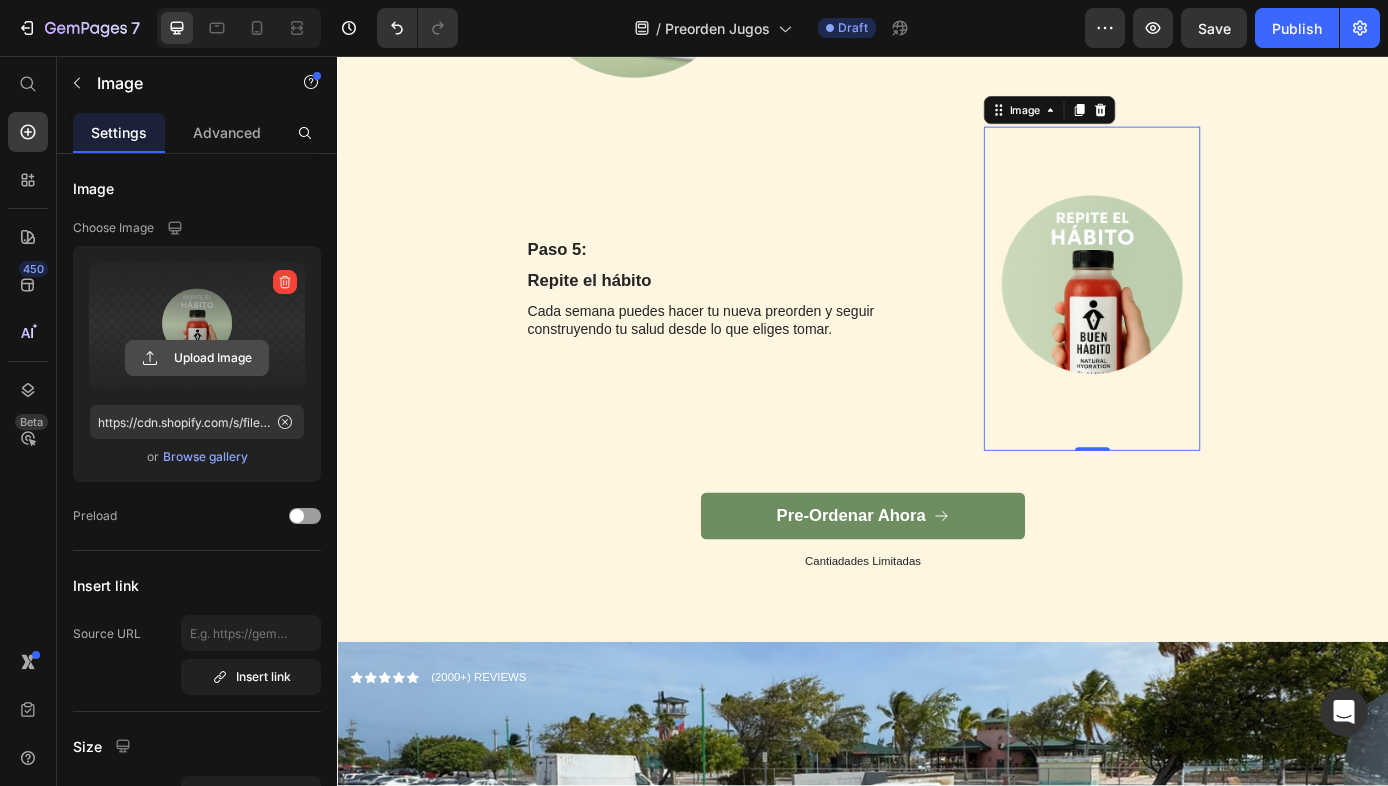 click 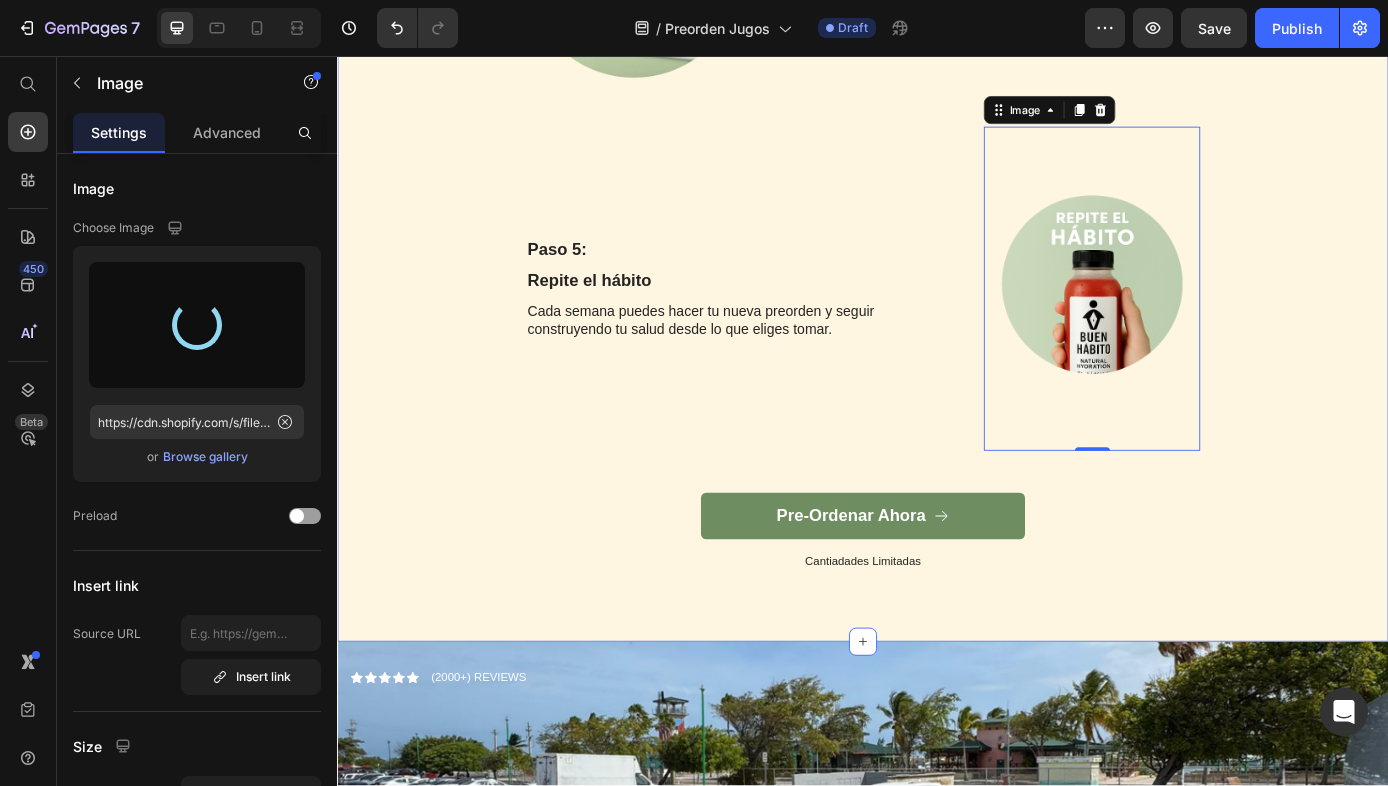 type on "https://cdn.shopify.com/s/files/1/0628/1910/6929/files/gempages_573622508847105092-e09df814-b49d-47e6-a7d7-da75499c6a53.png" 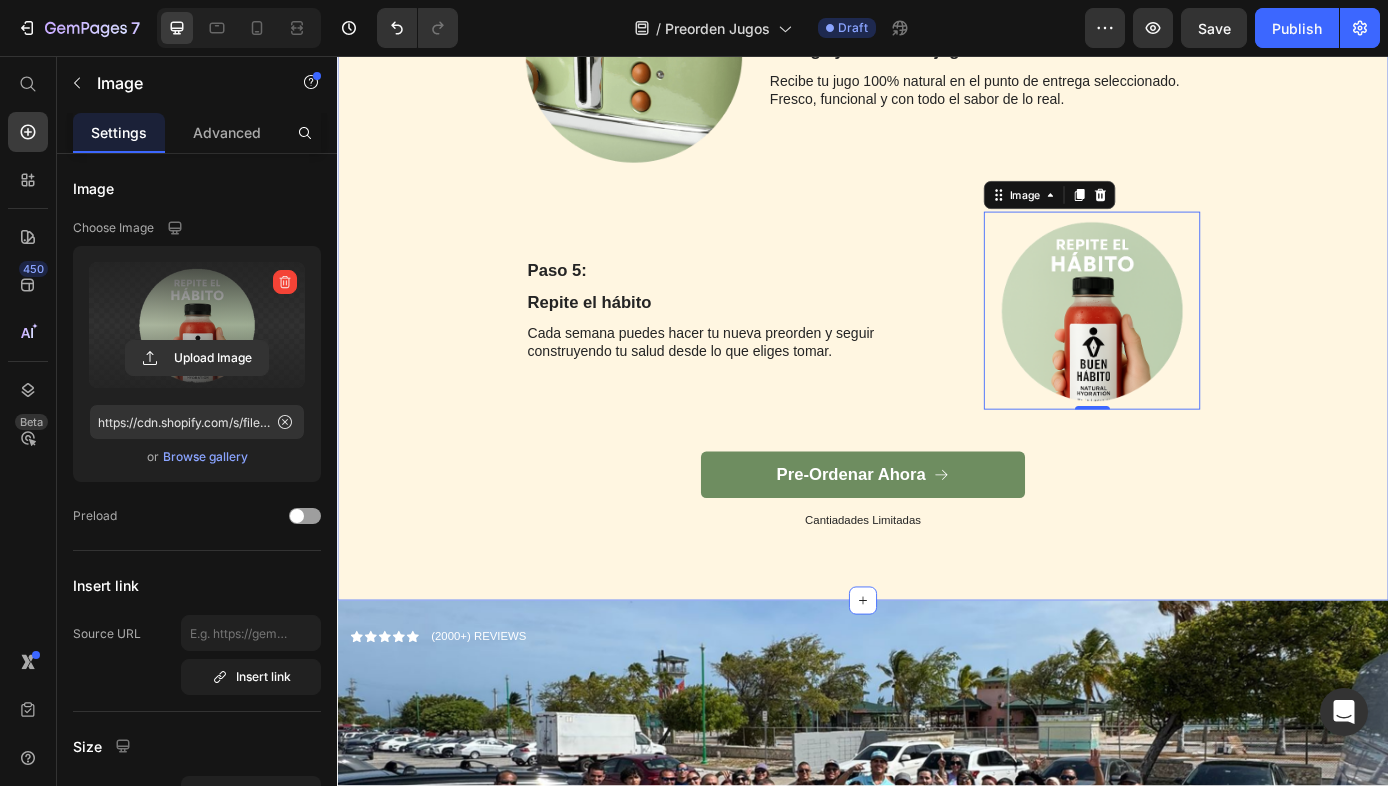 scroll, scrollTop: 3346, scrollLeft: 0, axis: vertical 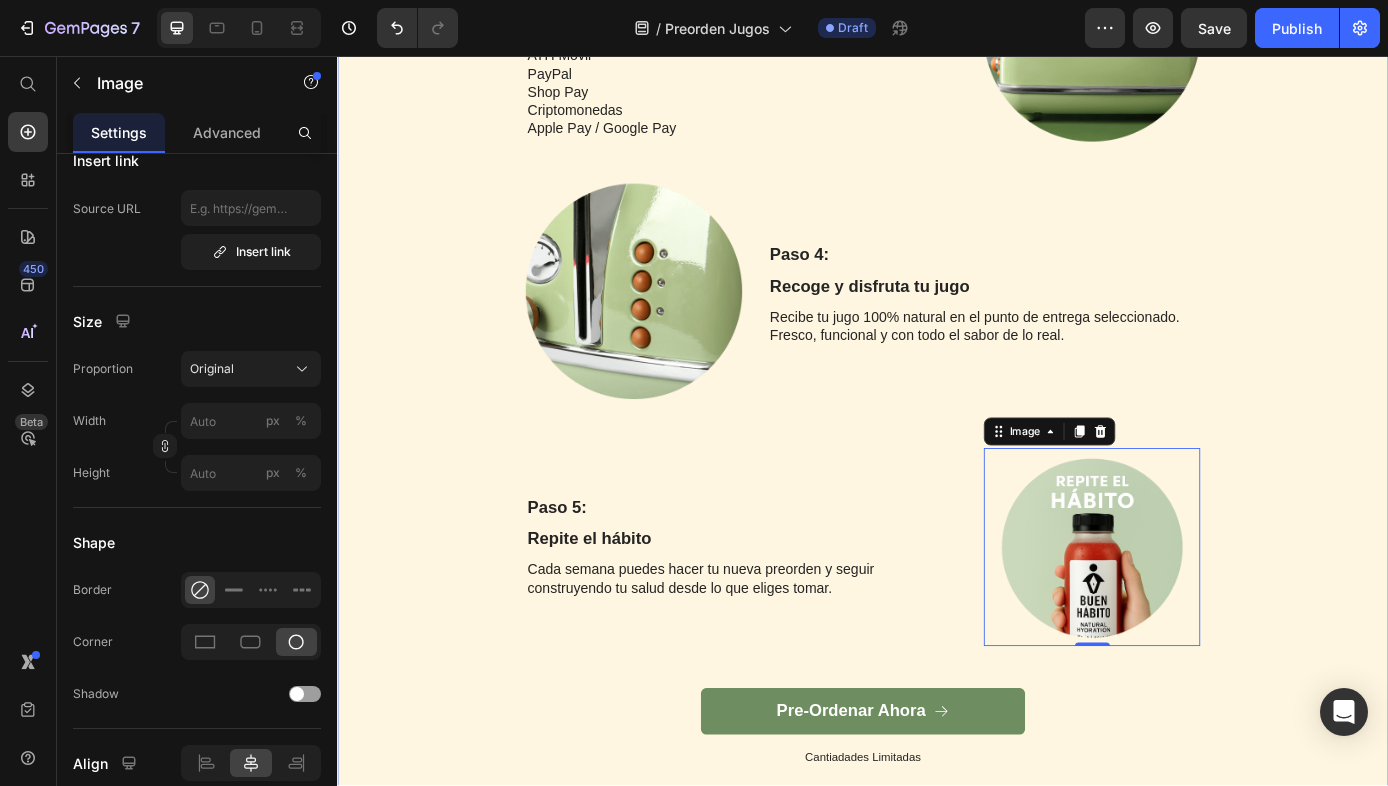 click on "¿Cómo Funciona la Pre-orden? Heading Row Paso 1: Text Block Elige tu jugo Text Block Selecciona la cantidad de jugos que deseas. Puedes ordenar 1, 3, 6 o más según tu semana. ¡Tú eliges cuánto te vas a hidratar! Text Block Image Row Image Paso 2: Text Block Selecciona tu ruta de entrega Text Block Elige en qué ruta te gustaría recoger tu jugo. Cubrimos áreas específicas de Puerto Rico cada semana. Text Block Row Paso 3: Text Block Escoge tu método de pago favorito Text Block Aceptamos múltiples opciones para tu comodidad:   Tarjetas, Visa/Mastercard, Etc. ATH Móvil PayPal Shop Pay Criptomonedas Apple Pay / Google Pay Text Block Image Row Image Paso 4: Text Block Recoge y disfruta tu jugo Text Block Recibe tu jugo 100% natural en el punto de entrega seleccionado. Fresco, funcional y con todo el sabor de lo real. Text Block Row Paso 5: Text Block Repite el hábito Text Block Cada semana puedes hacer tu nueva preorden y seguir construyendo tu salud desde lo que eliges tomar. Text Block Image   0" at bounding box center [937, 57] 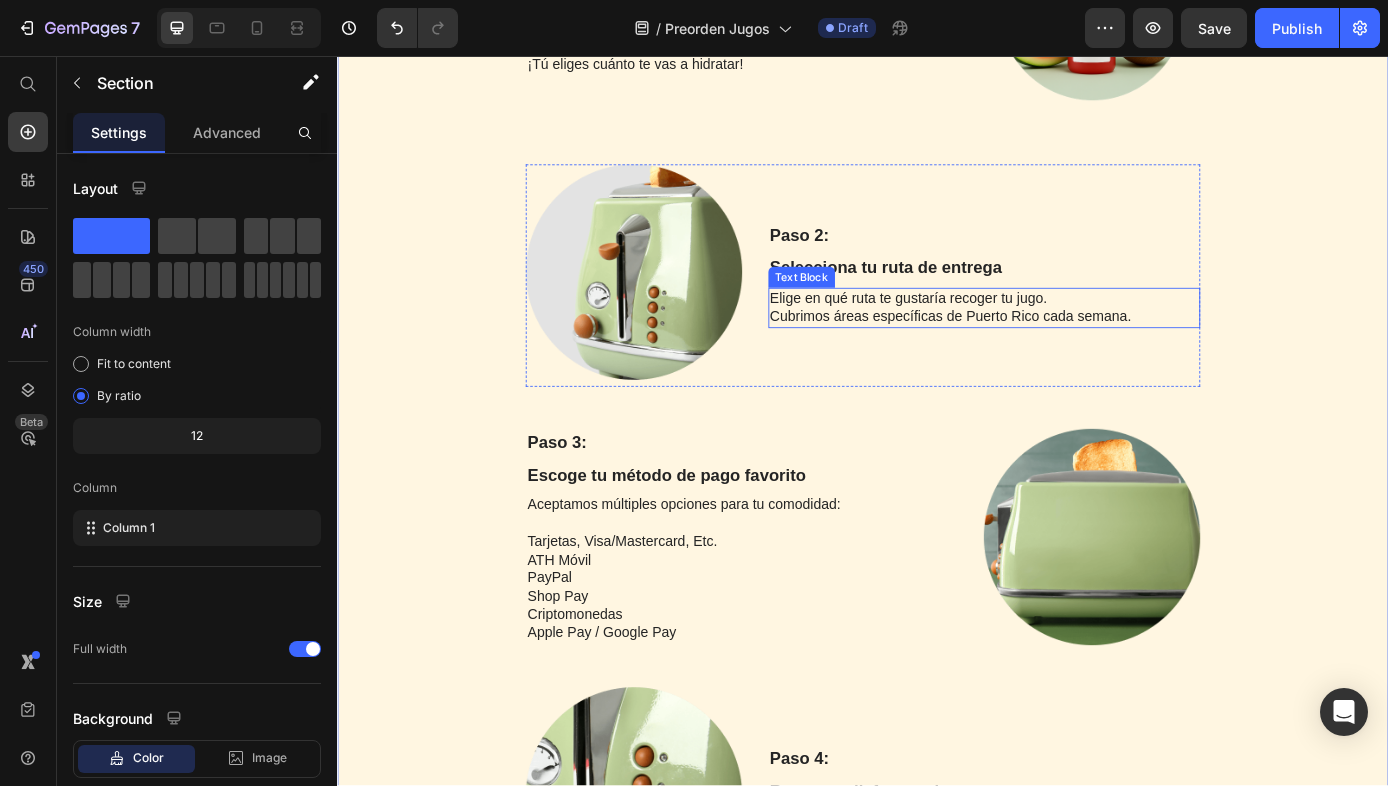 scroll, scrollTop: 2804, scrollLeft: 0, axis: vertical 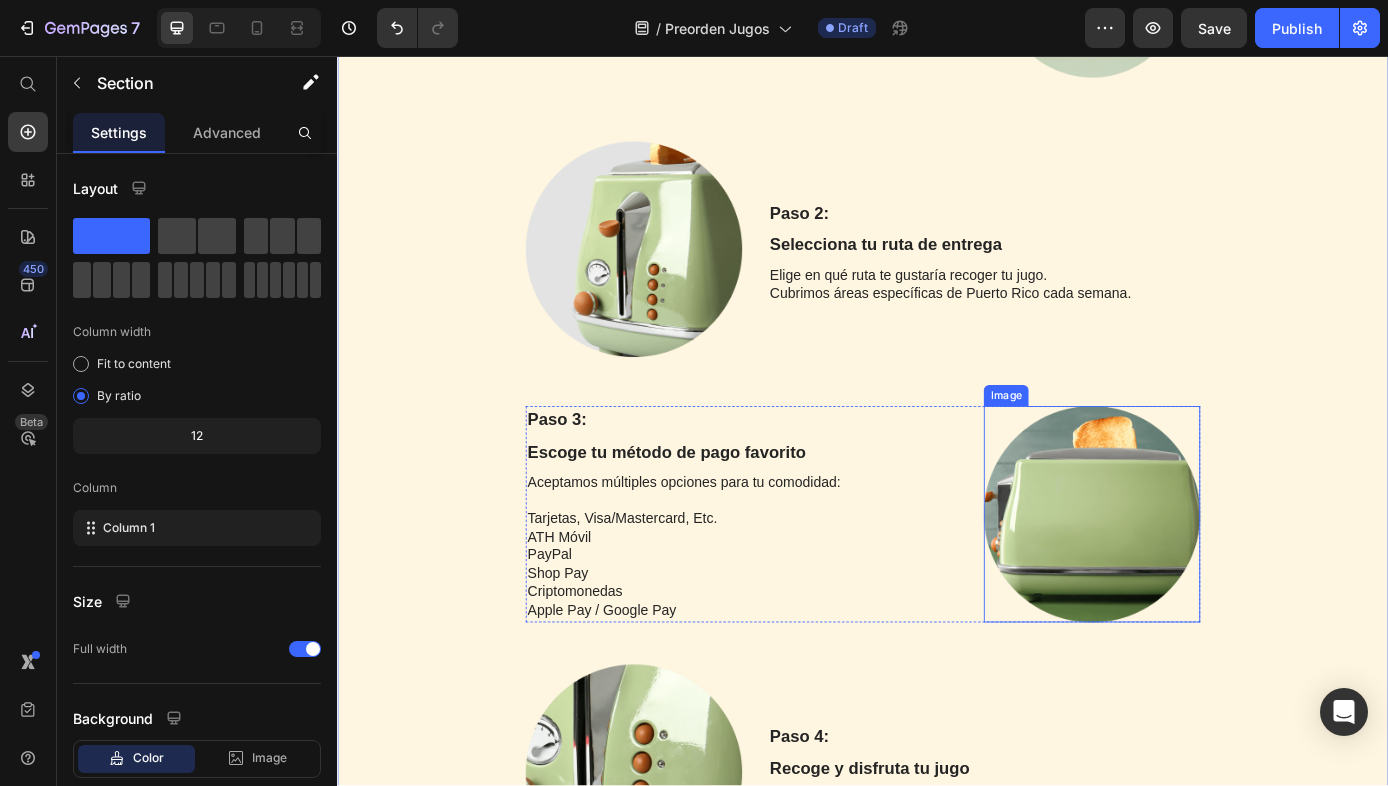 click at bounding box center (1198, 579) 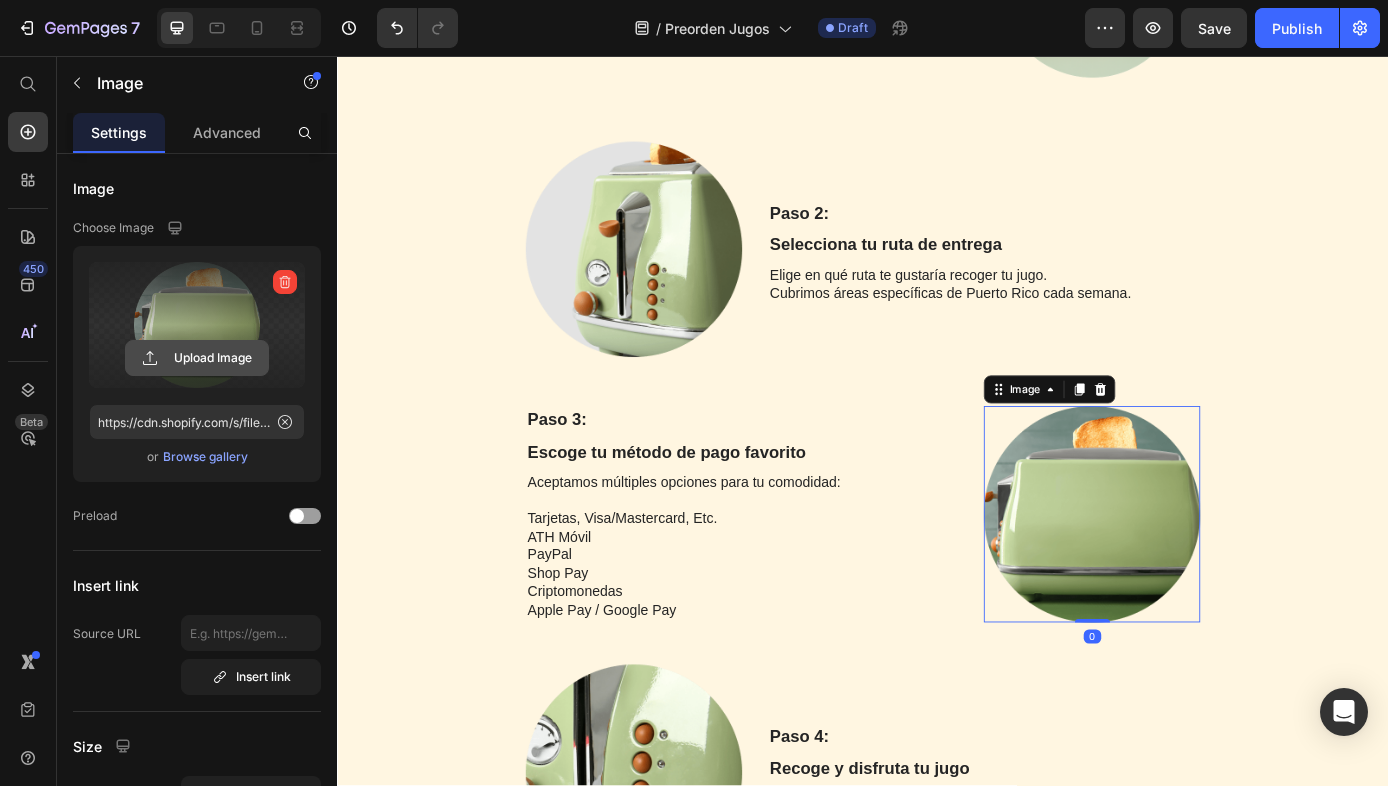 click 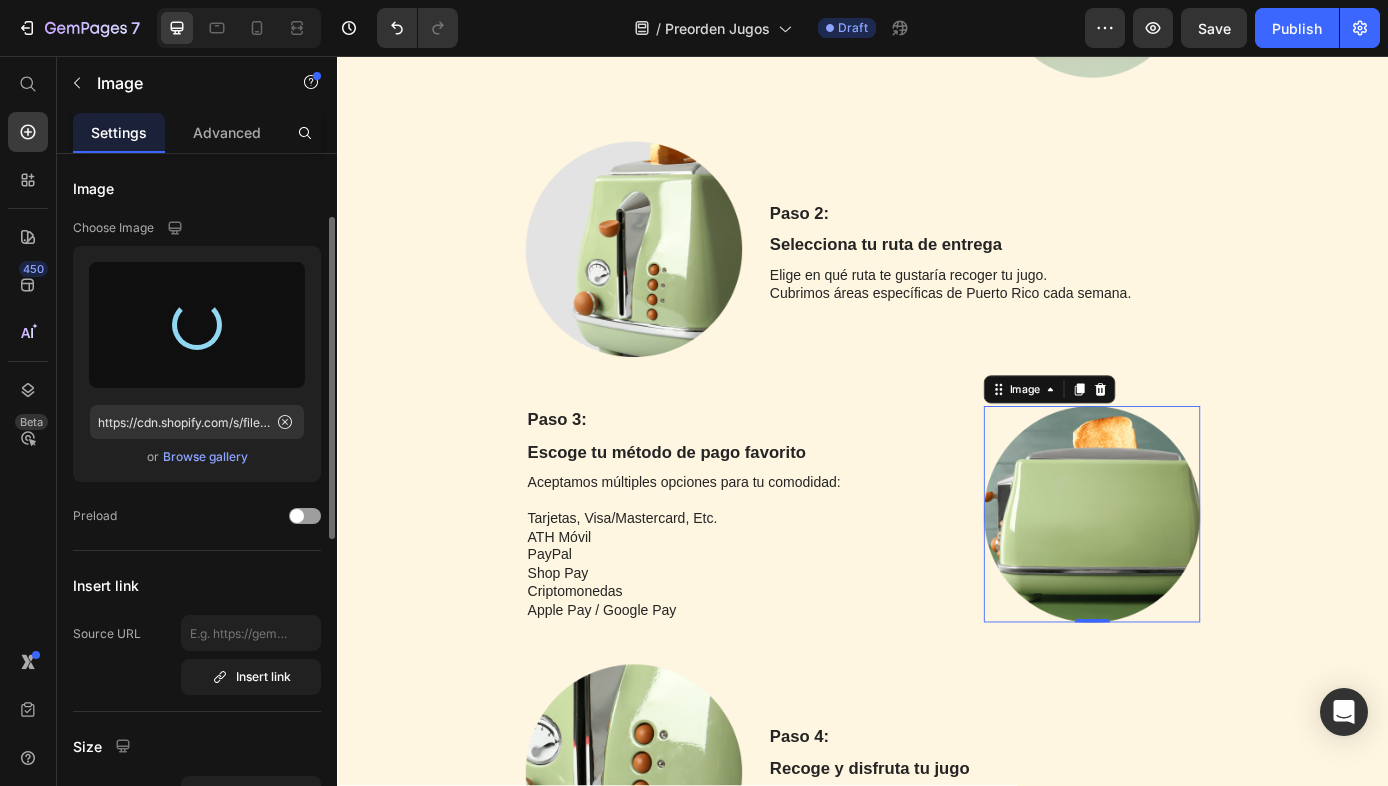 scroll, scrollTop: 397, scrollLeft: 0, axis: vertical 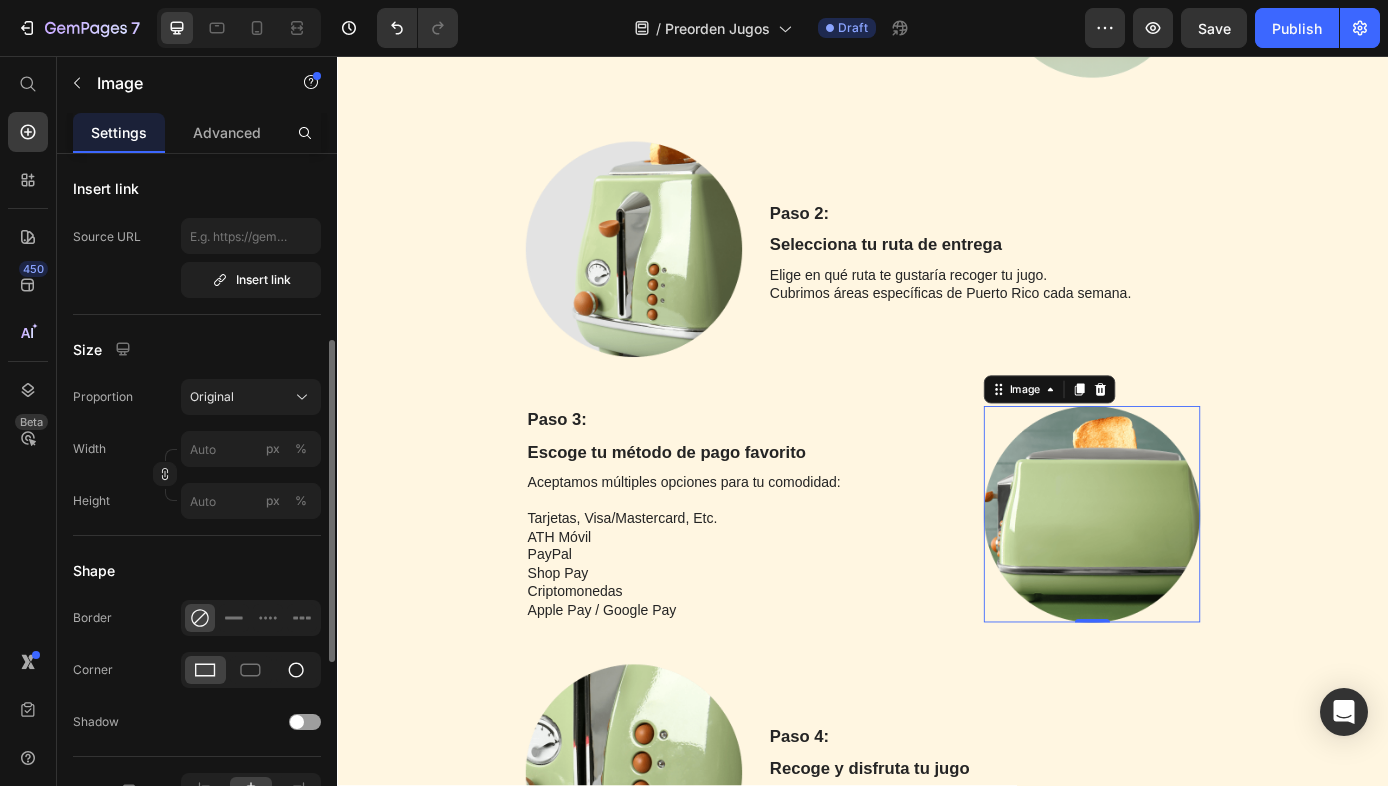 click 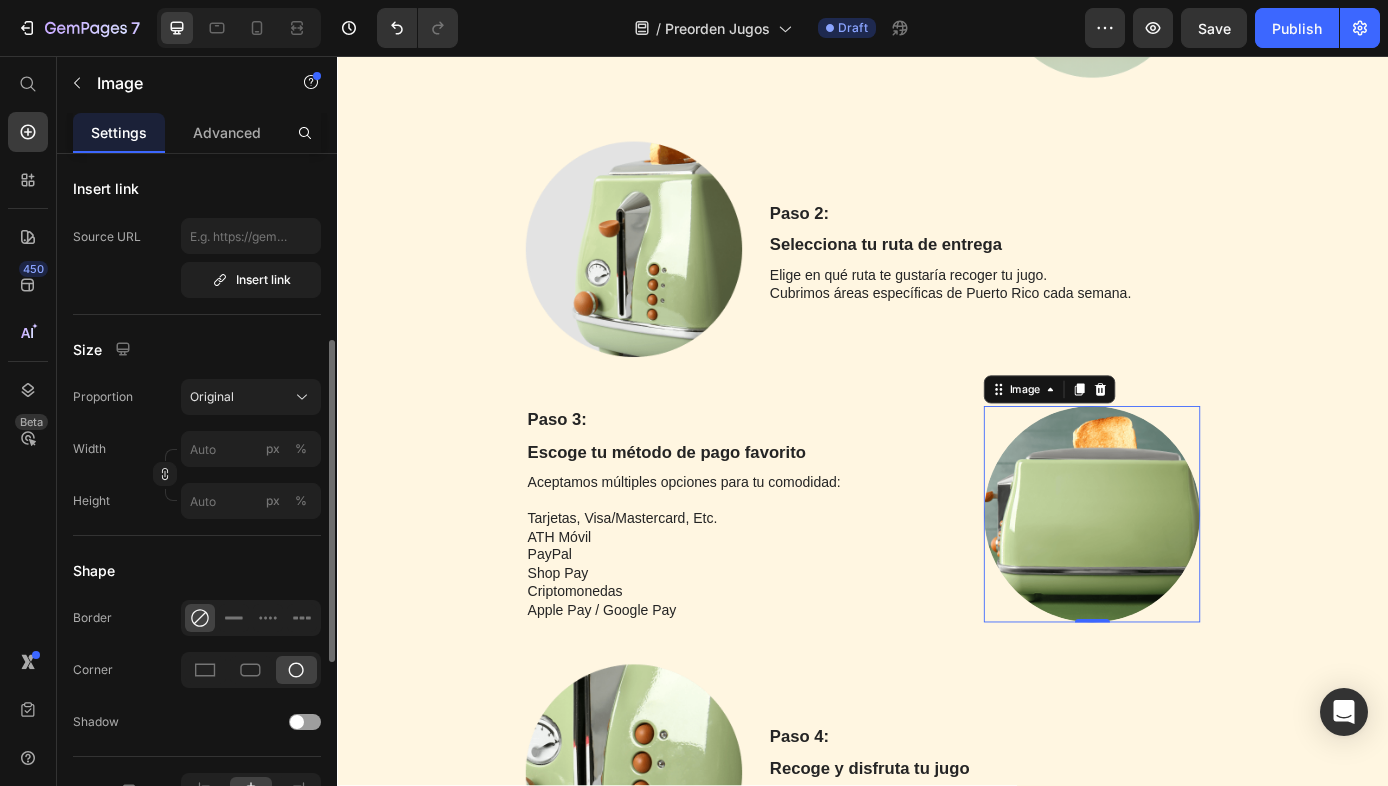 type on "https://cdn.shopify.com/s/files/1/0628/1910/6929/files/gempages_573622508847105092-d45fab9e-a4e7-4f2d-8afd-df7c53262088.png" 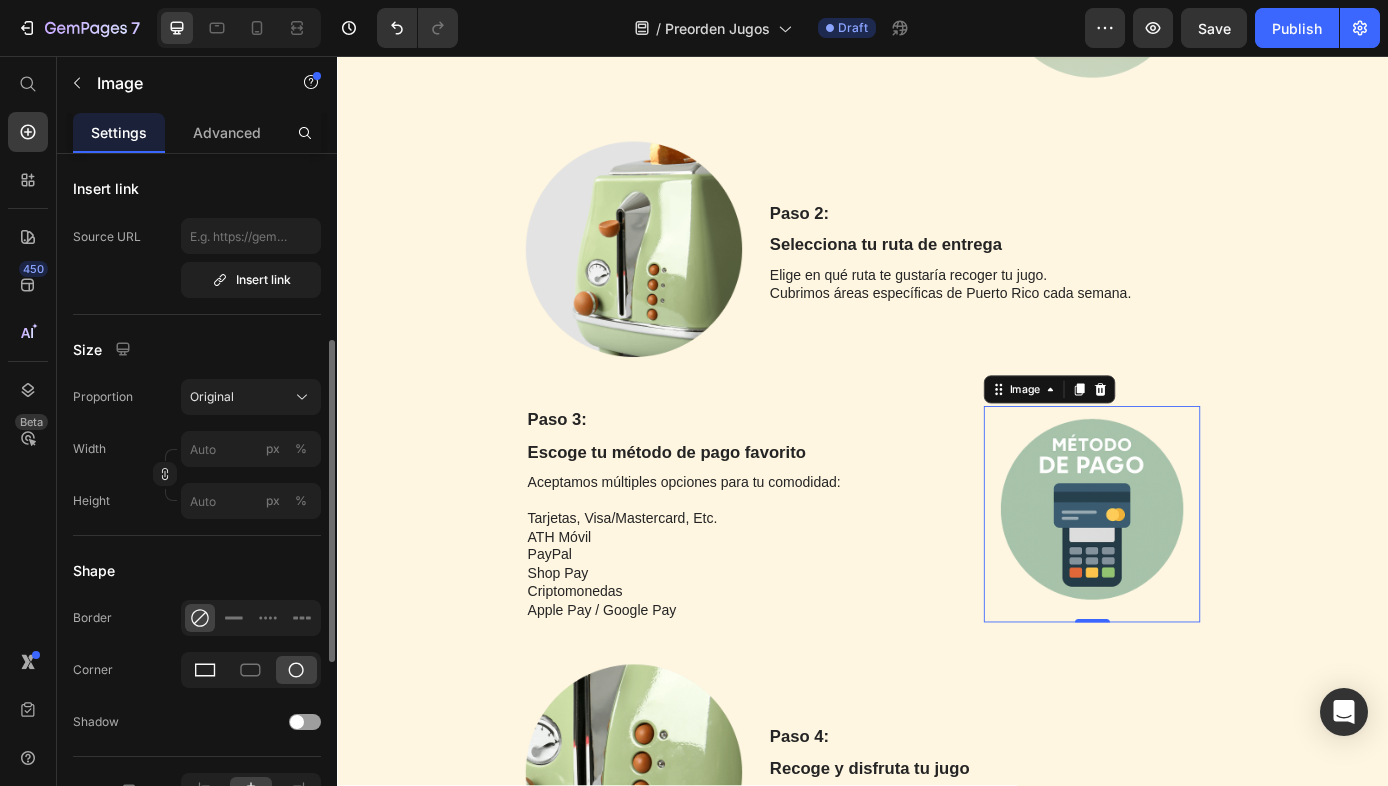 click 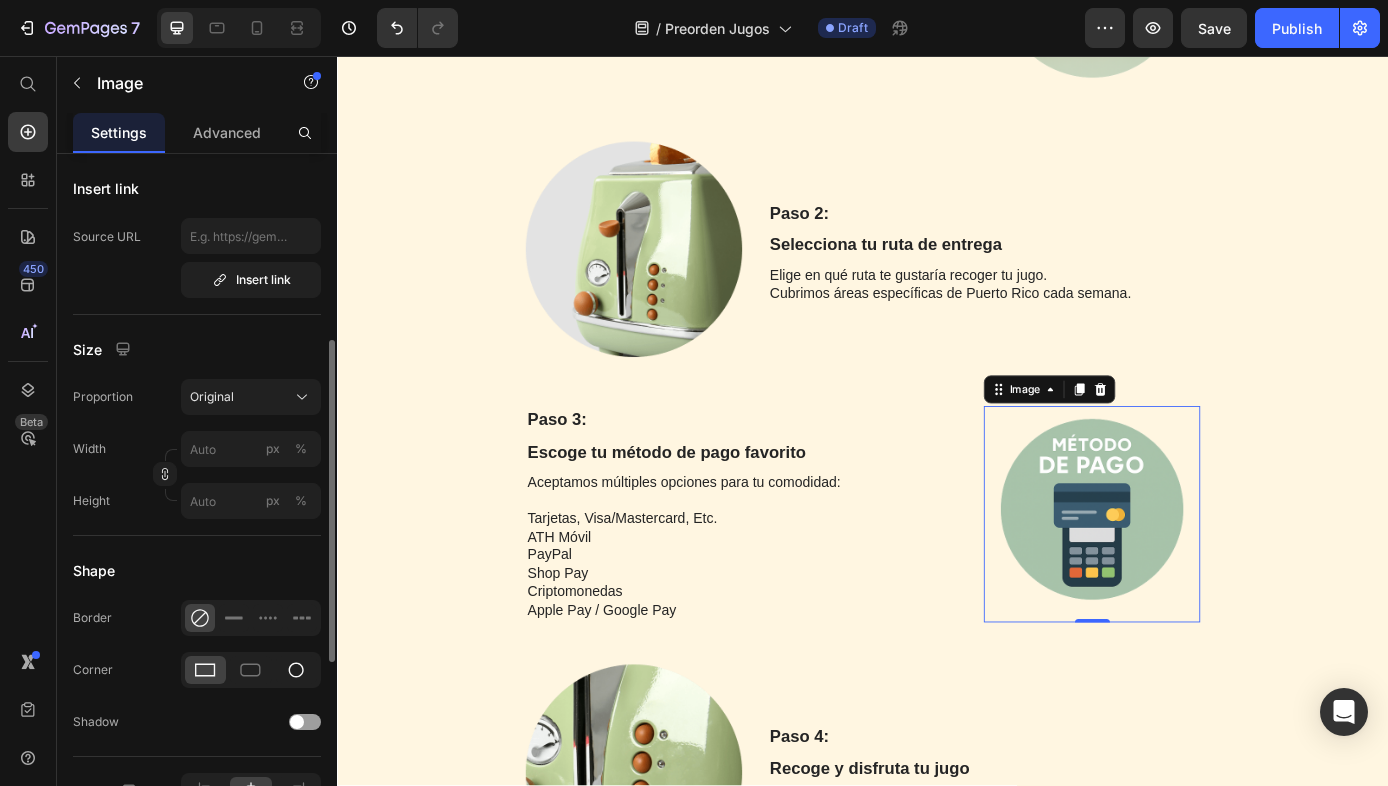 click 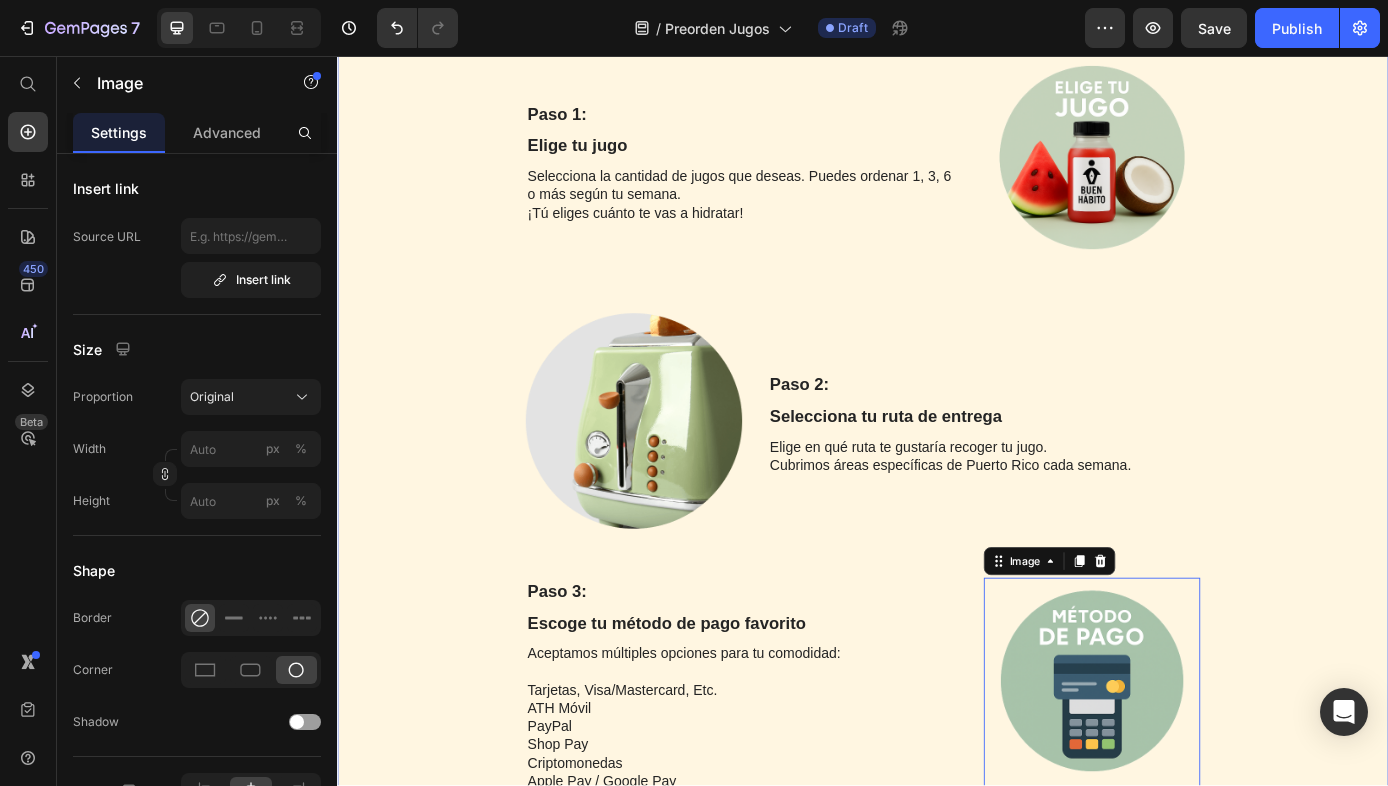 scroll, scrollTop: 2480, scrollLeft: 0, axis: vertical 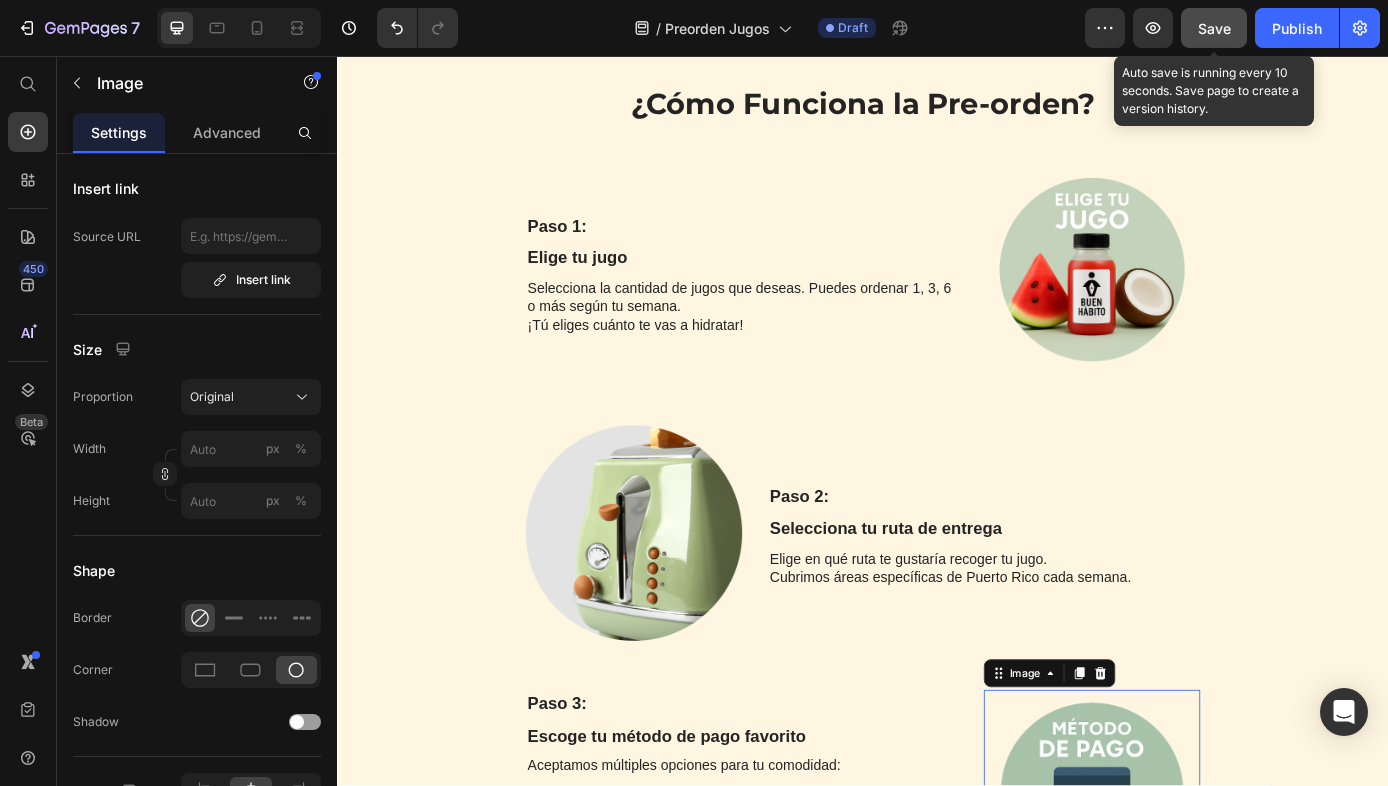 click on "Save" 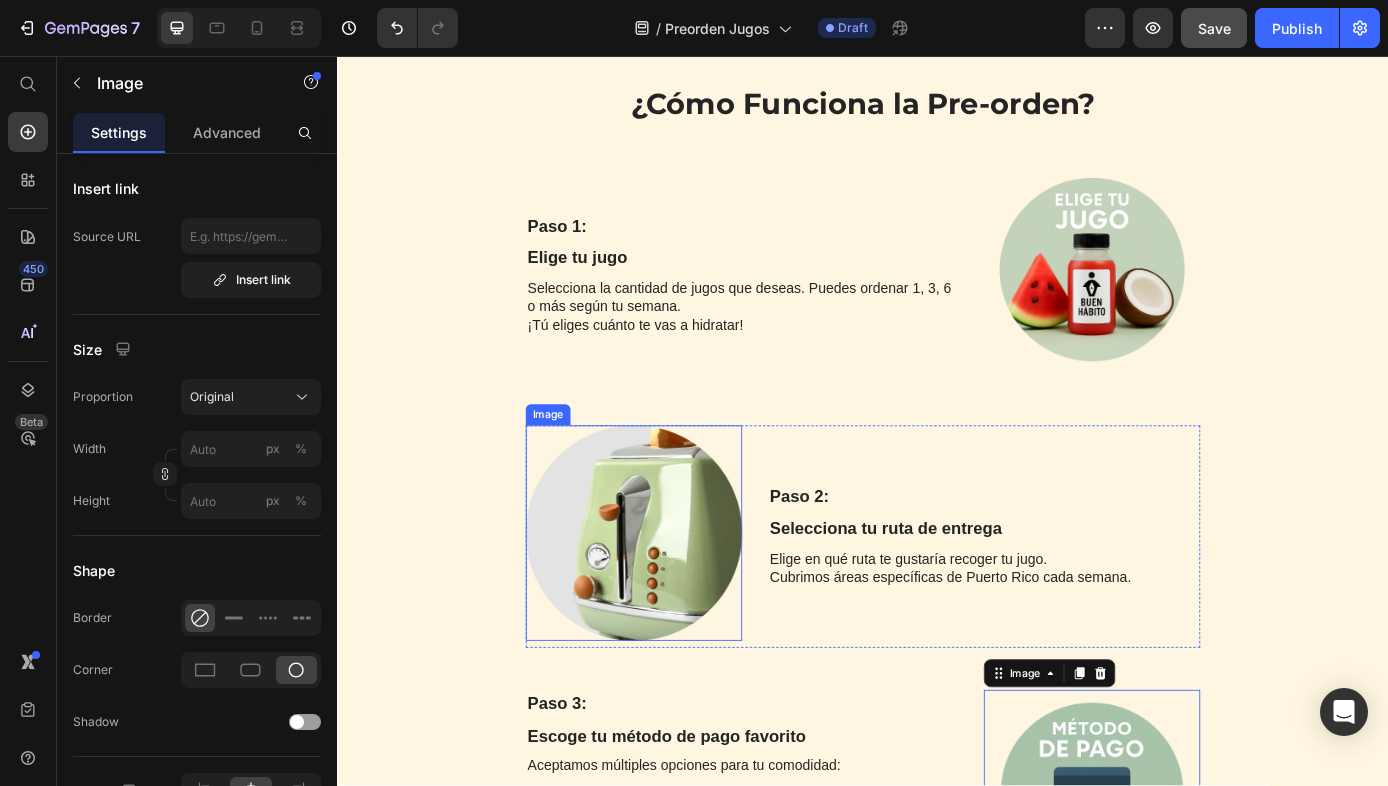 click at bounding box center [675, 601] 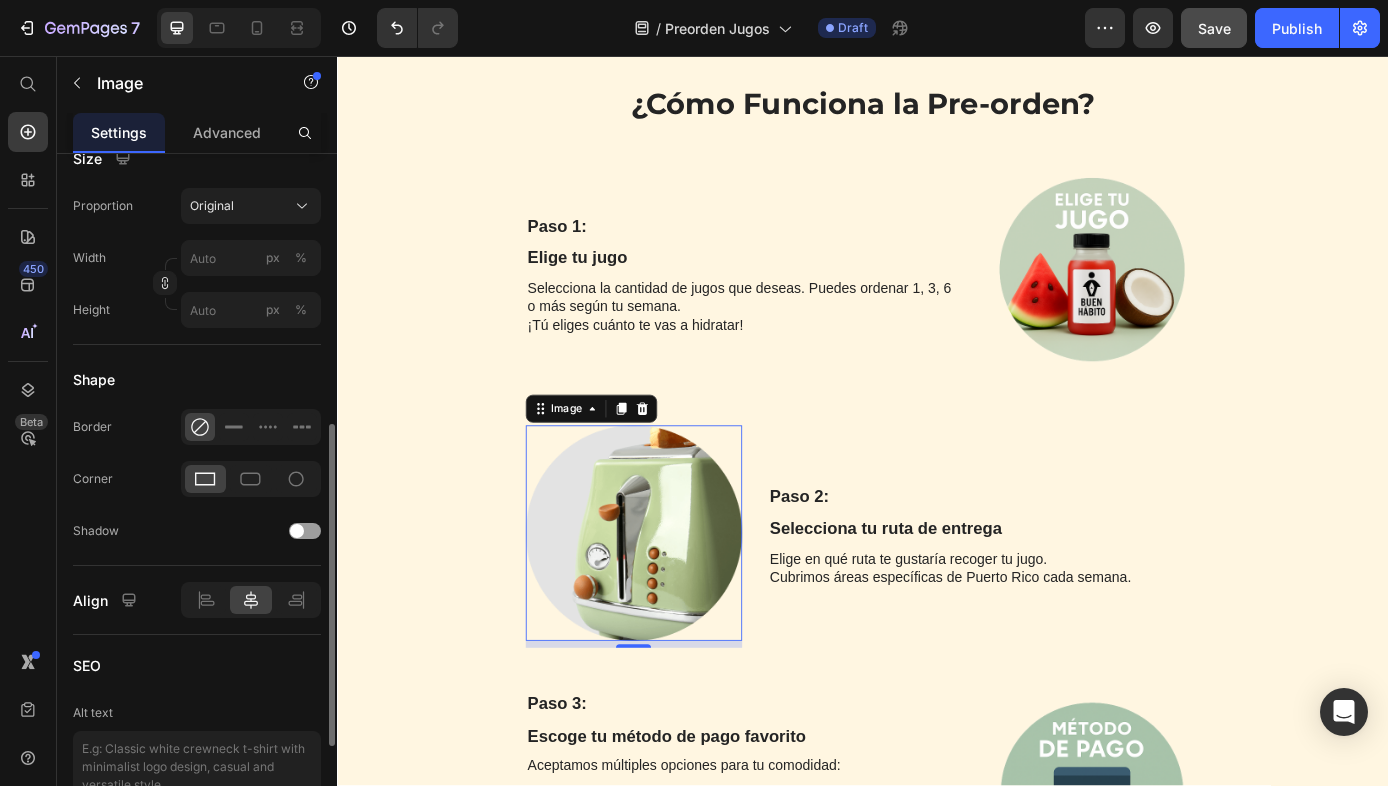 scroll, scrollTop: 159, scrollLeft: 0, axis: vertical 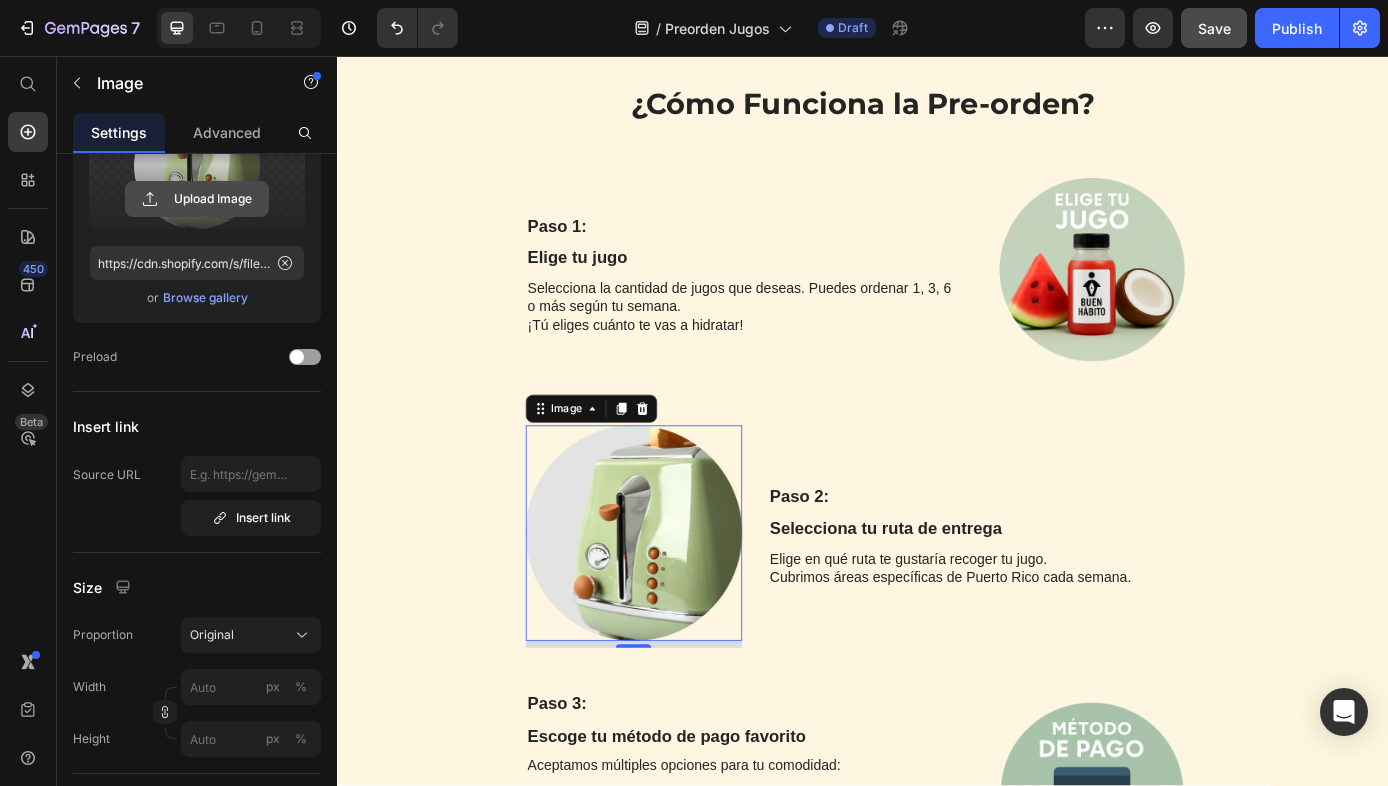 click 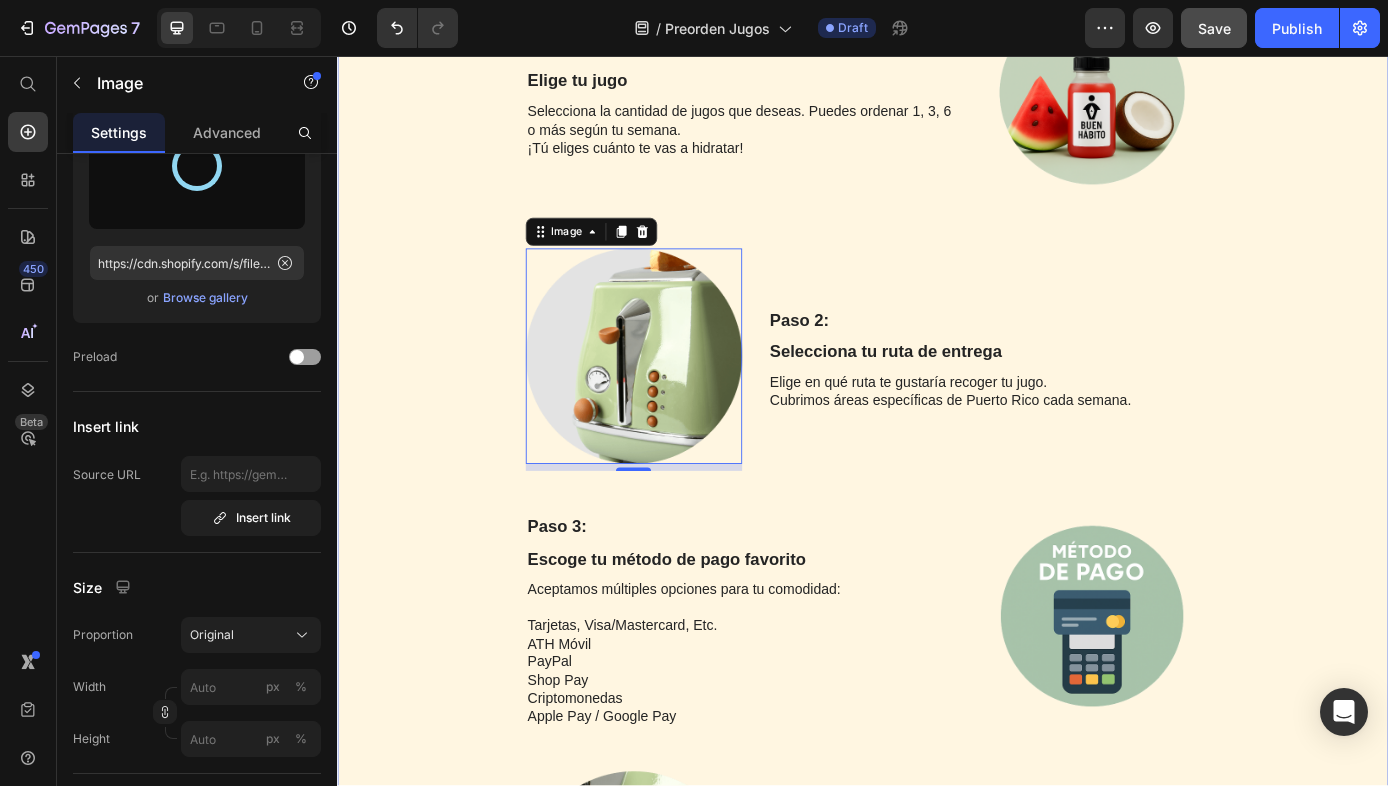 scroll, scrollTop: 2639, scrollLeft: 0, axis: vertical 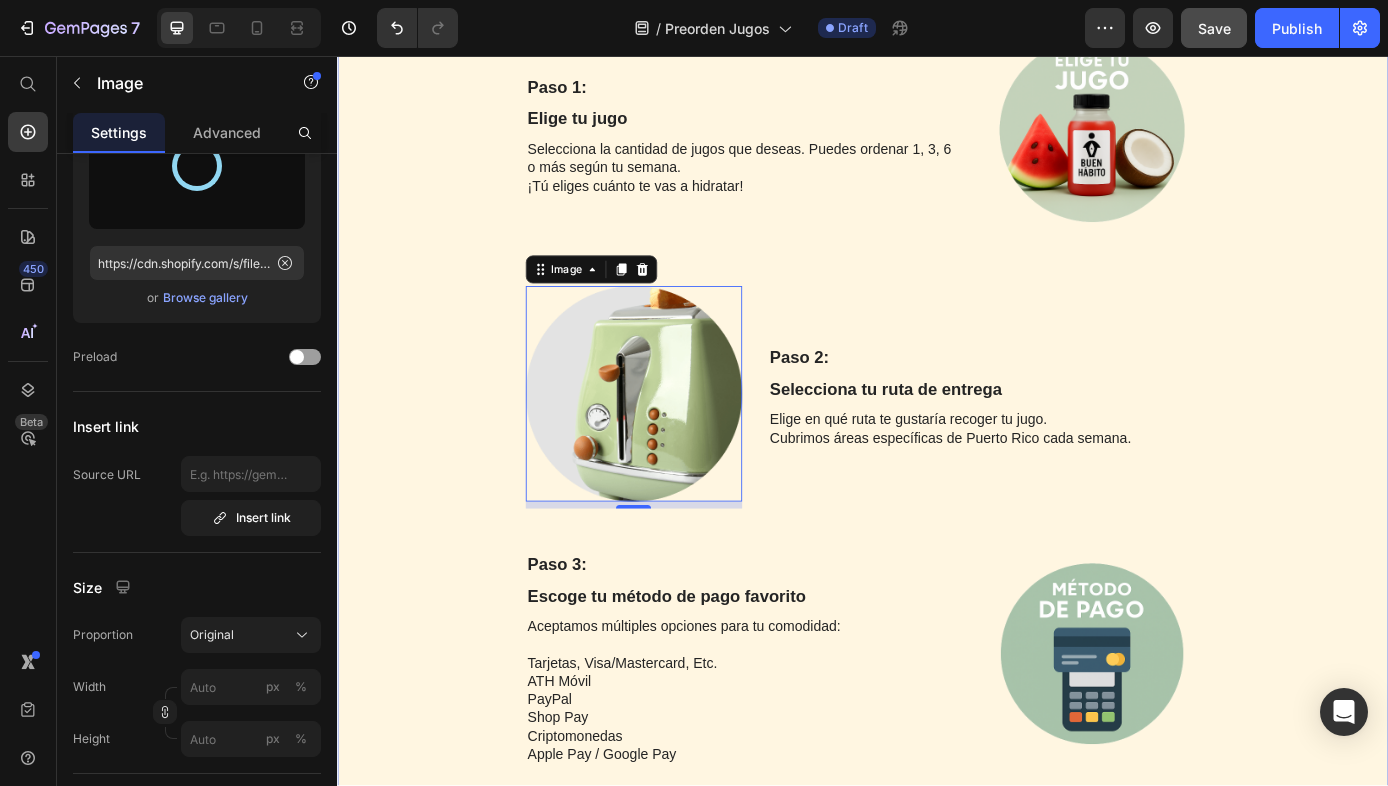 type on "https://cdn.shopify.com/s/files/1/0628/1910/6929/files/gempages_573622508847105092-c9264f51-5390-4182-9984-39e00c7af0b8.png" 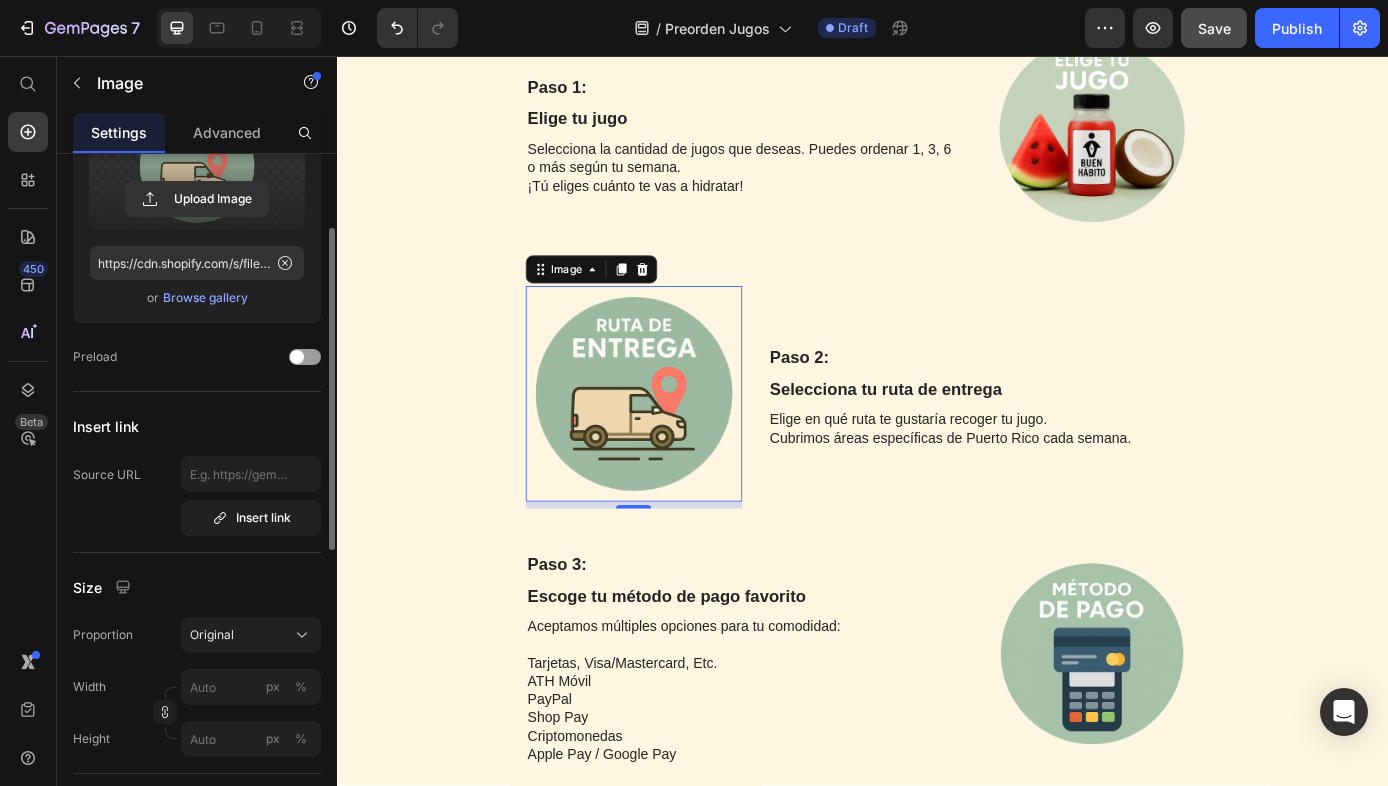 scroll, scrollTop: 782, scrollLeft: 0, axis: vertical 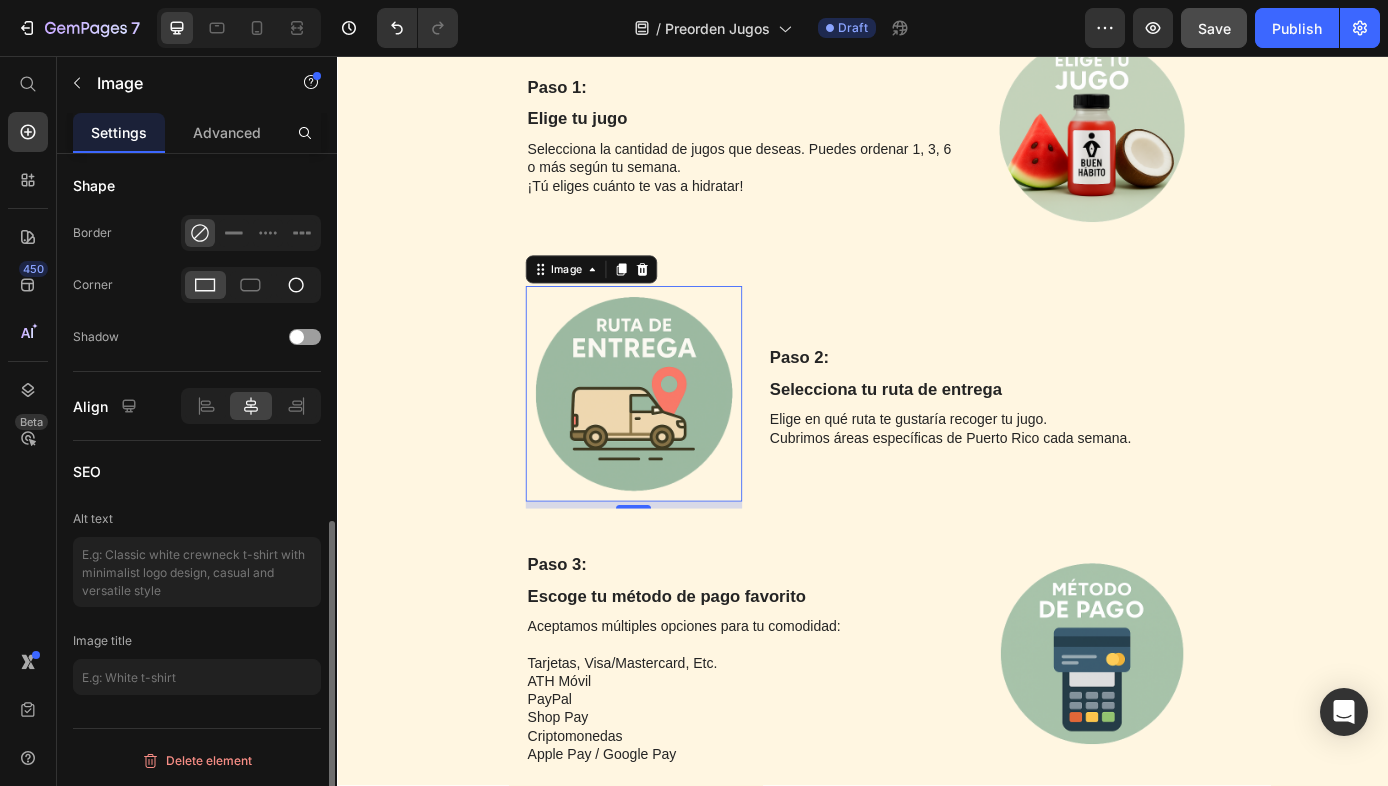 click 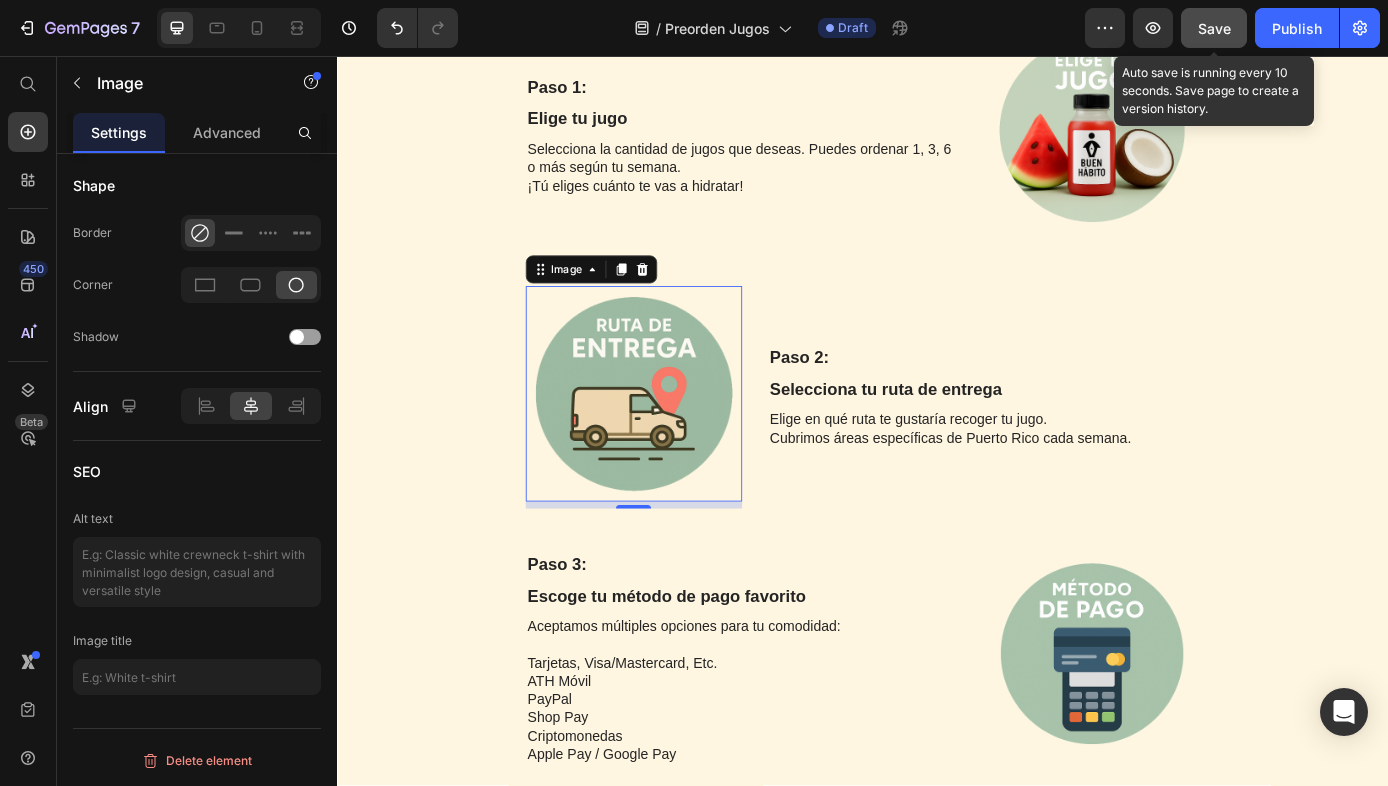 click on "Save" at bounding box center (1214, 28) 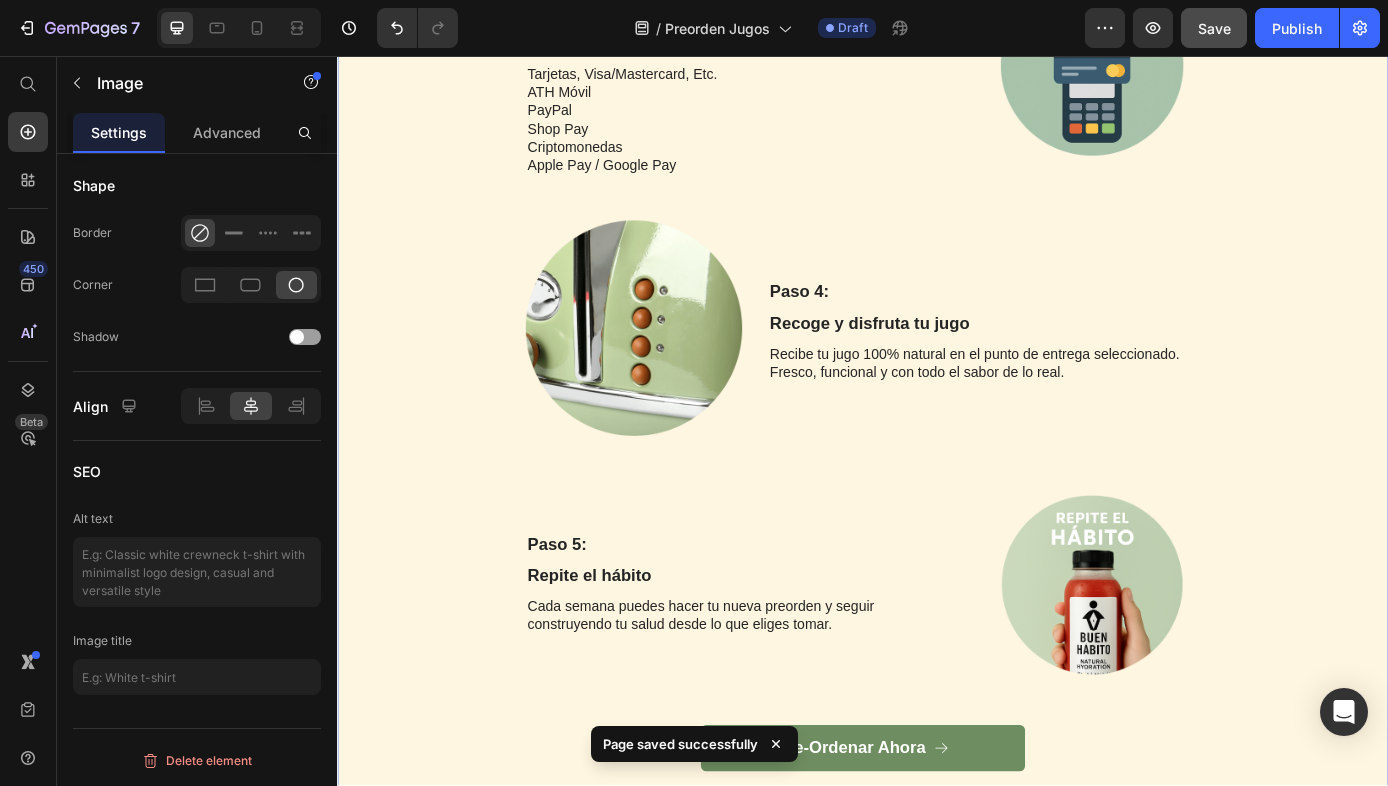 scroll, scrollTop: 3357, scrollLeft: 0, axis: vertical 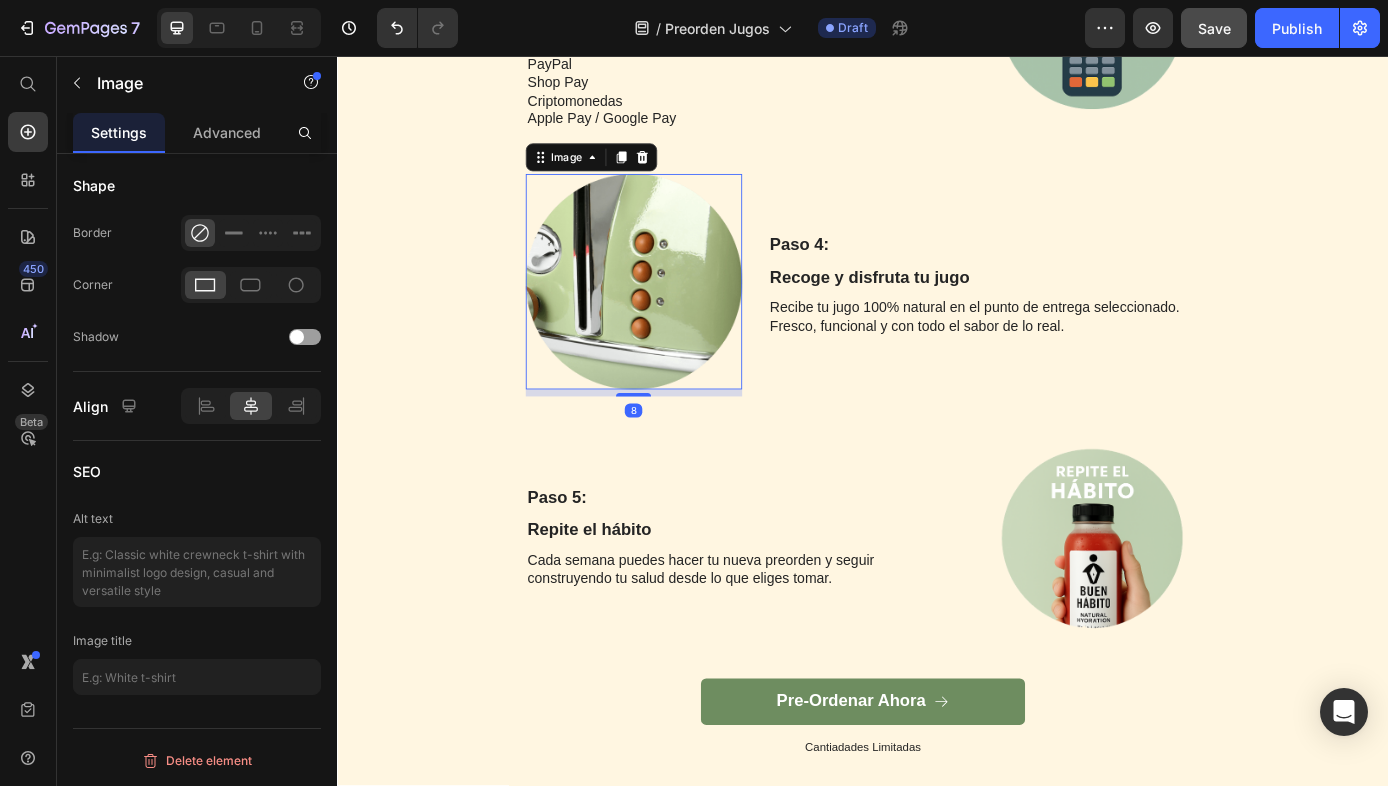 click at bounding box center (675, 314) 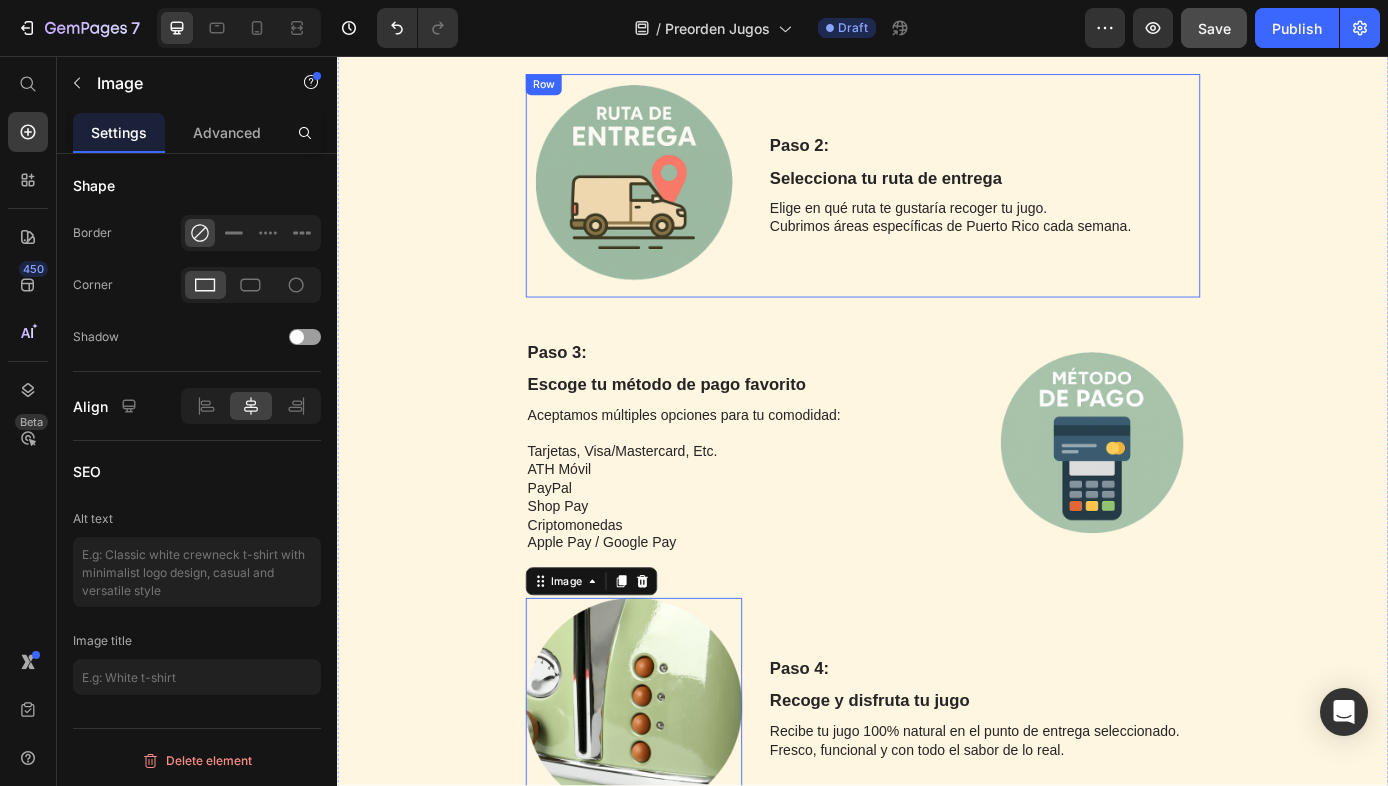 scroll, scrollTop: 2861, scrollLeft: 0, axis: vertical 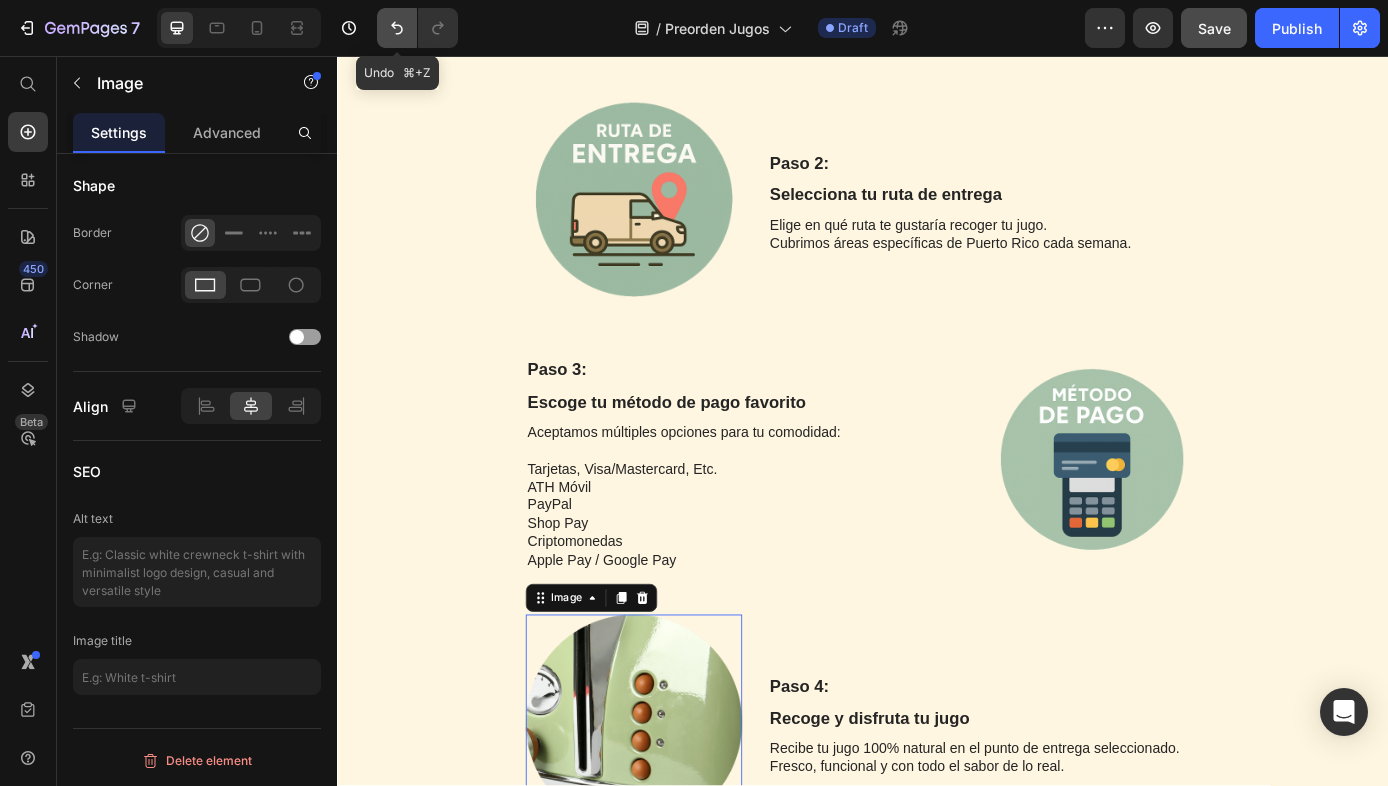 click 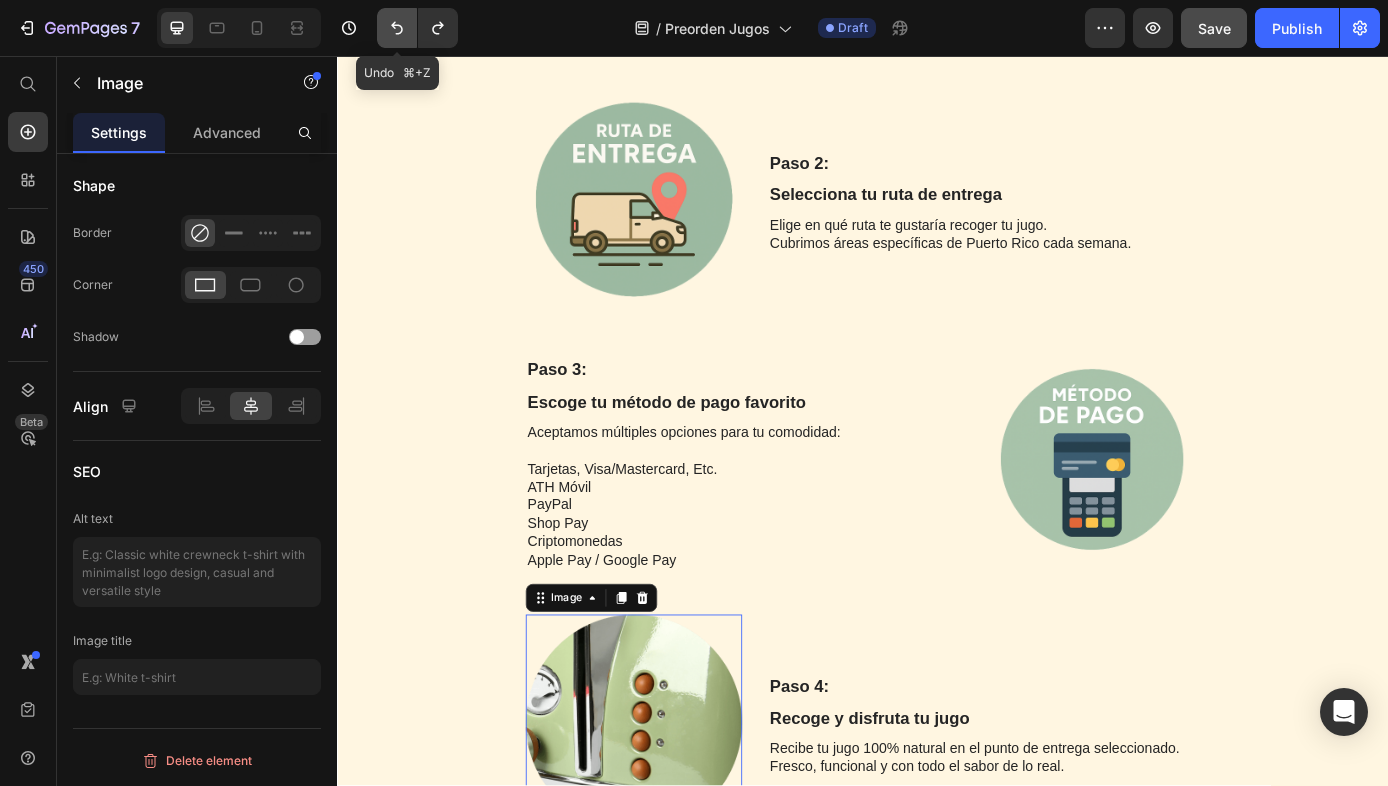 click 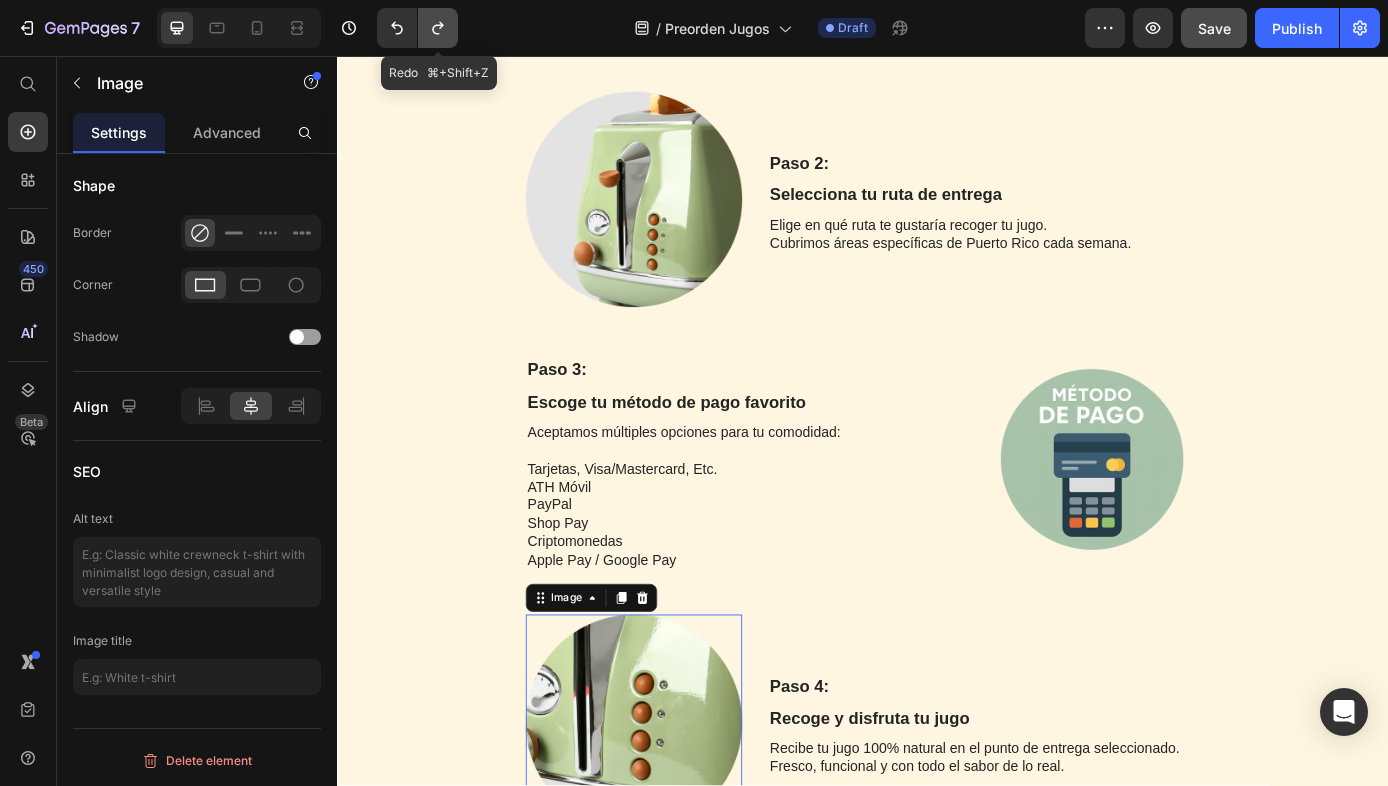 click 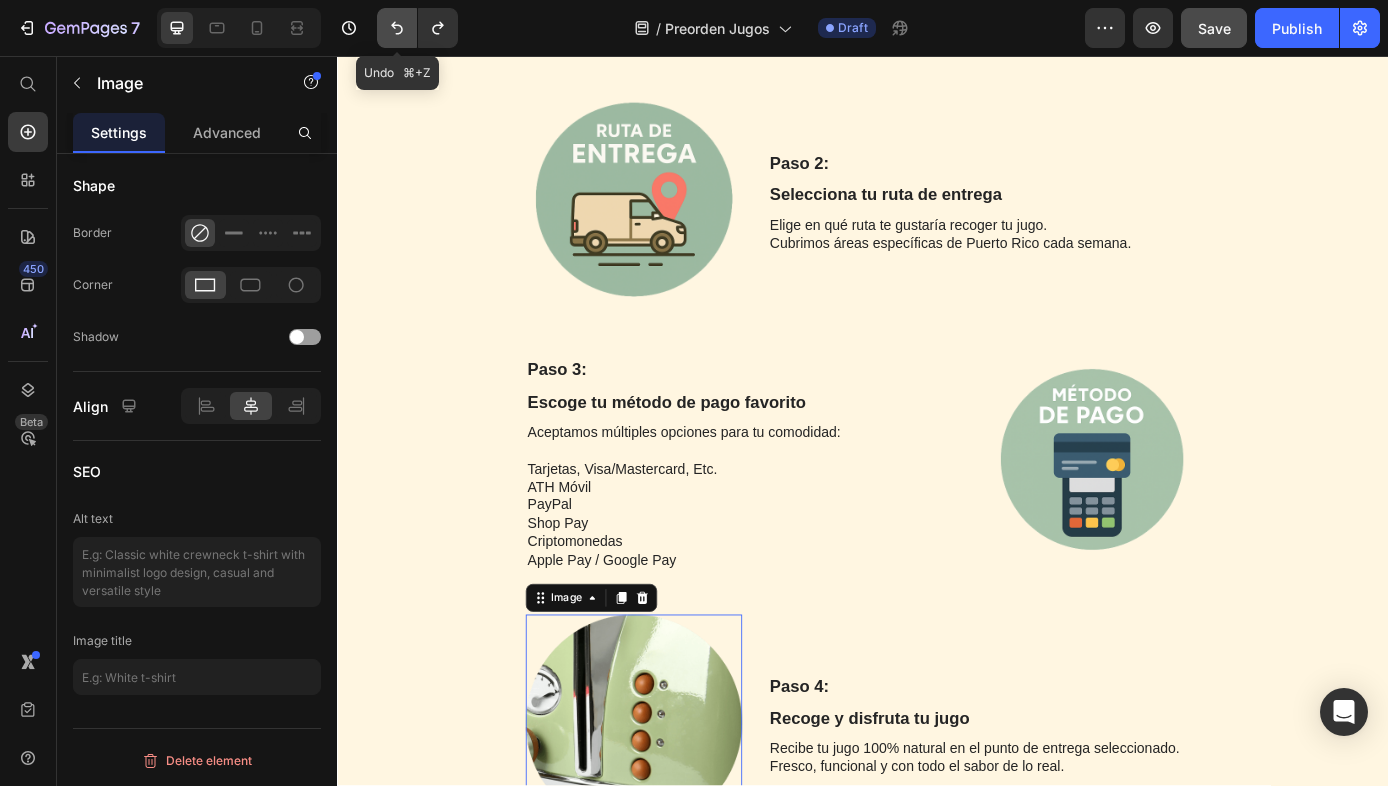 click 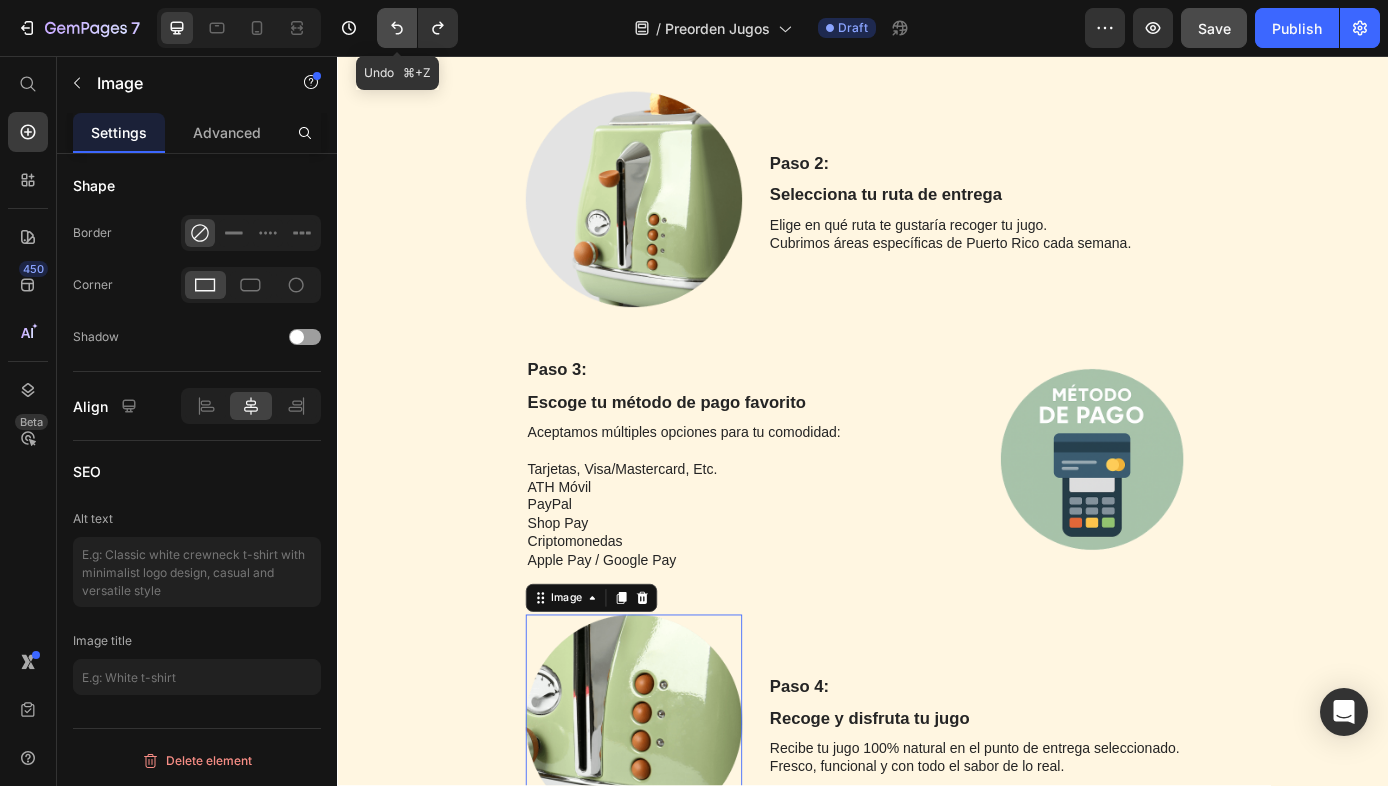 click 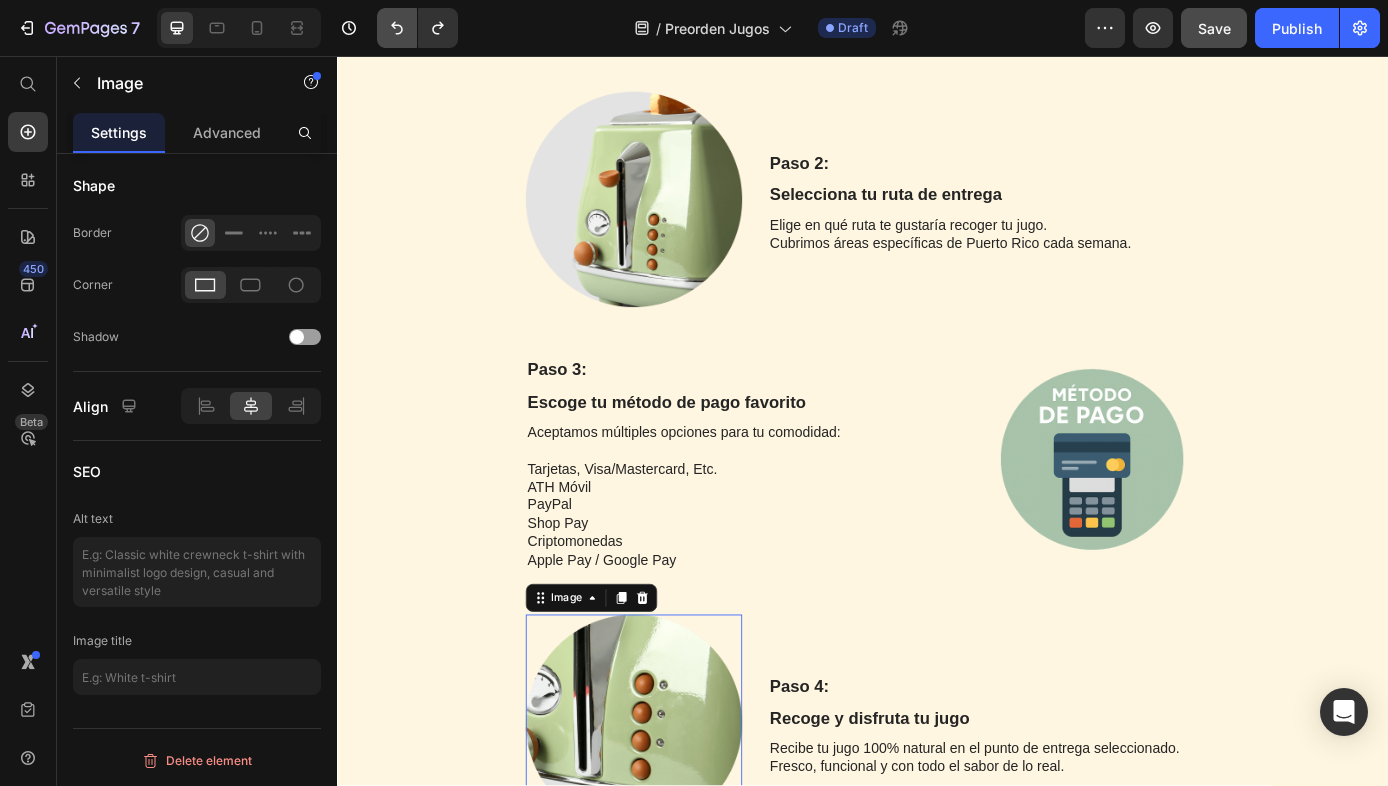 click 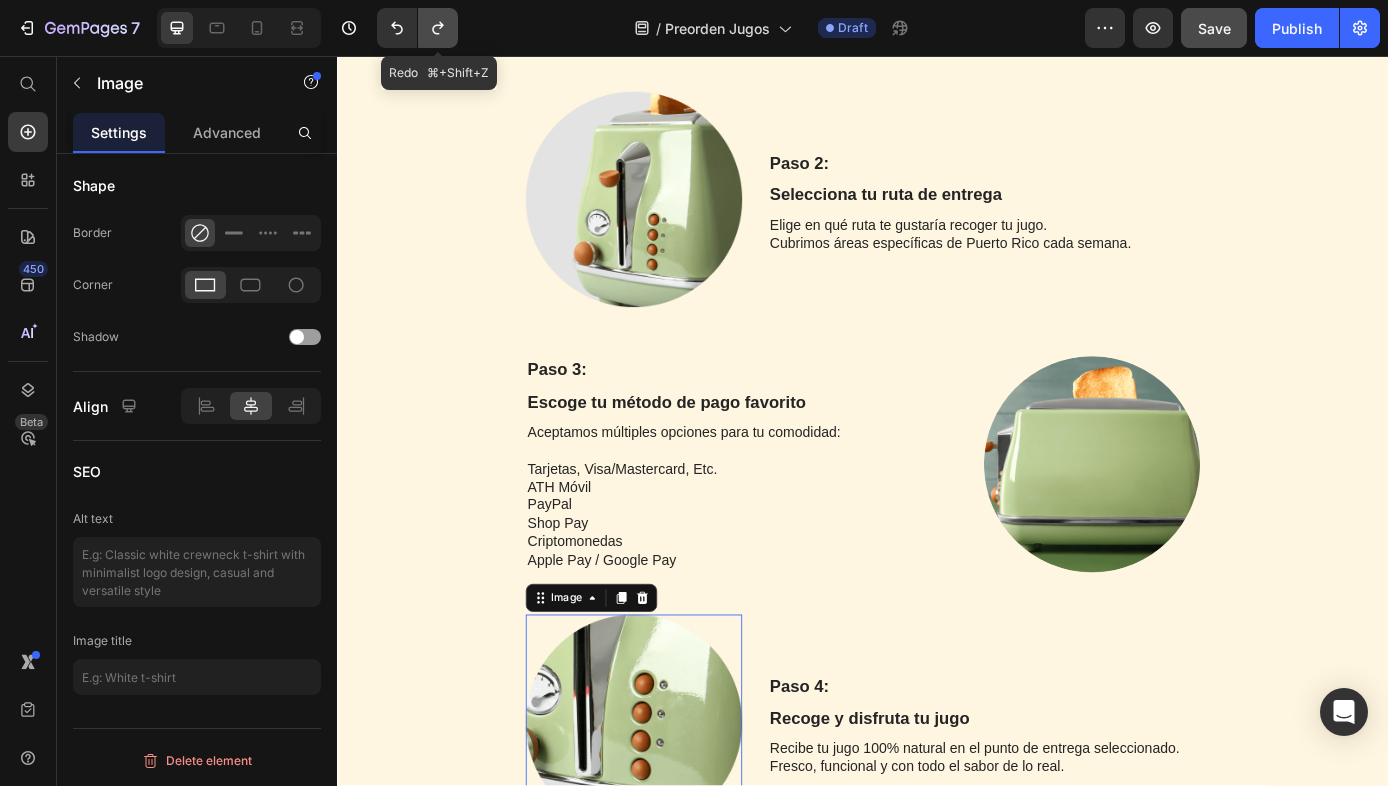click 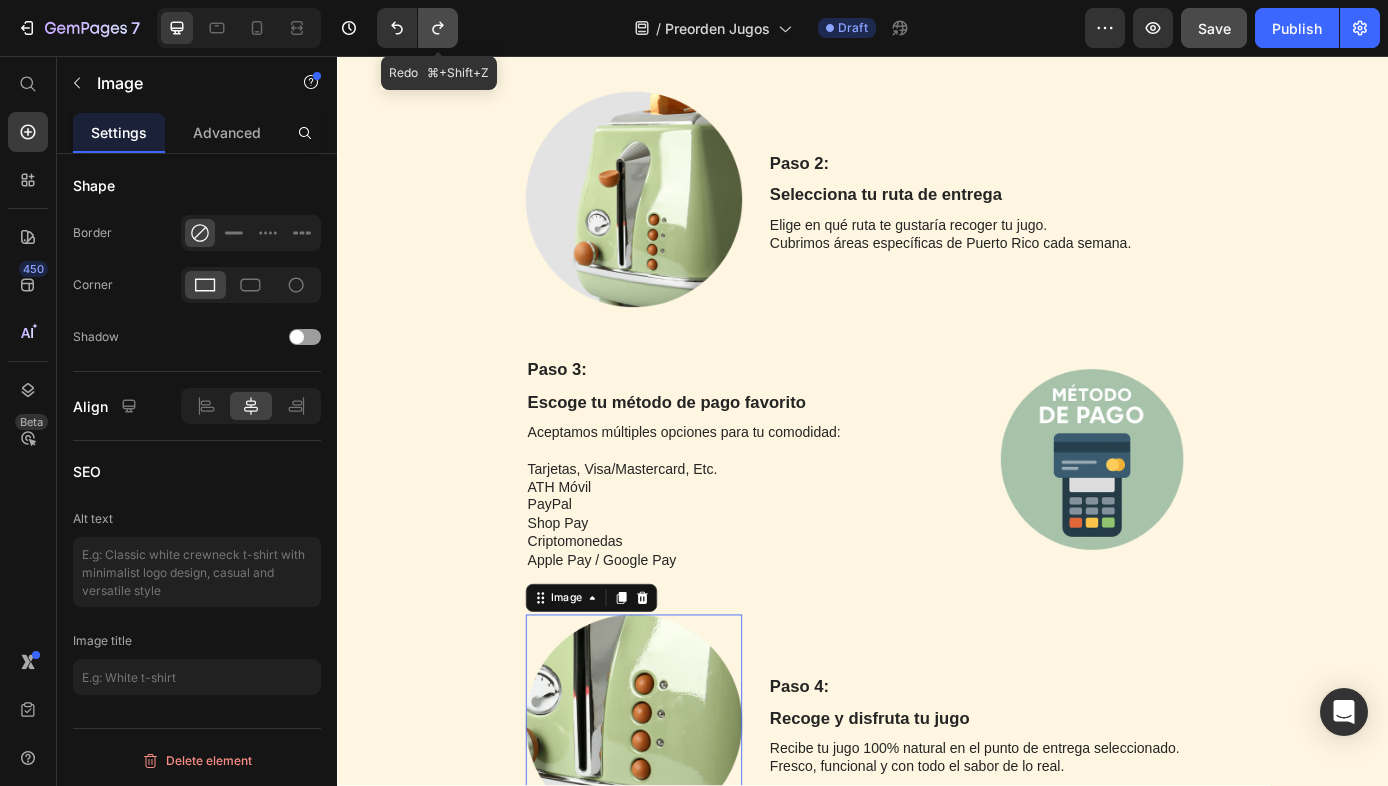 click 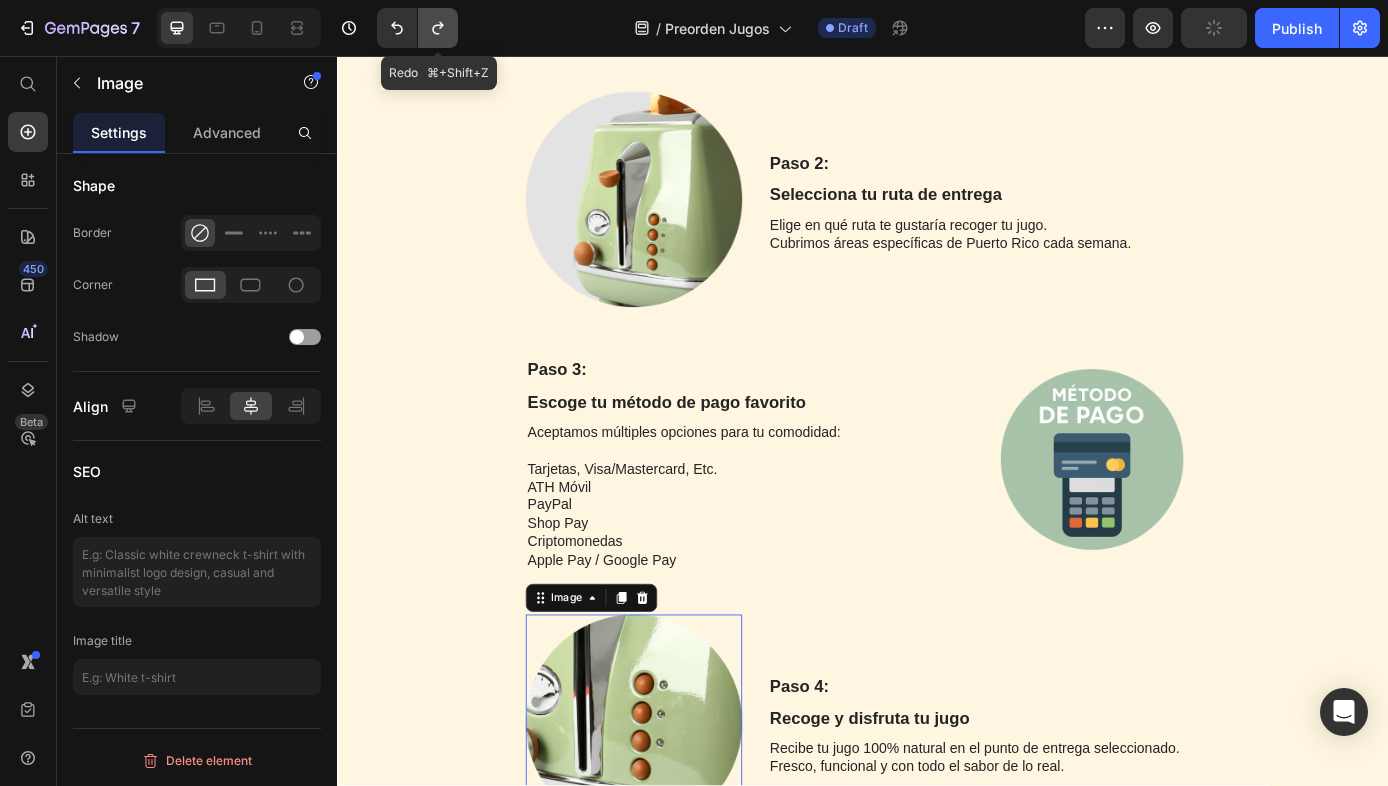 click 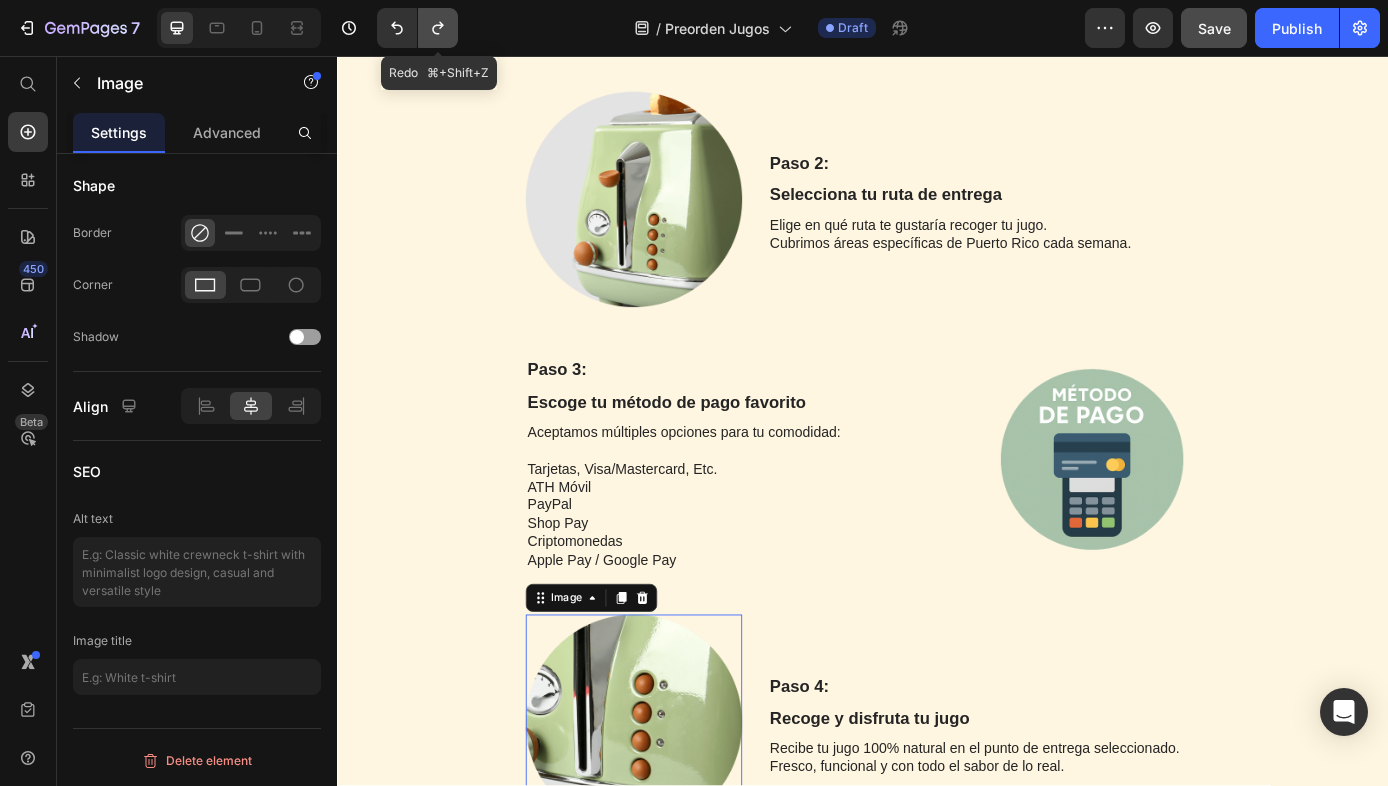 click 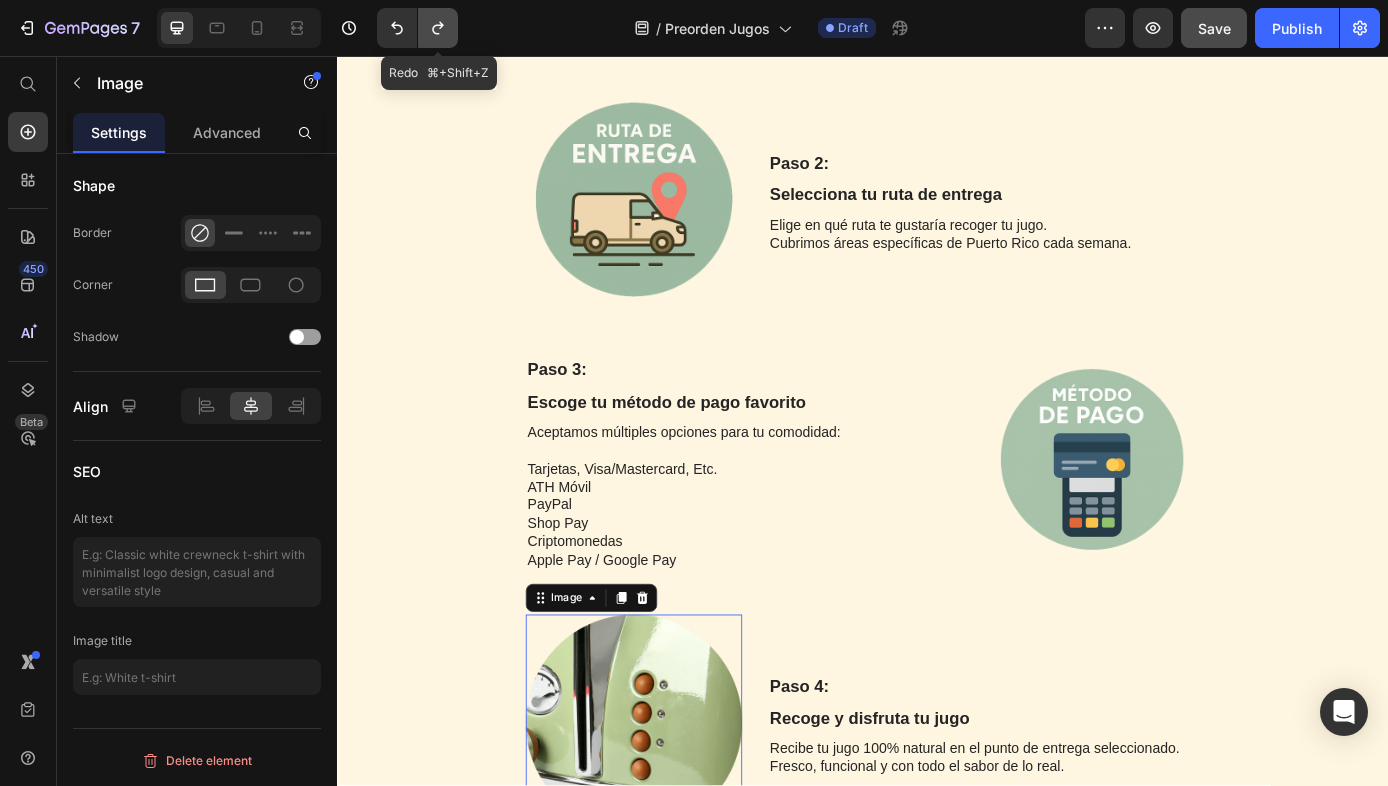 click 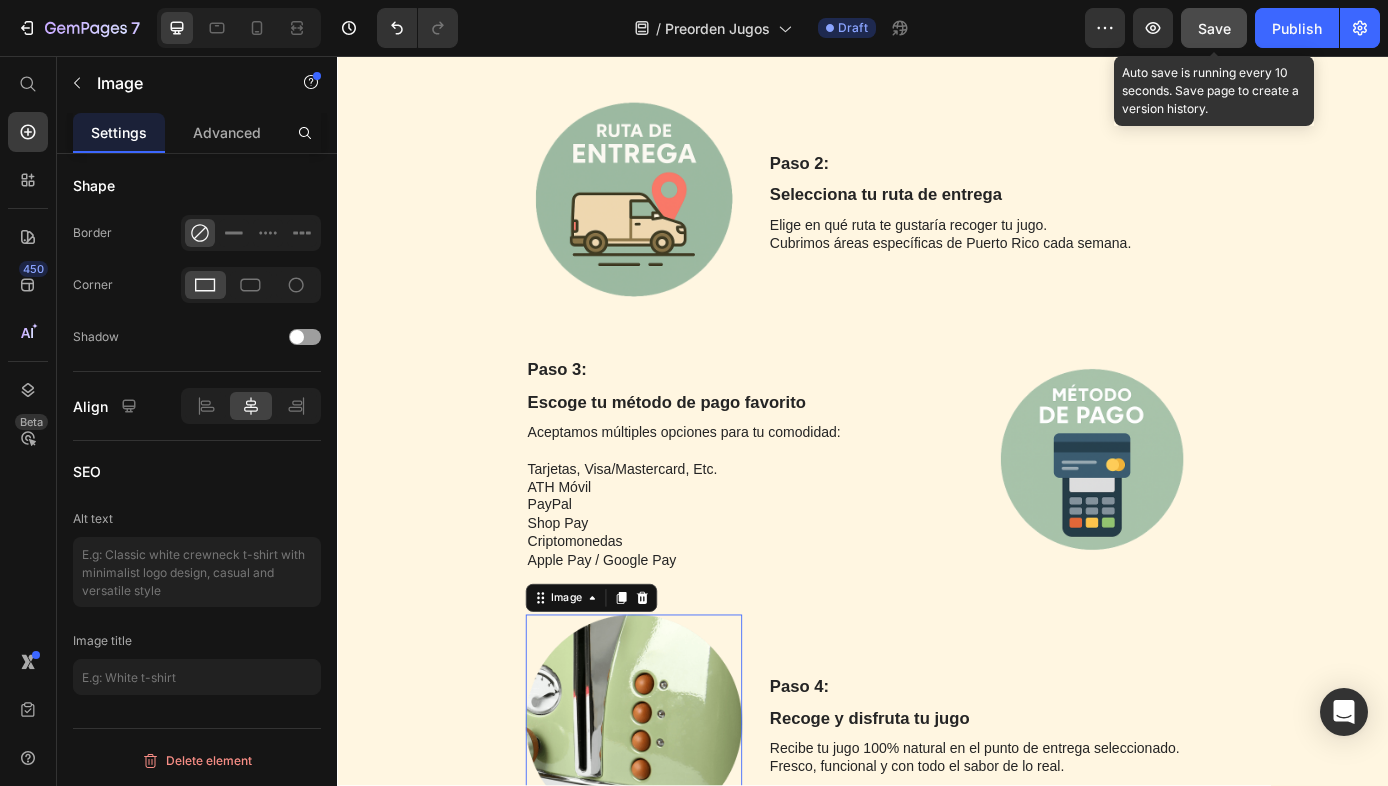click on "Save" at bounding box center [1214, 28] 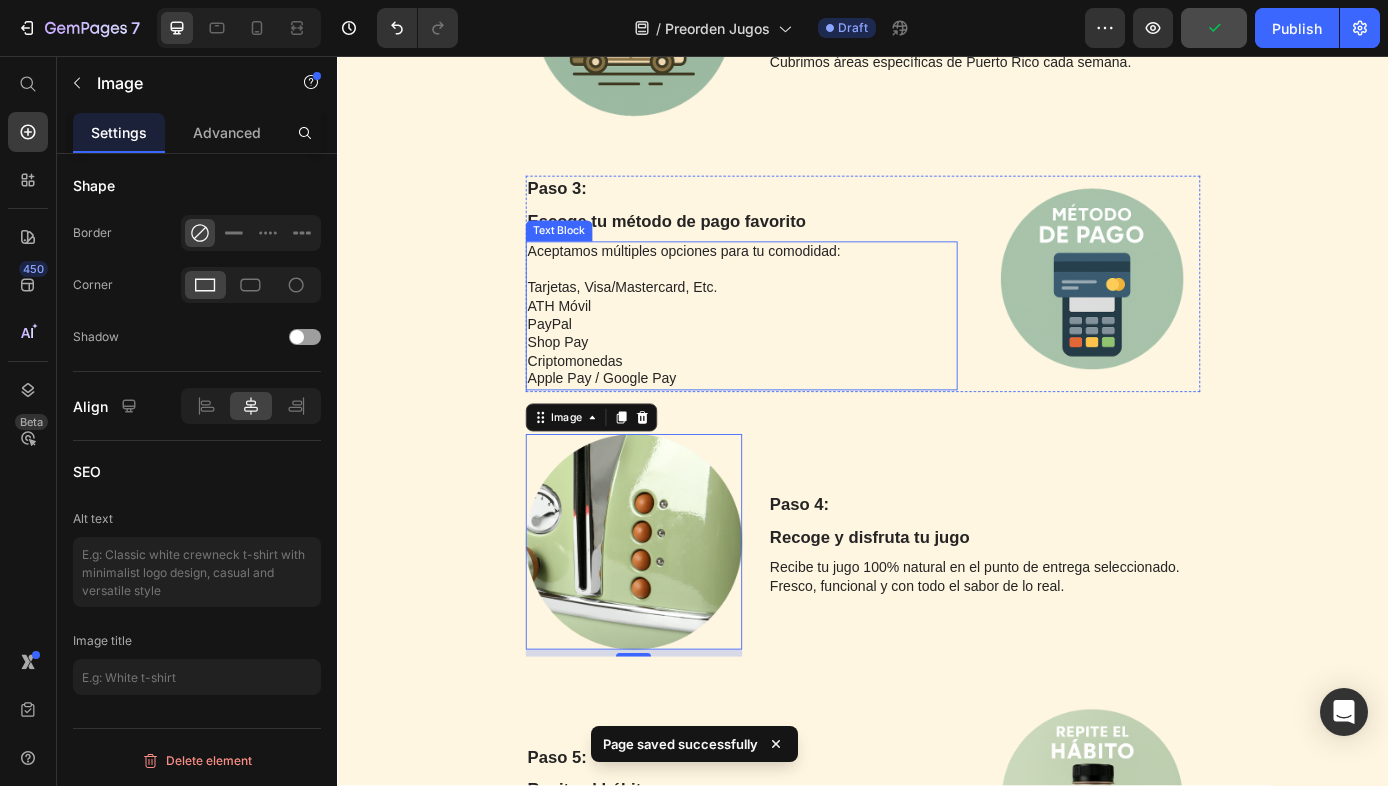 scroll, scrollTop: 3061, scrollLeft: 0, axis: vertical 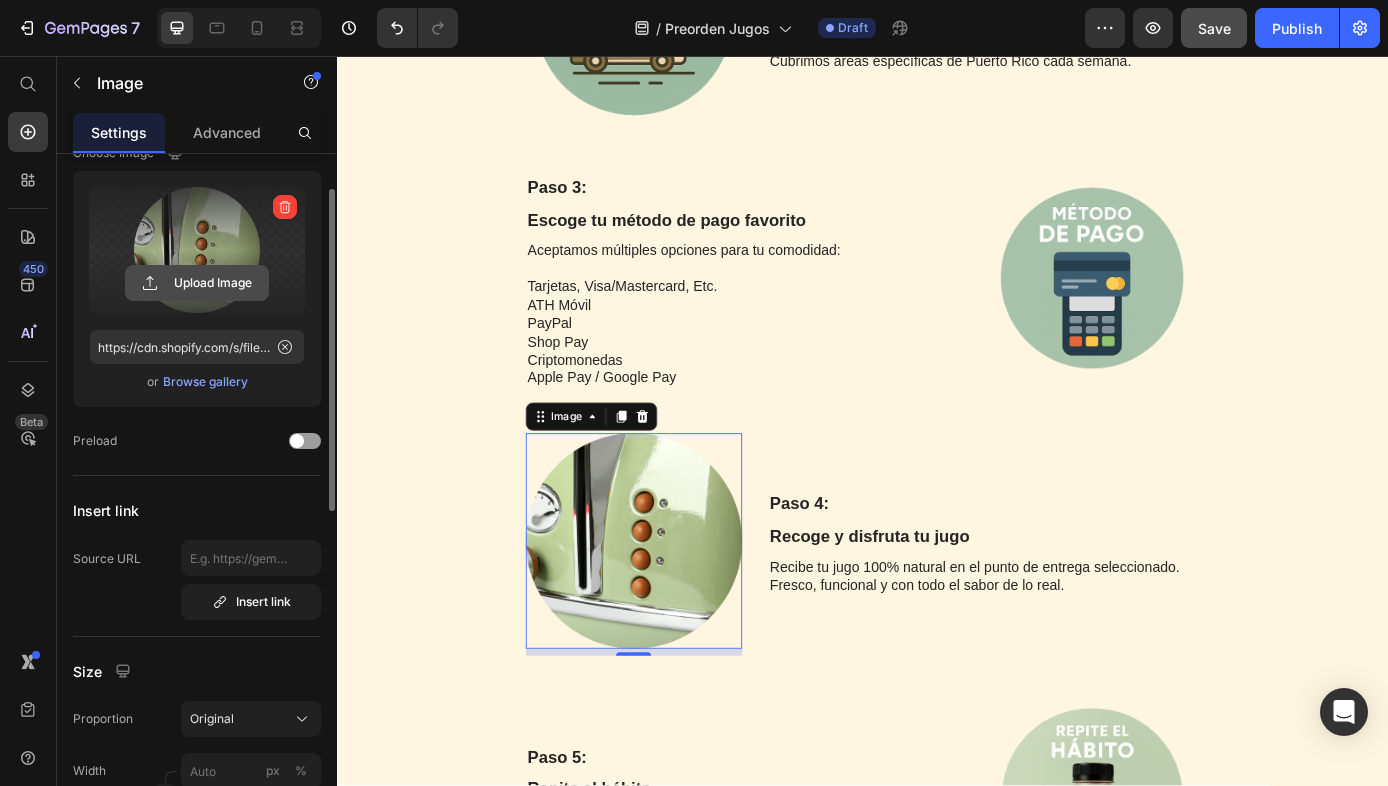 click 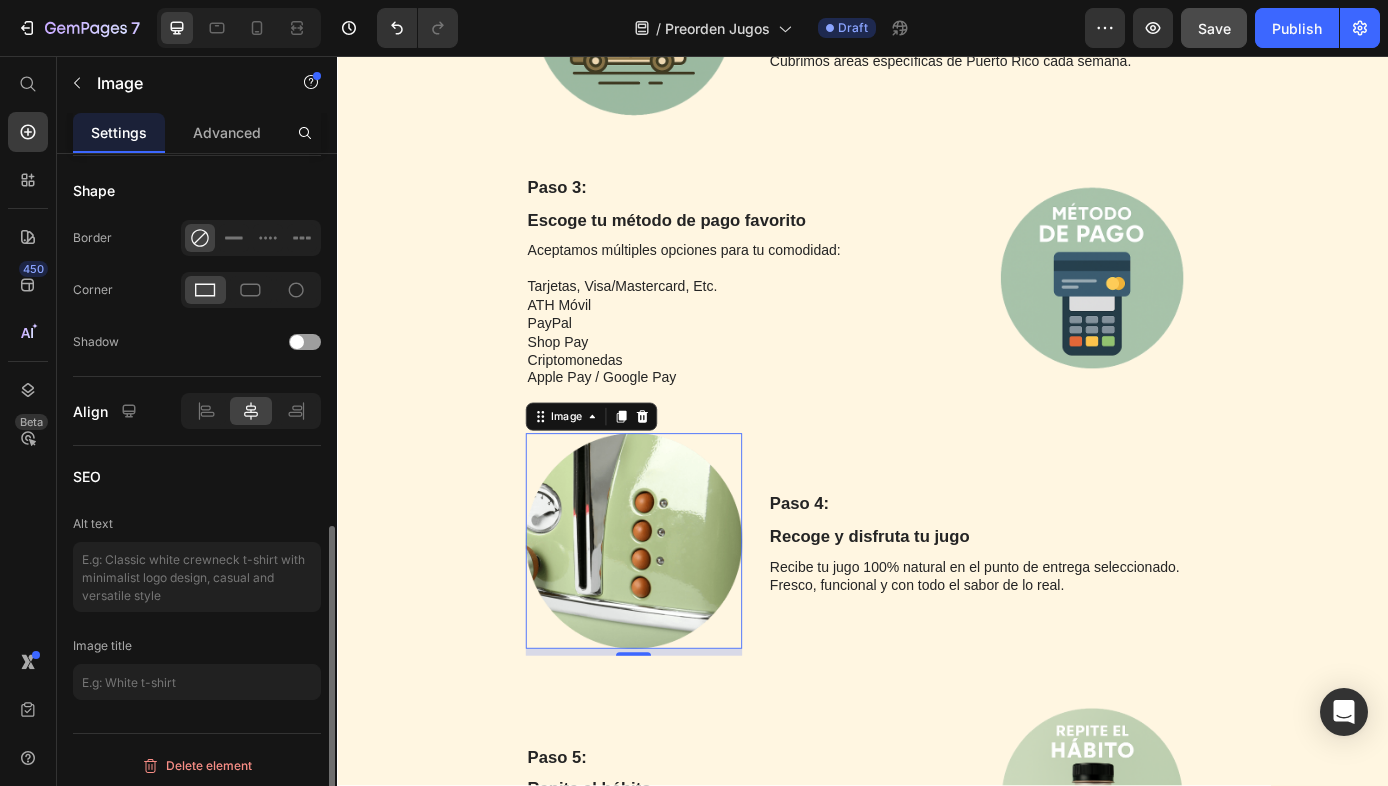 scroll, scrollTop: 782, scrollLeft: 0, axis: vertical 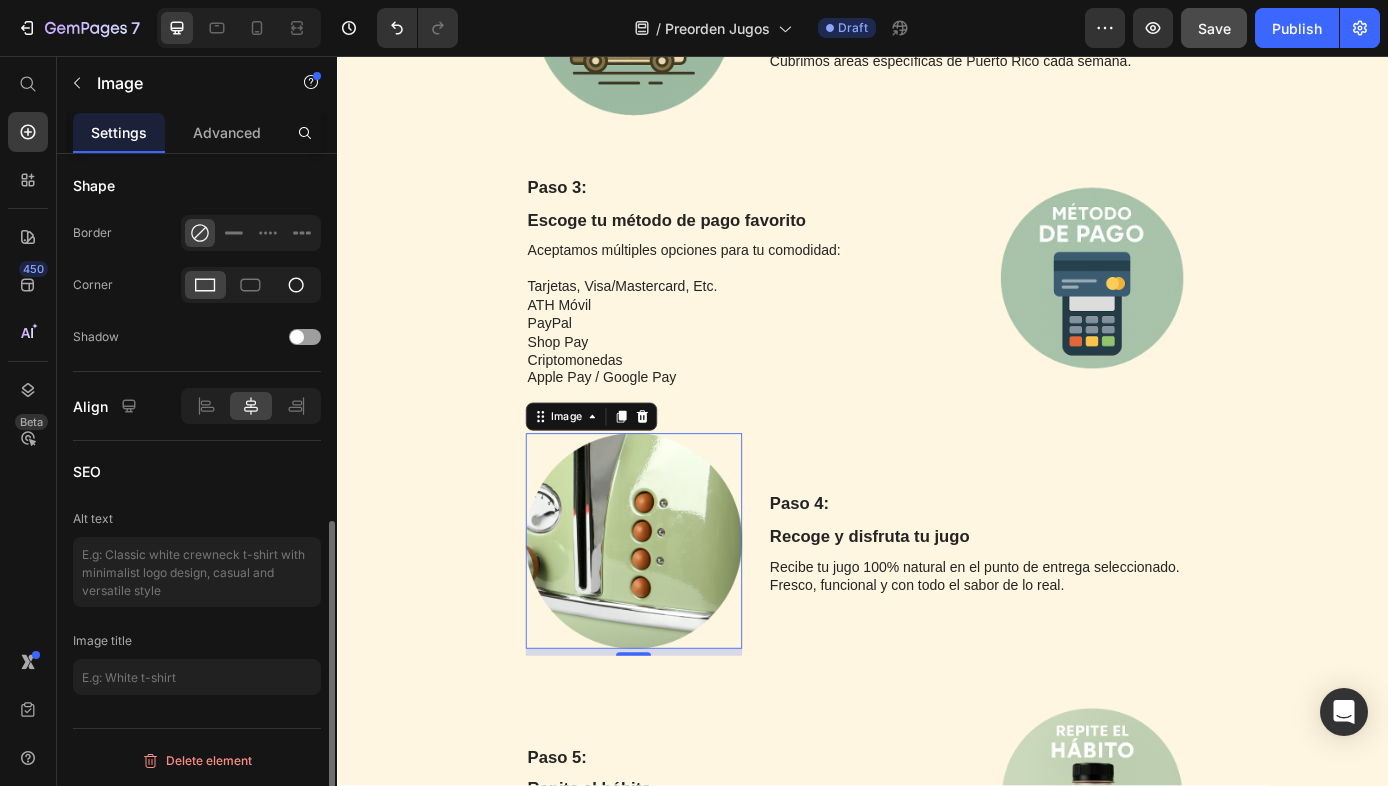 type on "https://cdn.shopify.com/s/files/1/0628/1910/6929/files/gempages_573622508847105092-c81aef95-6296-4578-b417-ec8030bb5e88.png" 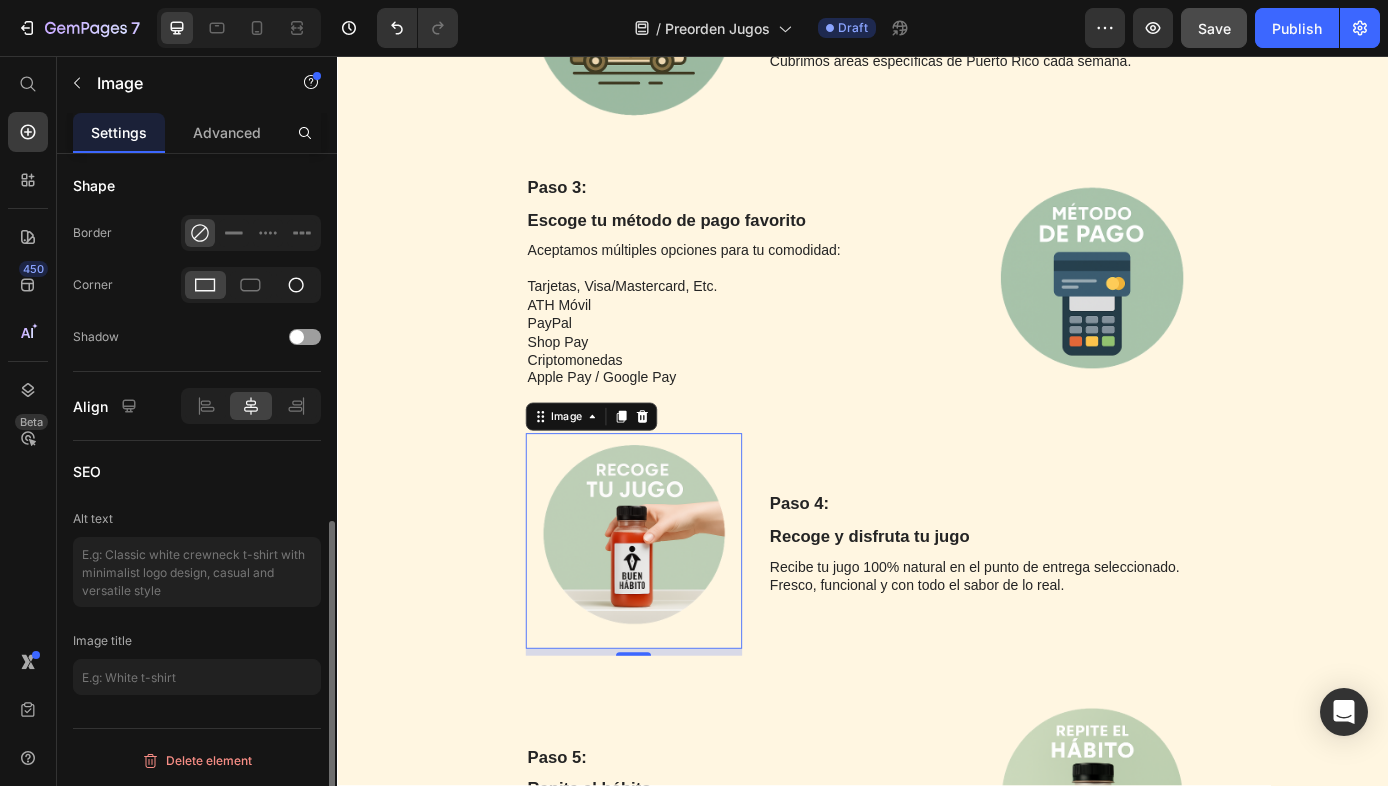 click 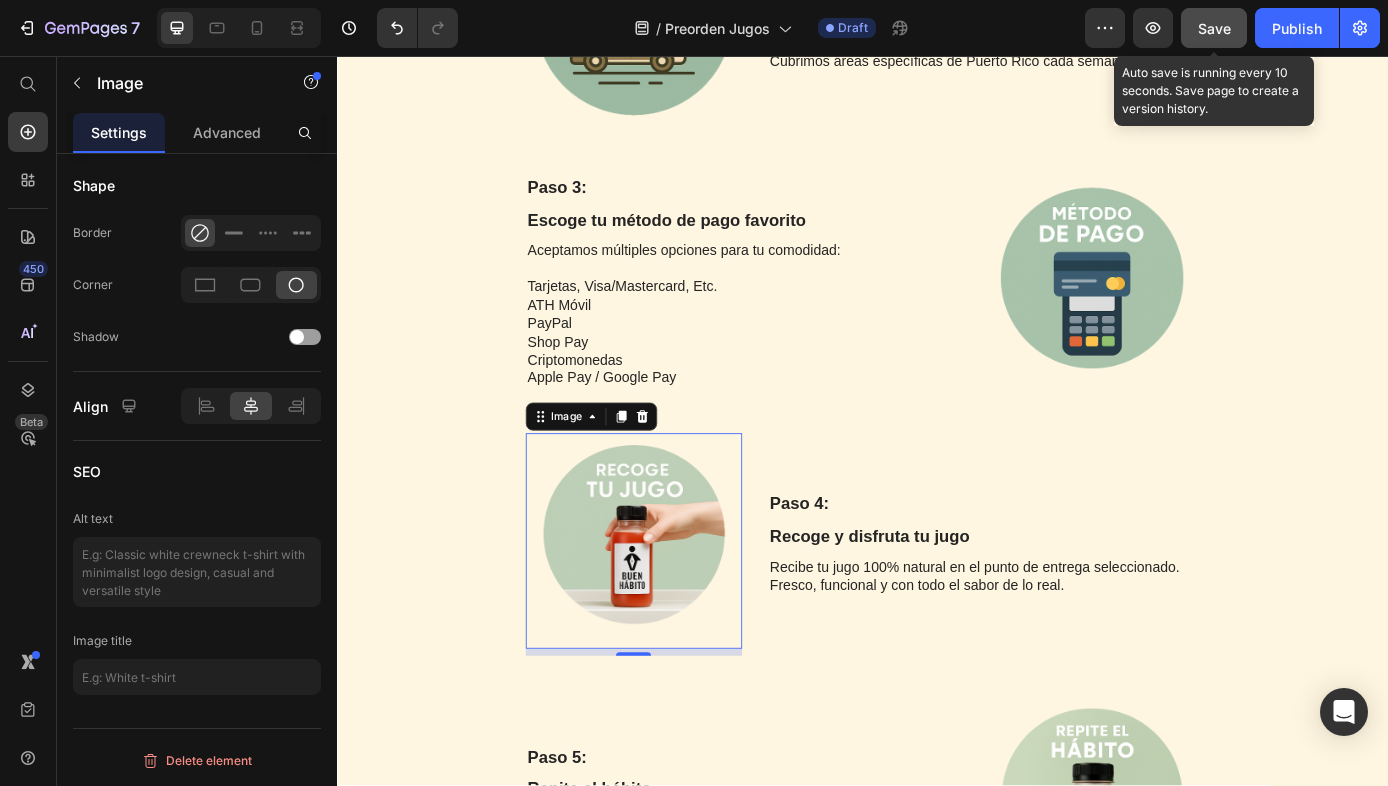click on "Save" at bounding box center (1214, 28) 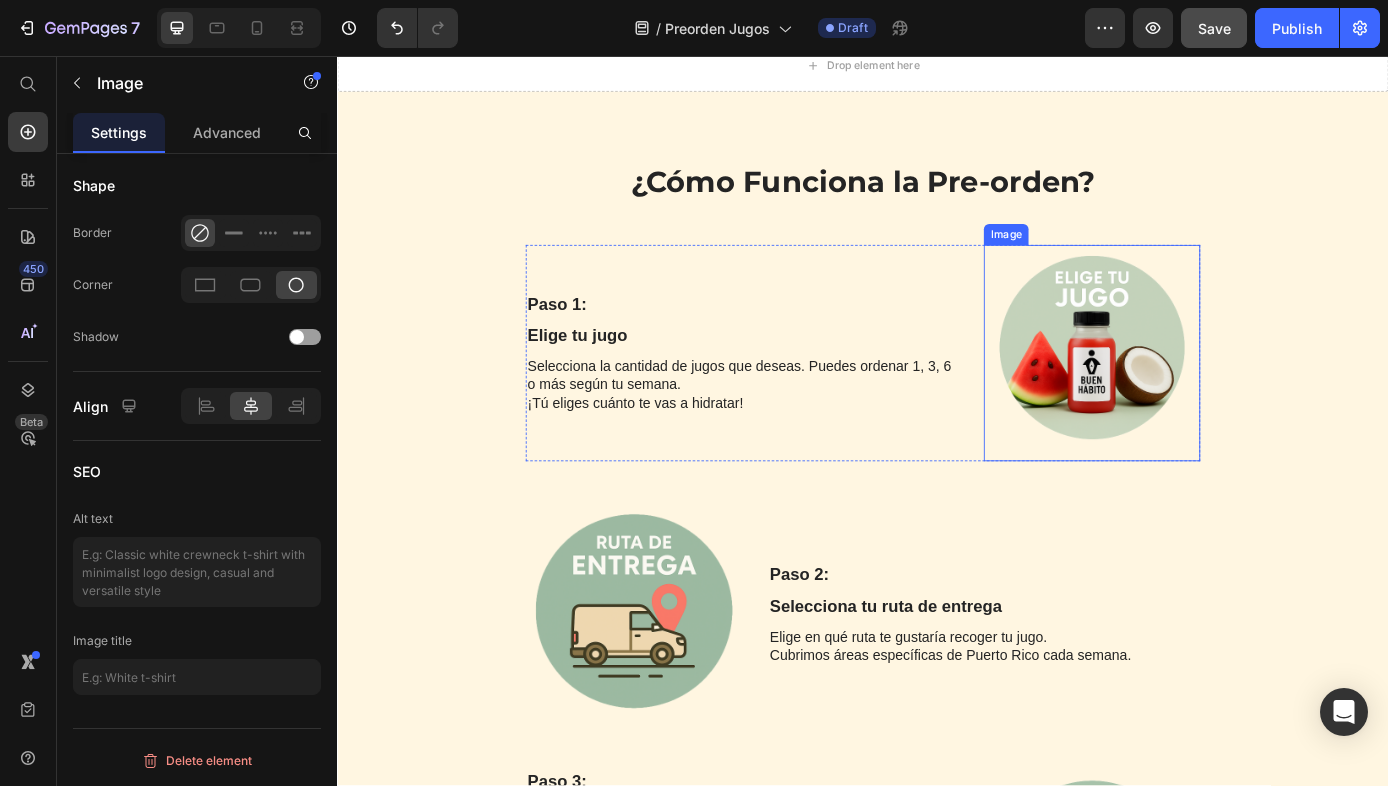 scroll, scrollTop: 2393, scrollLeft: 0, axis: vertical 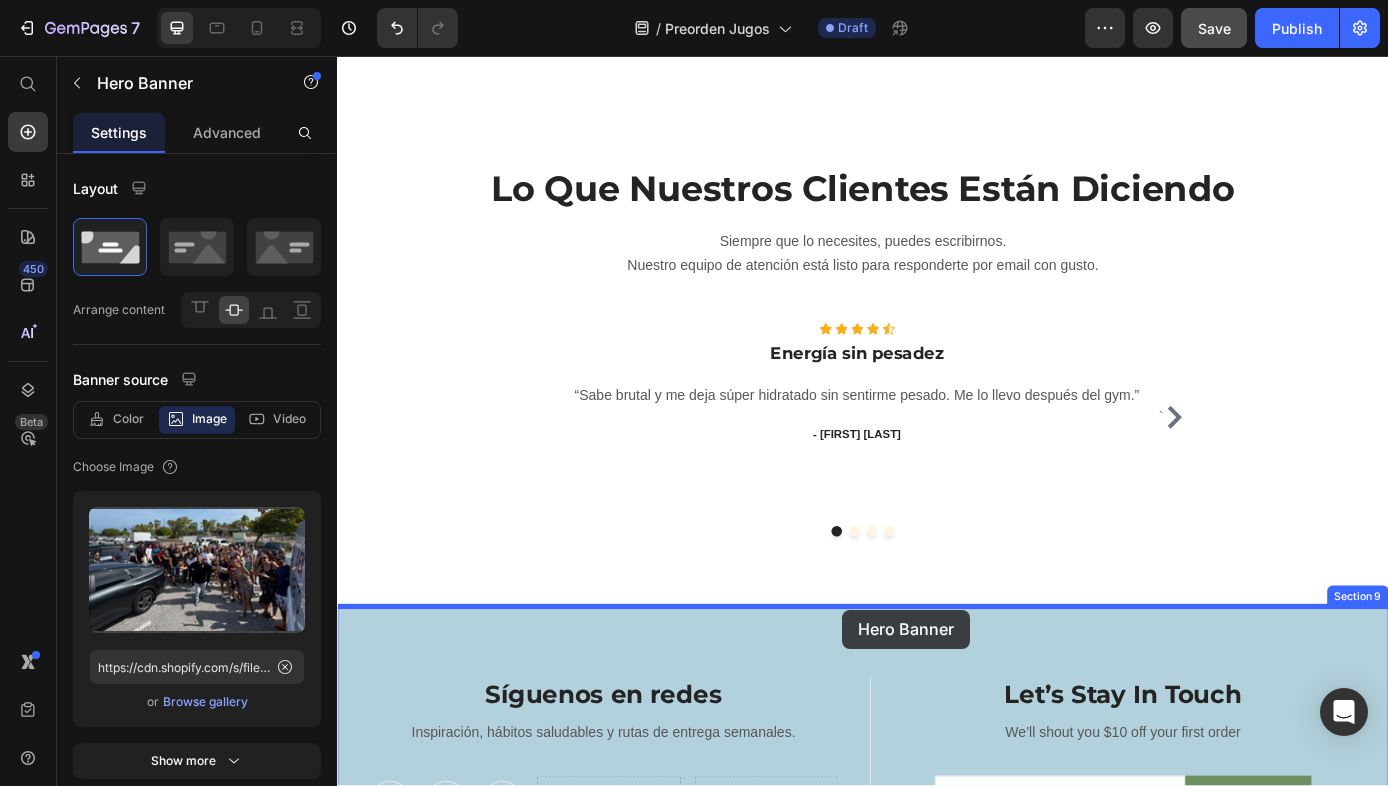drag, startPoint x: 963, startPoint y: 165, endPoint x: 913, endPoint y: 680, distance: 517.4215 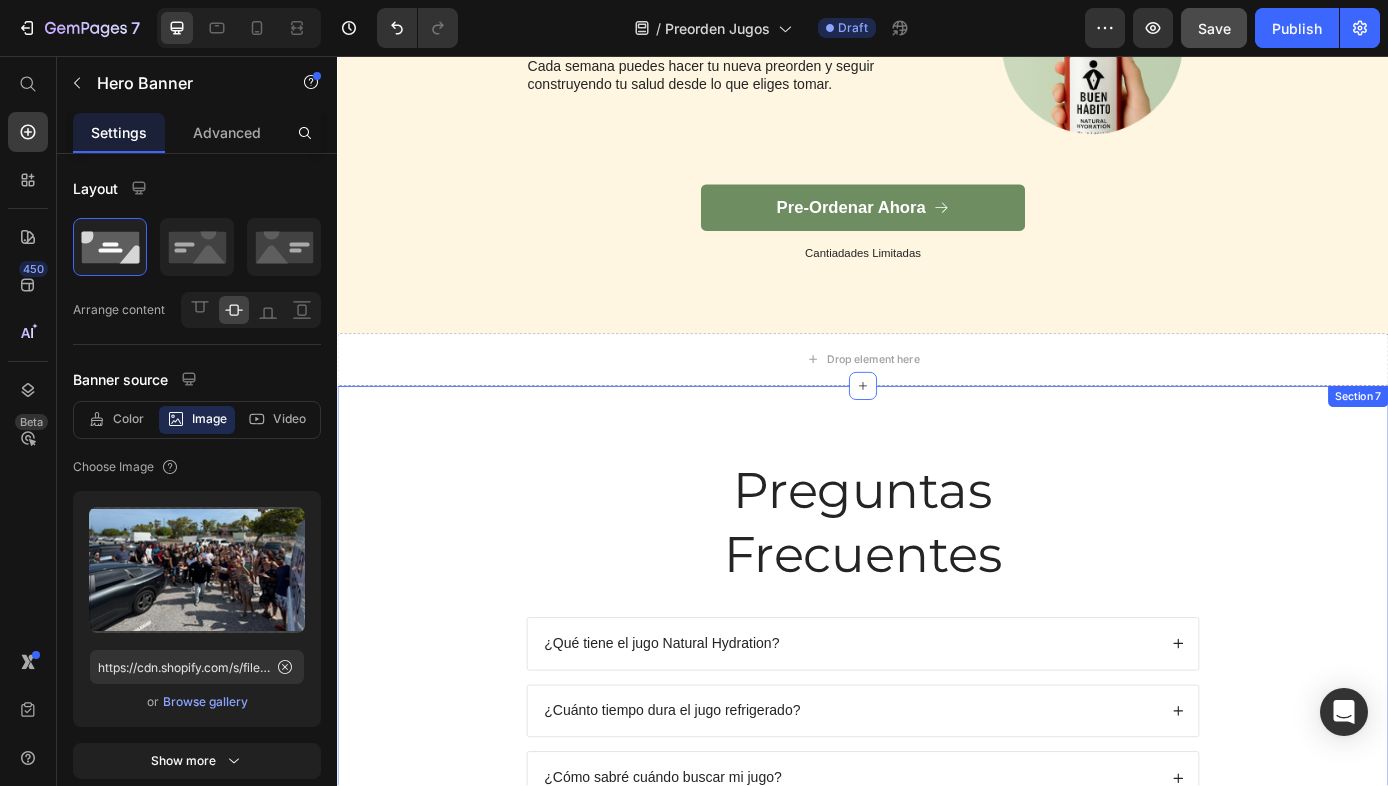 scroll, scrollTop: 3749, scrollLeft: 0, axis: vertical 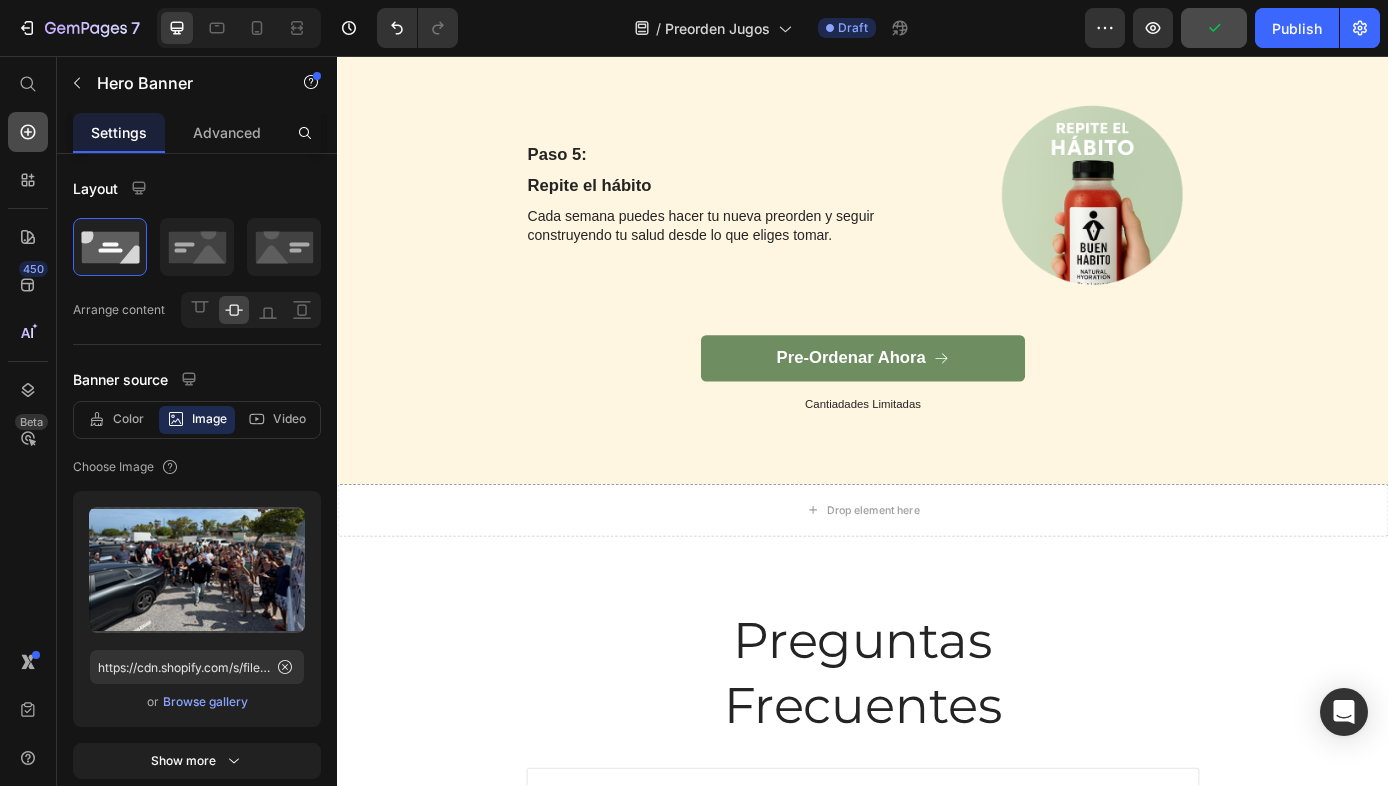 click 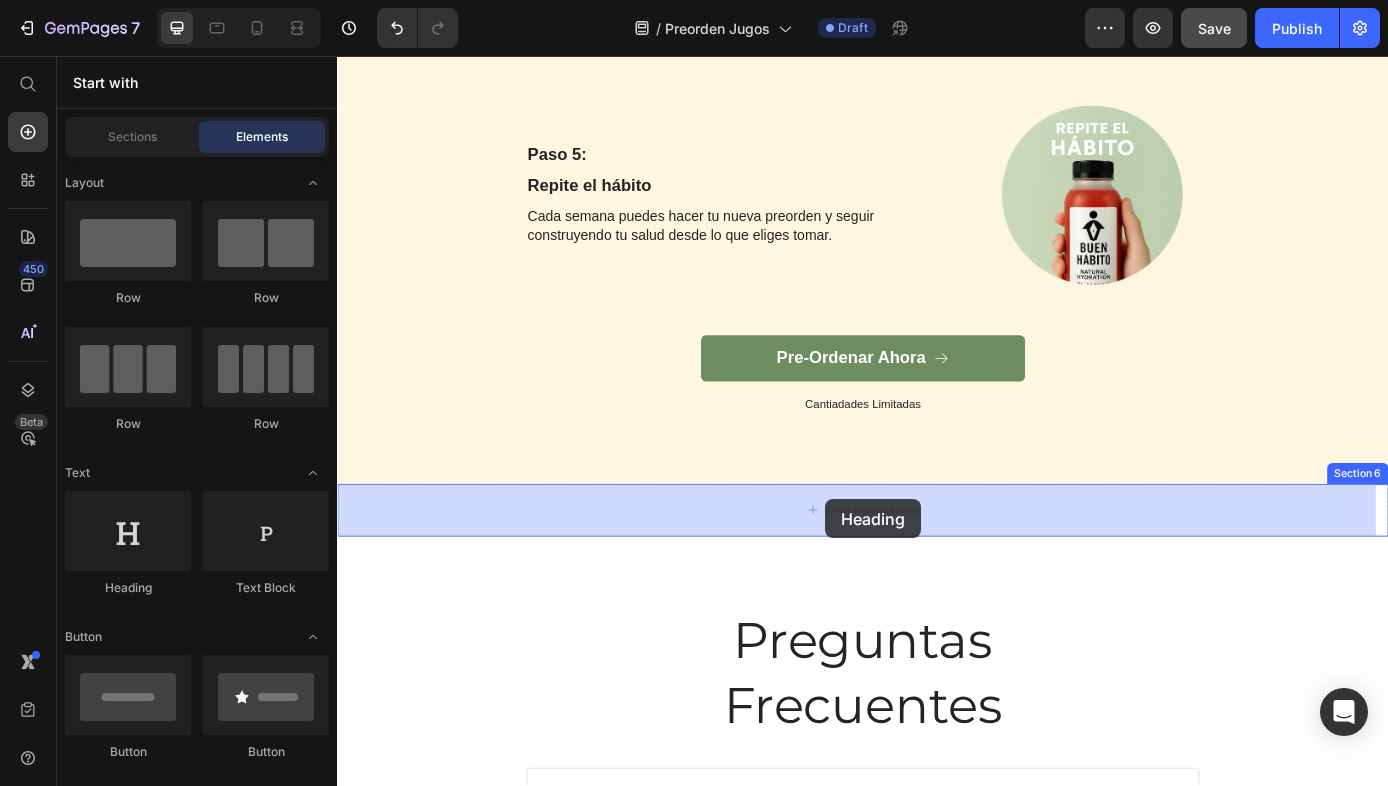 drag, startPoint x: 489, startPoint y: 614, endPoint x: 894, endPoint y: 562, distance: 408.32462 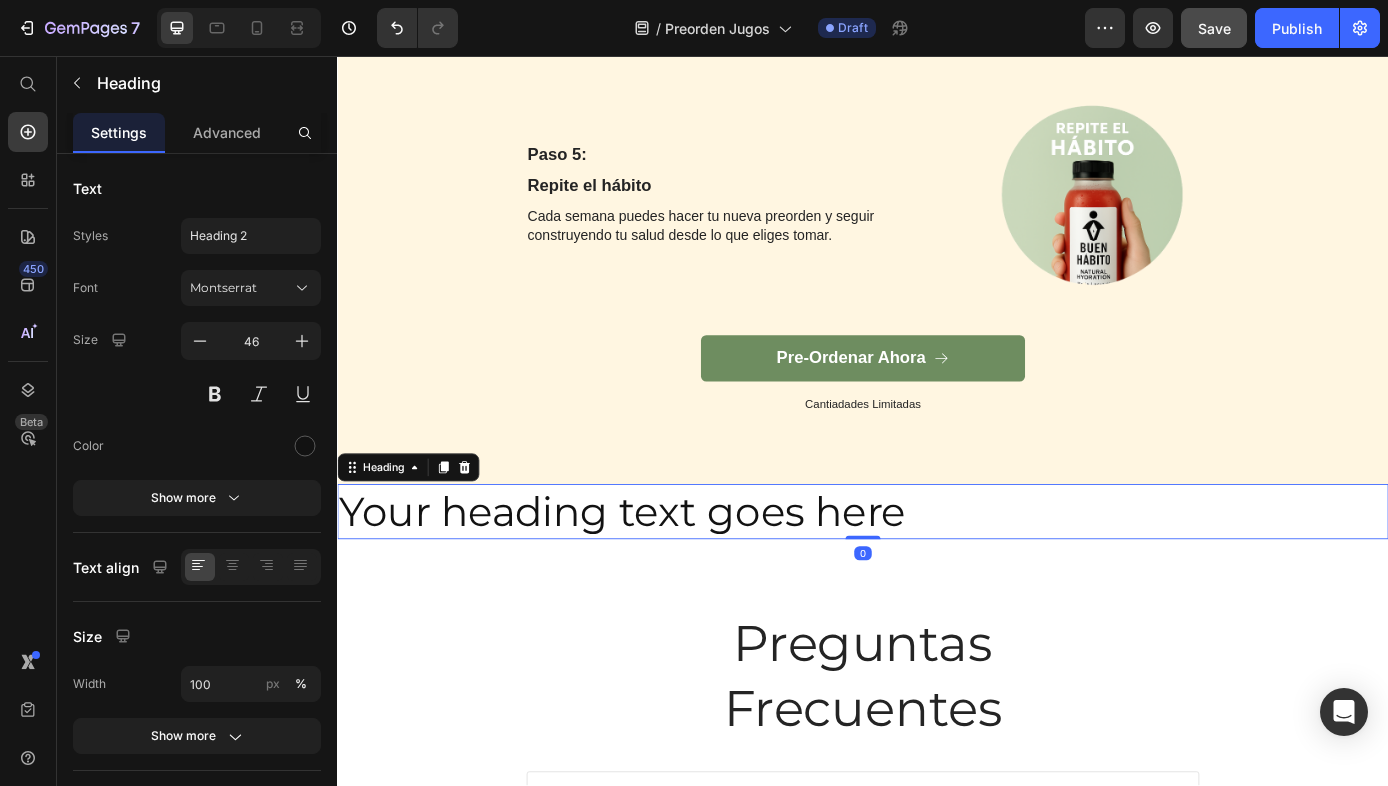click on "Your heading text goes here" at bounding box center (937, 577) 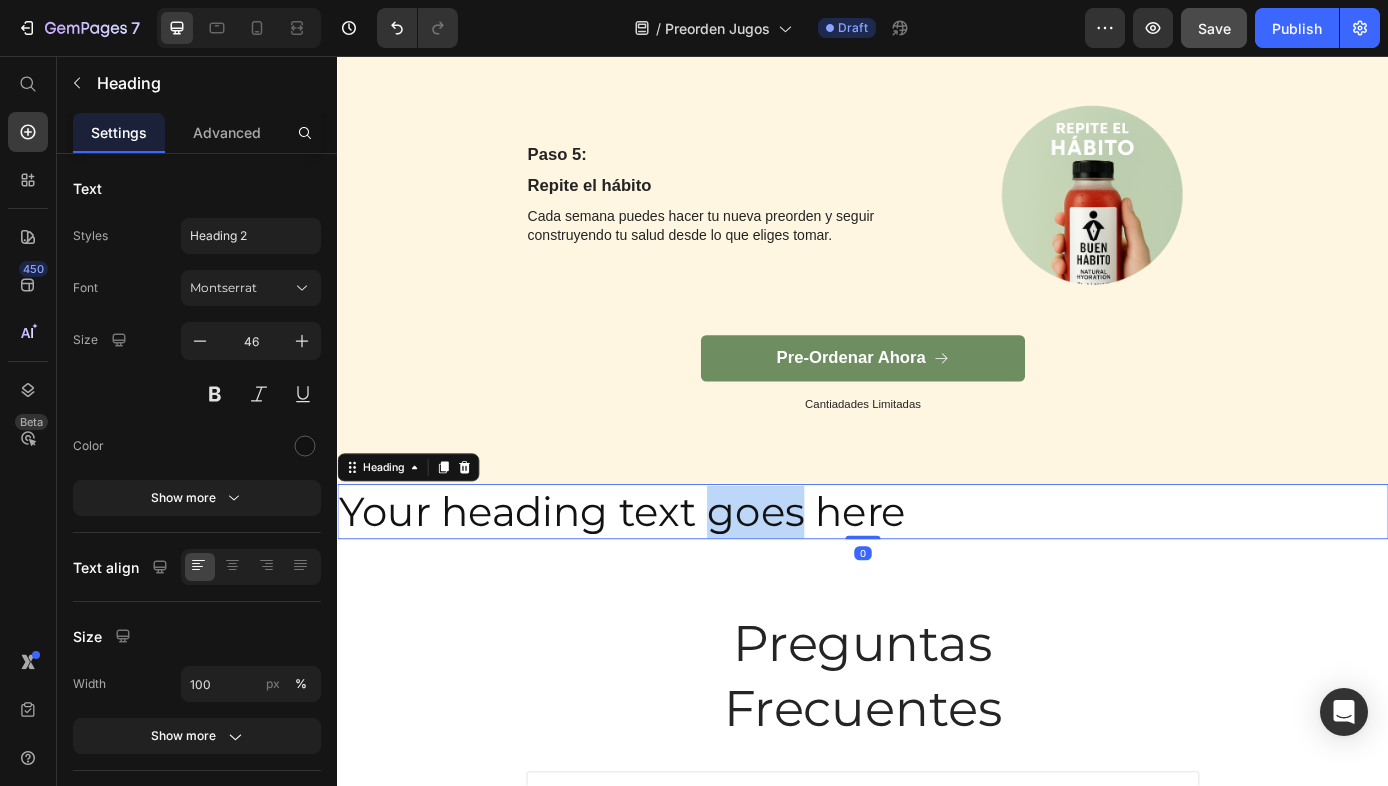 click on "Your heading text goes here" at bounding box center [937, 577] 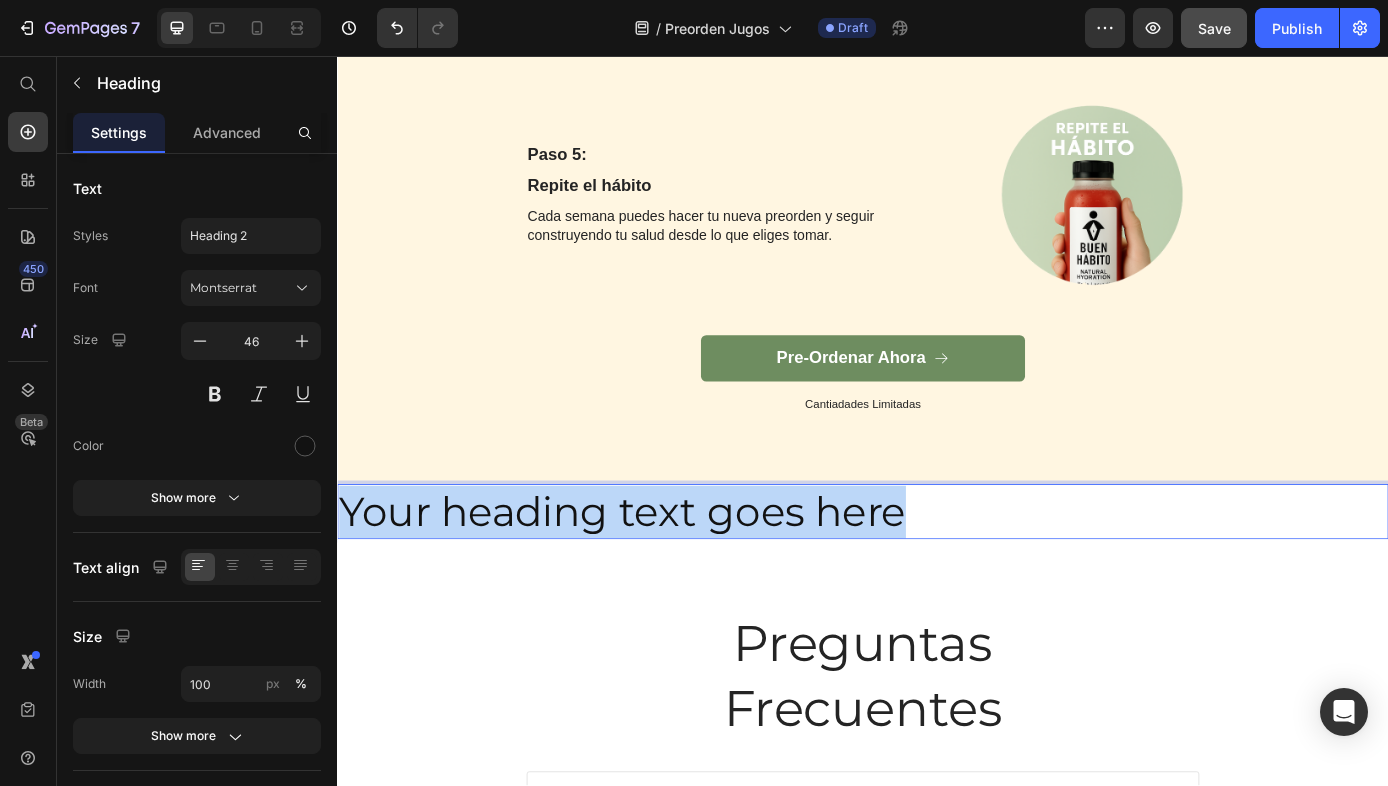 click on "Your heading text goes here" at bounding box center [937, 577] 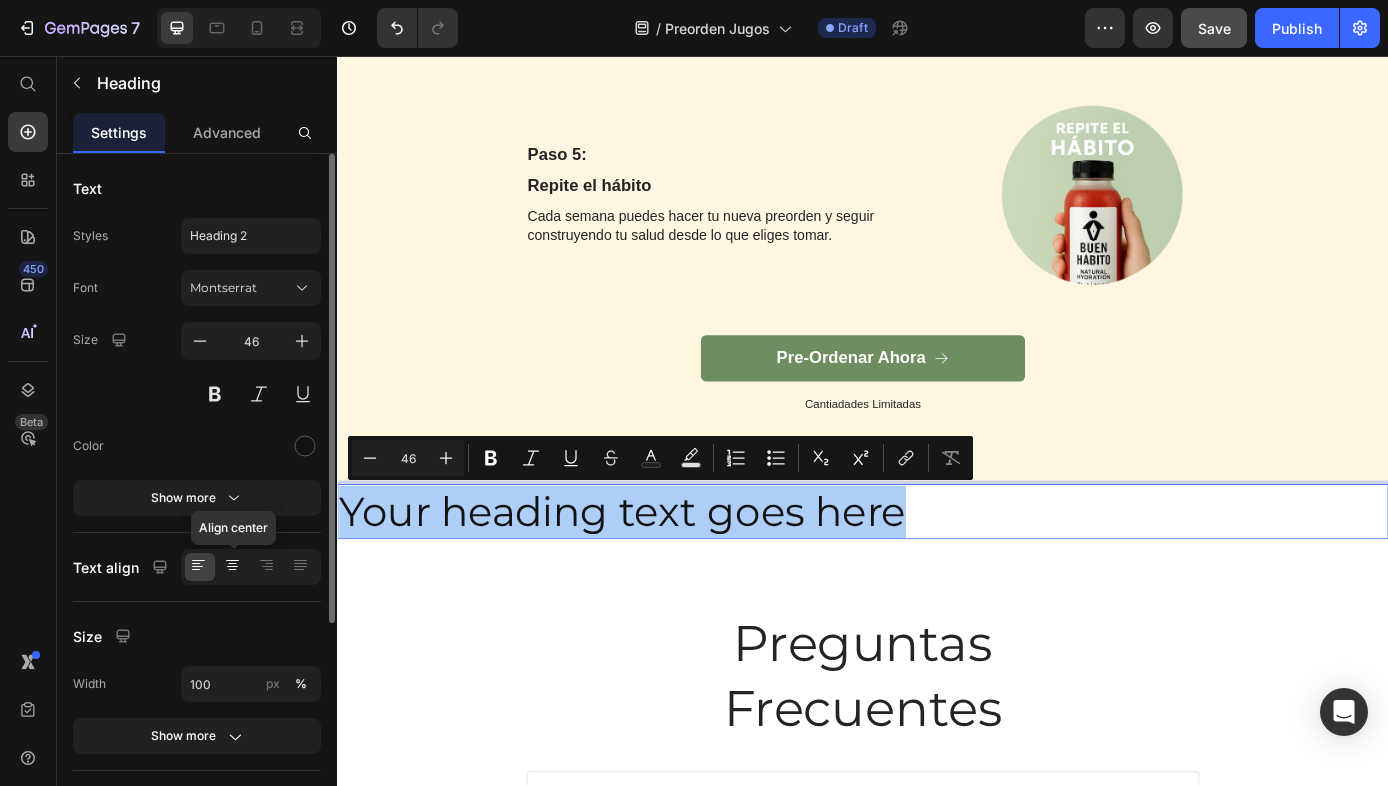 click 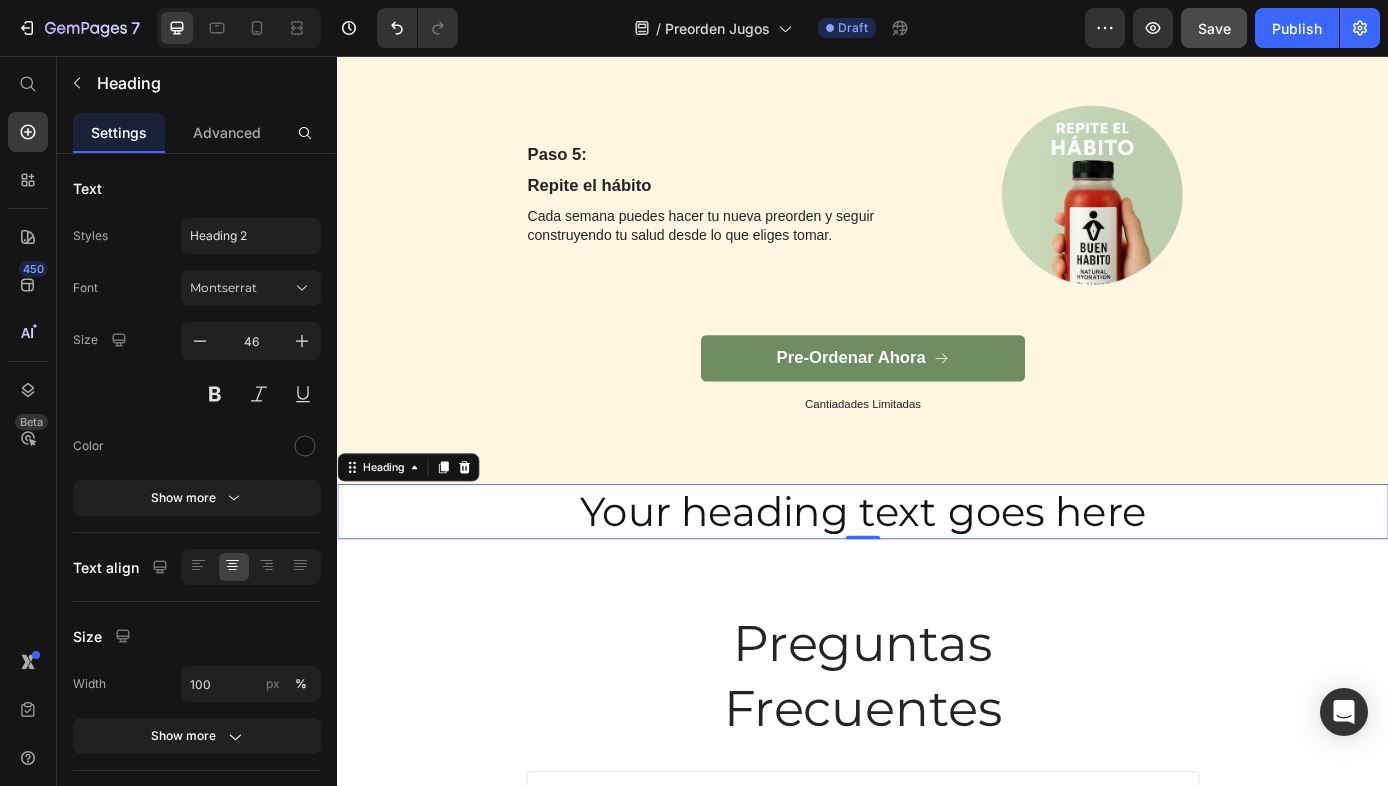 click on "Your heading text goes here" at bounding box center (937, 577) 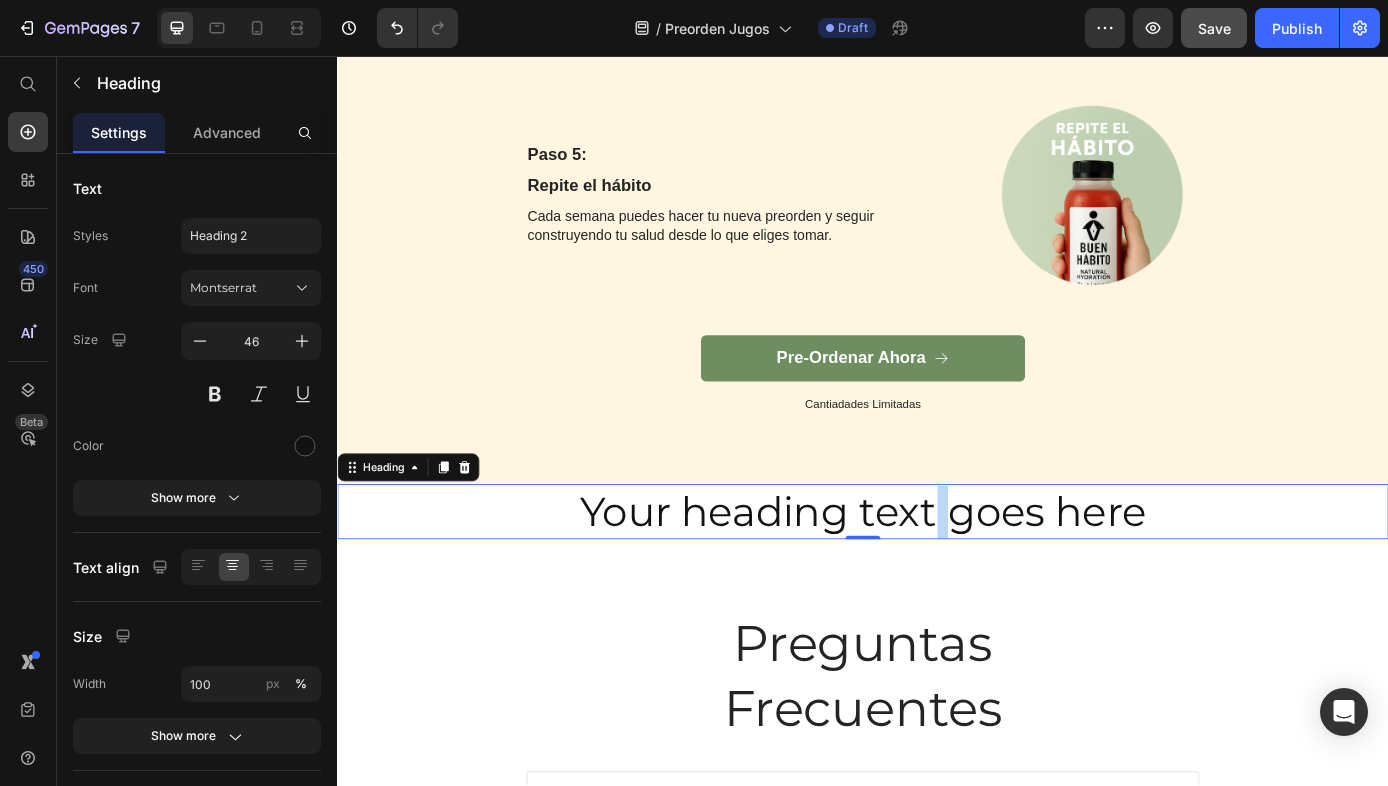 click on "Your heading text goes here" at bounding box center [937, 577] 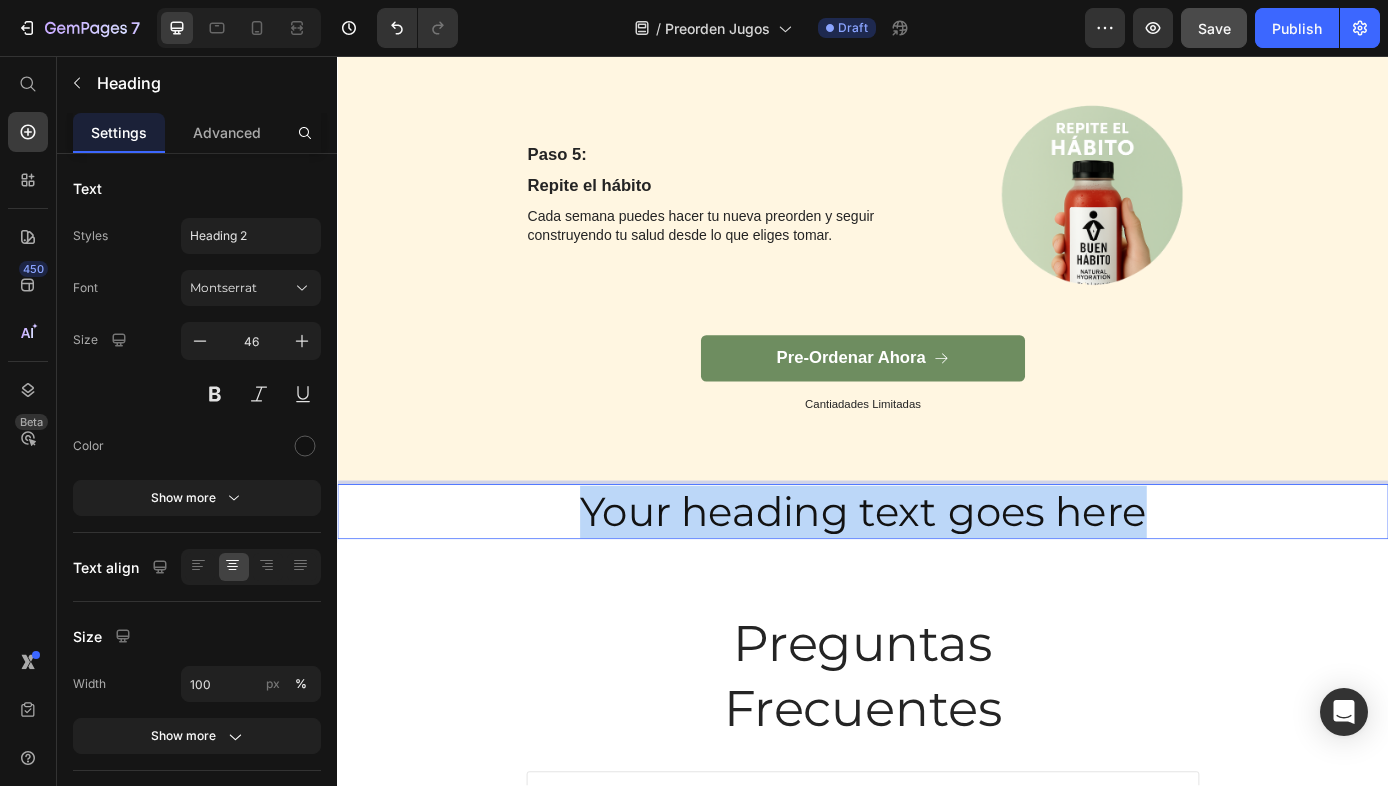 click on "Your heading text goes here" at bounding box center (937, 577) 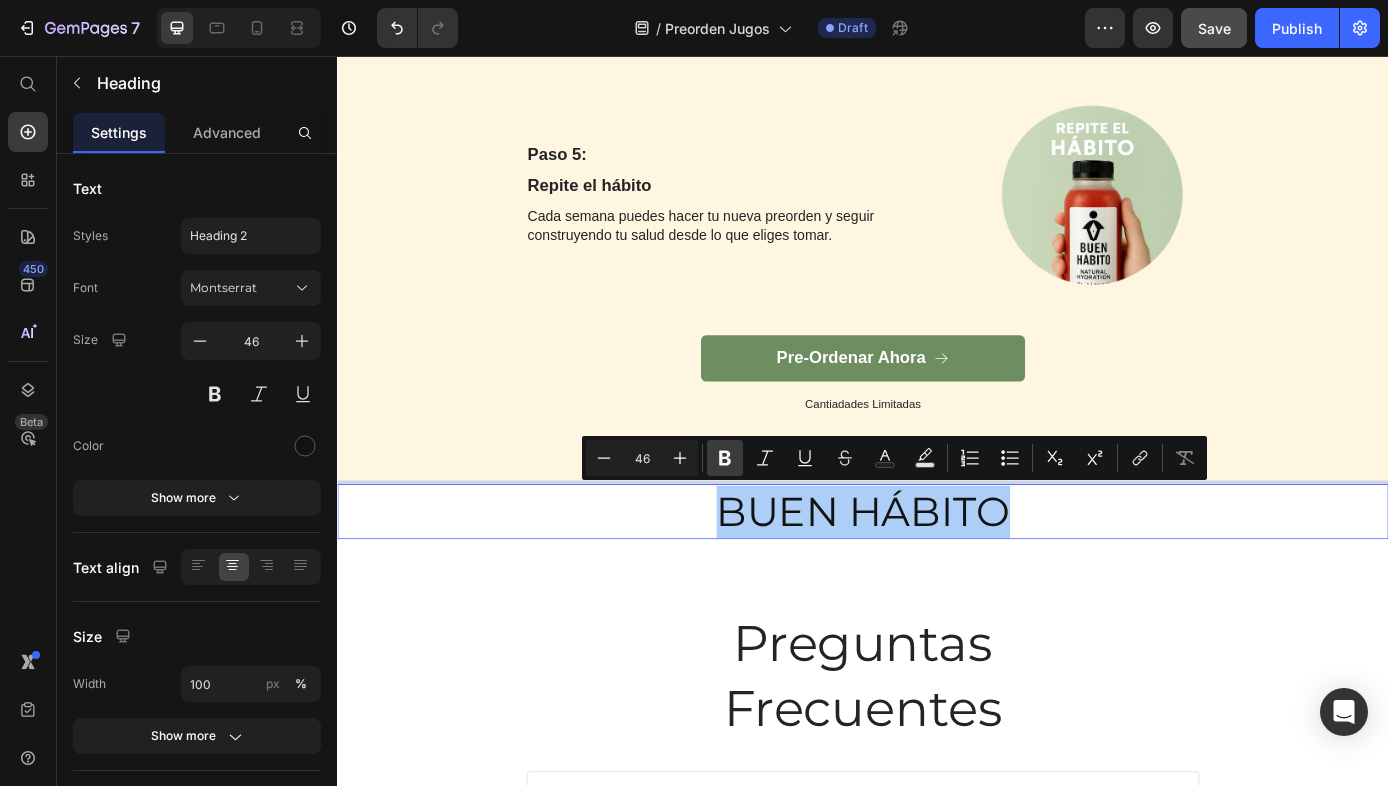 click 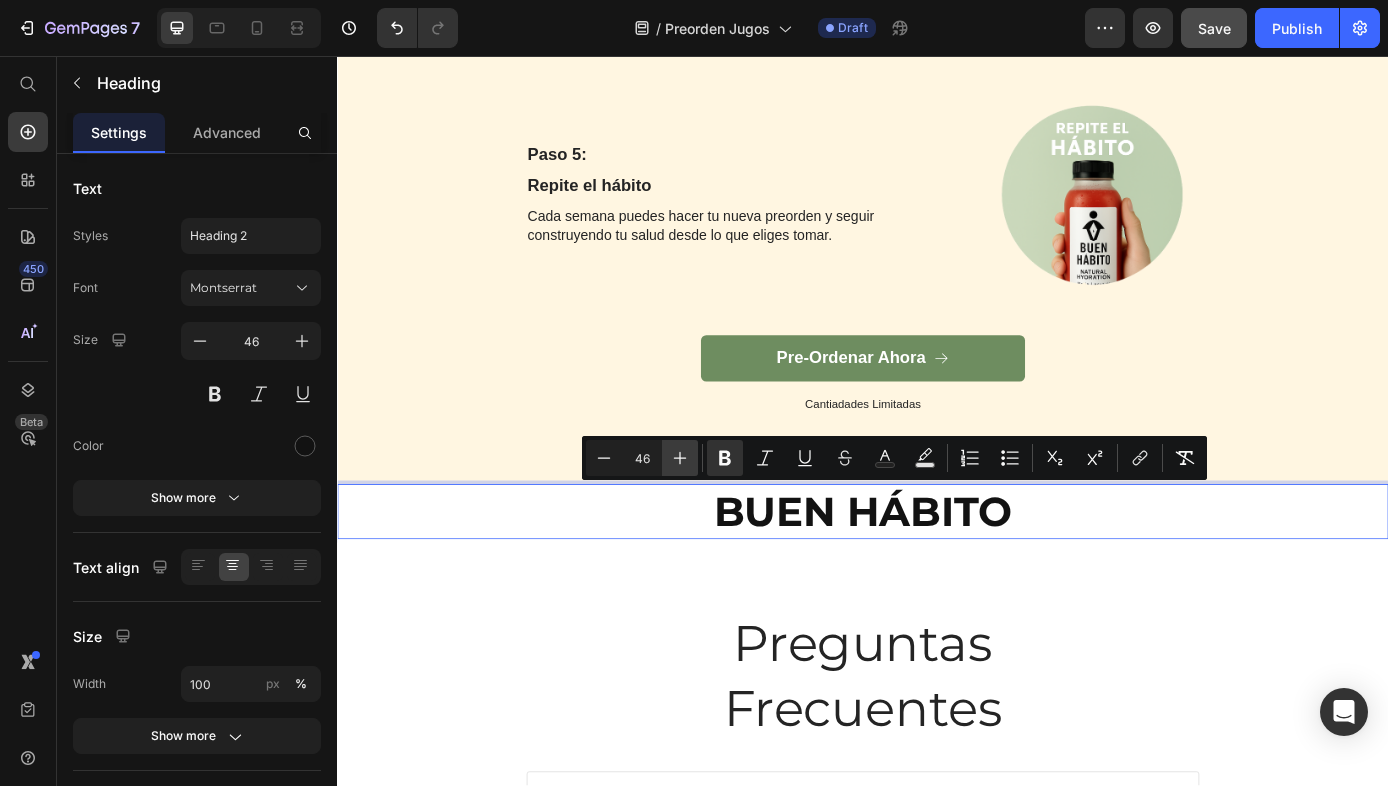 click on "Plus" at bounding box center [680, 458] 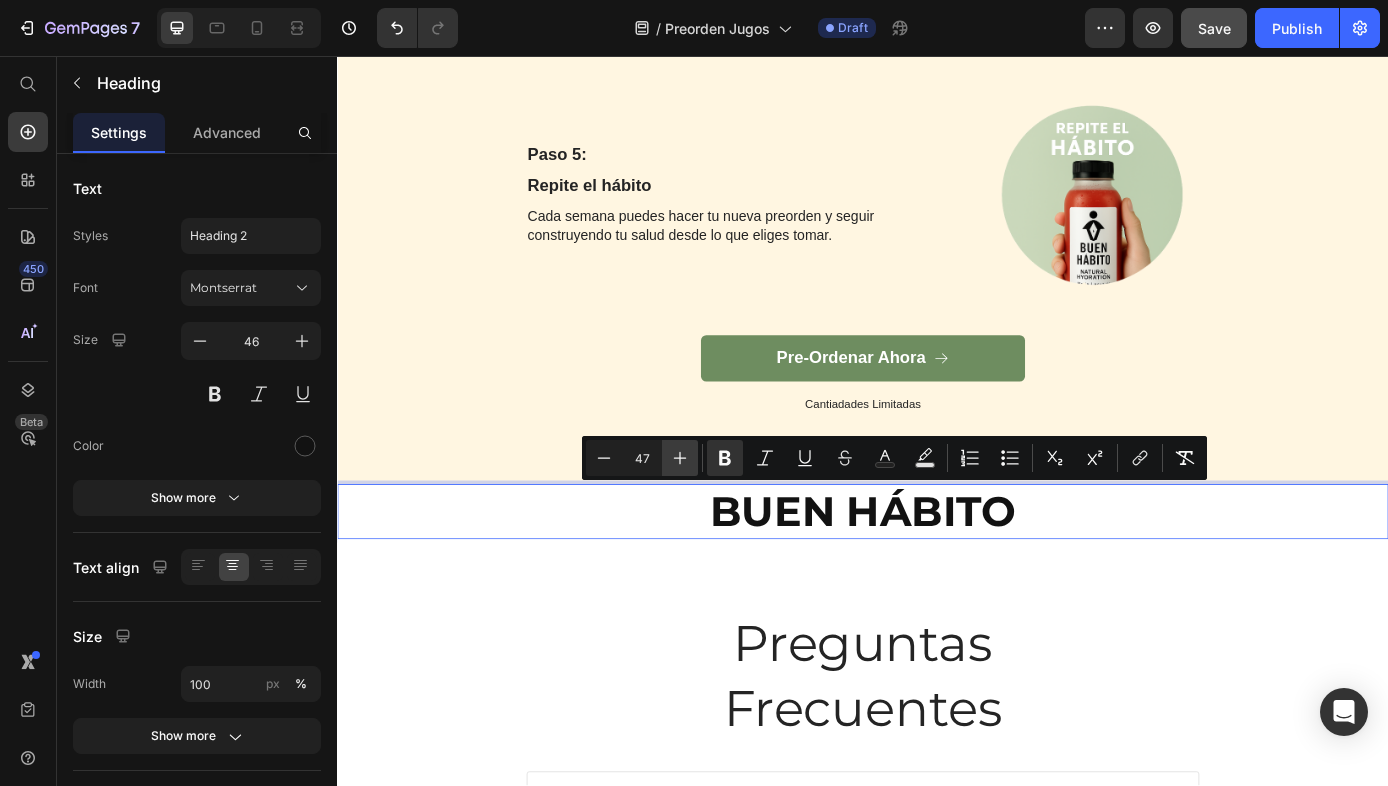 click on "Plus" at bounding box center [680, 458] 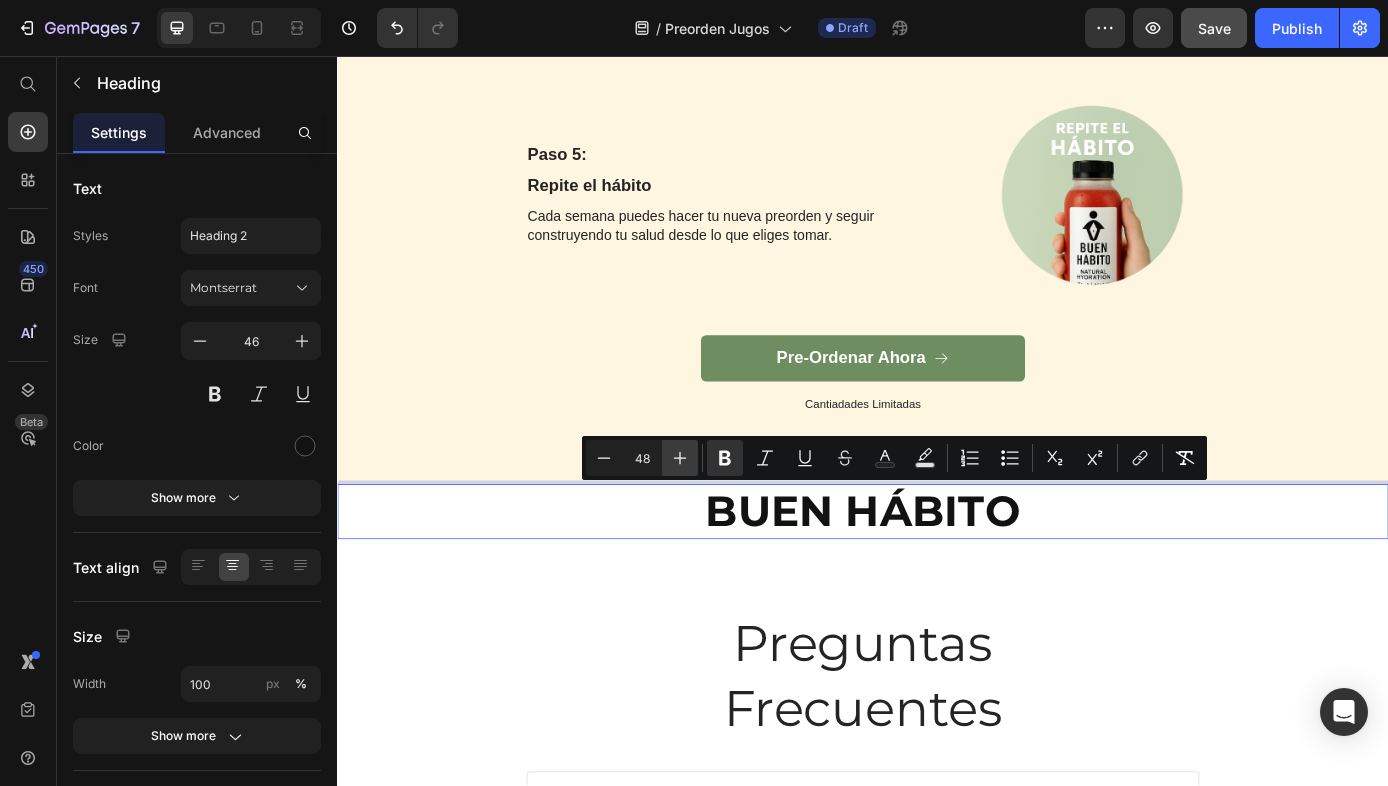 click on "Plus" at bounding box center [680, 458] 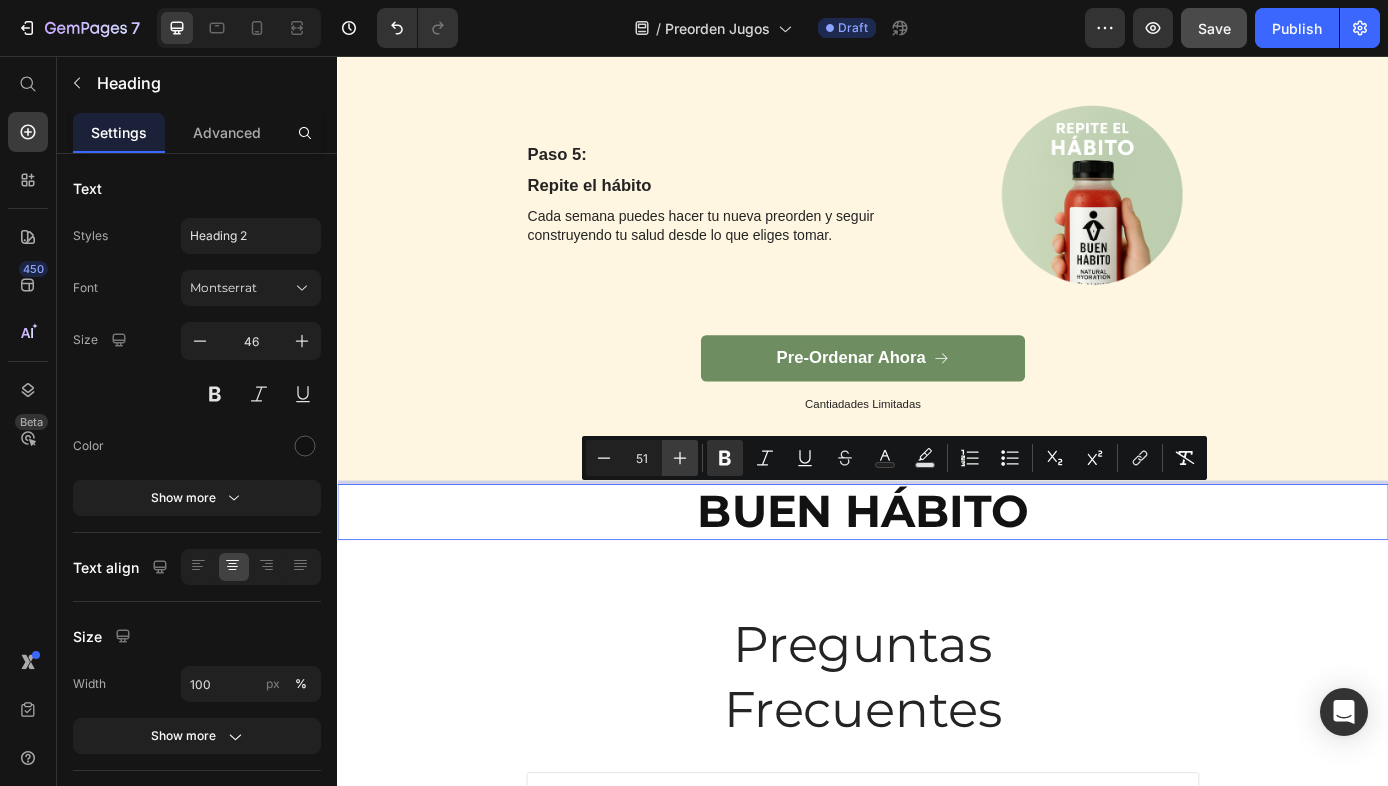click 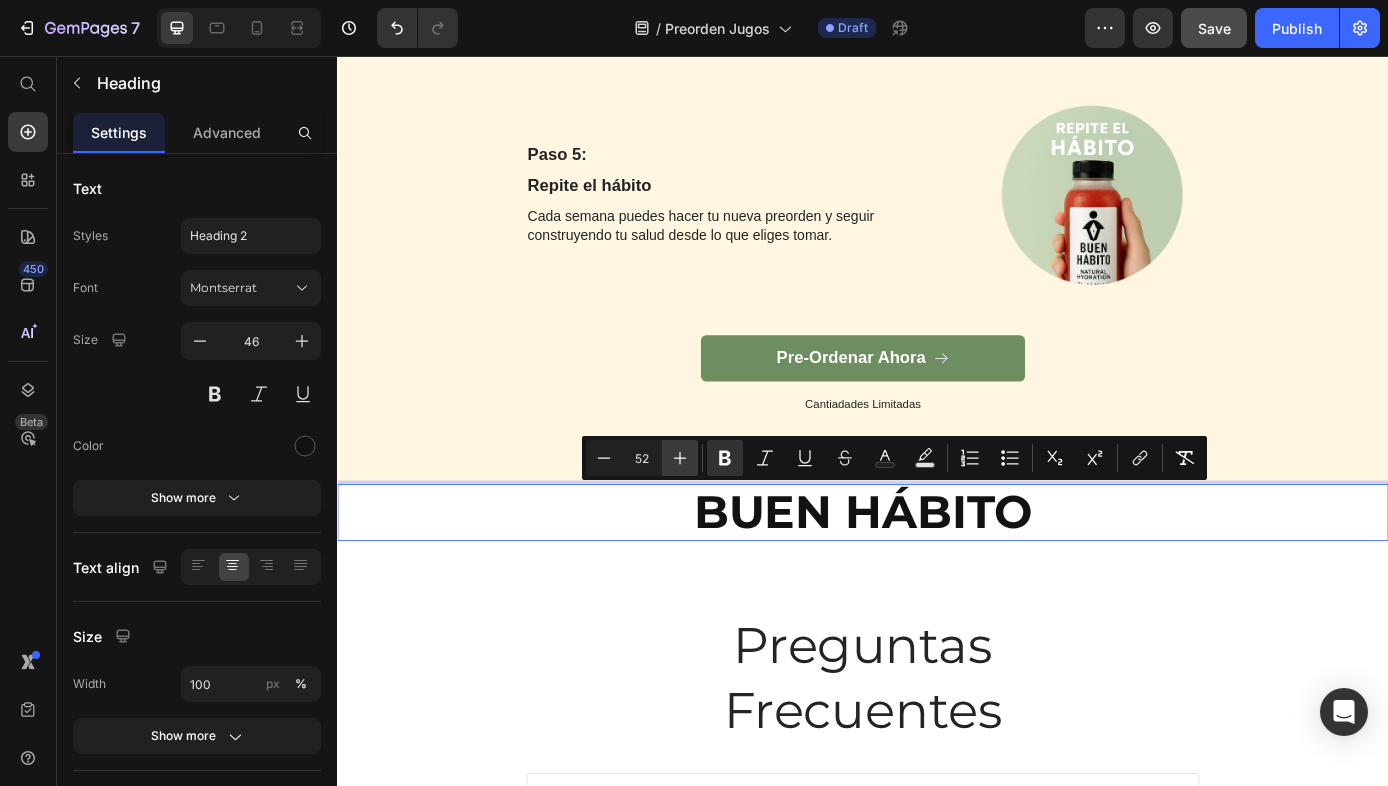 click 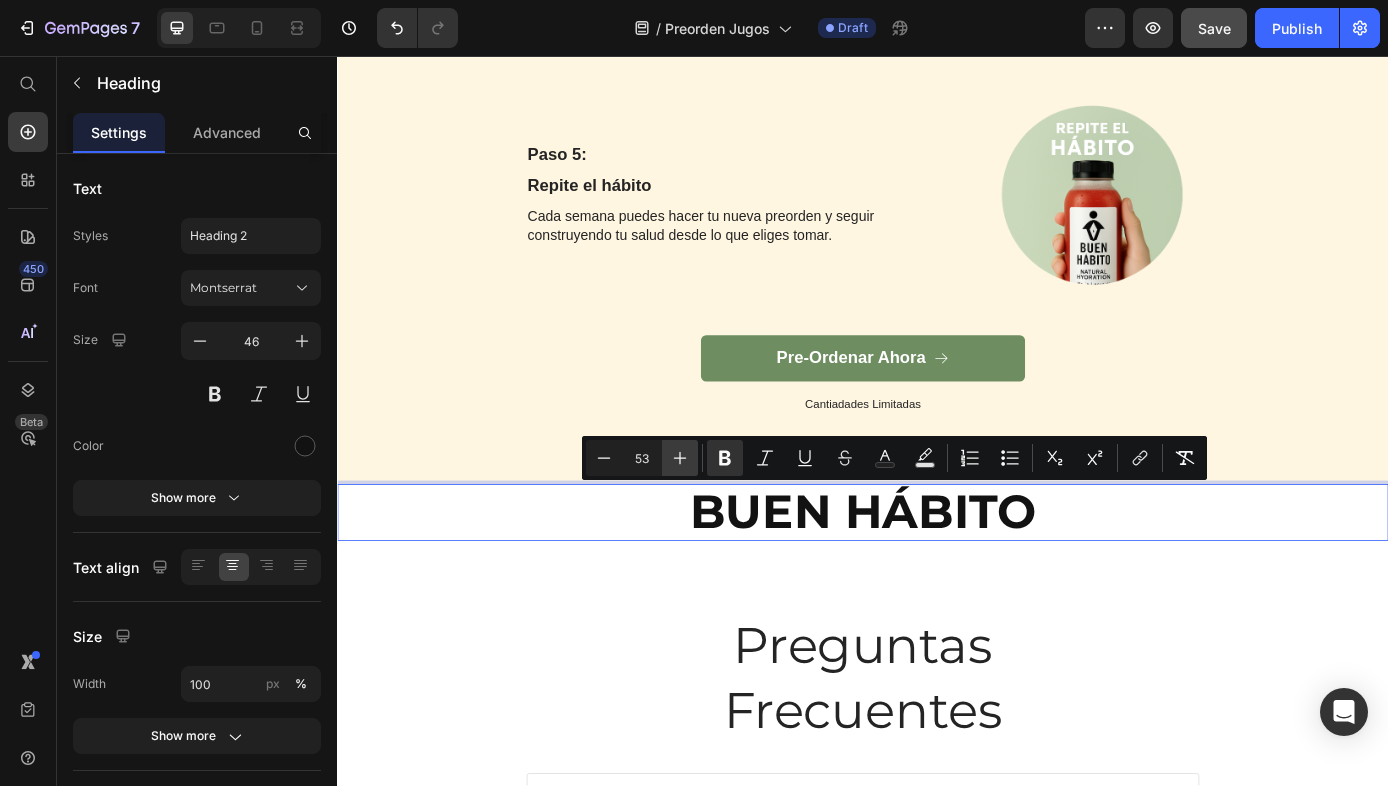click 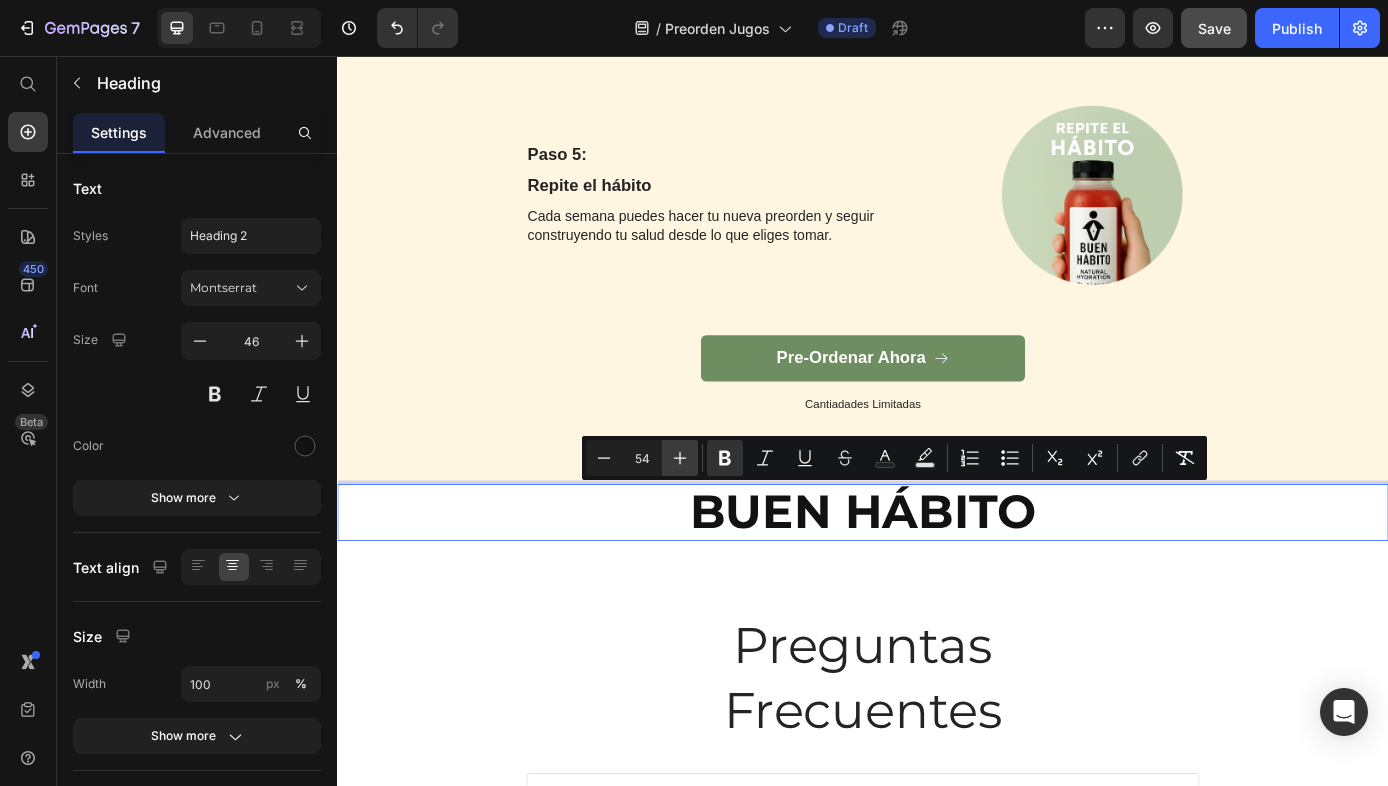 click 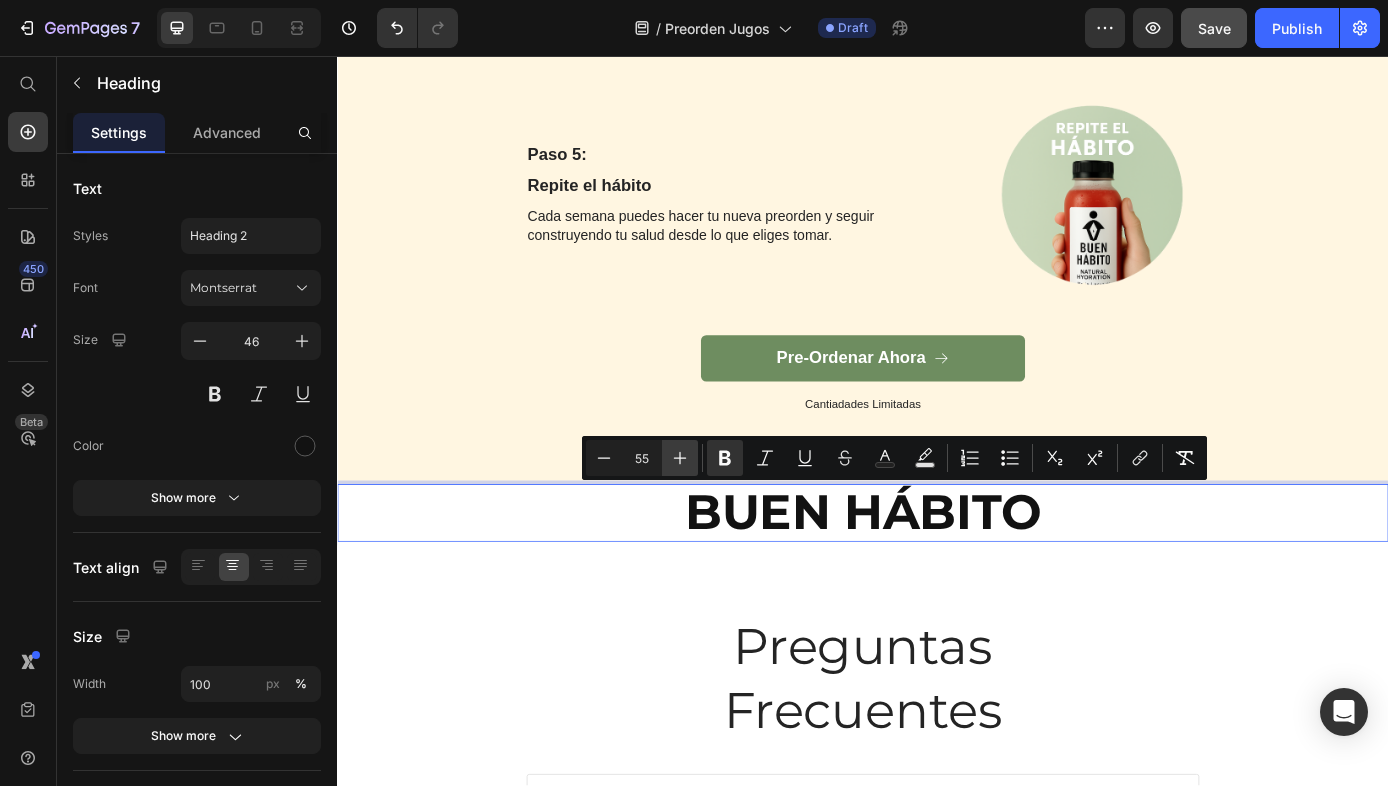 click 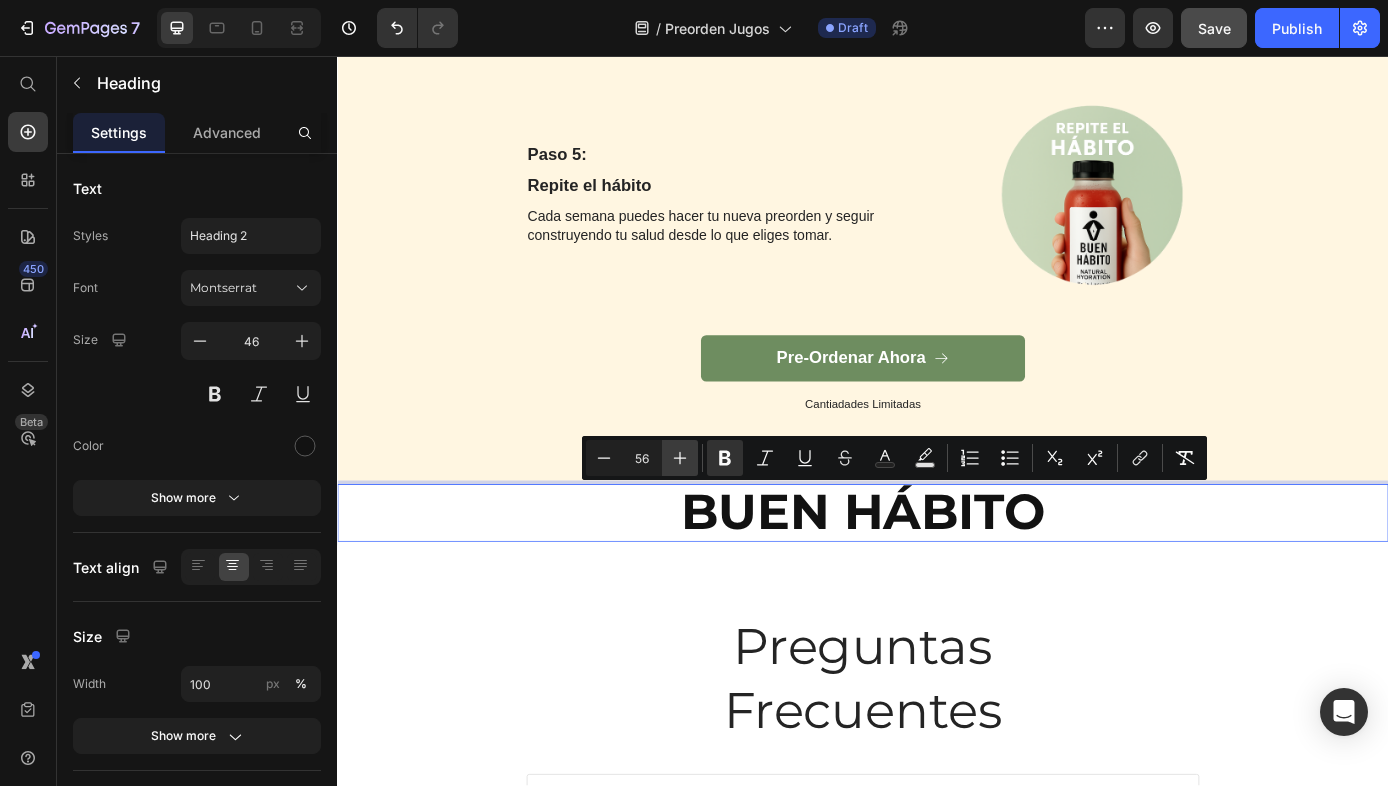 click 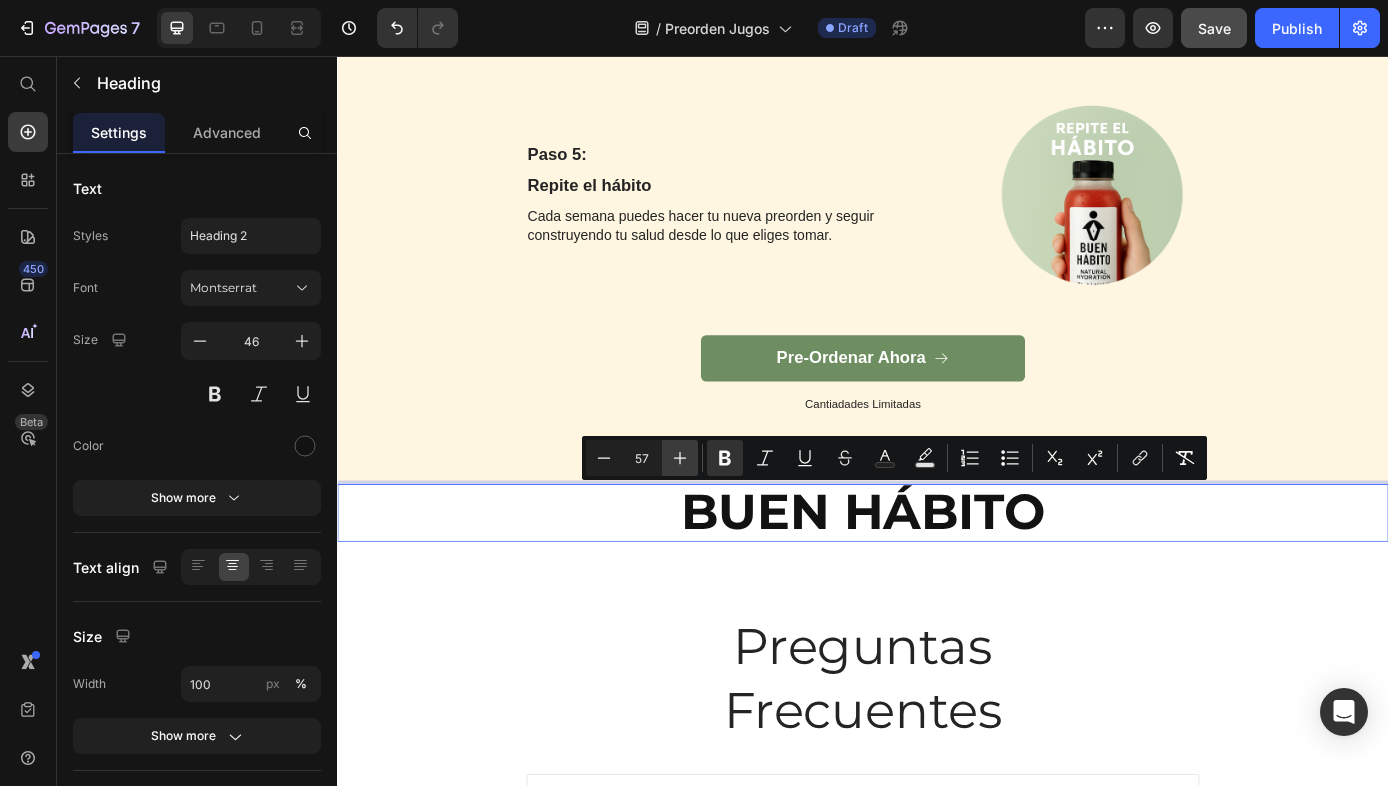 click 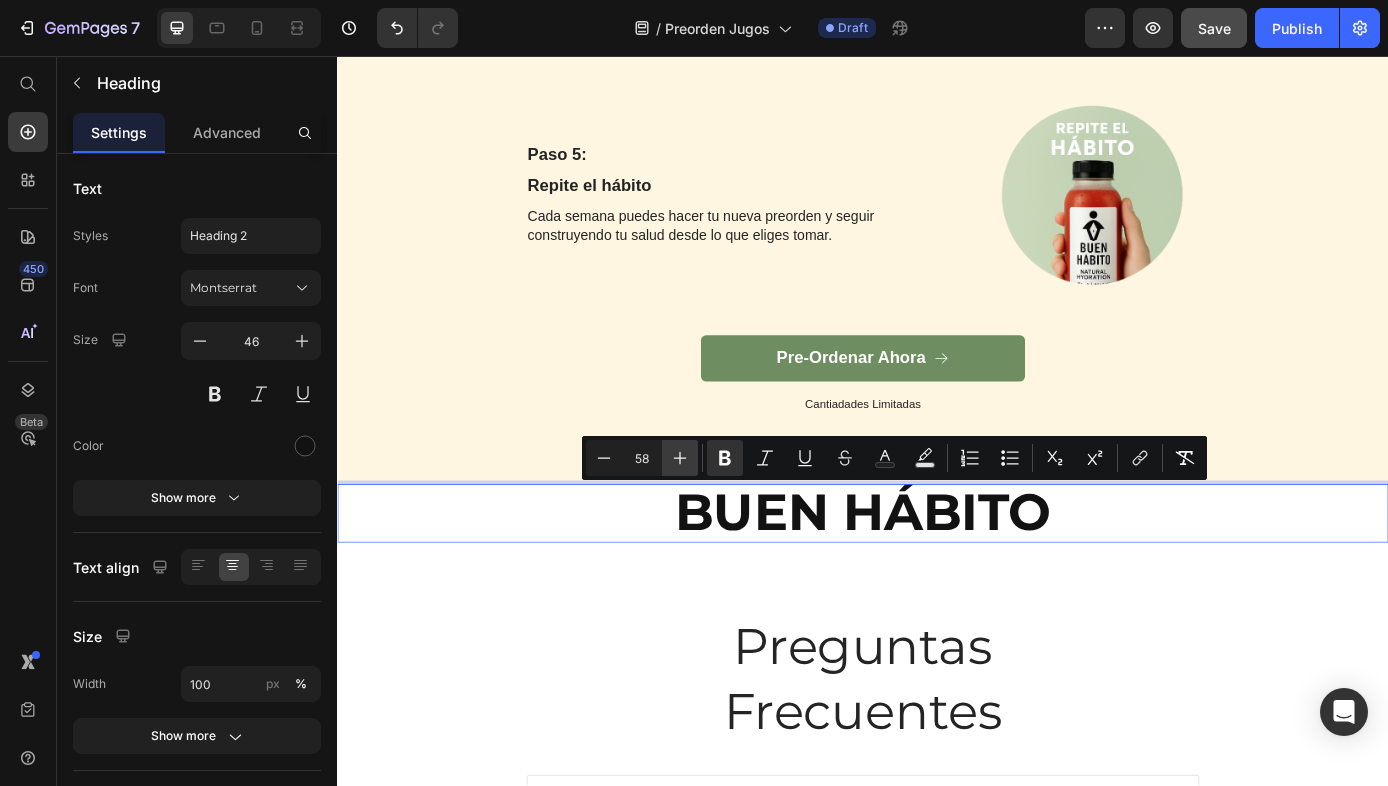 click 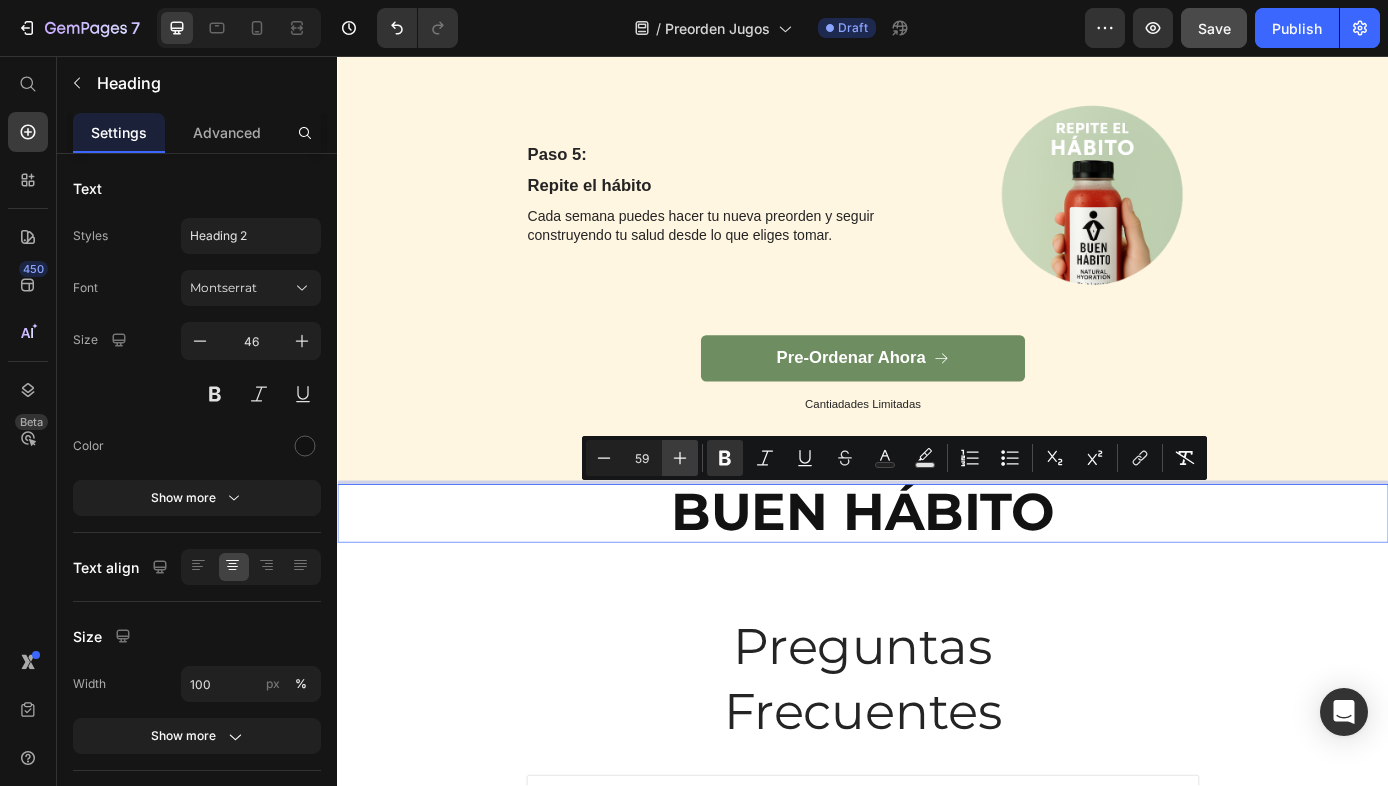 click 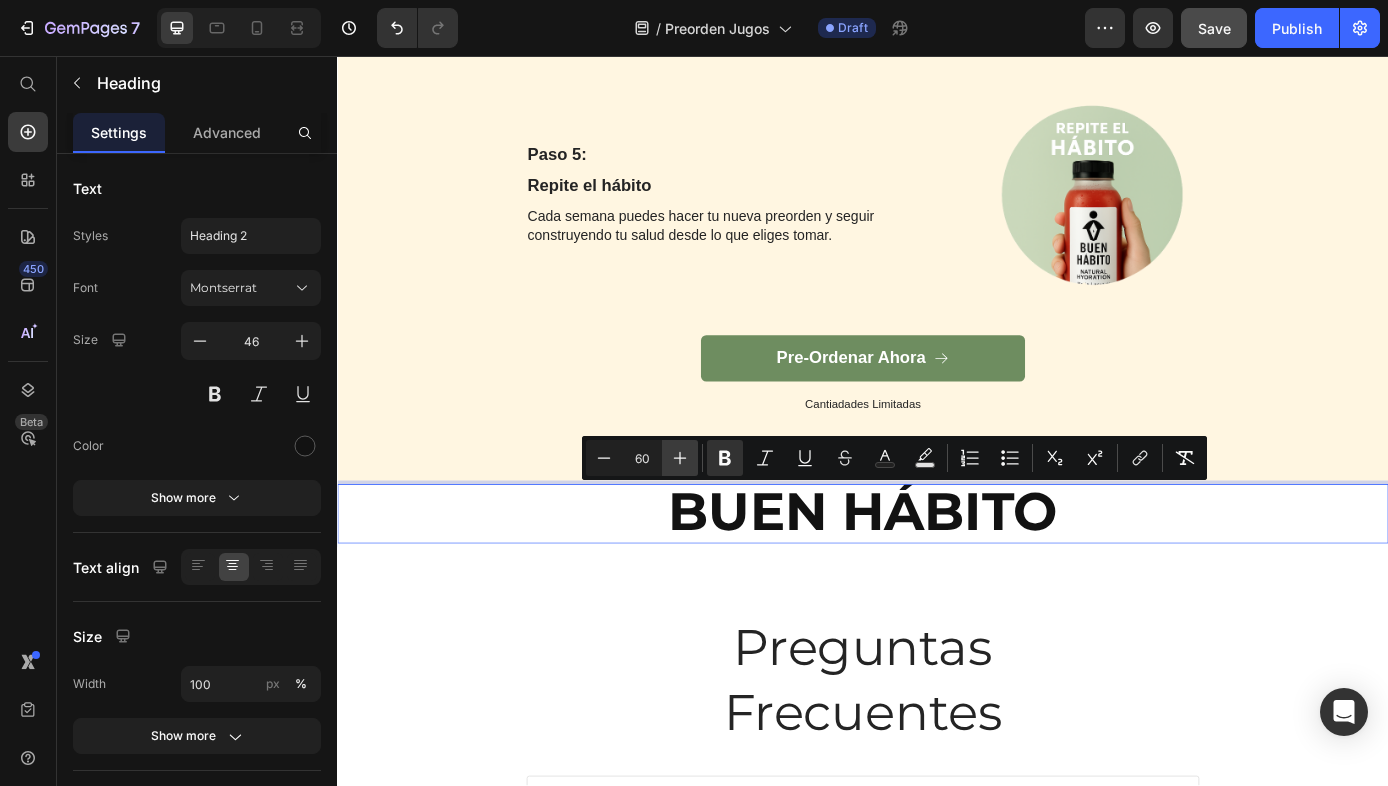 click 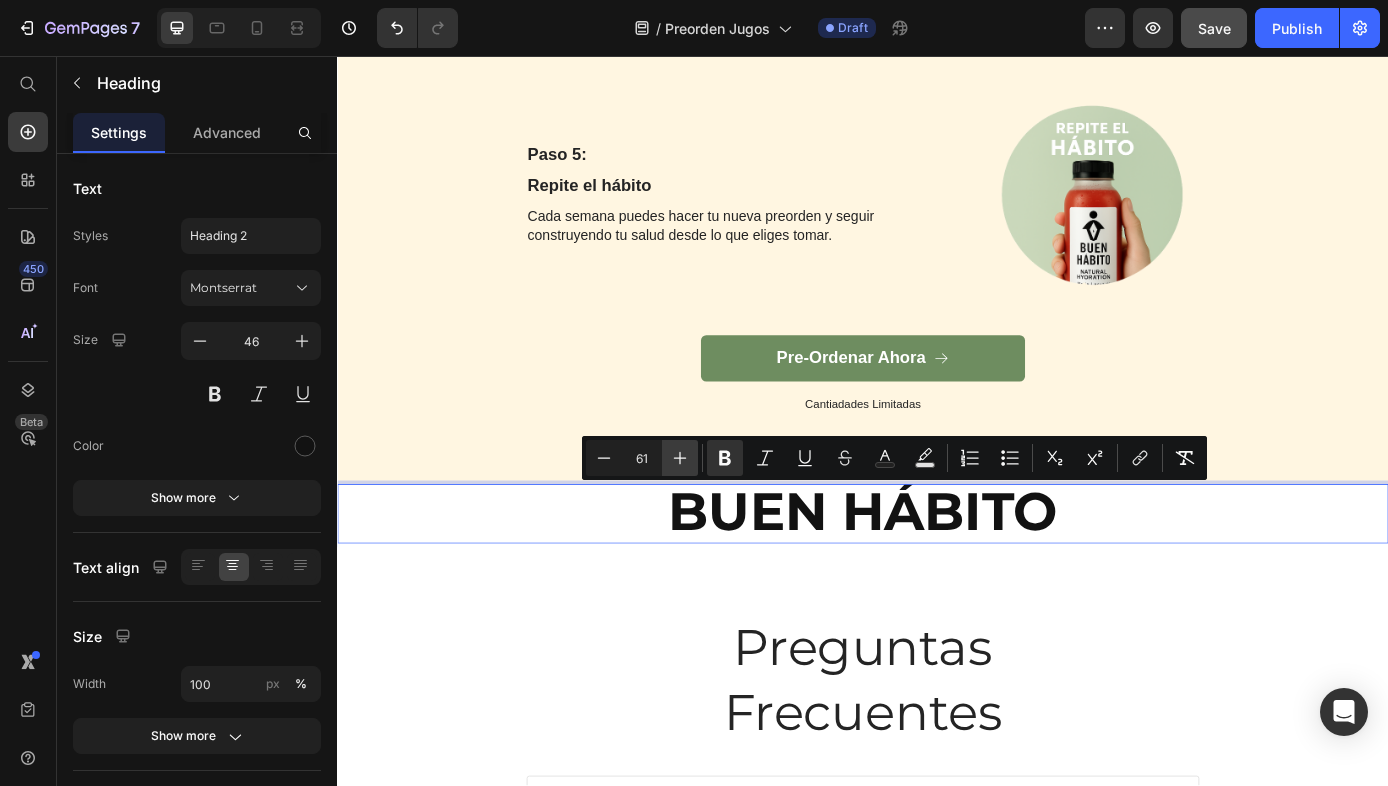 click 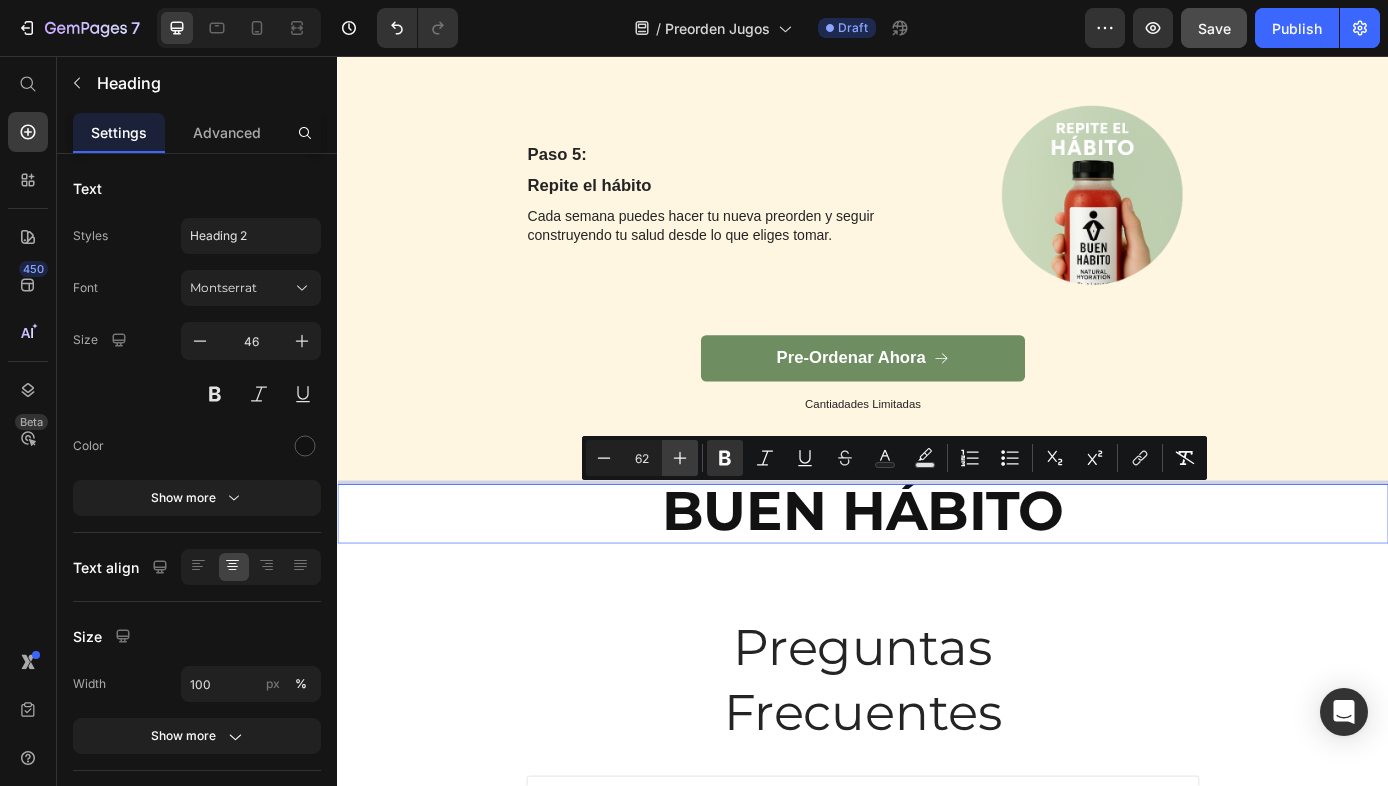 click 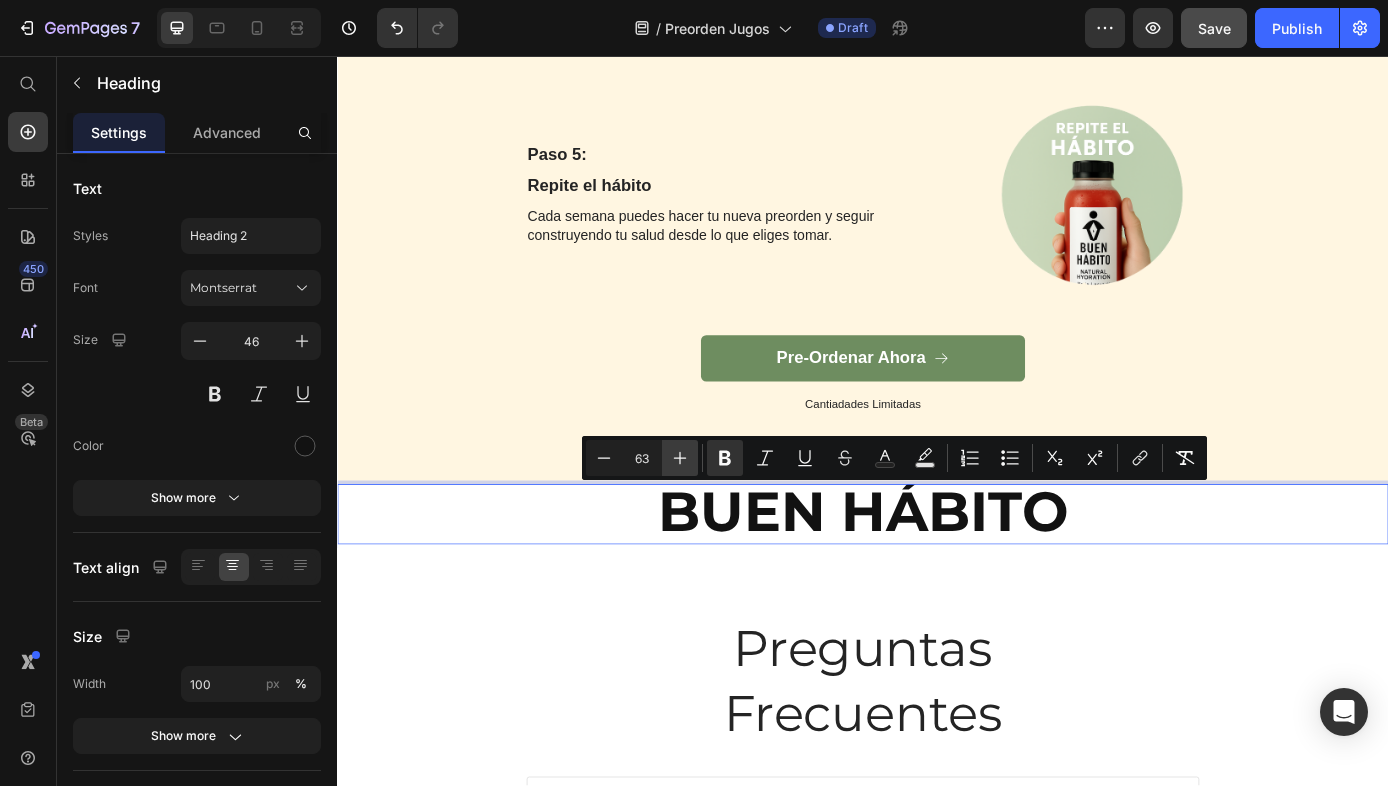 click 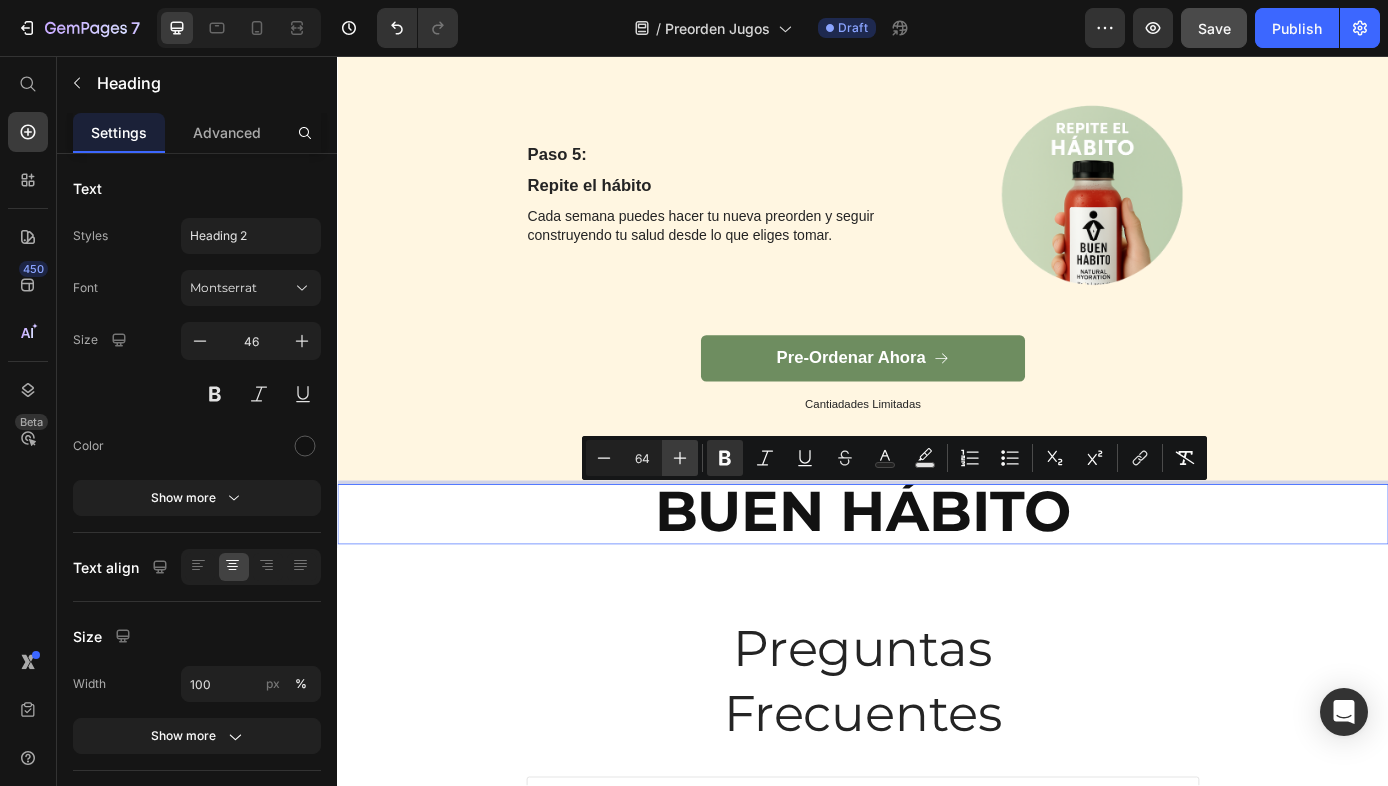 click 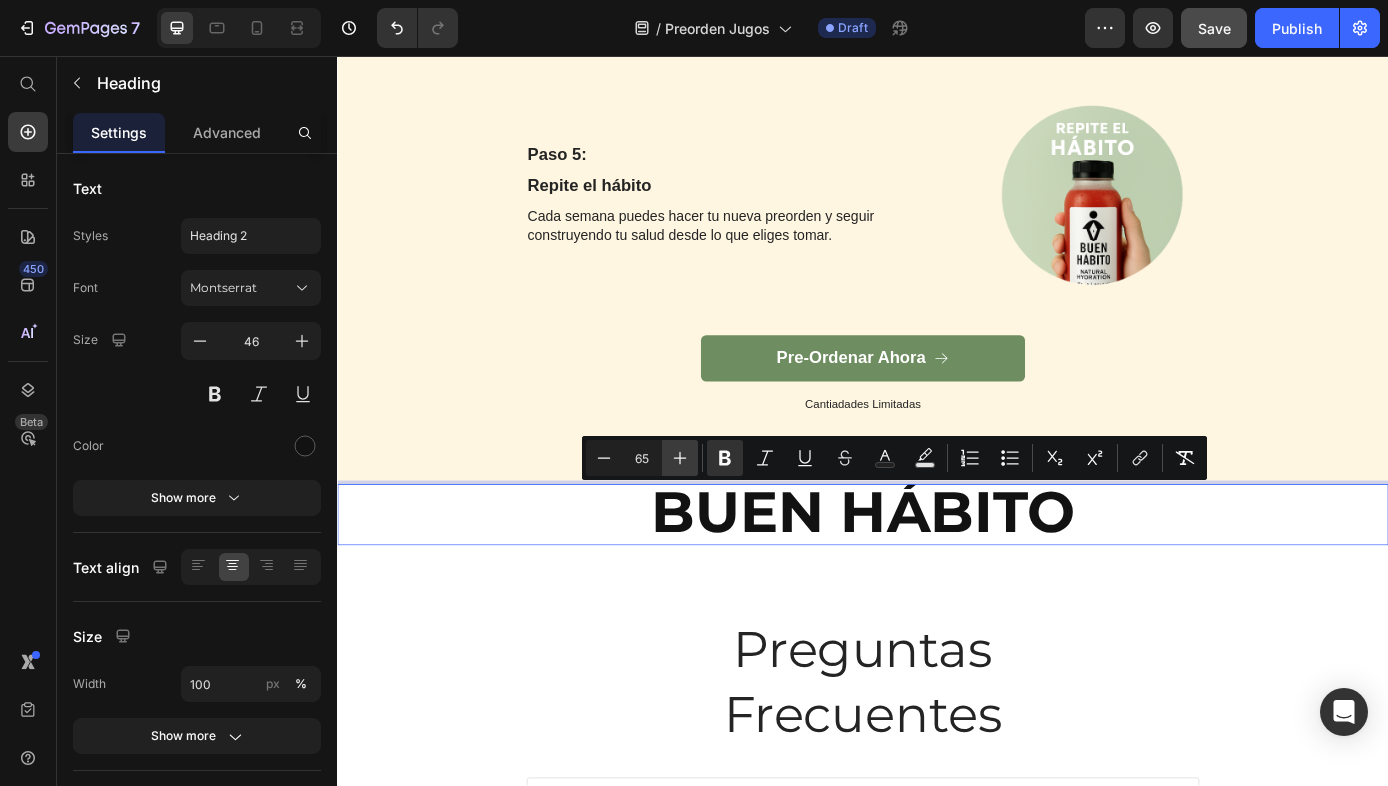 click 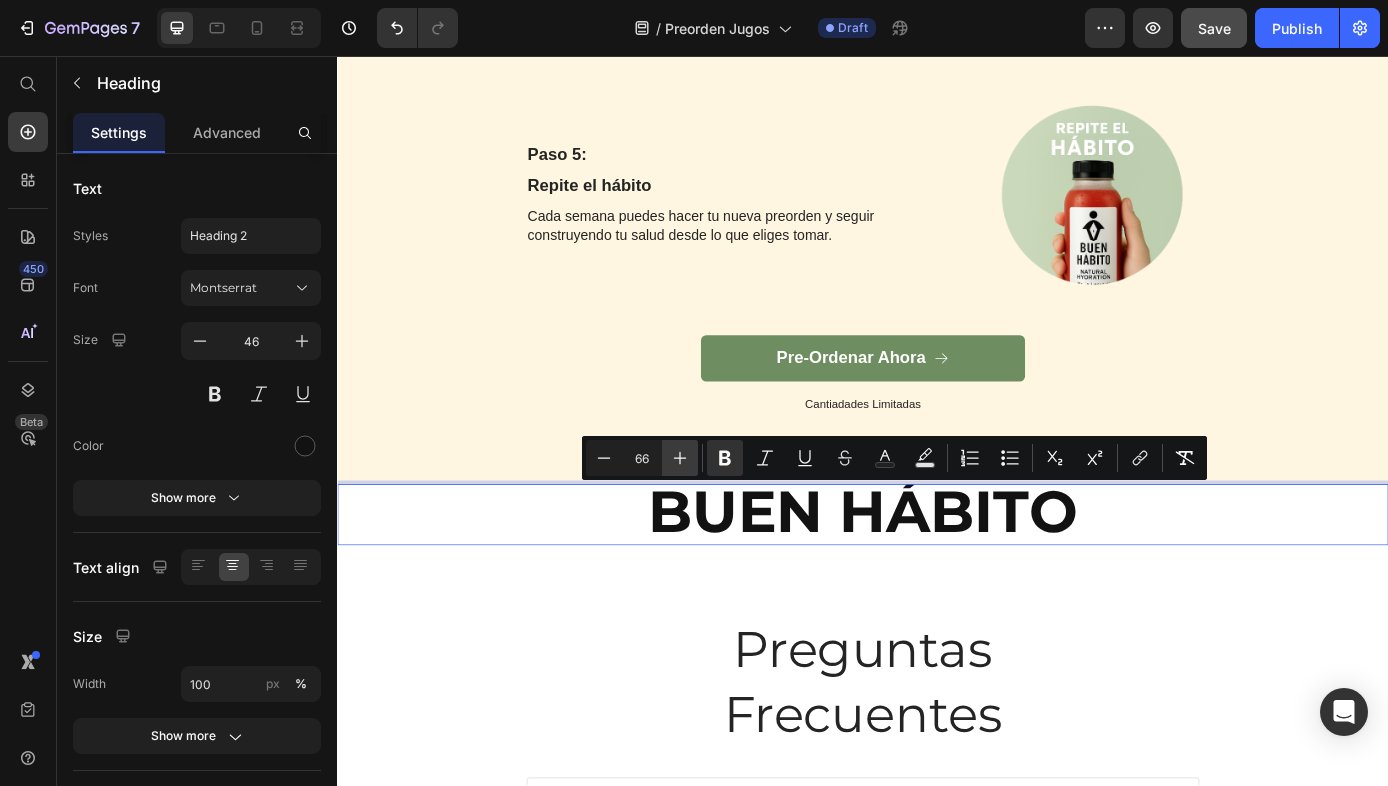 click 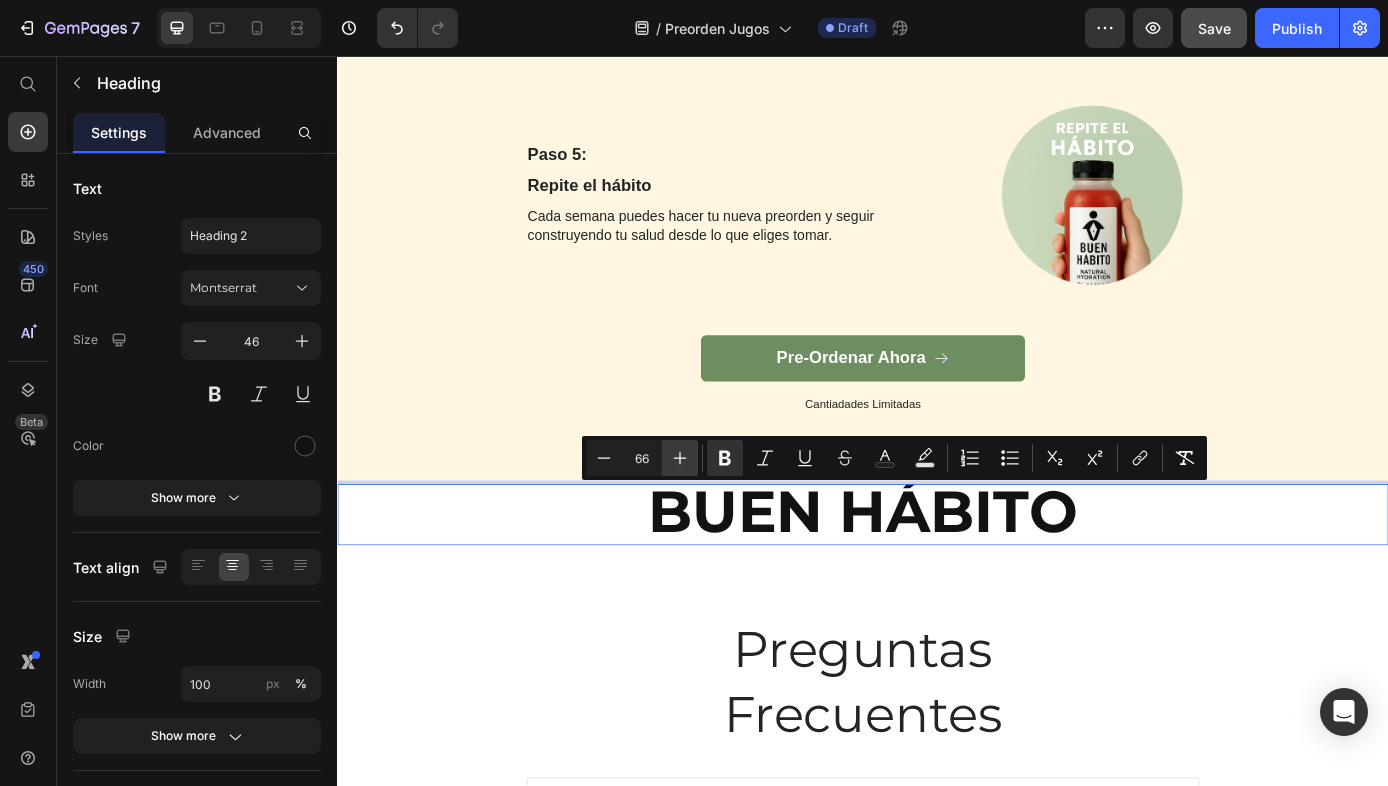 click 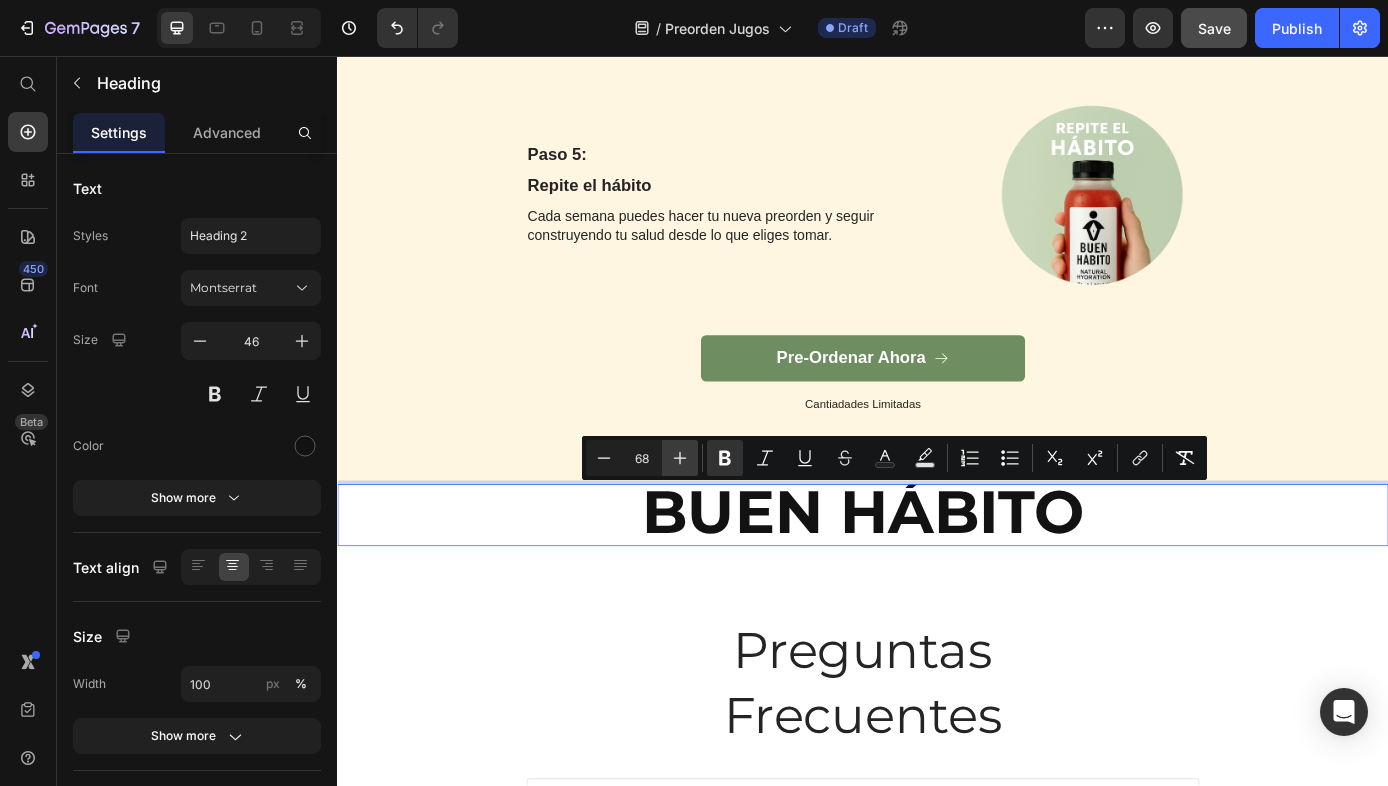 click 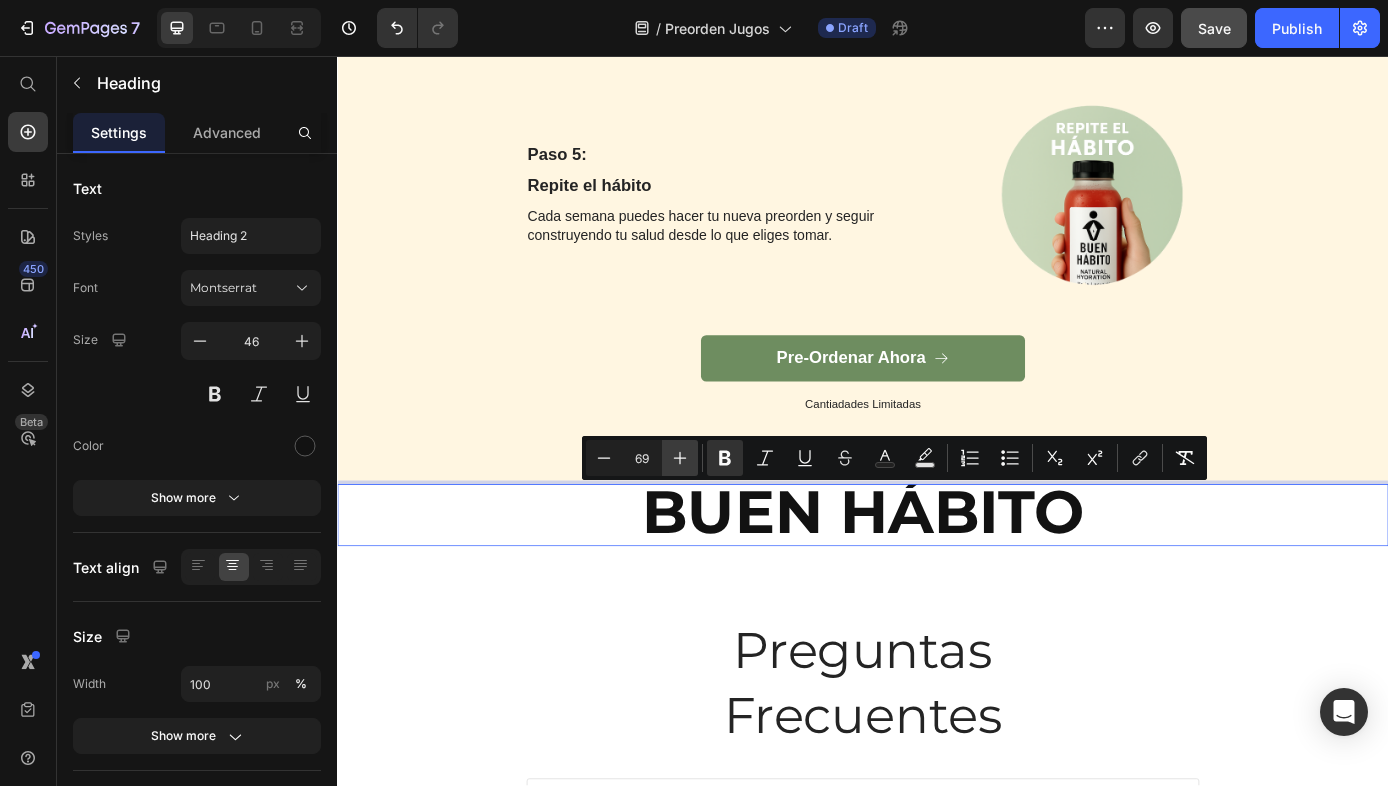 click 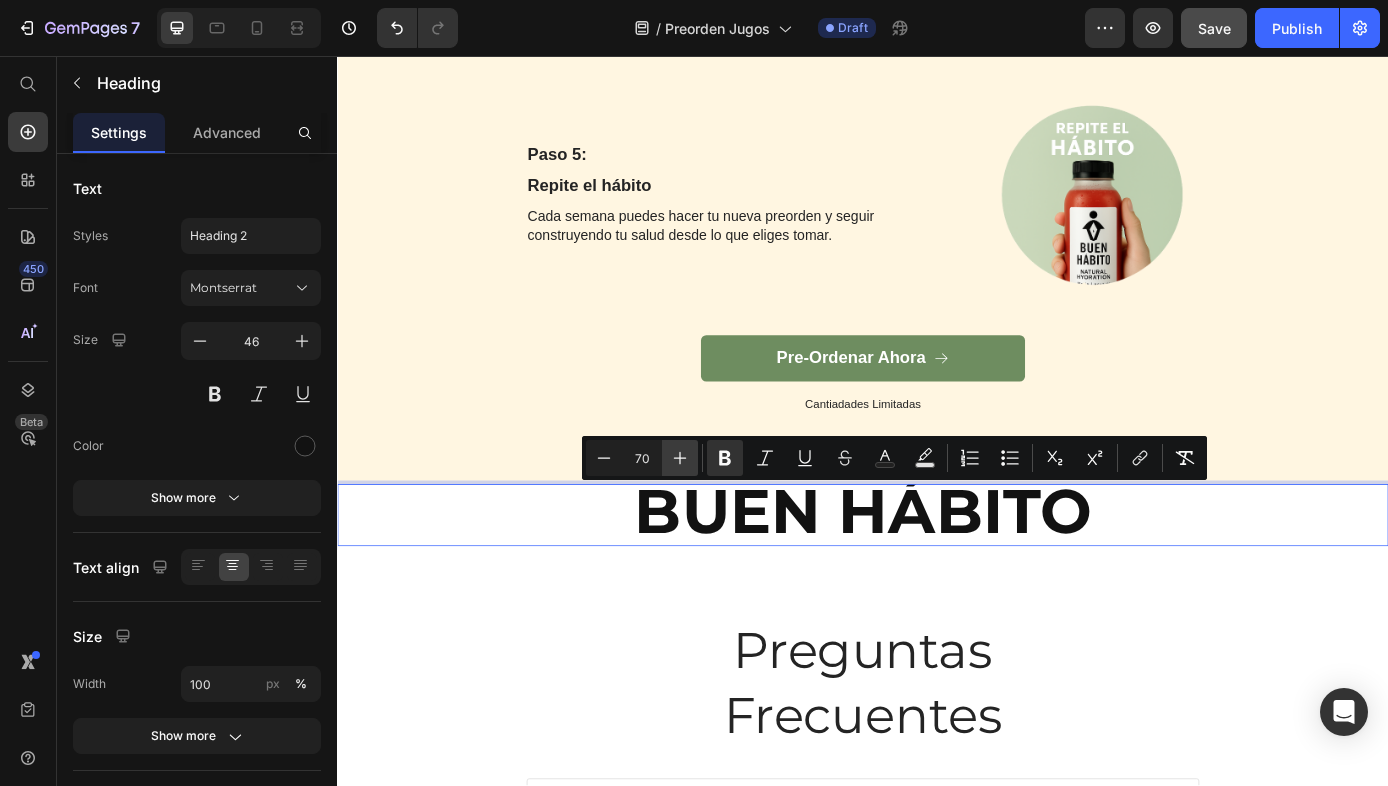 click 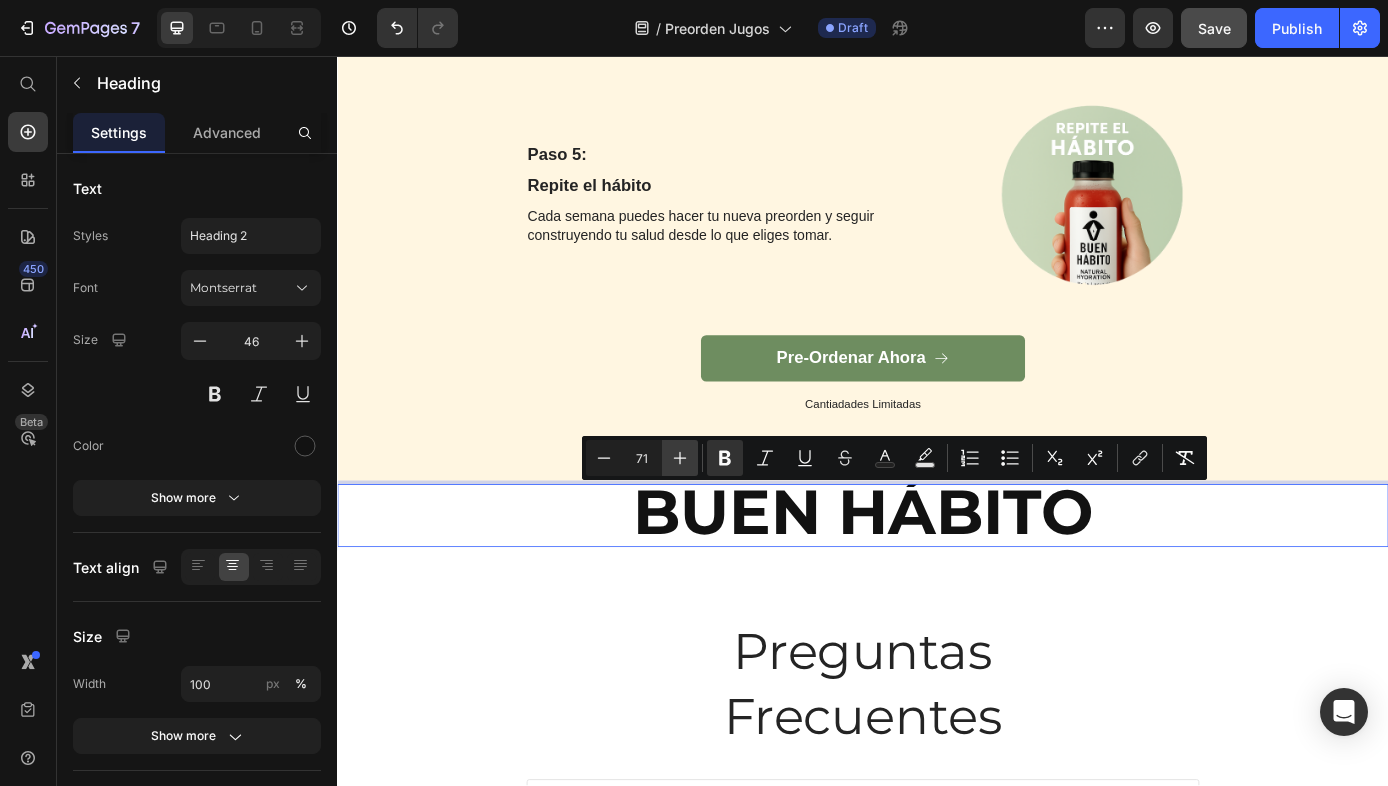 click 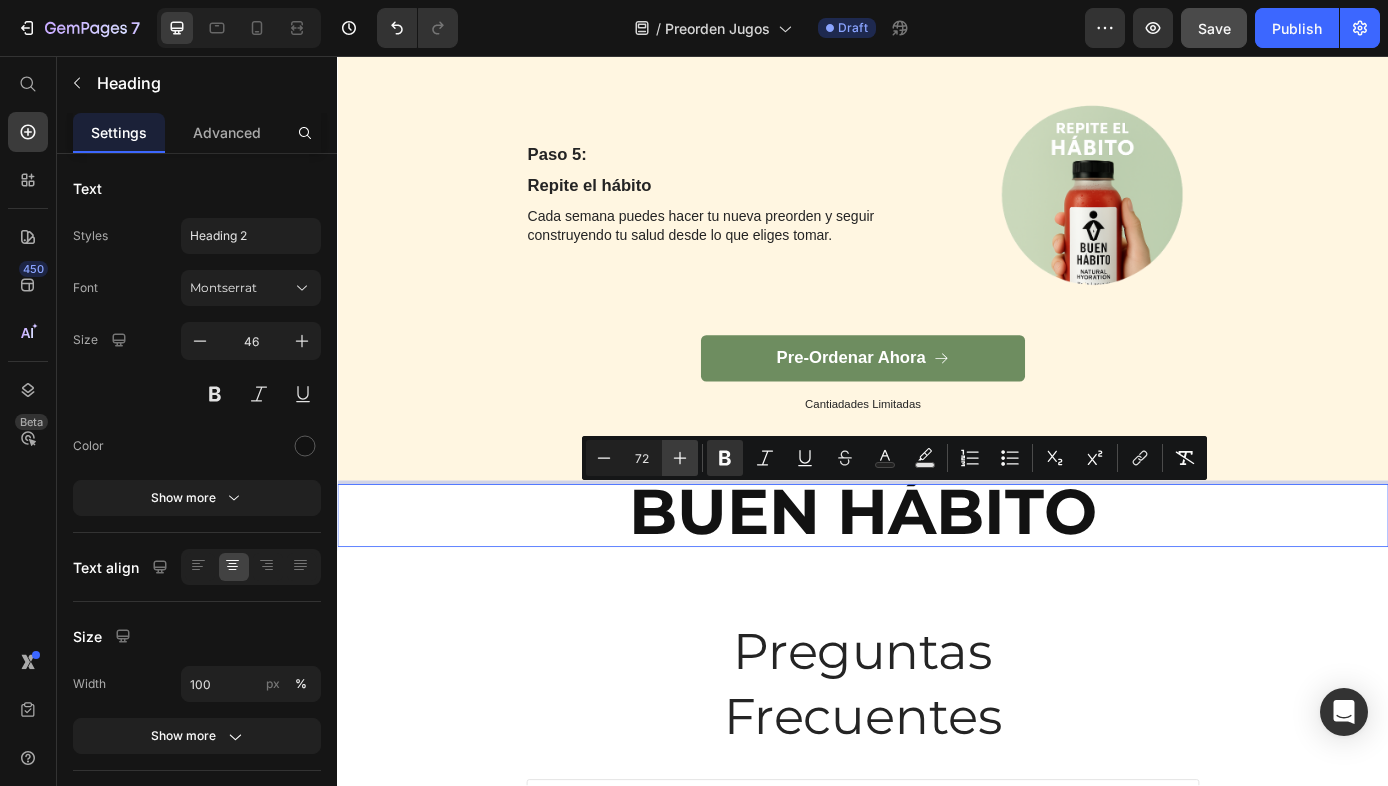 click 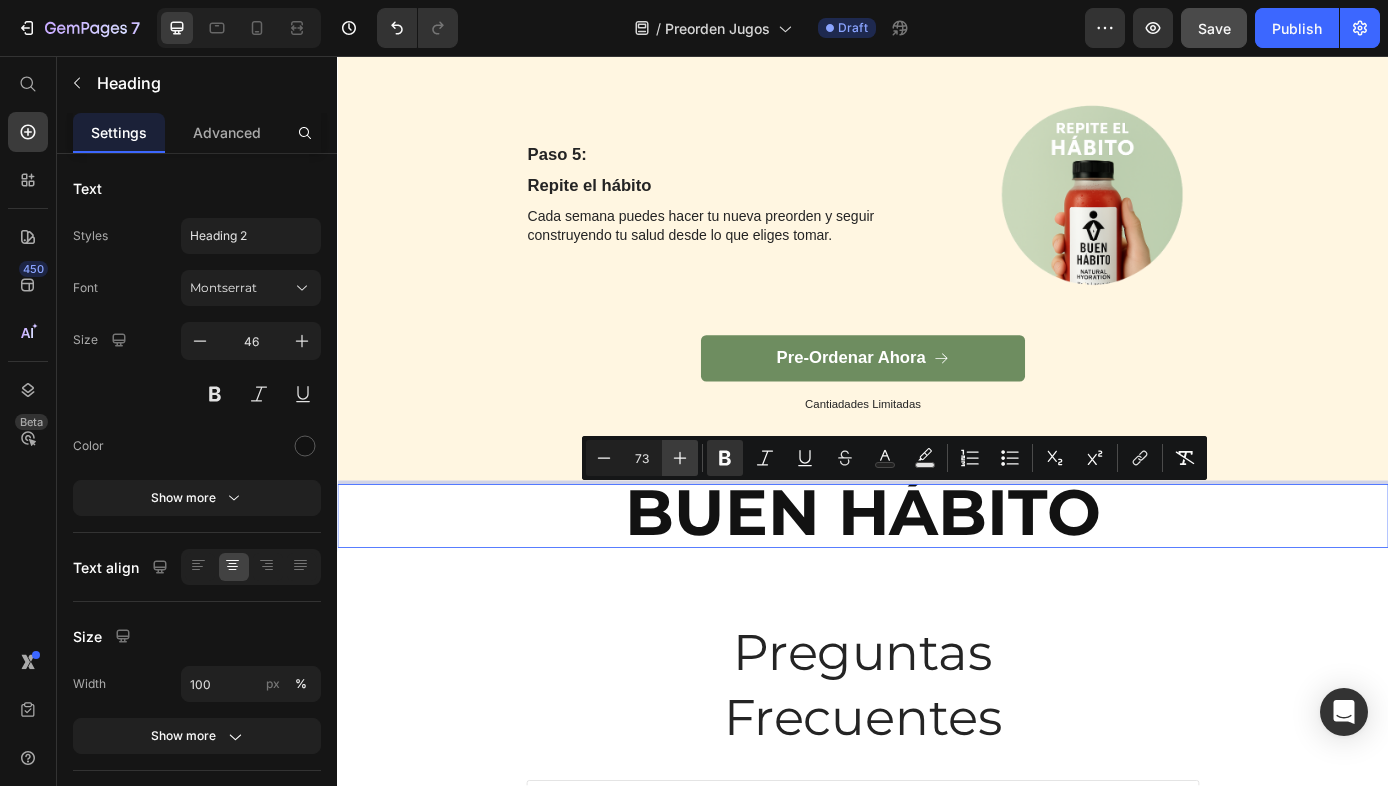 click 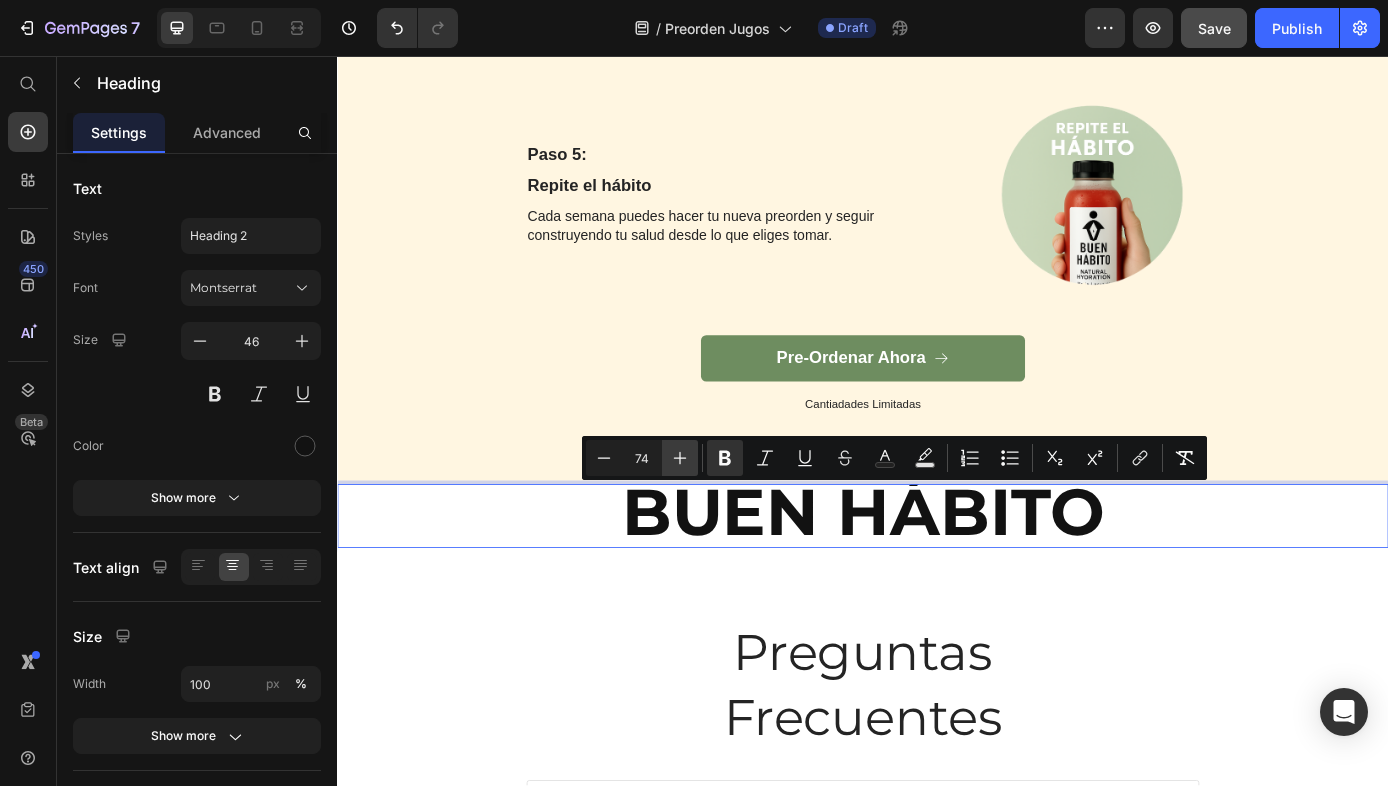 click 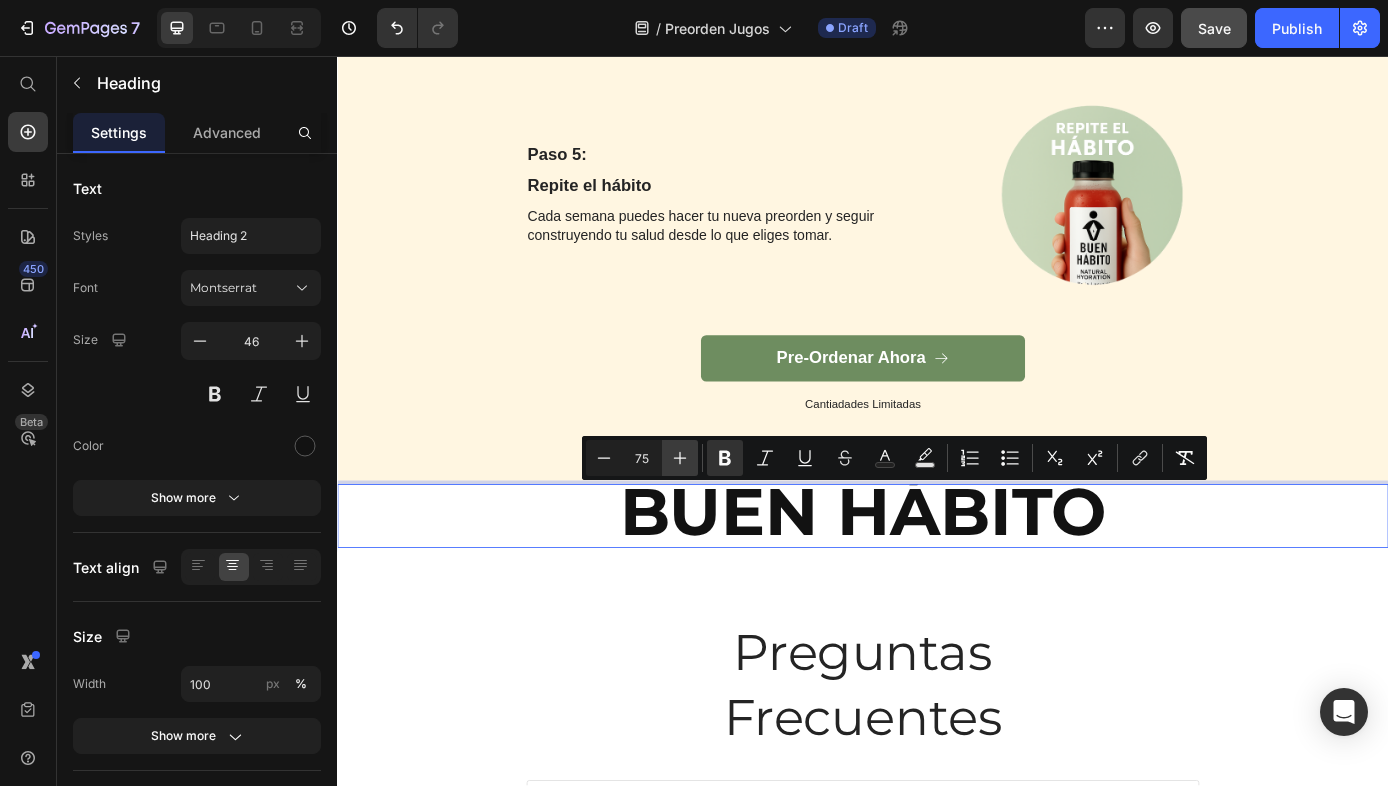 click 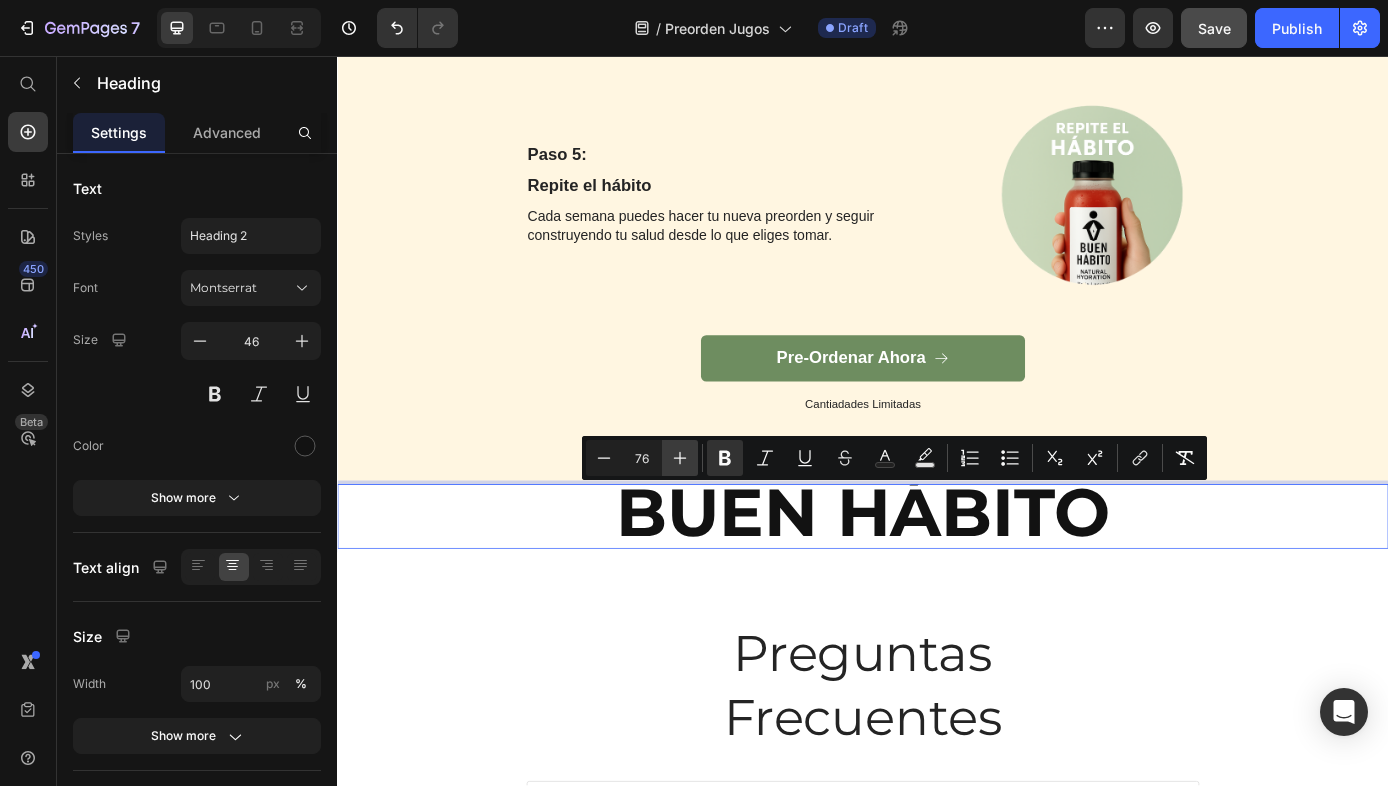 click 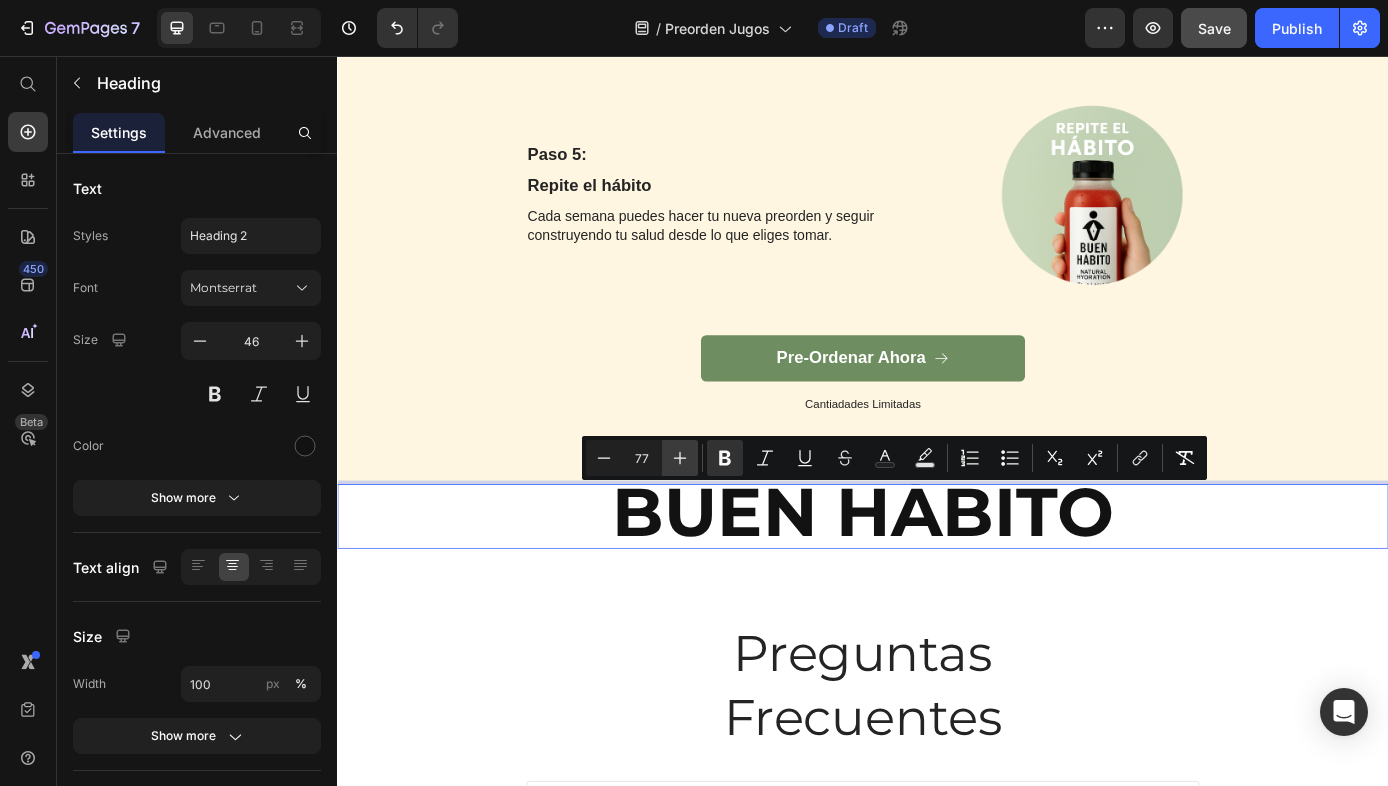 click 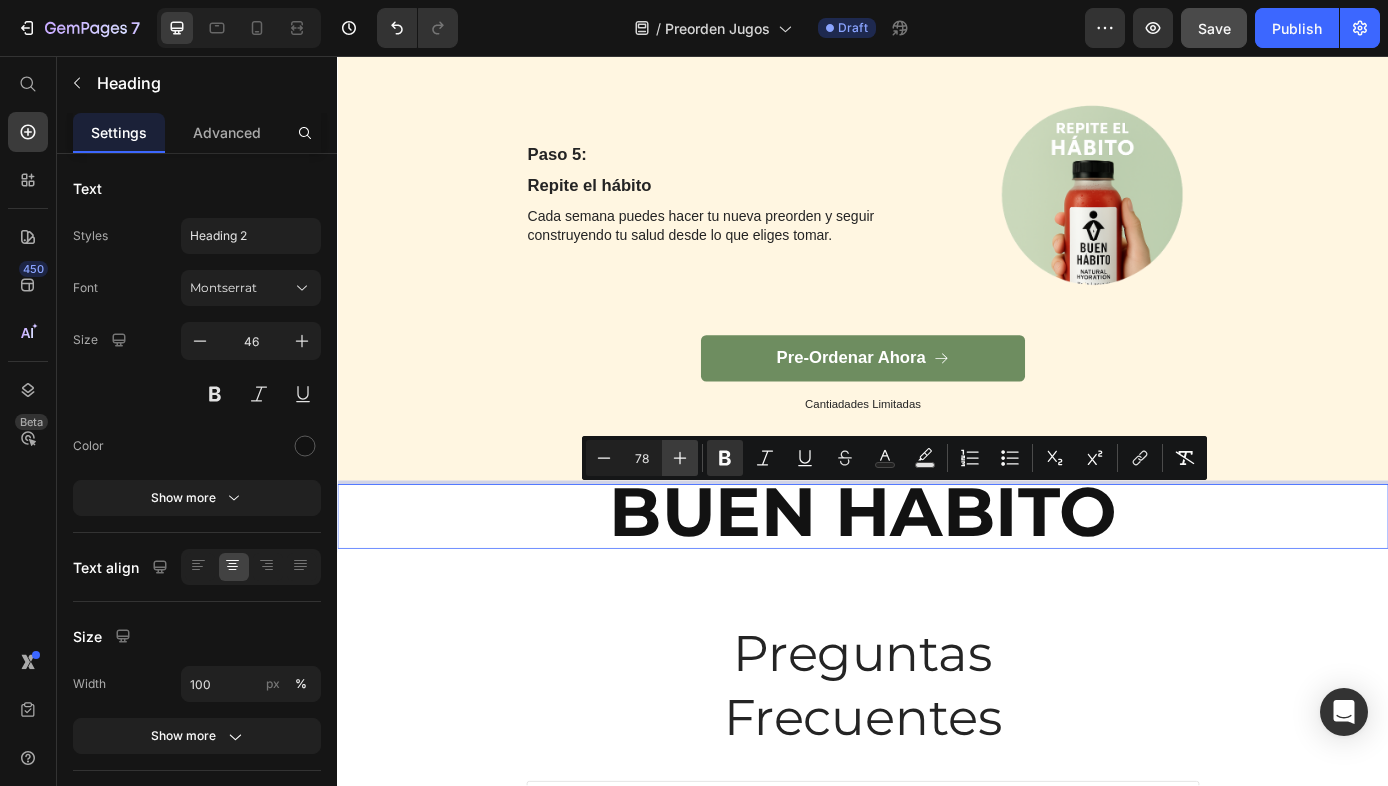 click 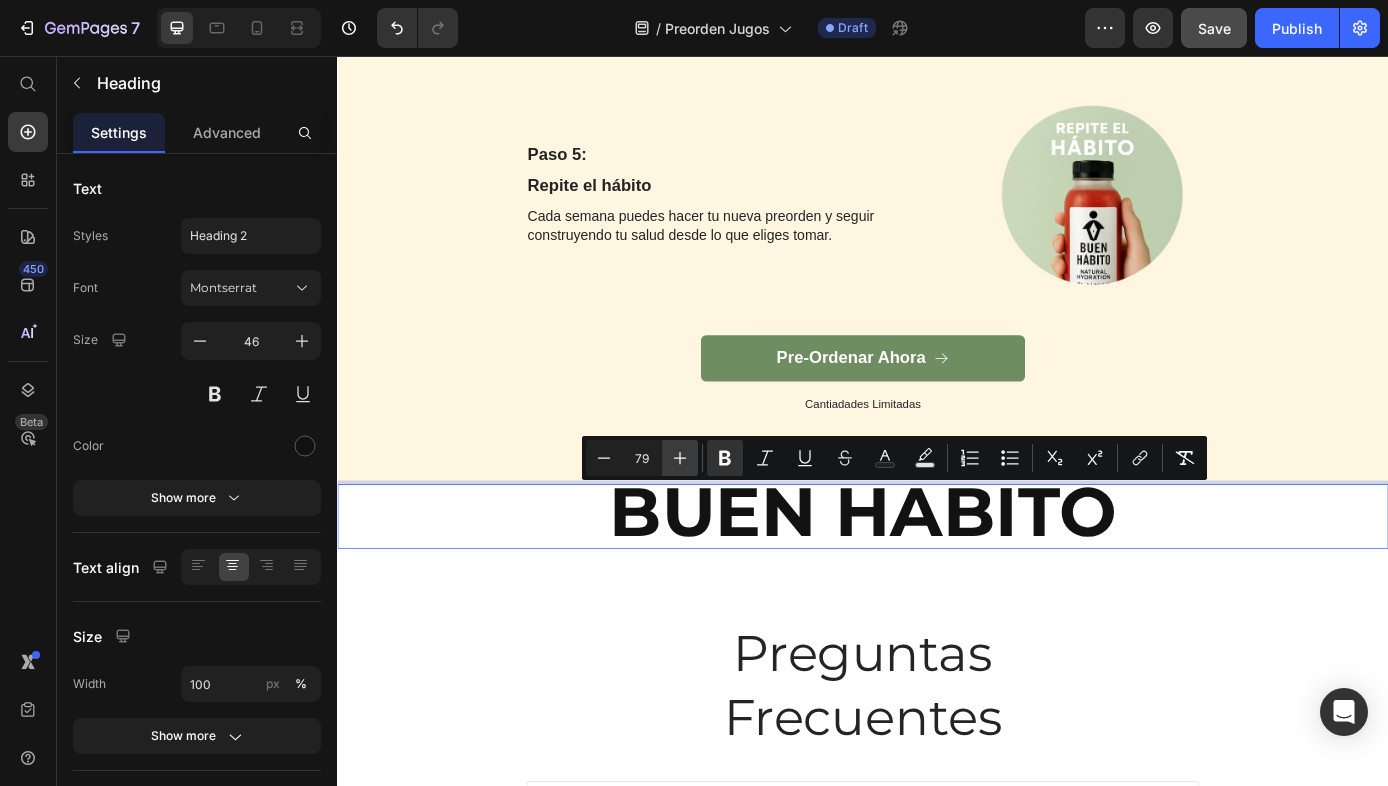 click 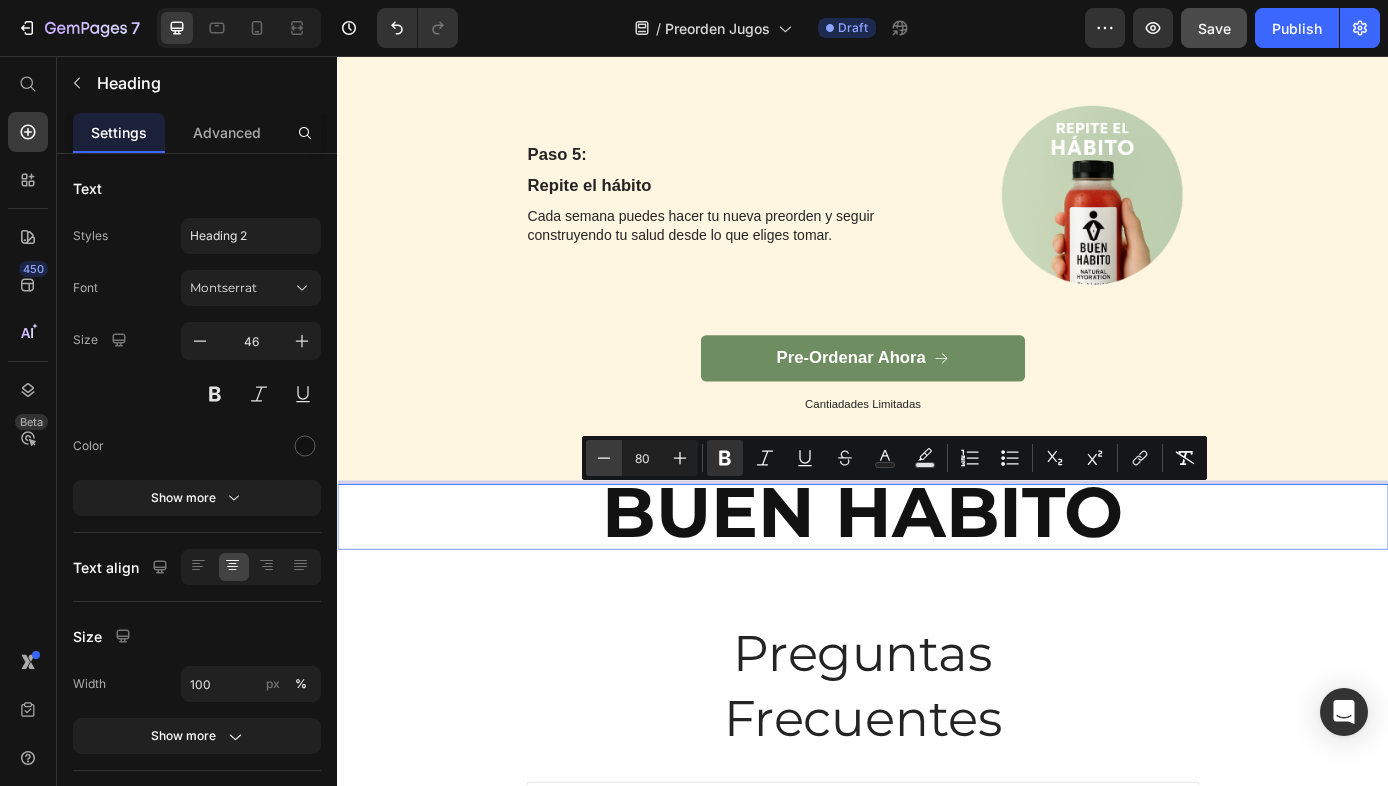 click 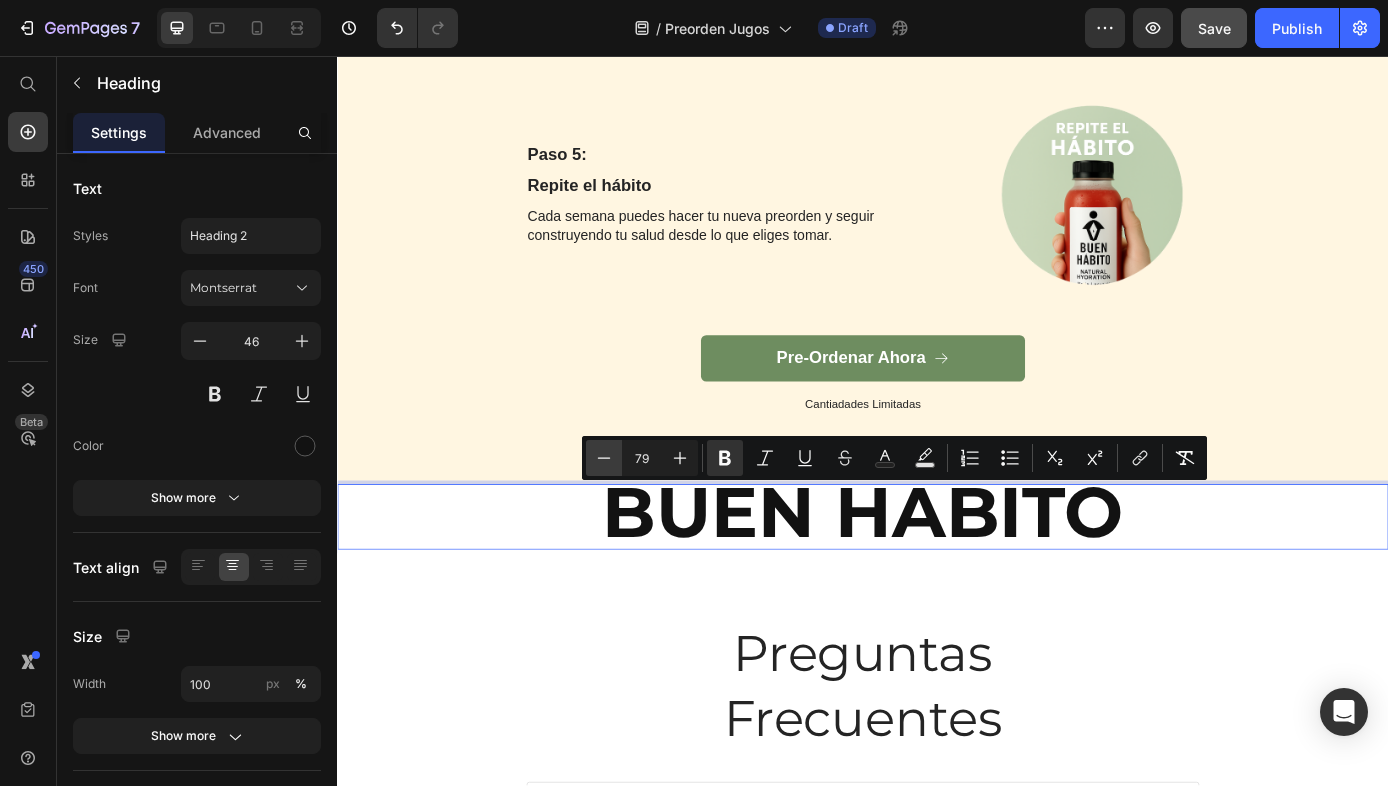 click 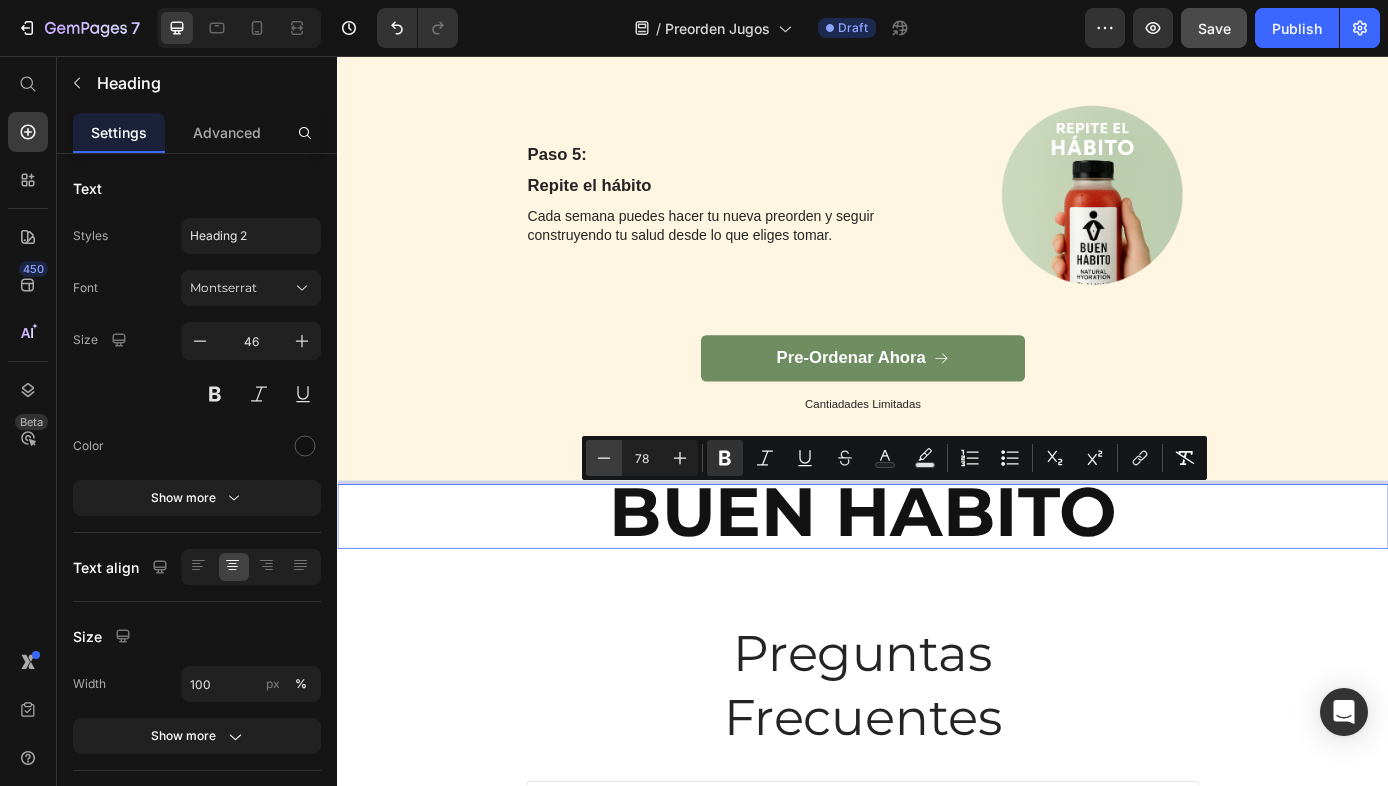 click 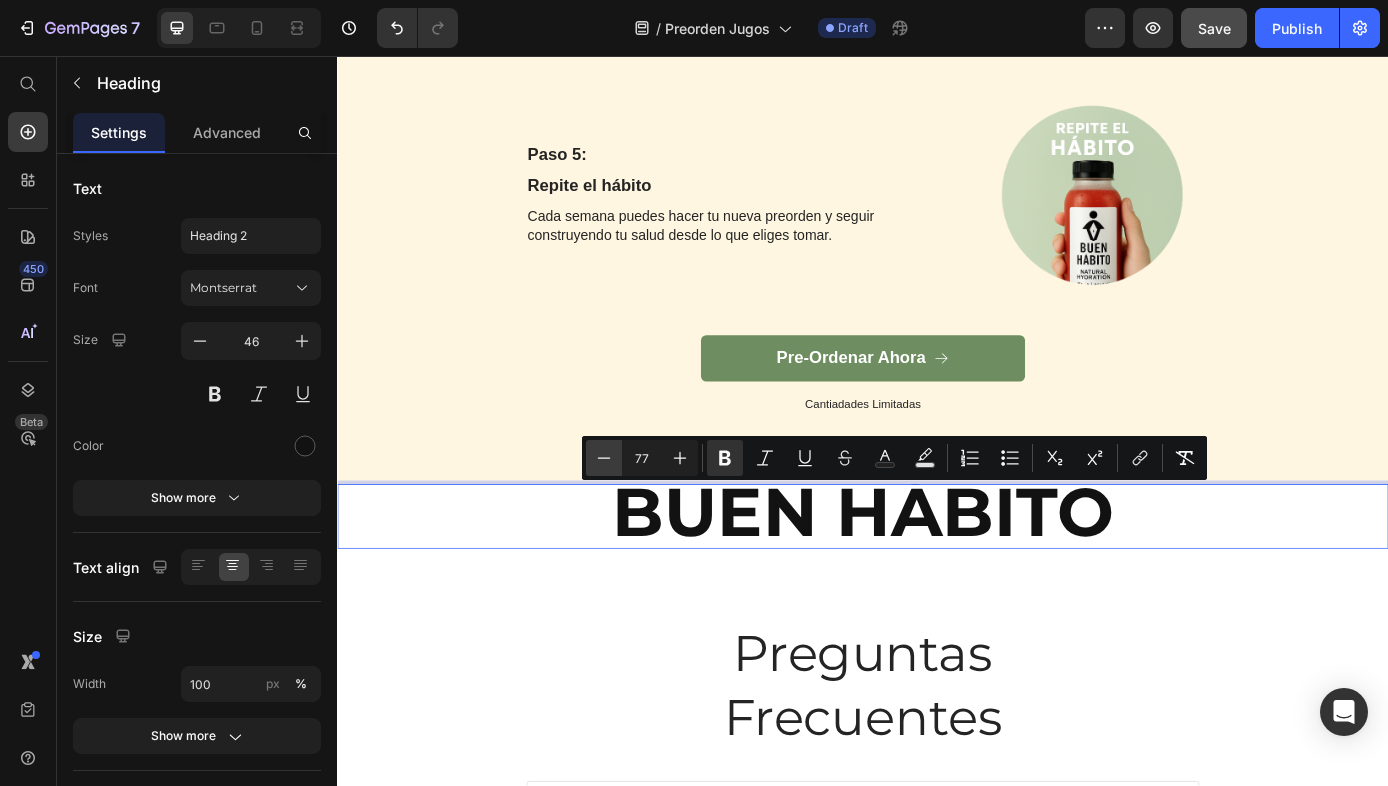 click 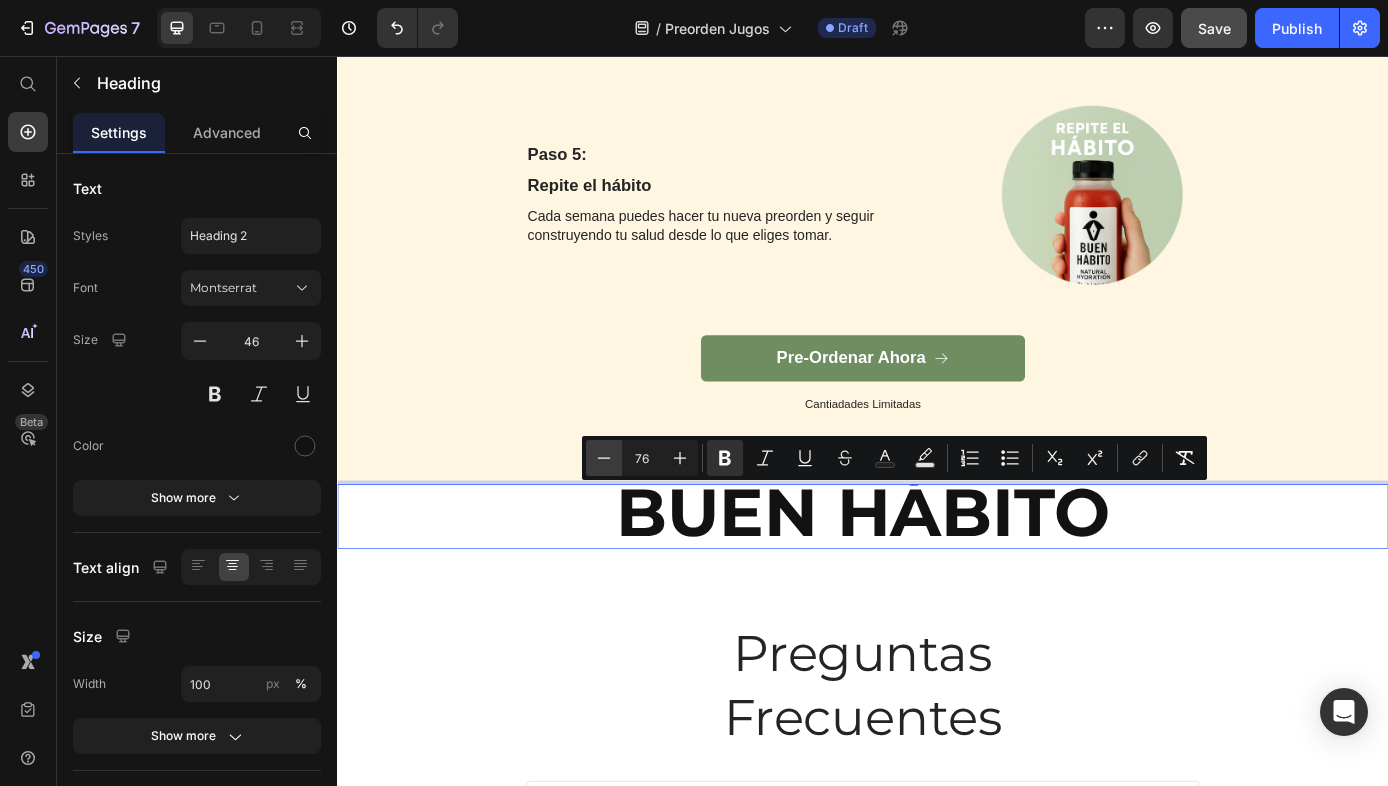 click 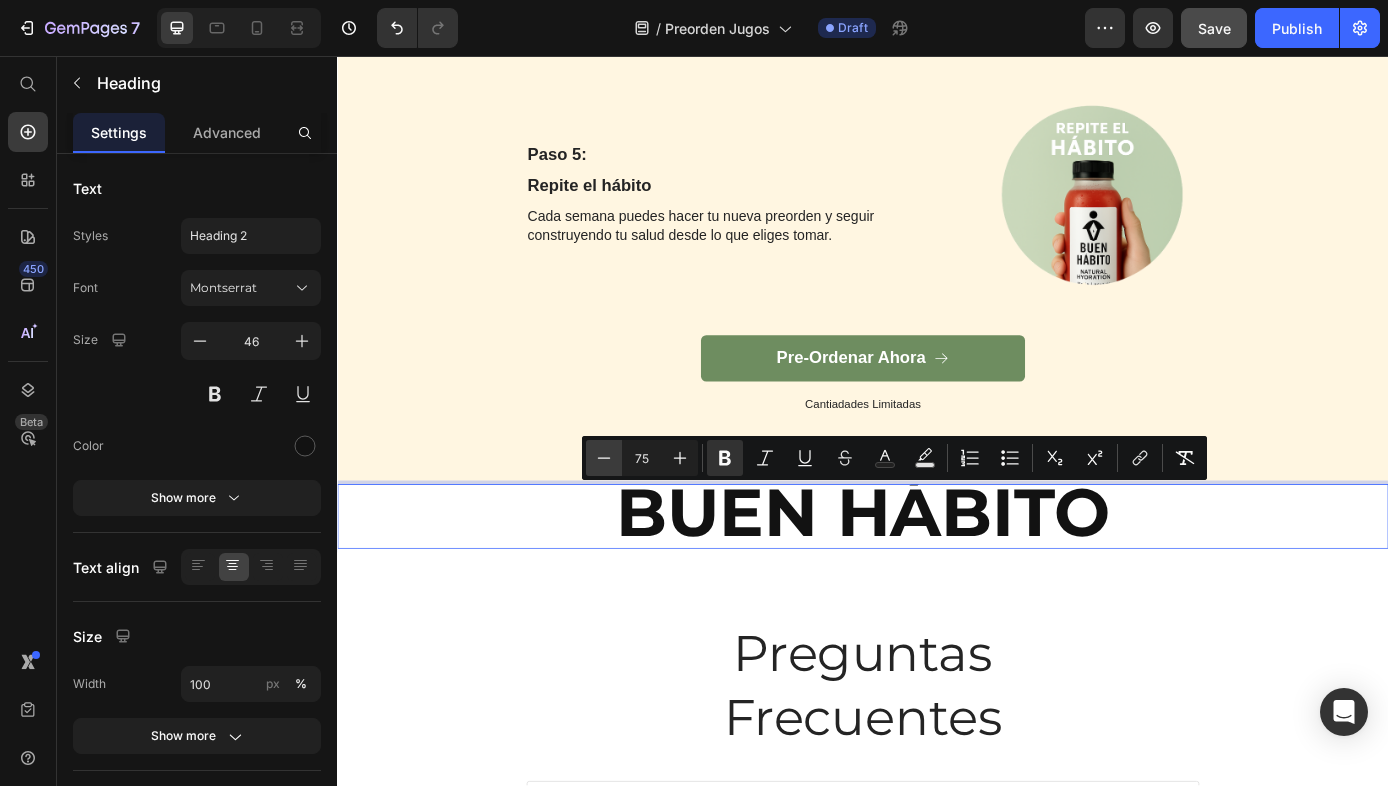 click 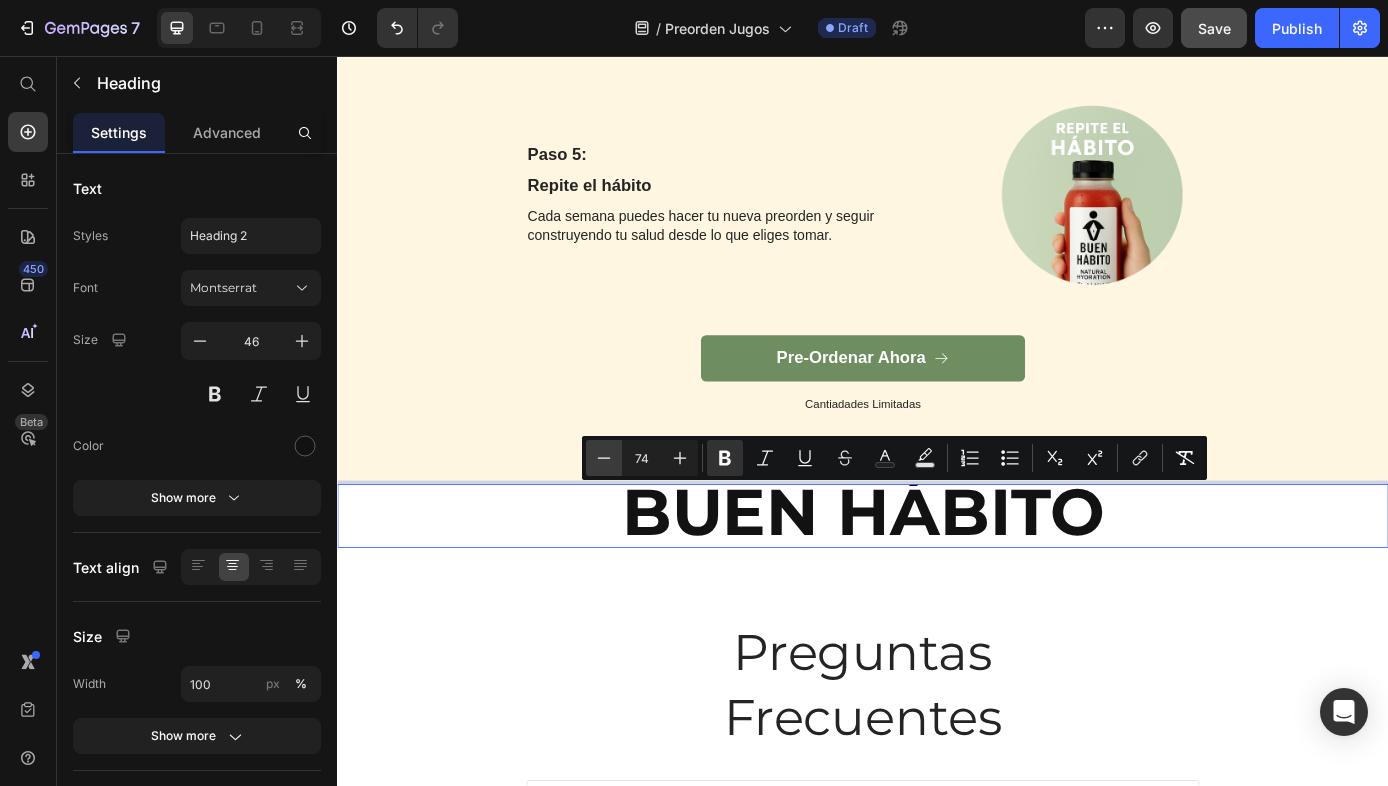 click 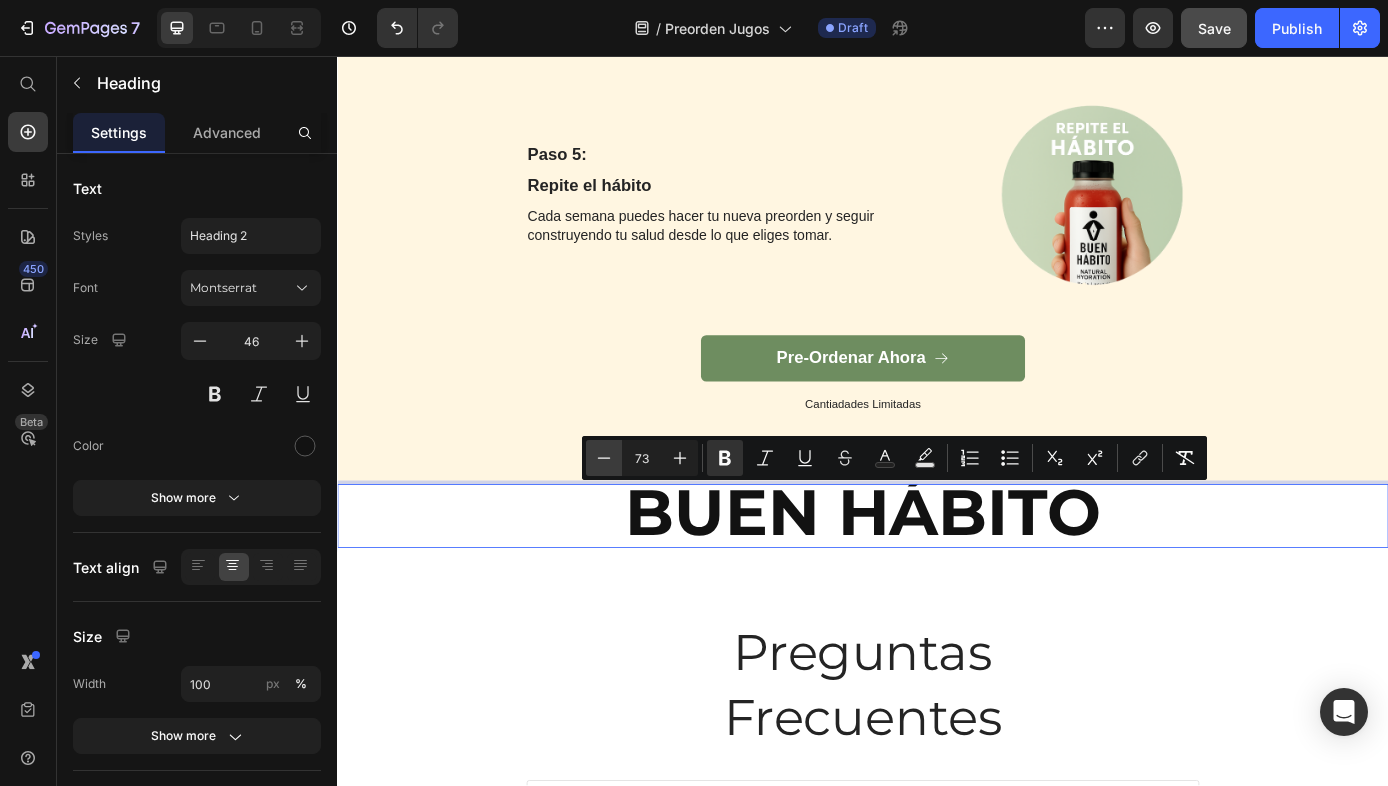 click 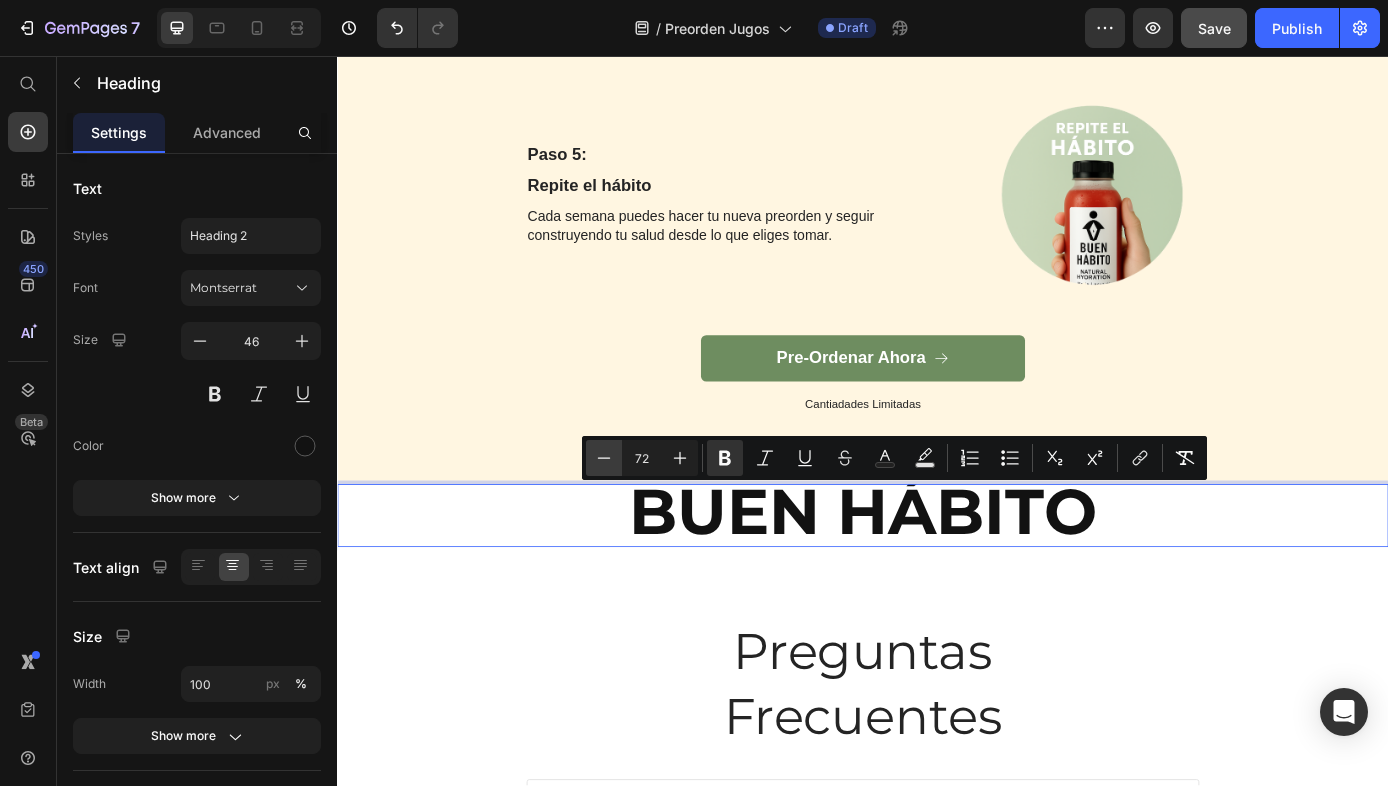 click 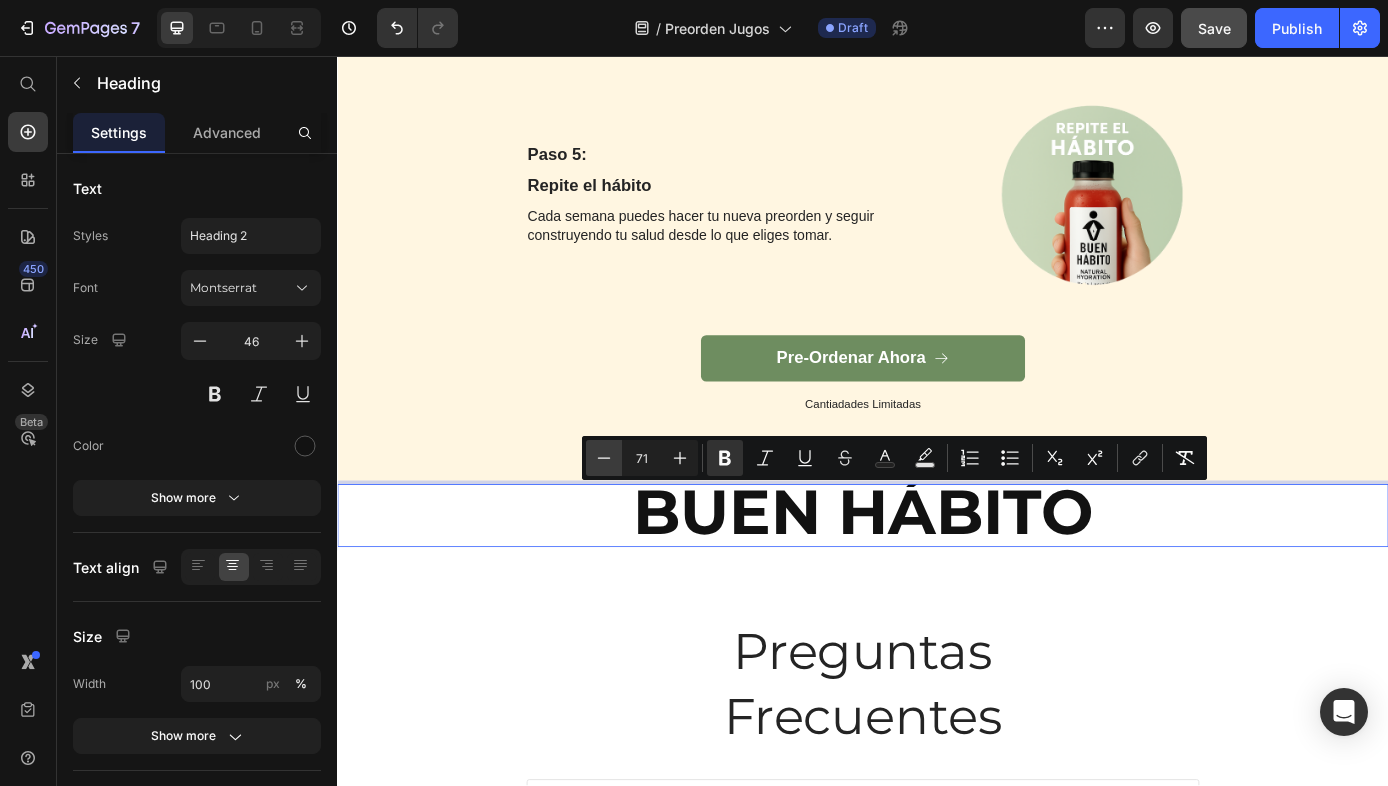 click 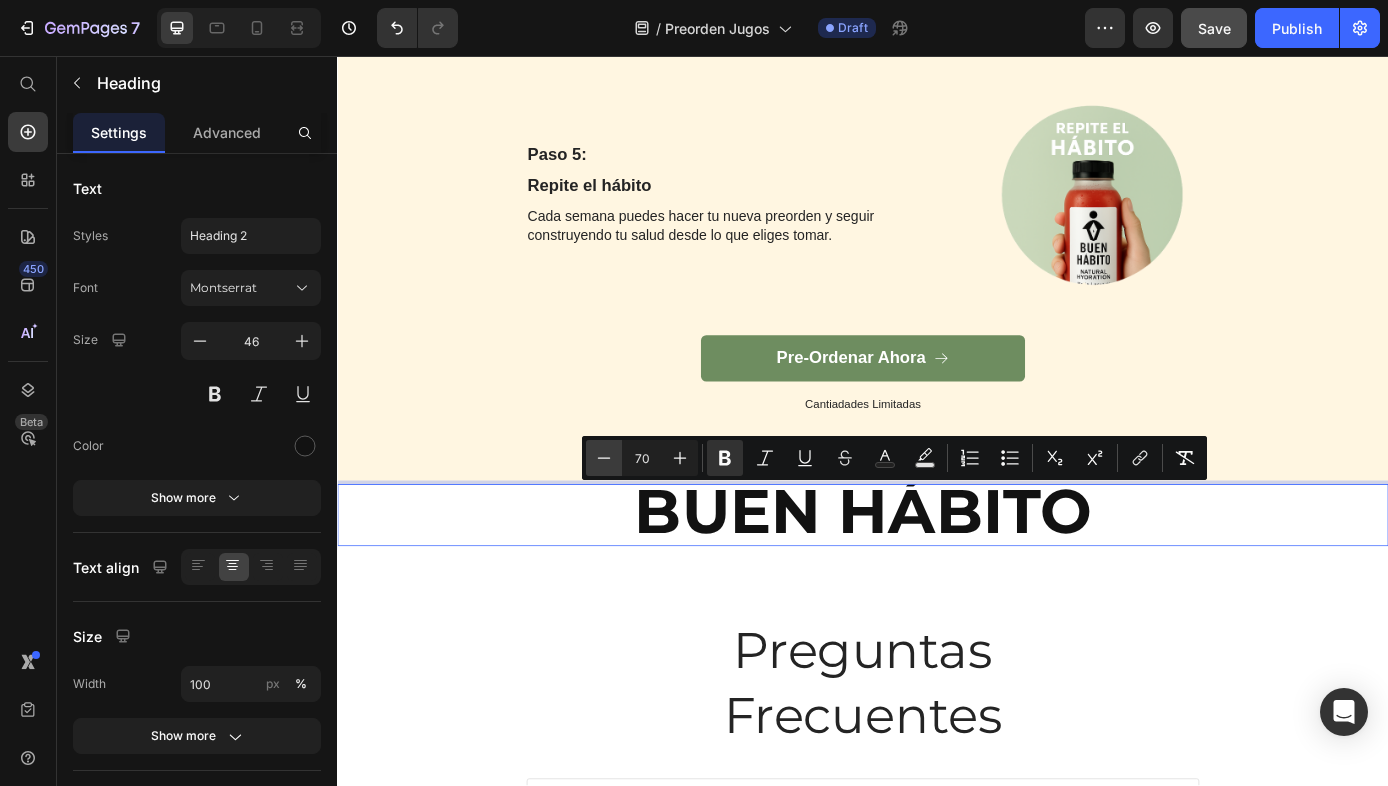 click 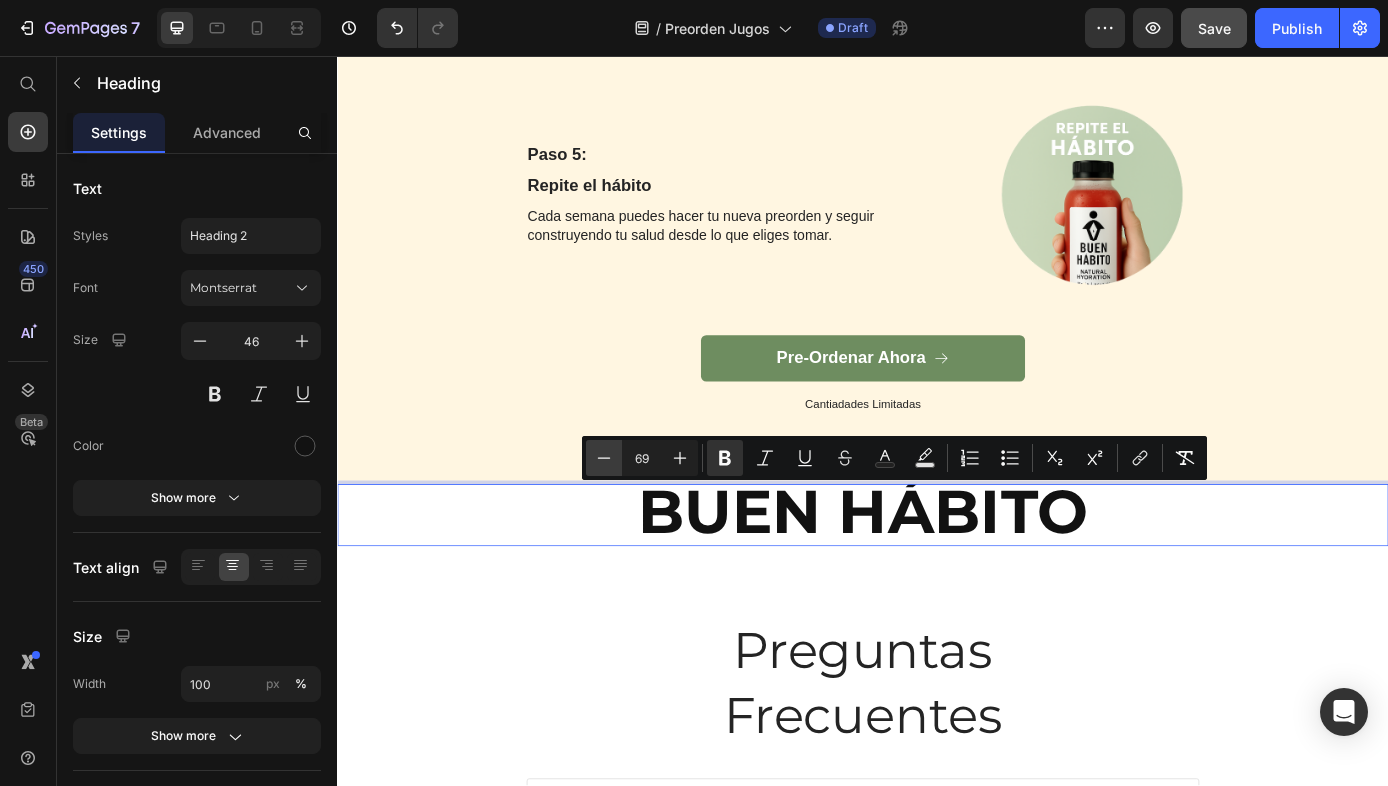 click 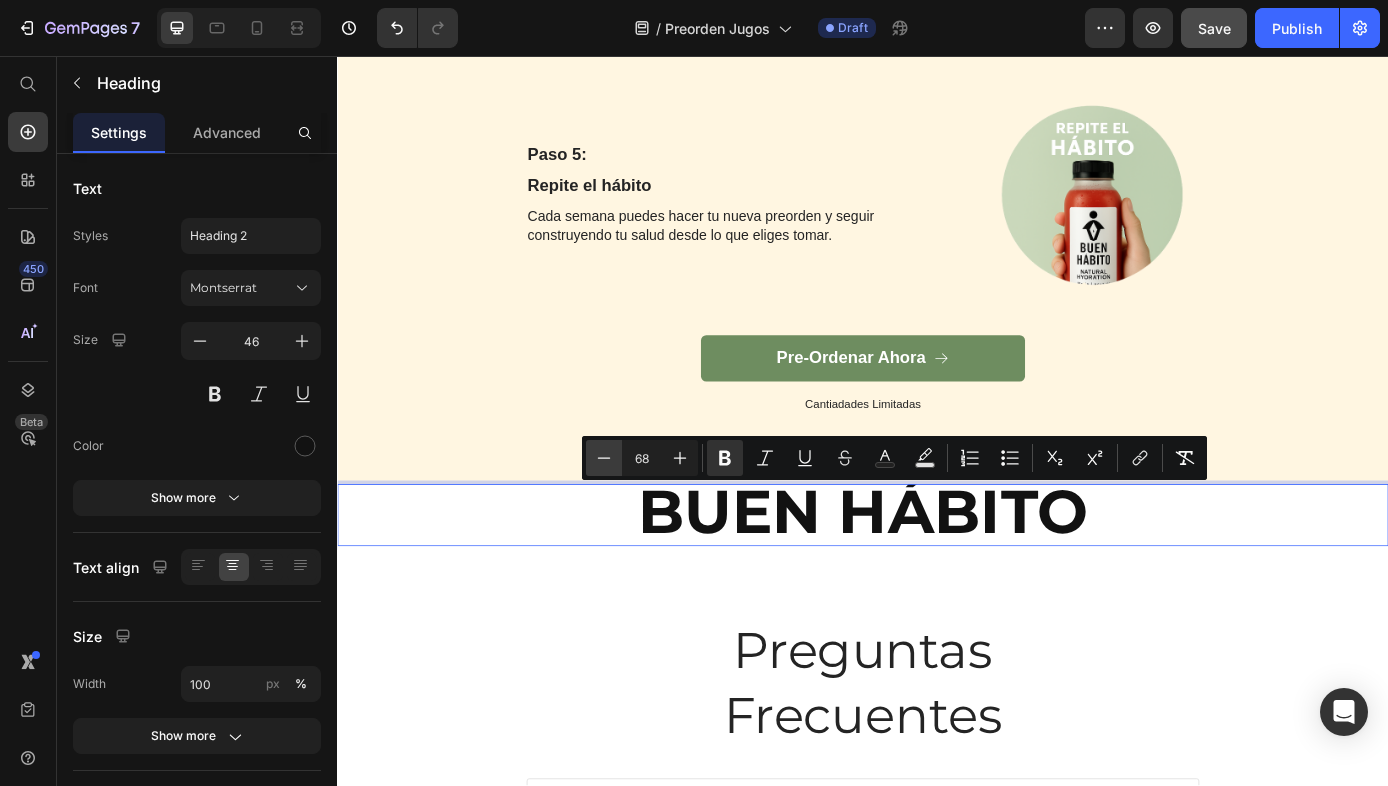 click 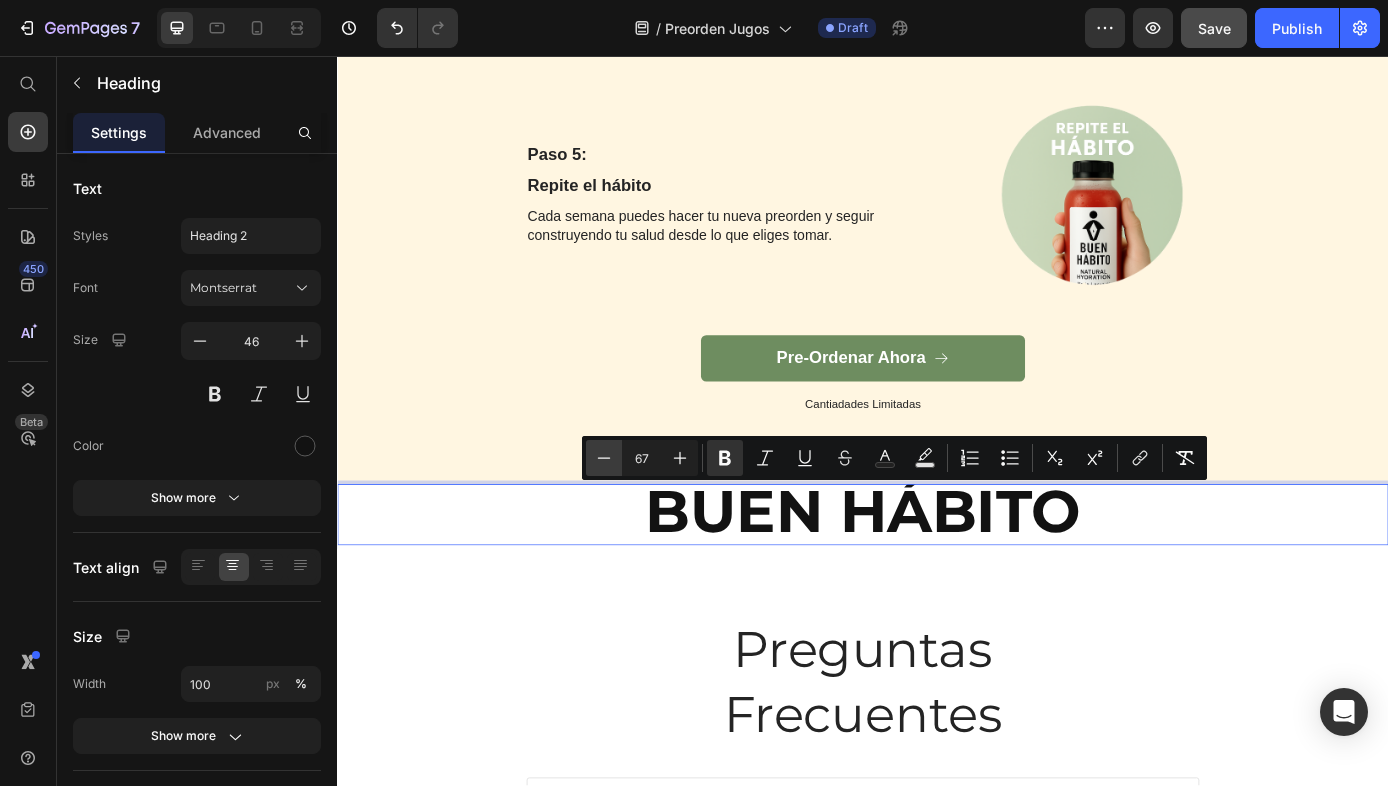 click 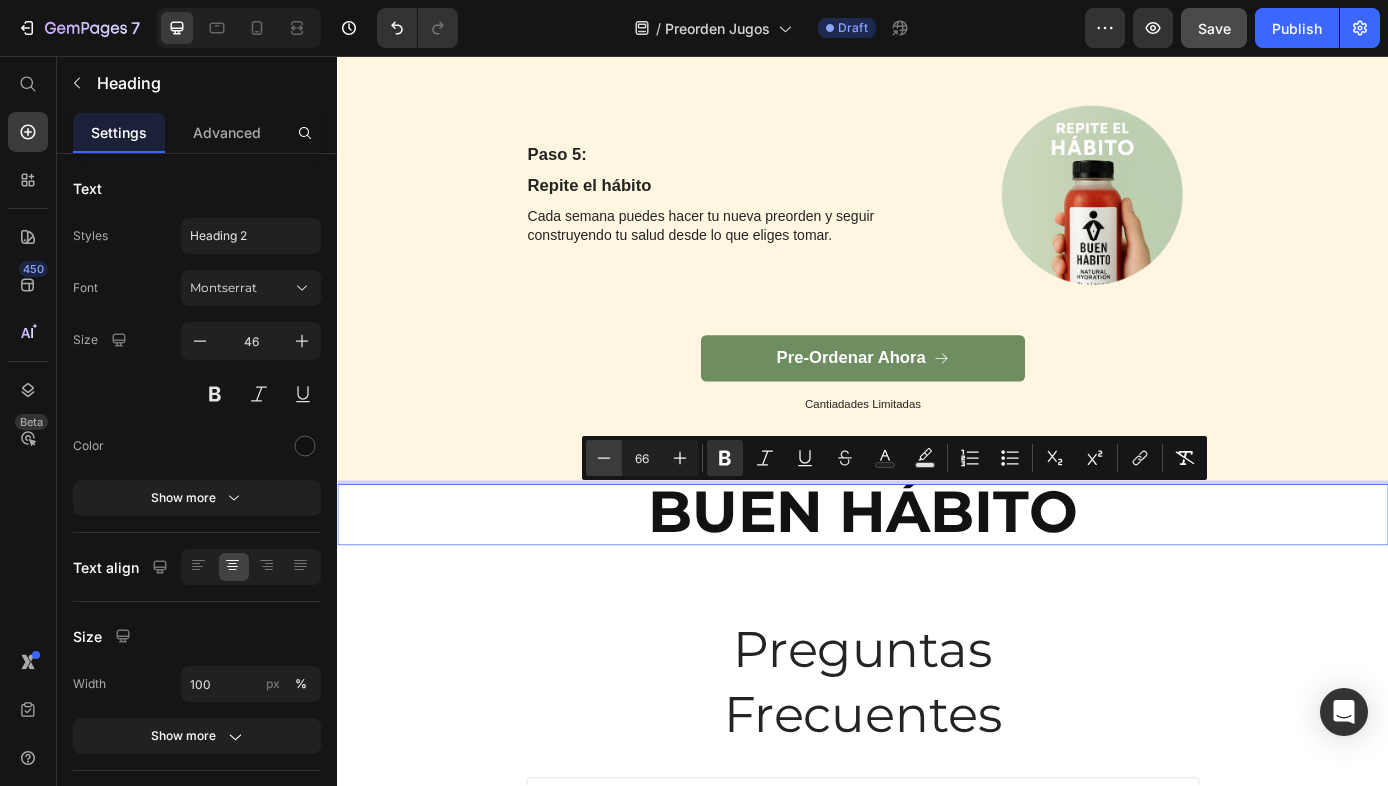 click 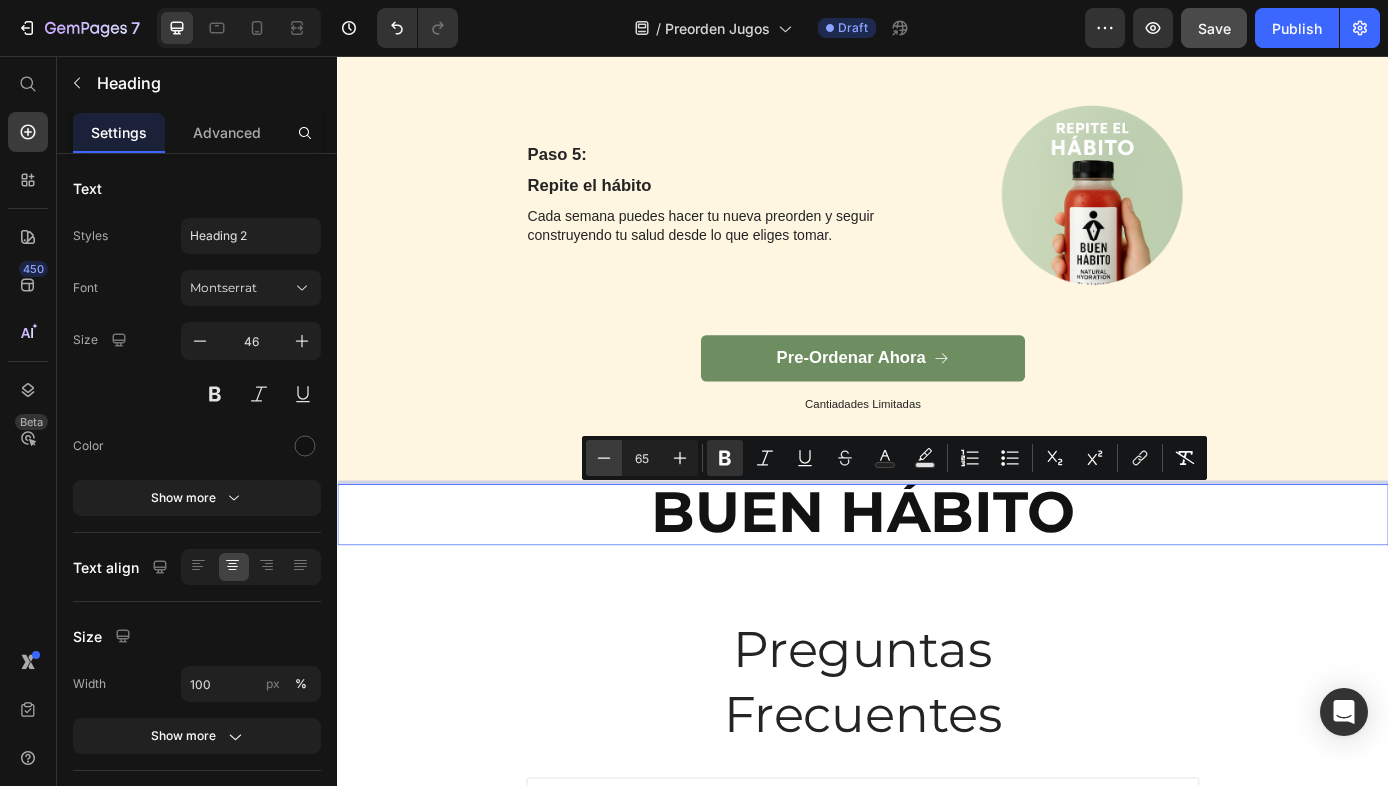 click 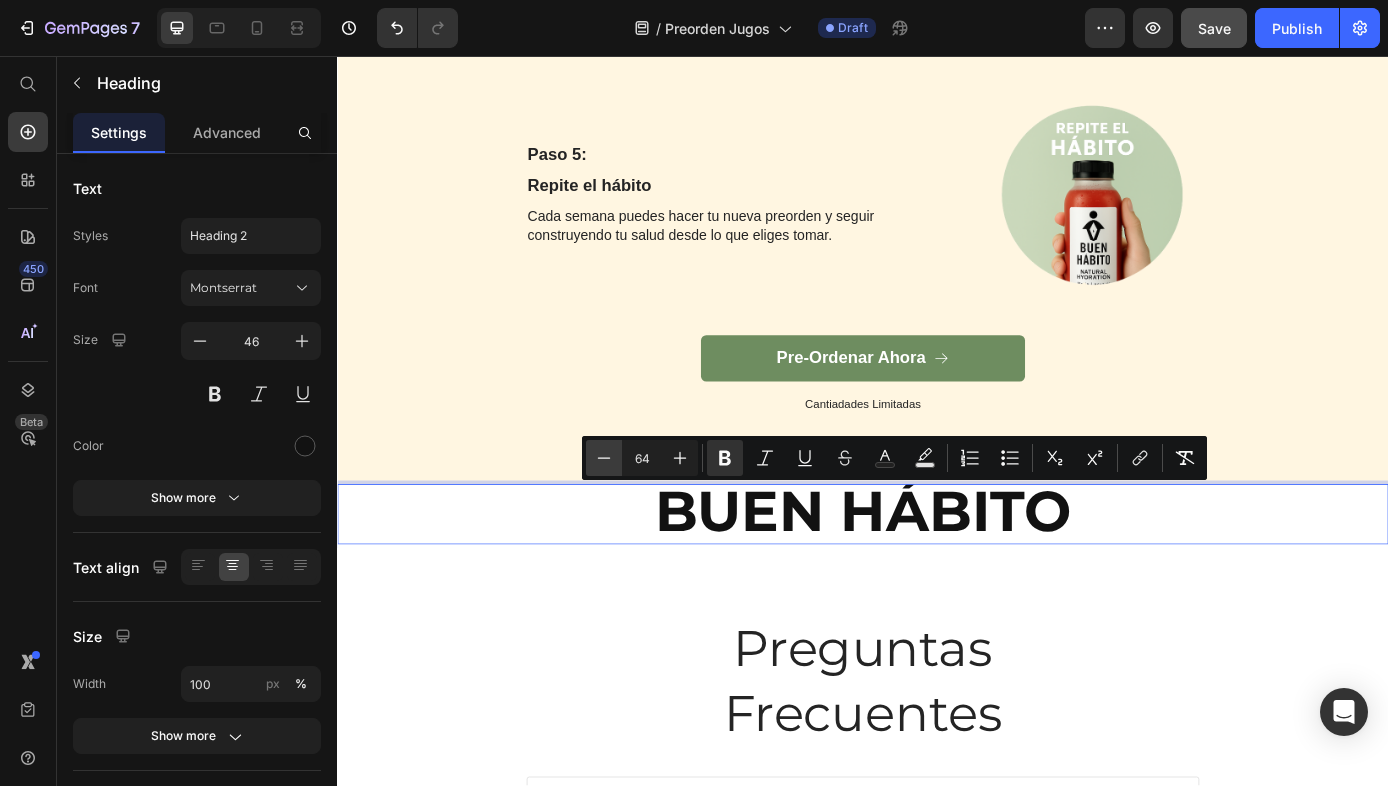 click 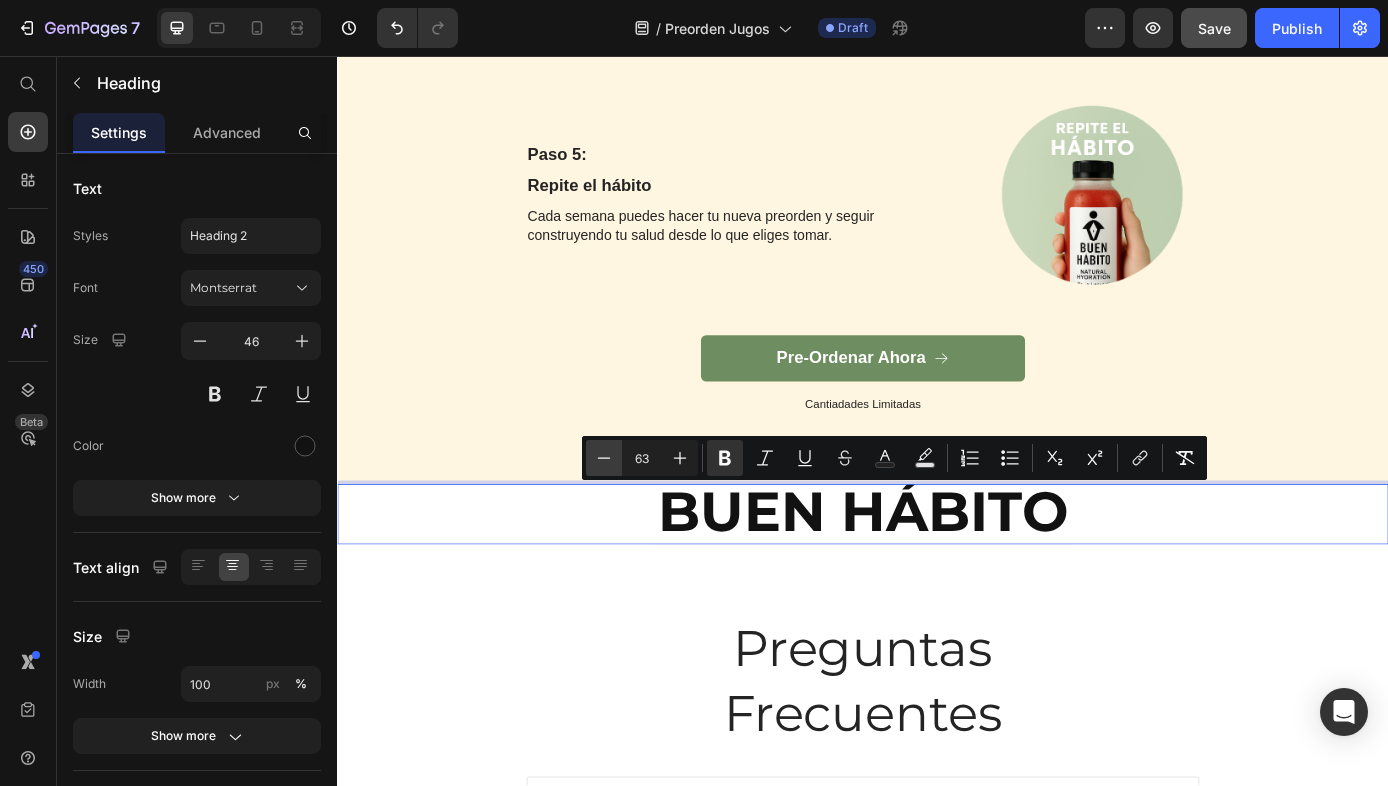 click 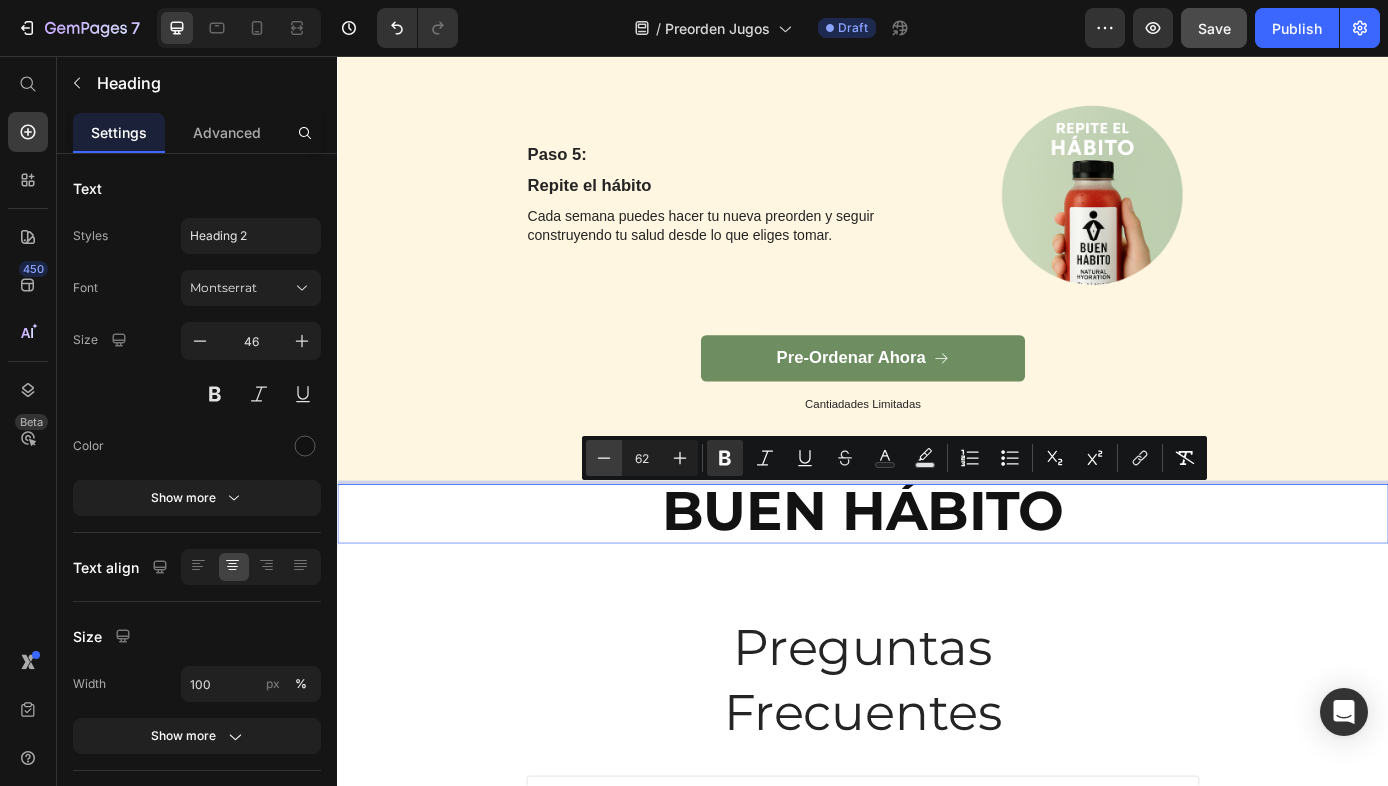 click 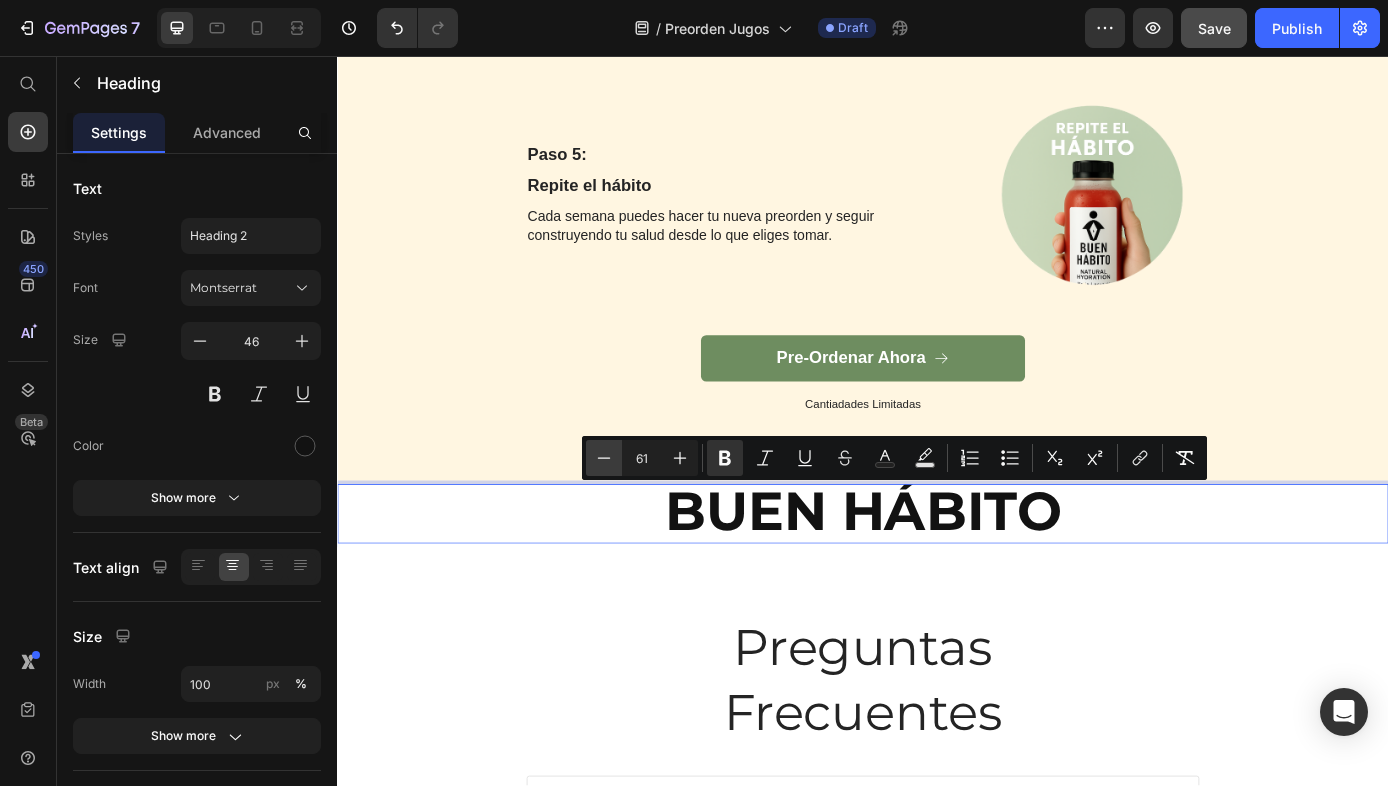 click 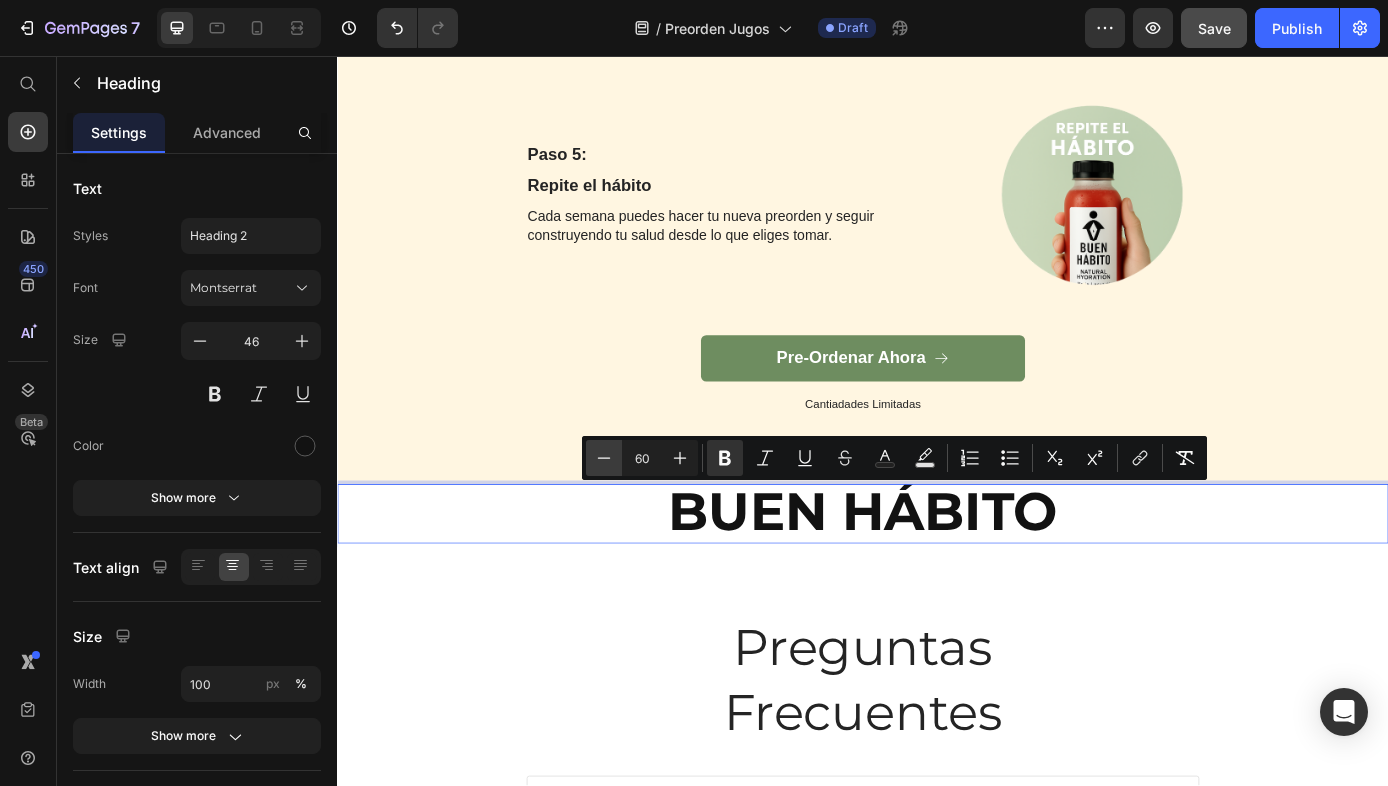 click 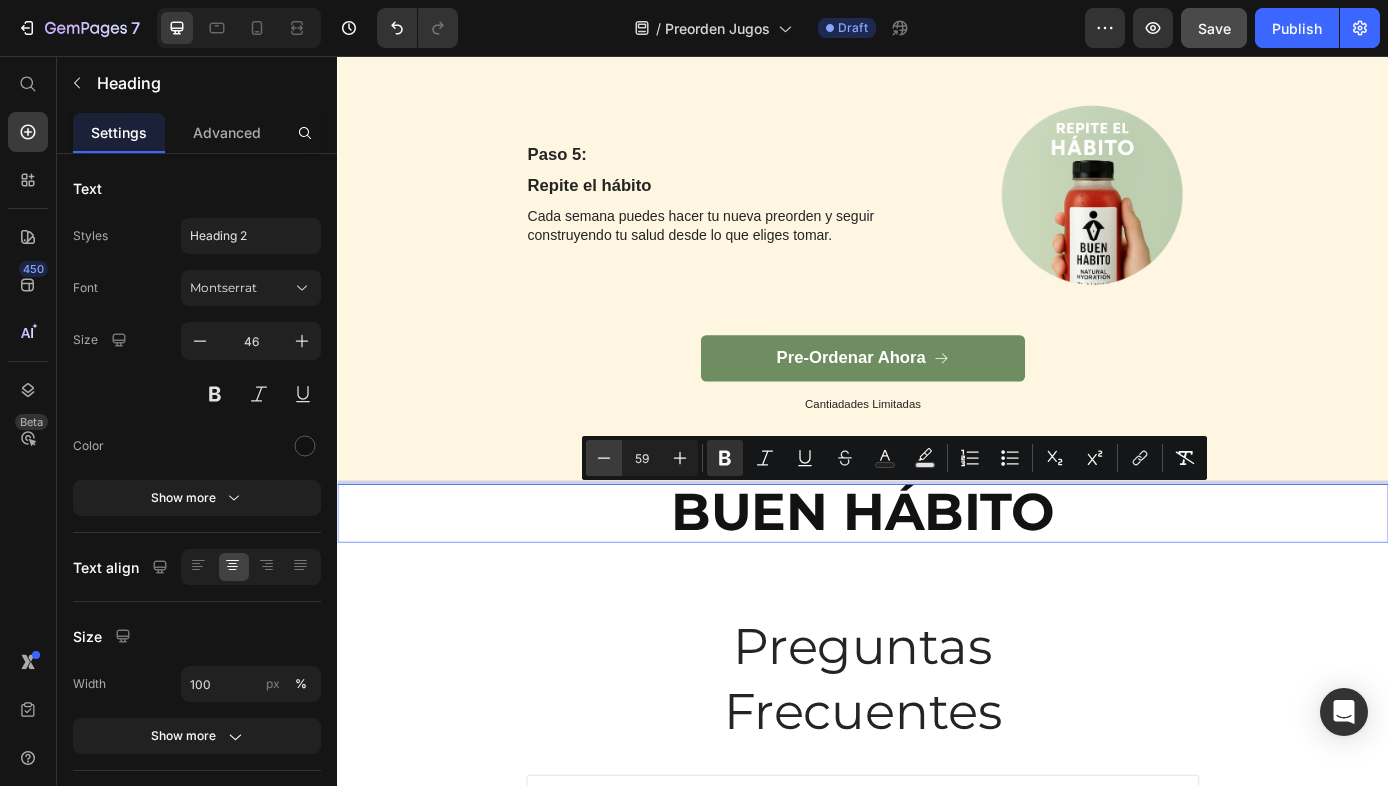 click 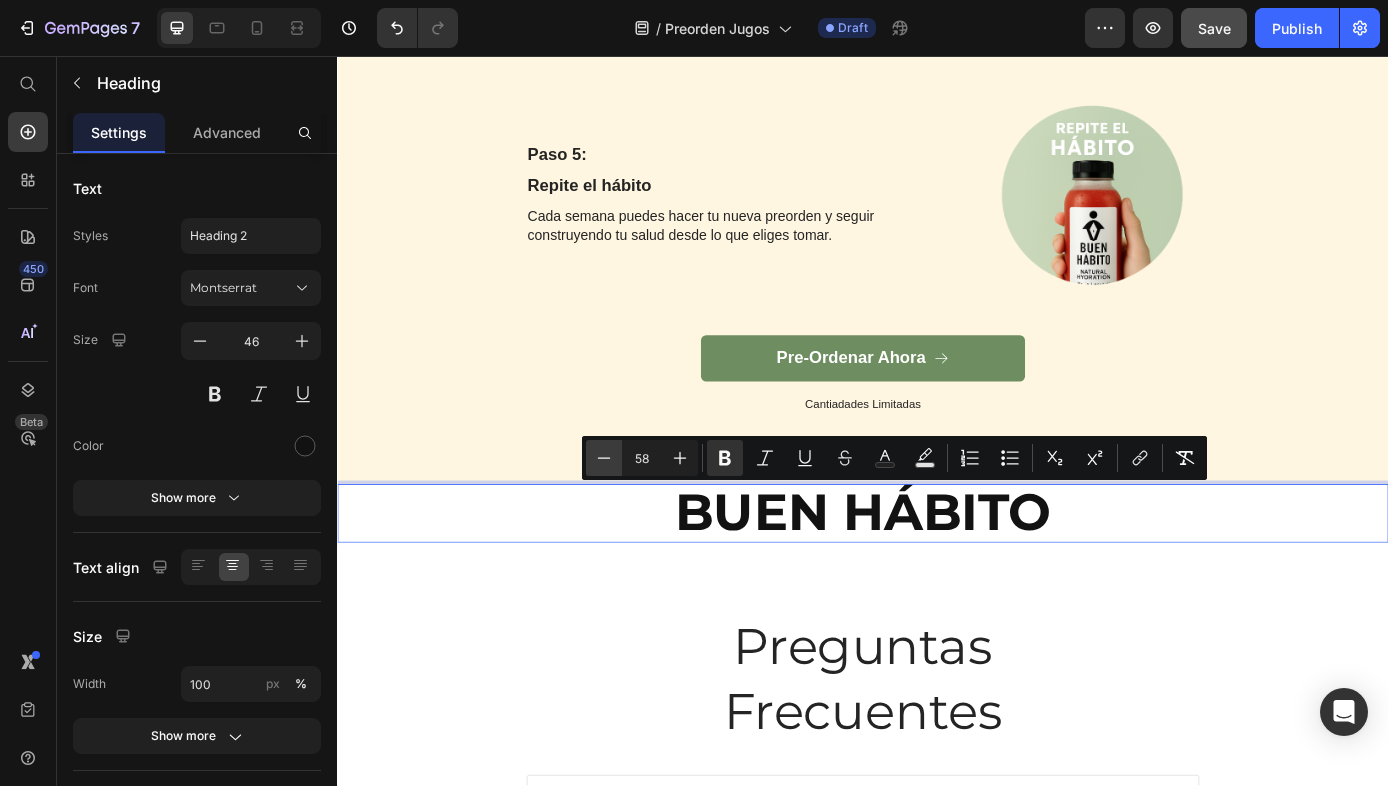 click 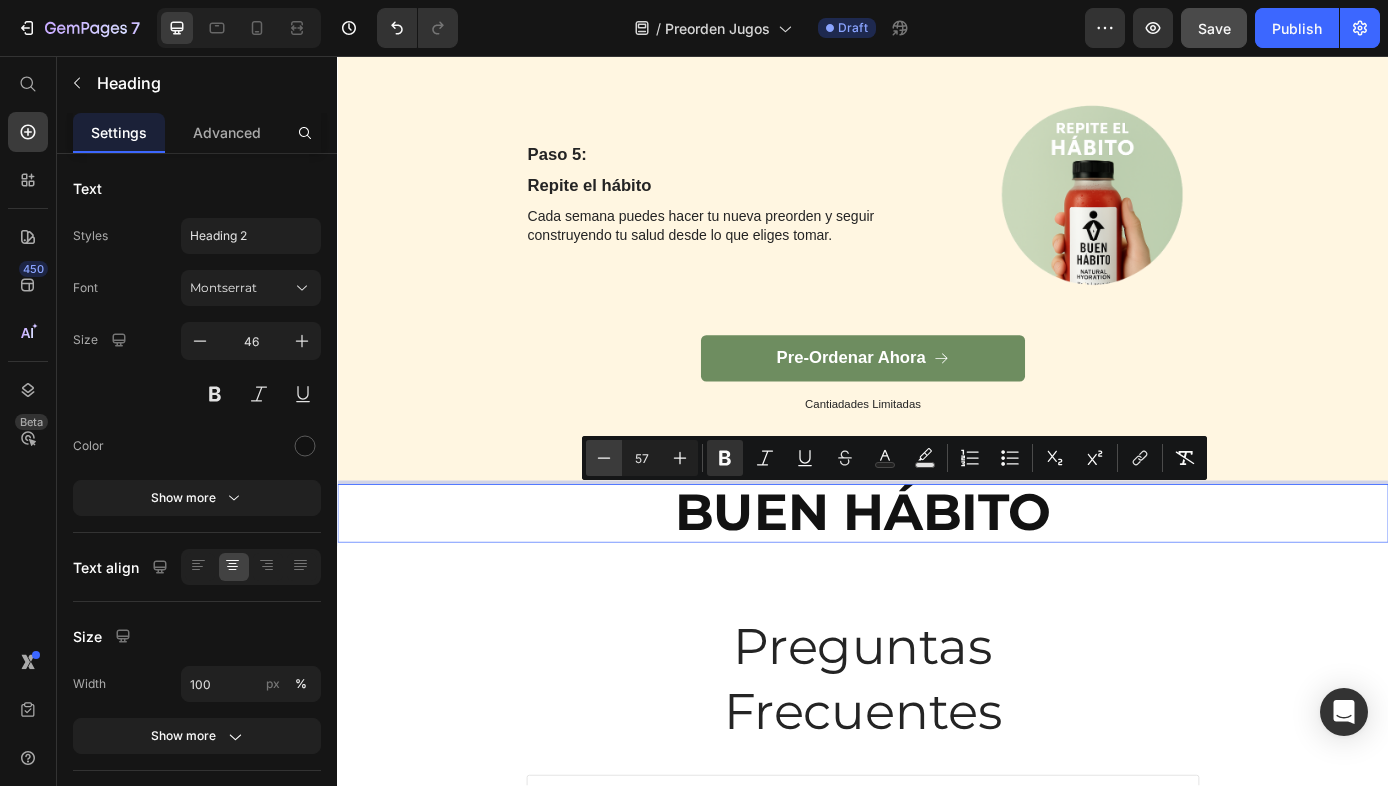 click 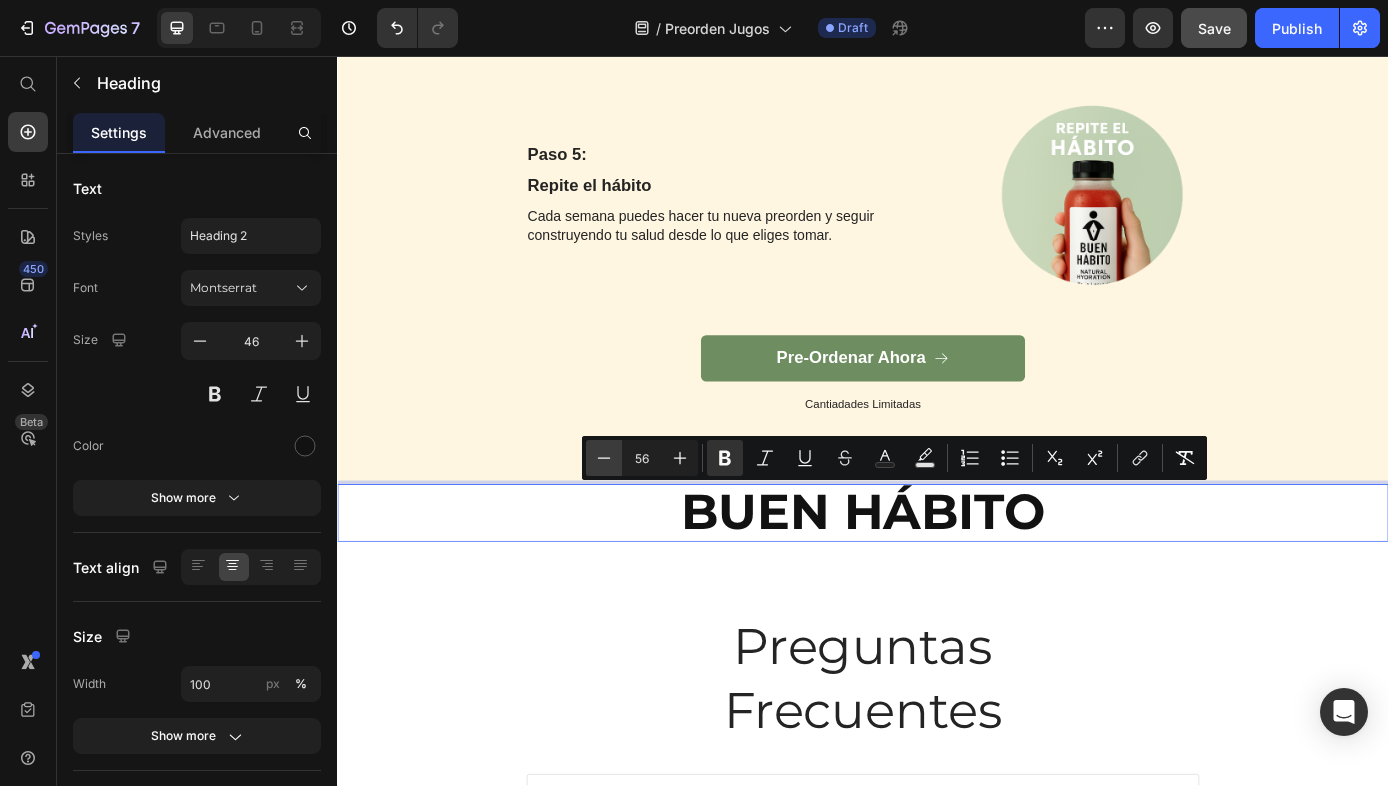 click 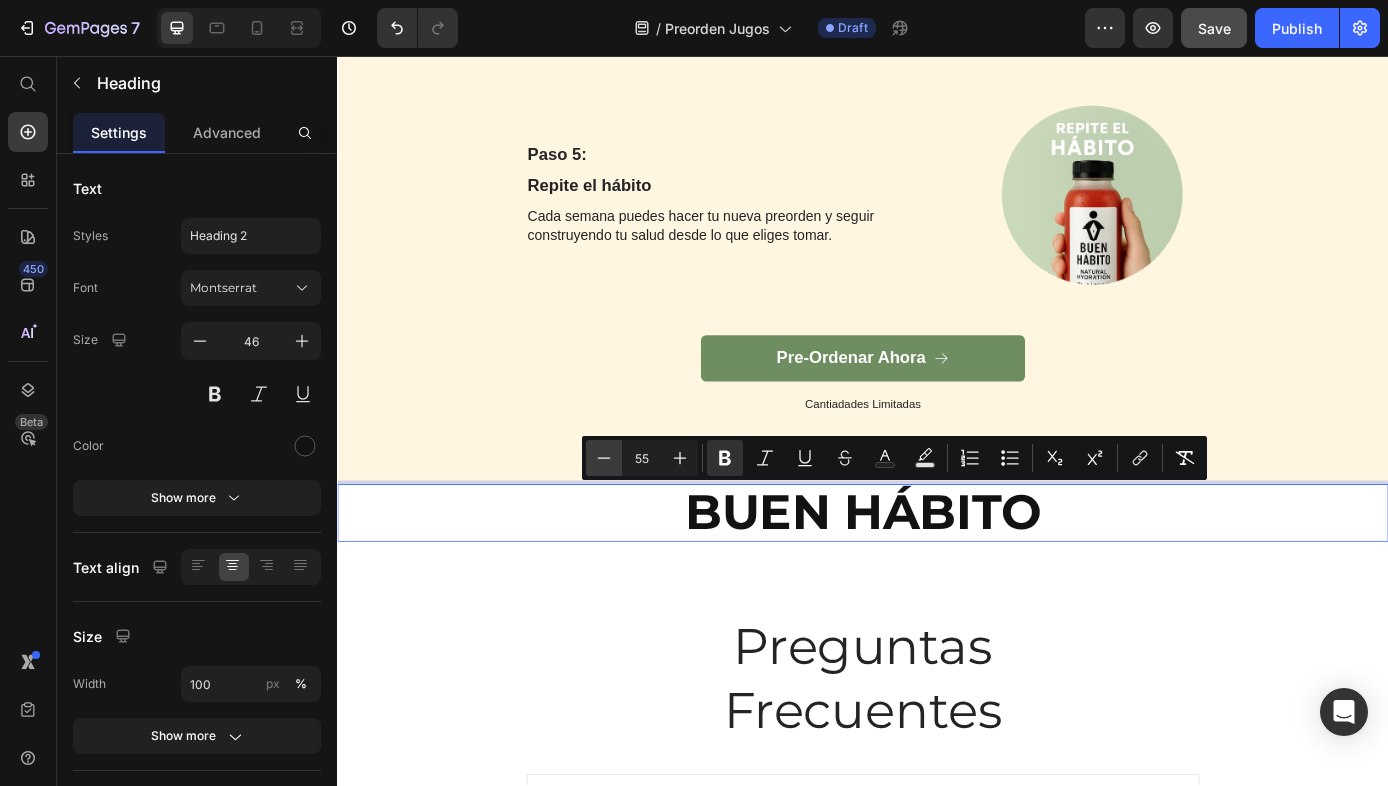 click 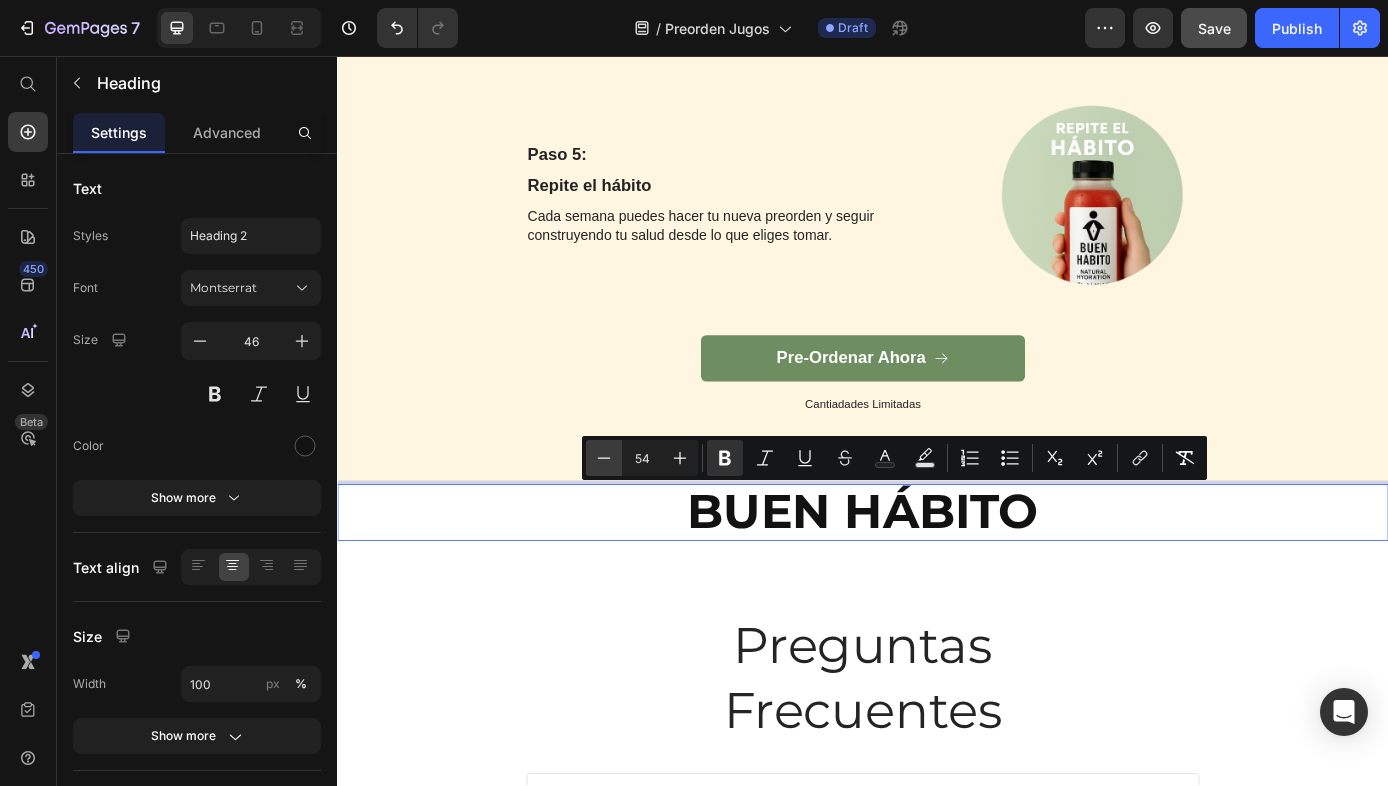 click 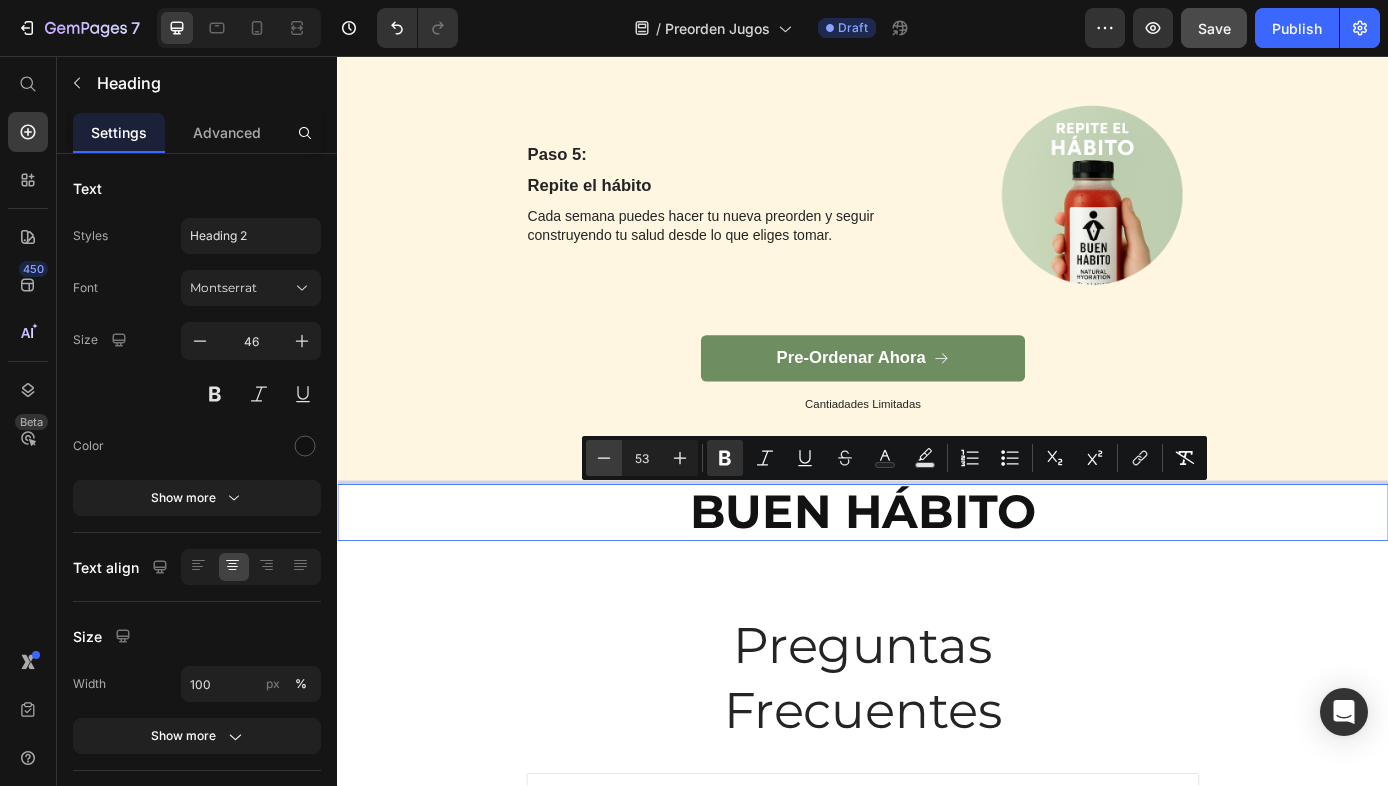 click 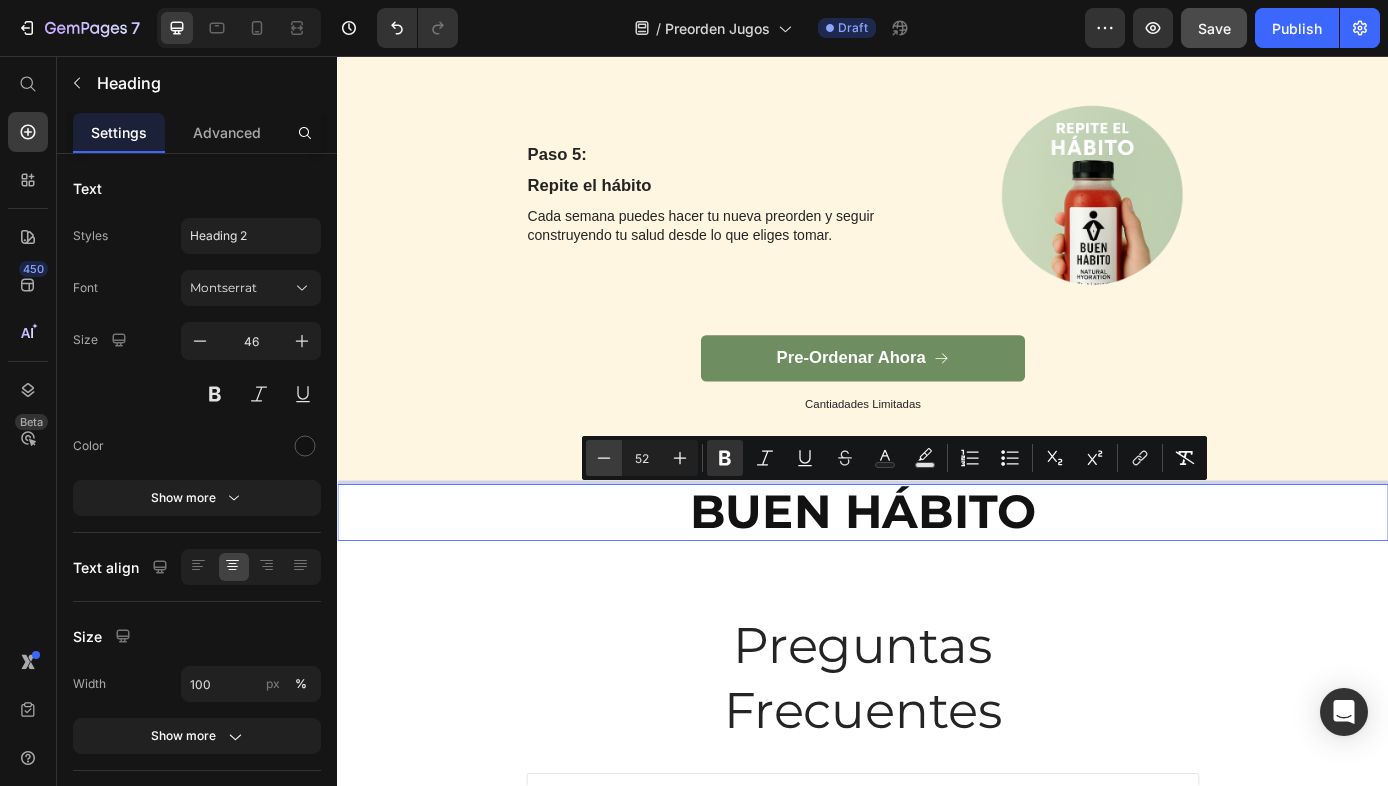 click 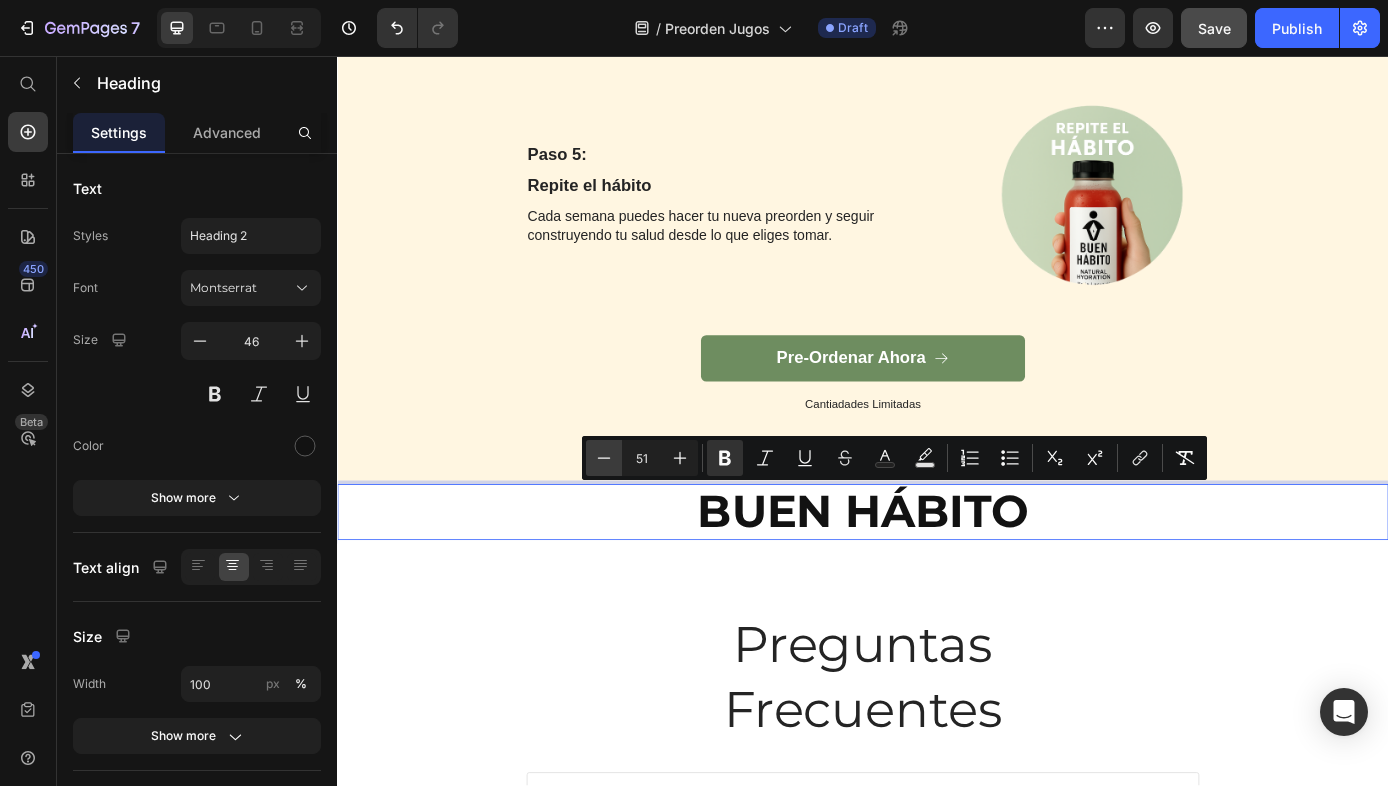 click 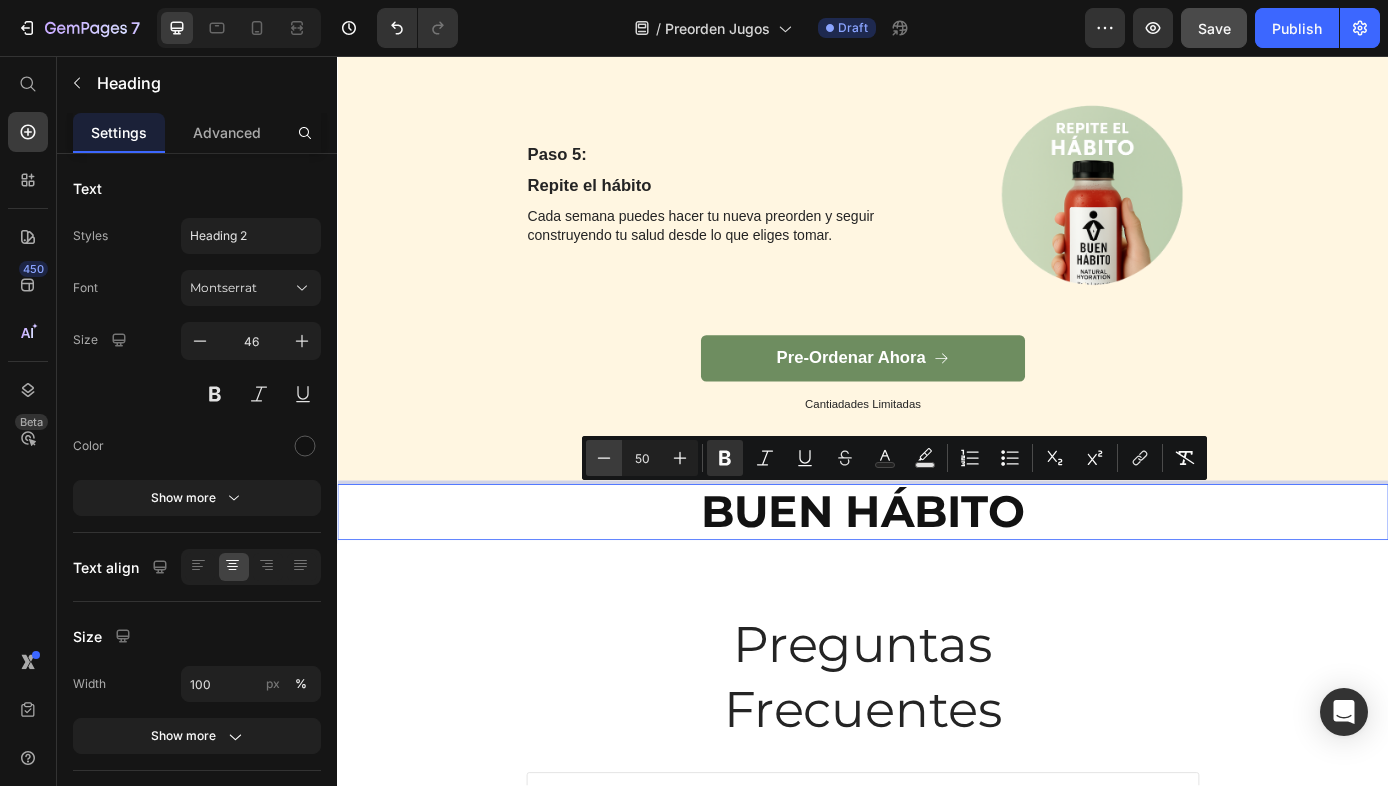 click 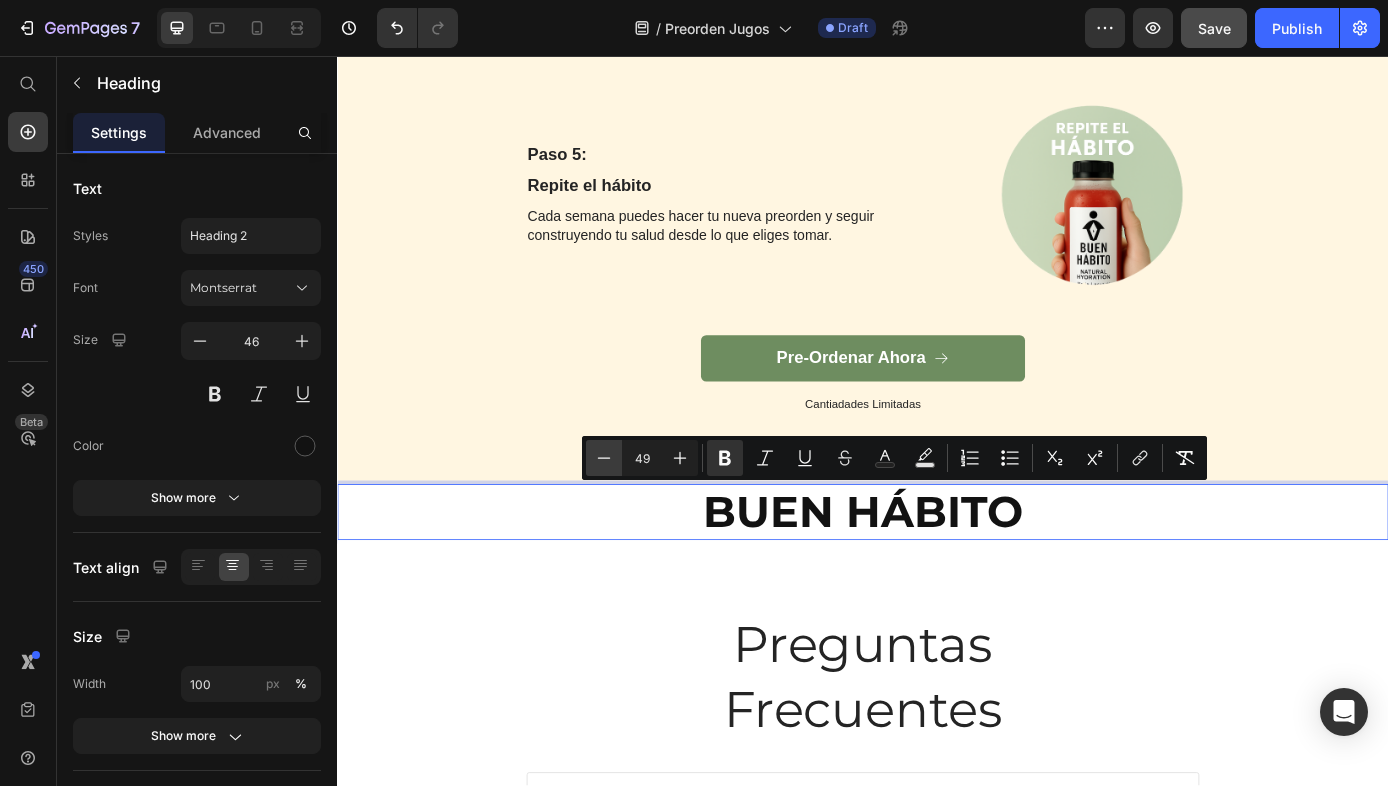 click 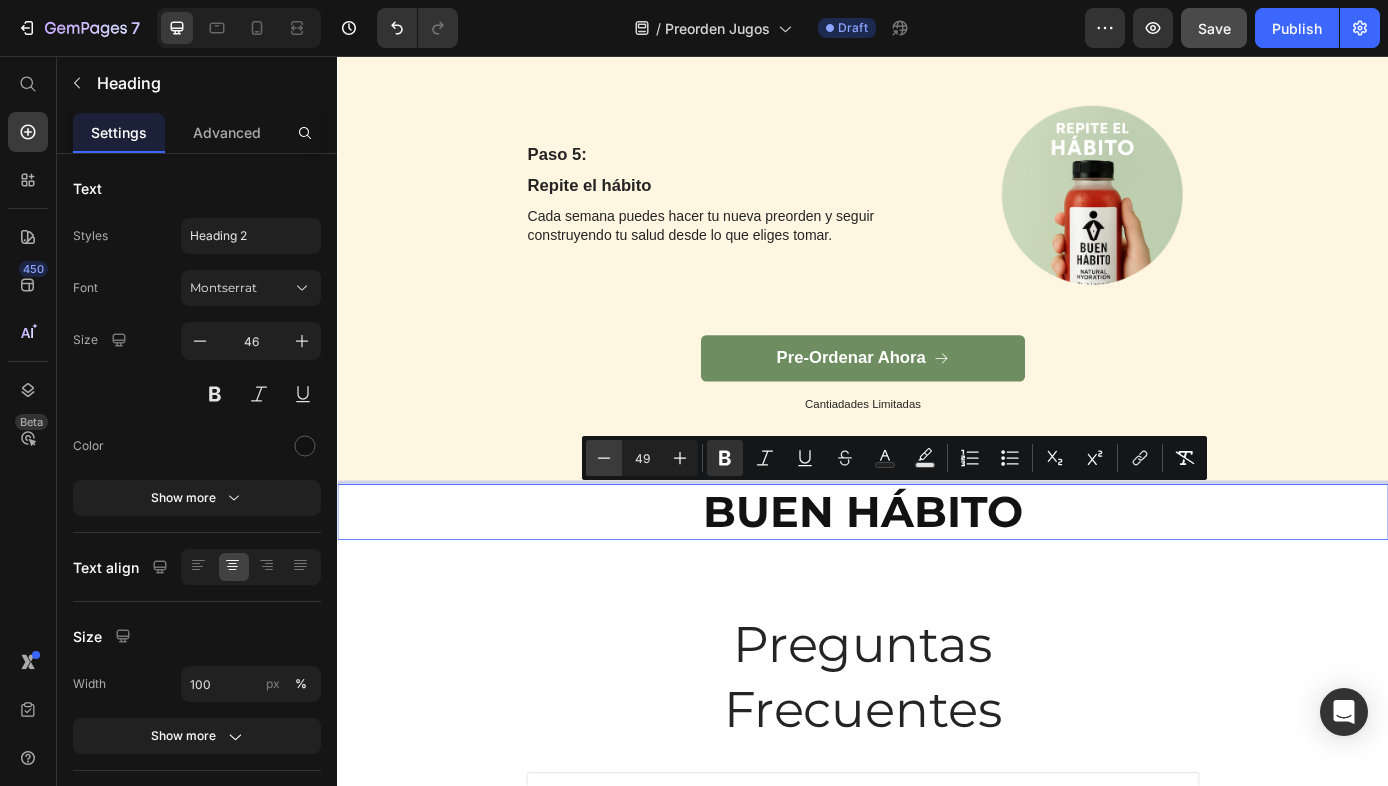 type on "48" 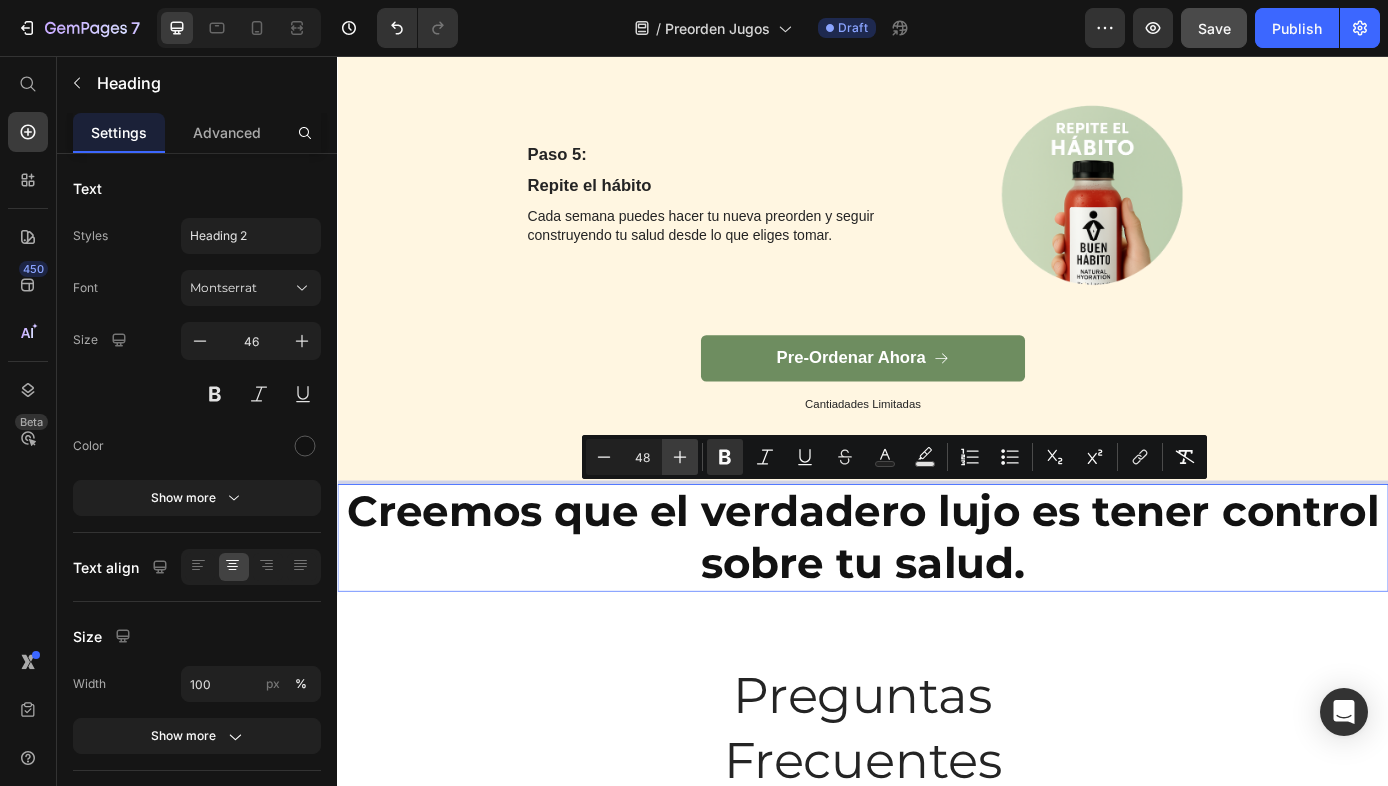 click on "Plus" at bounding box center (680, 457) 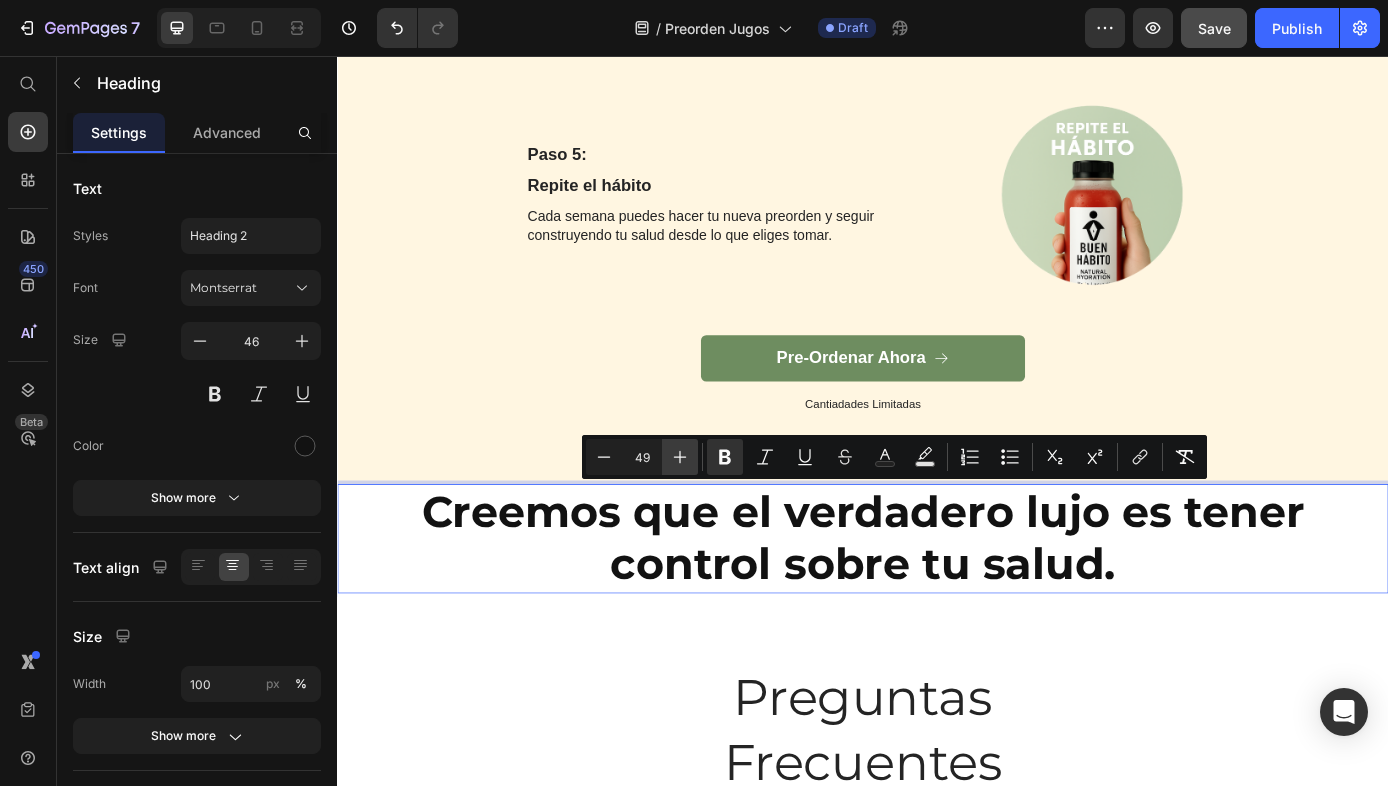 click on "Plus" at bounding box center [680, 457] 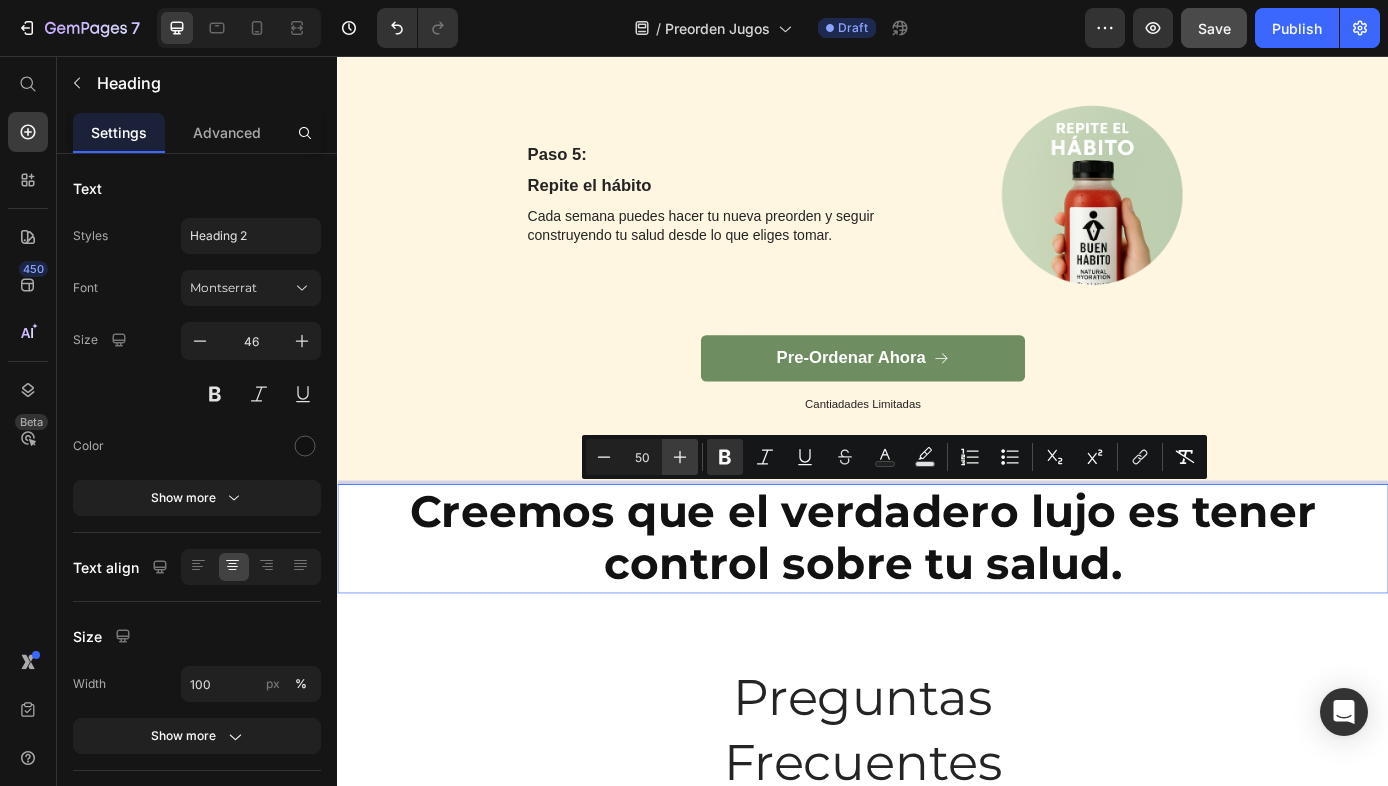 click on "Plus" at bounding box center [680, 457] 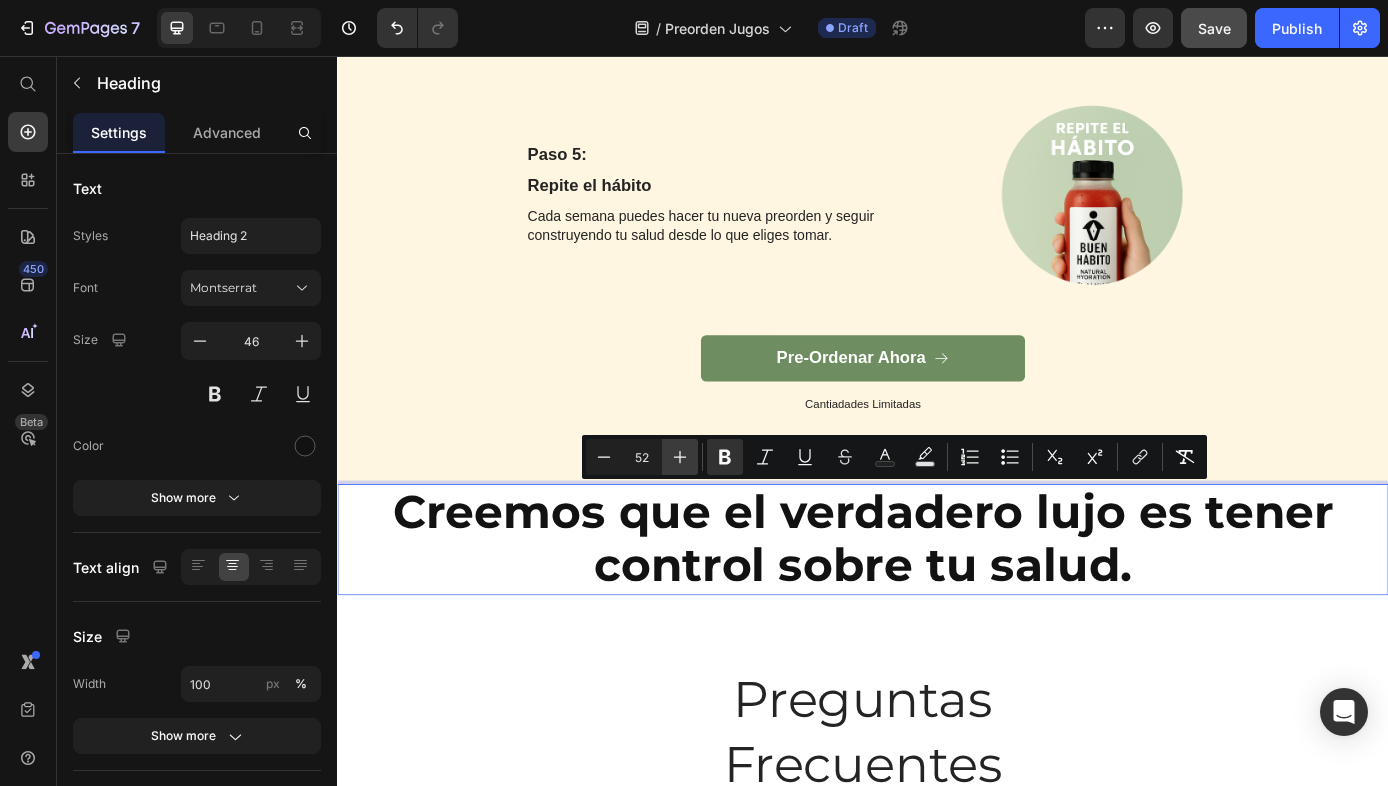 click on "Plus" at bounding box center (680, 457) 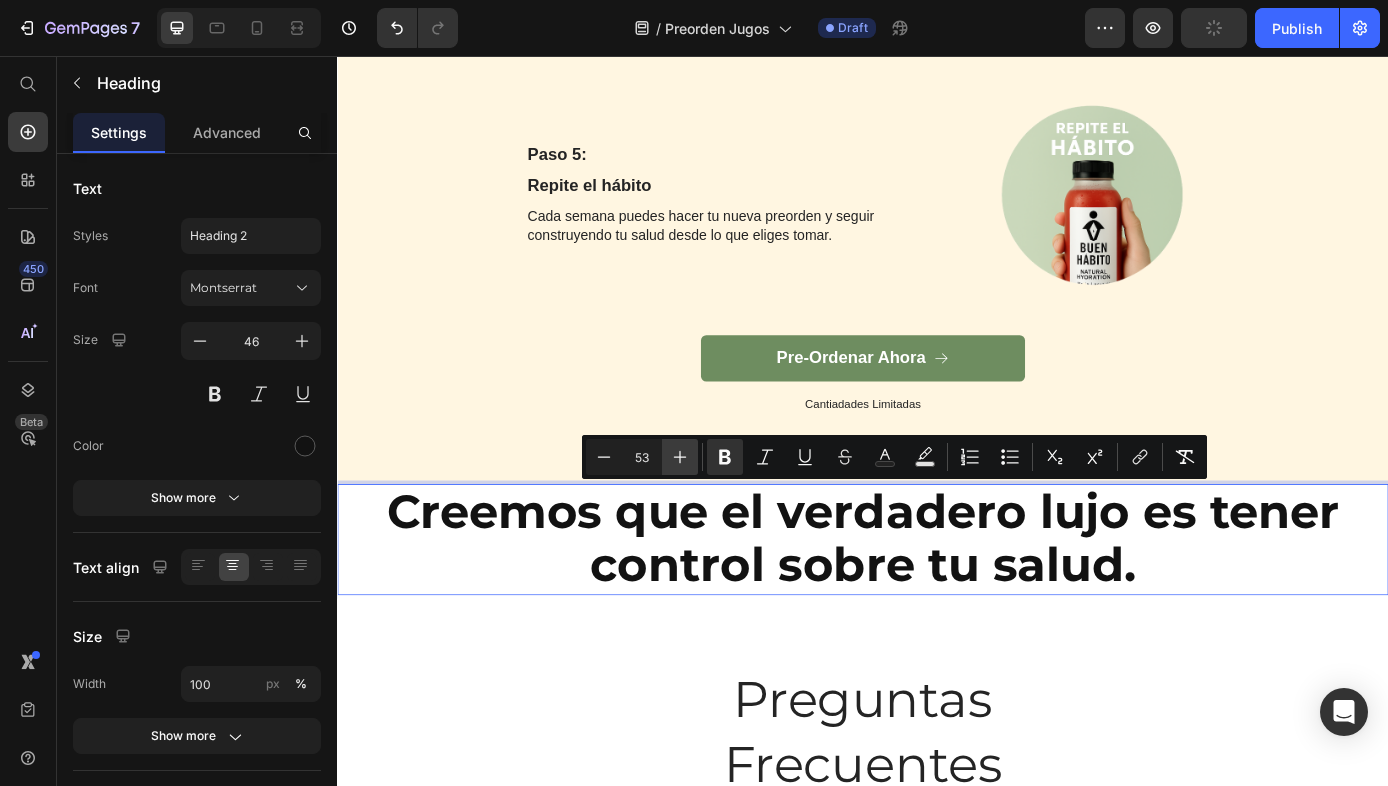 click on "Plus" at bounding box center [680, 457] 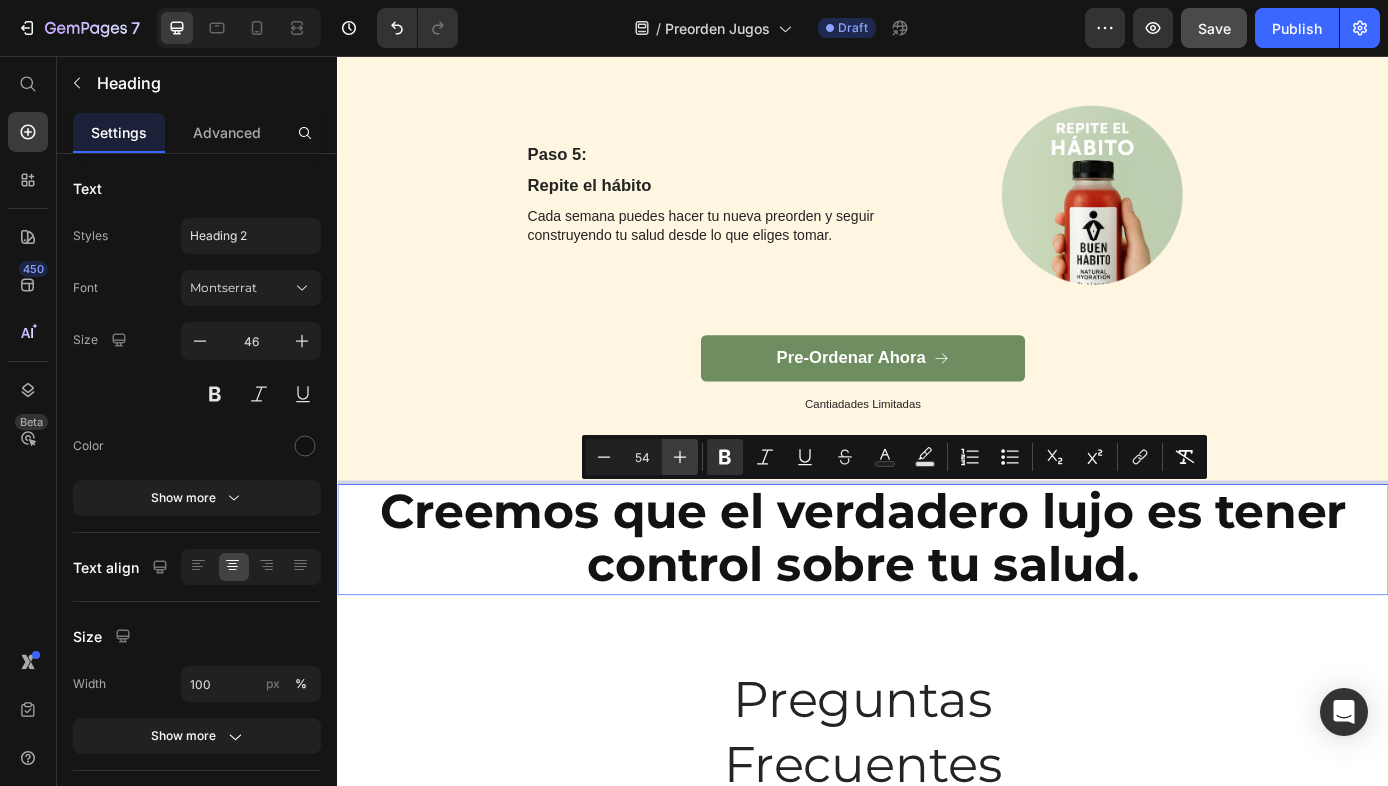 click on "Plus" at bounding box center (680, 457) 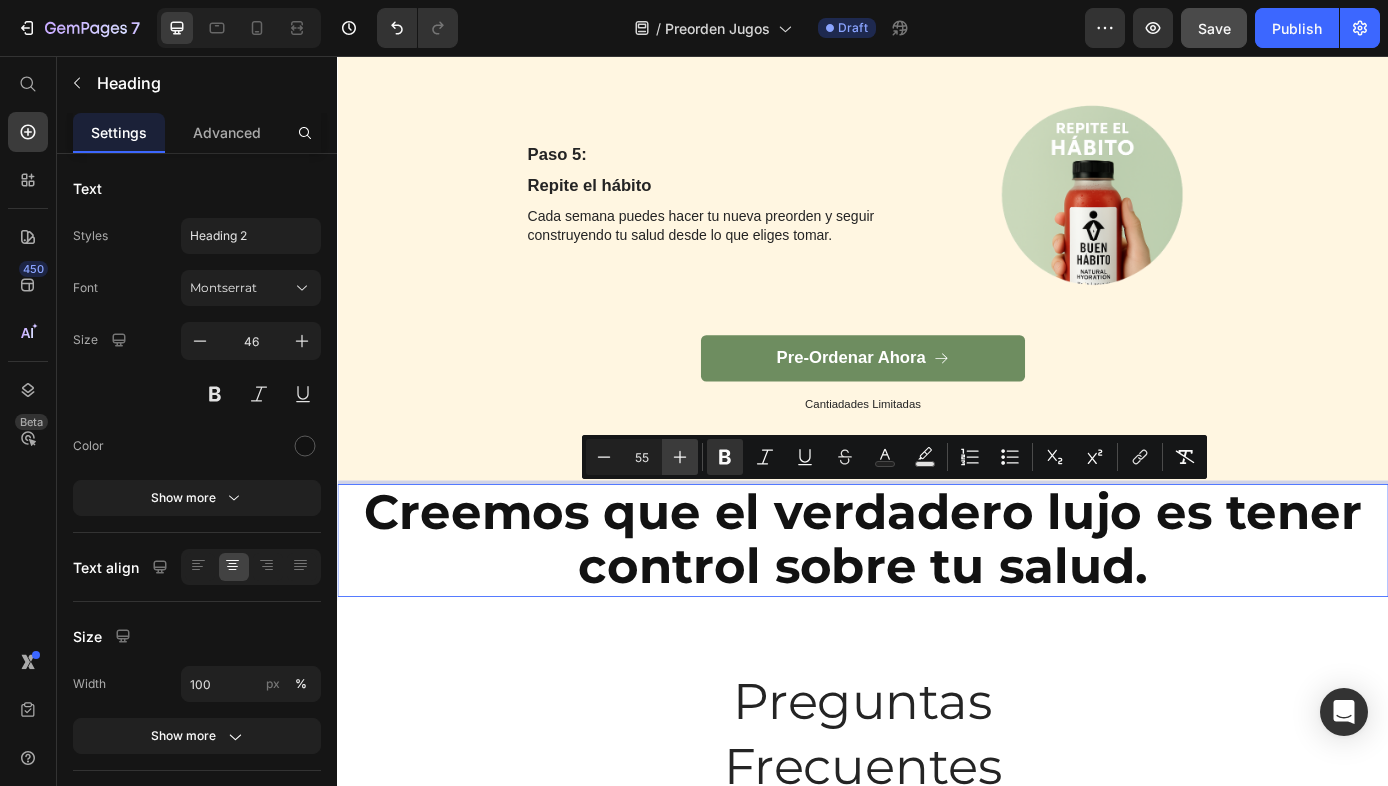 click on "Plus" at bounding box center [680, 457] 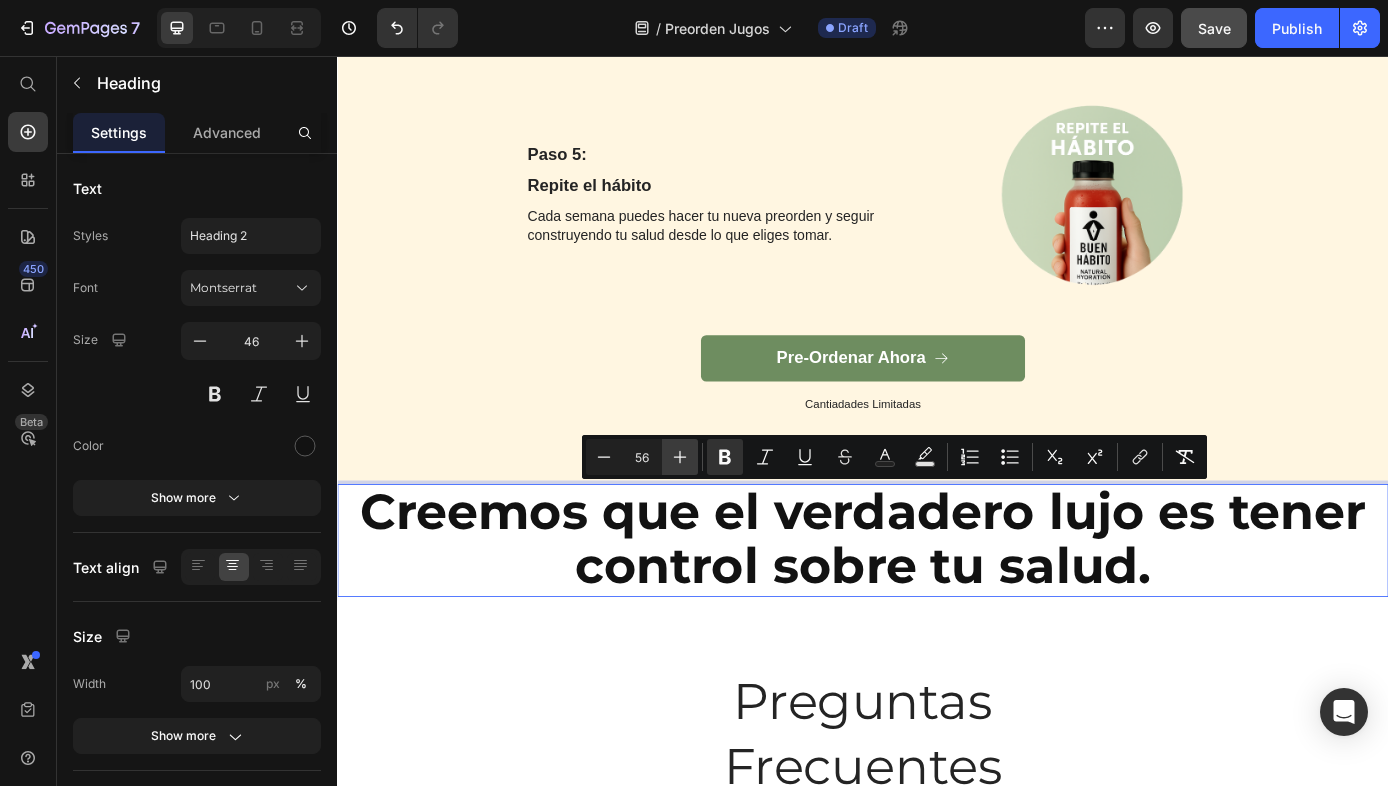 click on "Plus" at bounding box center [680, 457] 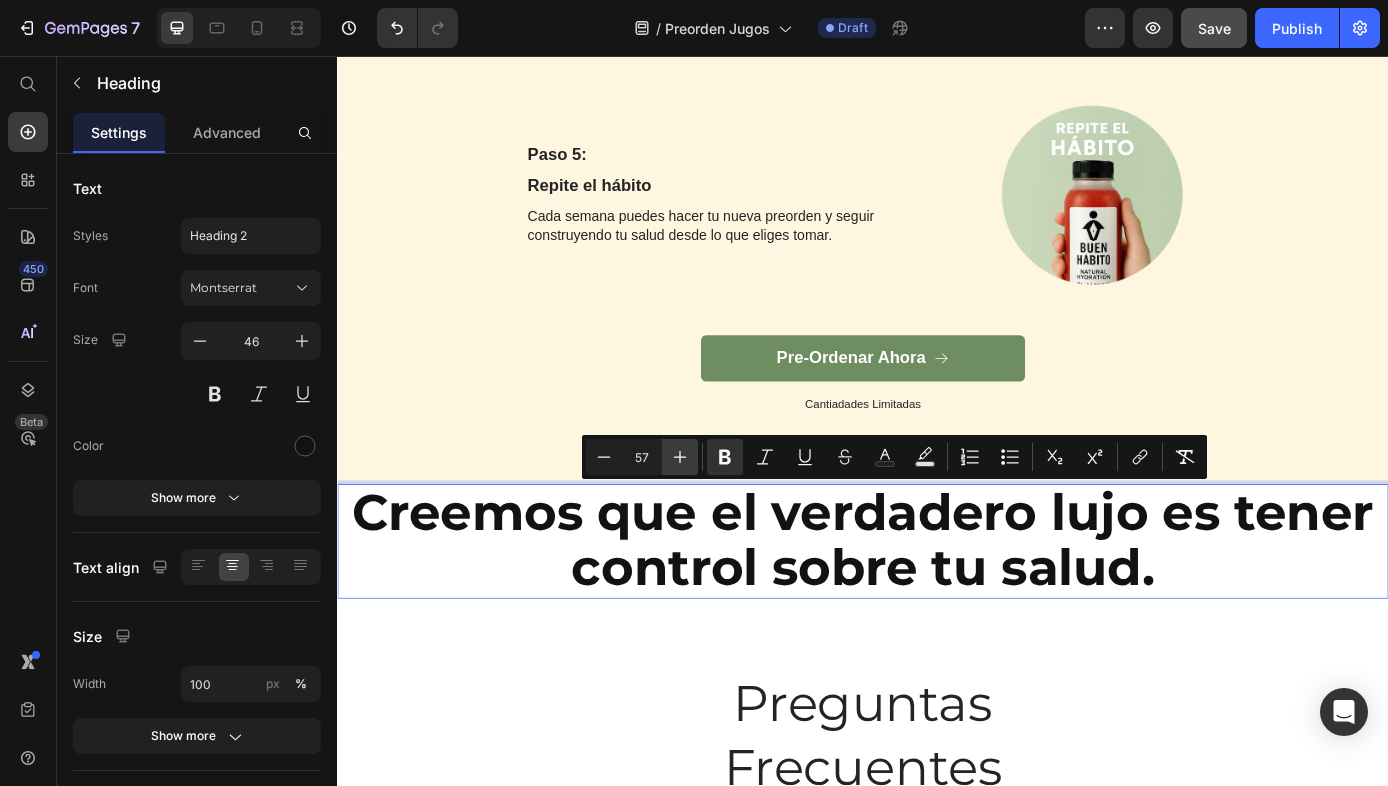 click on "Plus" at bounding box center [680, 457] 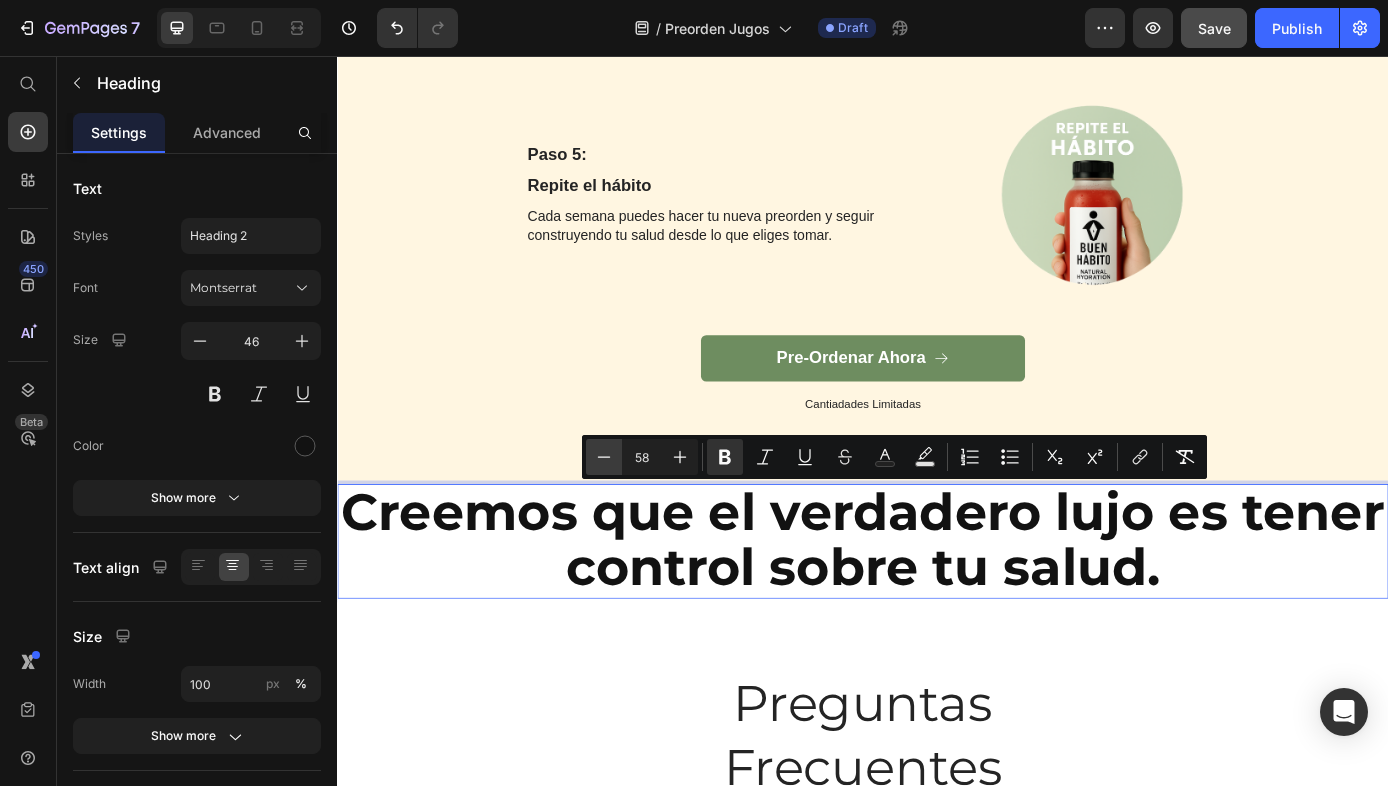 click 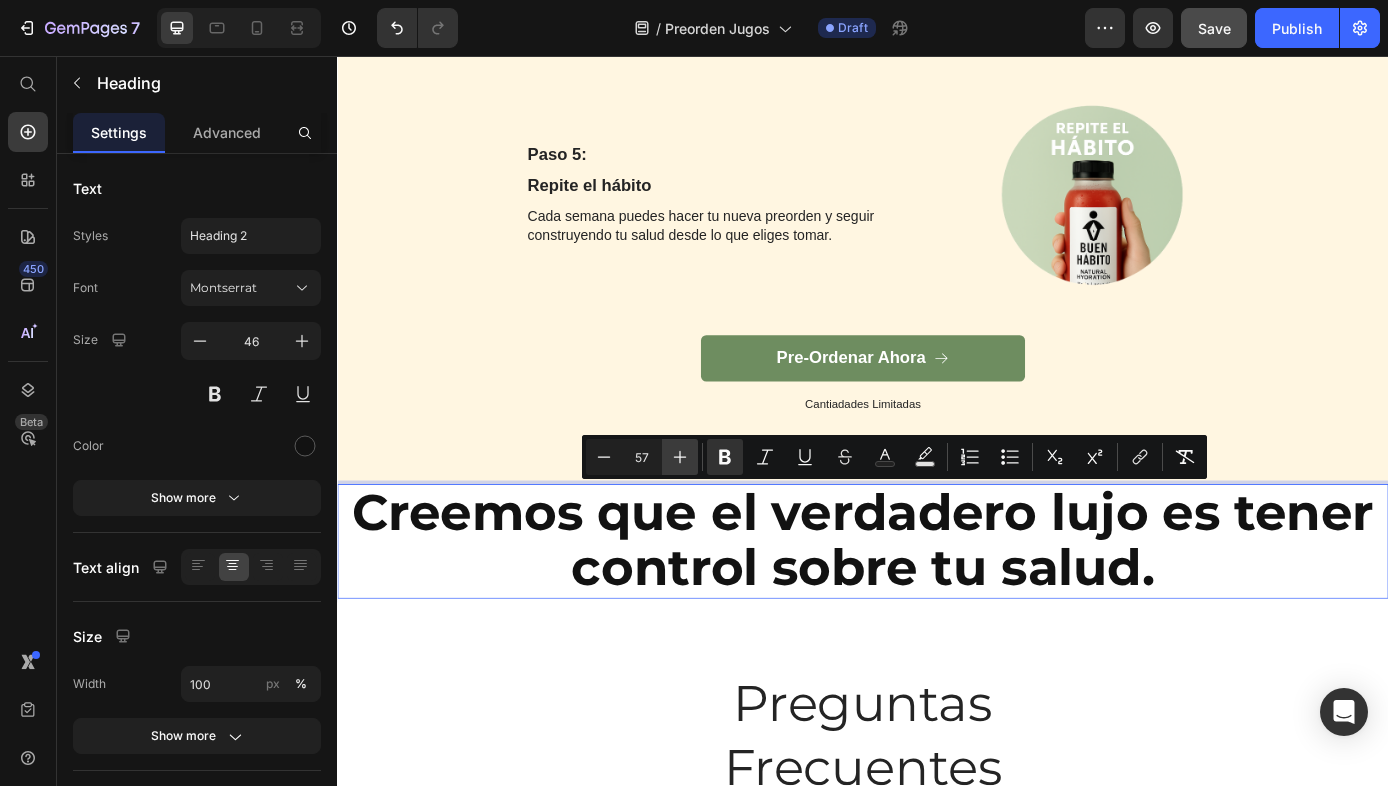 click 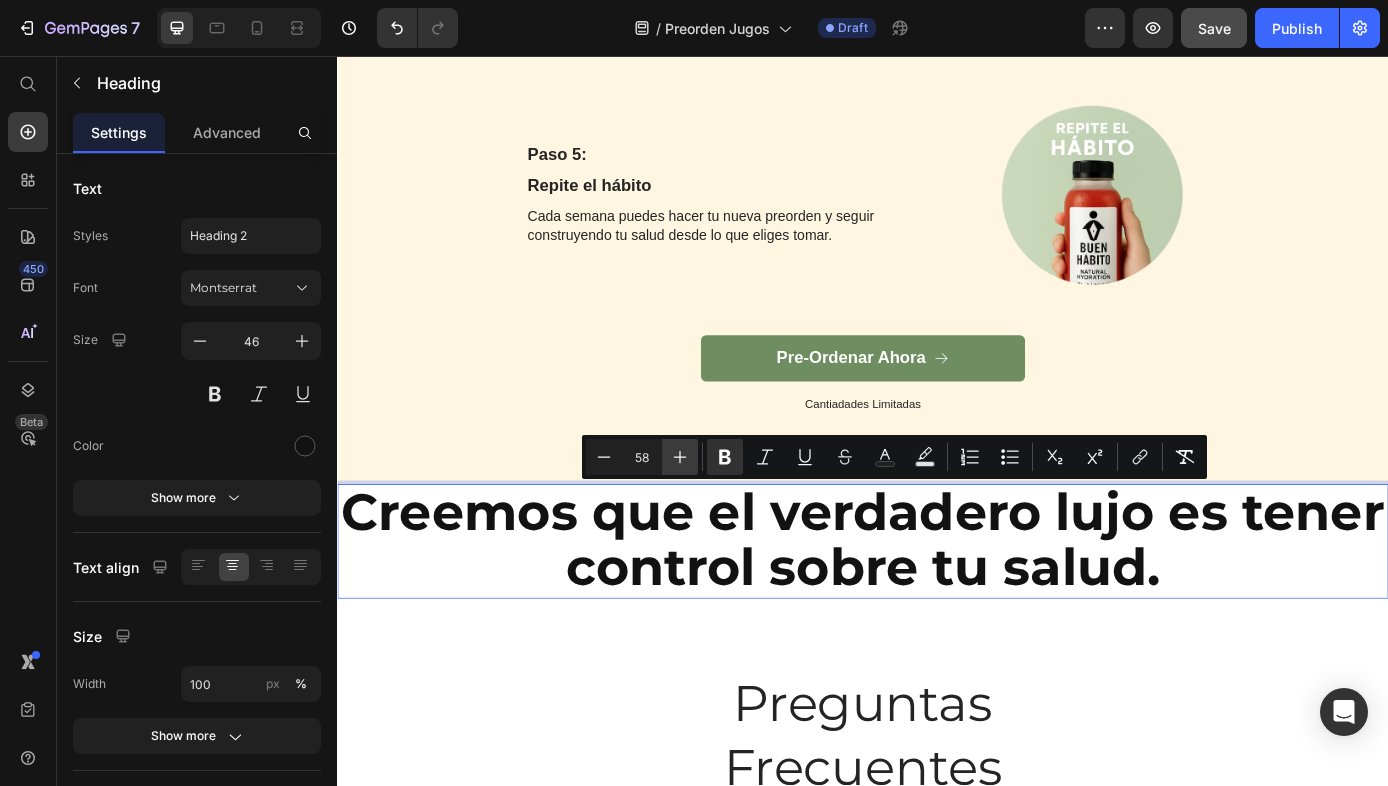 click 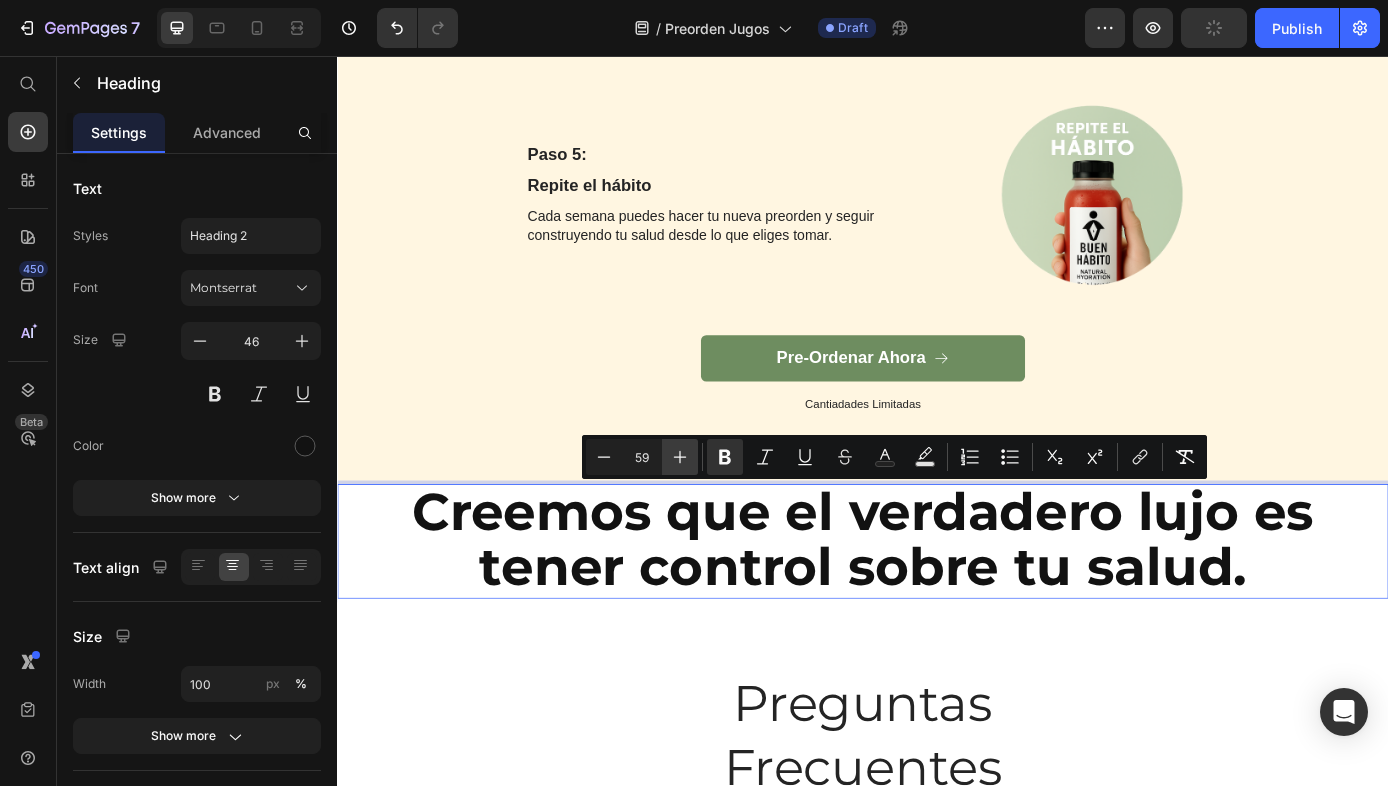 click 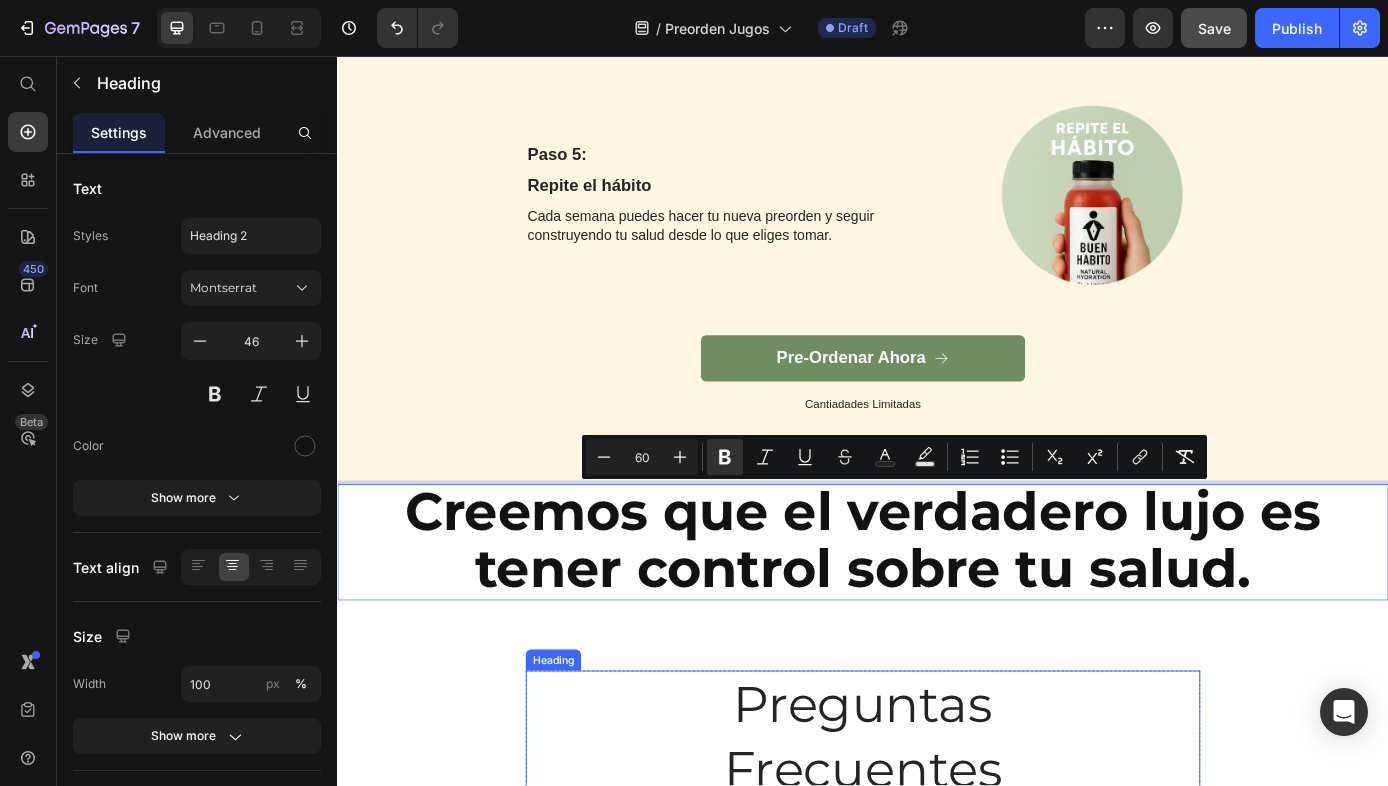 click on "Preguntas Frecuentes" at bounding box center [937, 834] 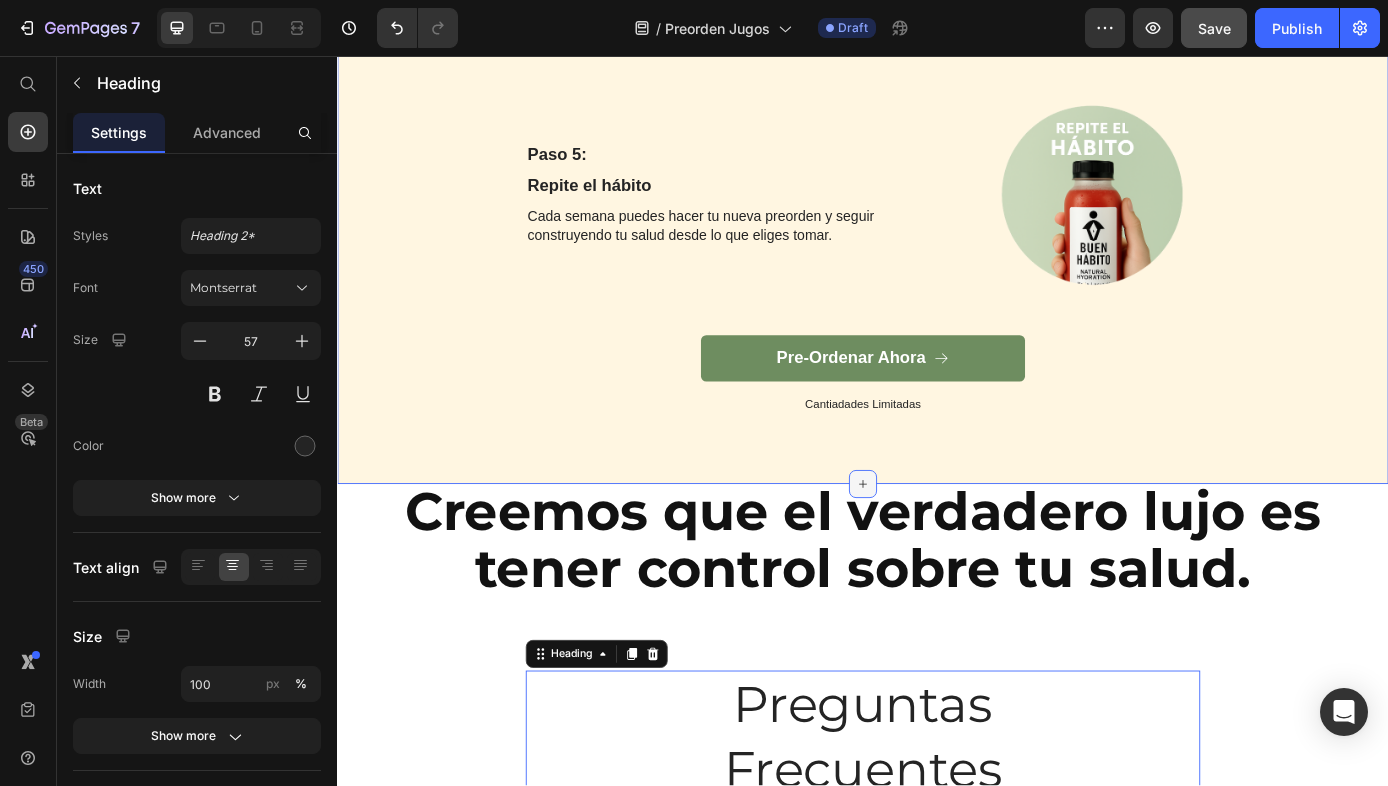 click 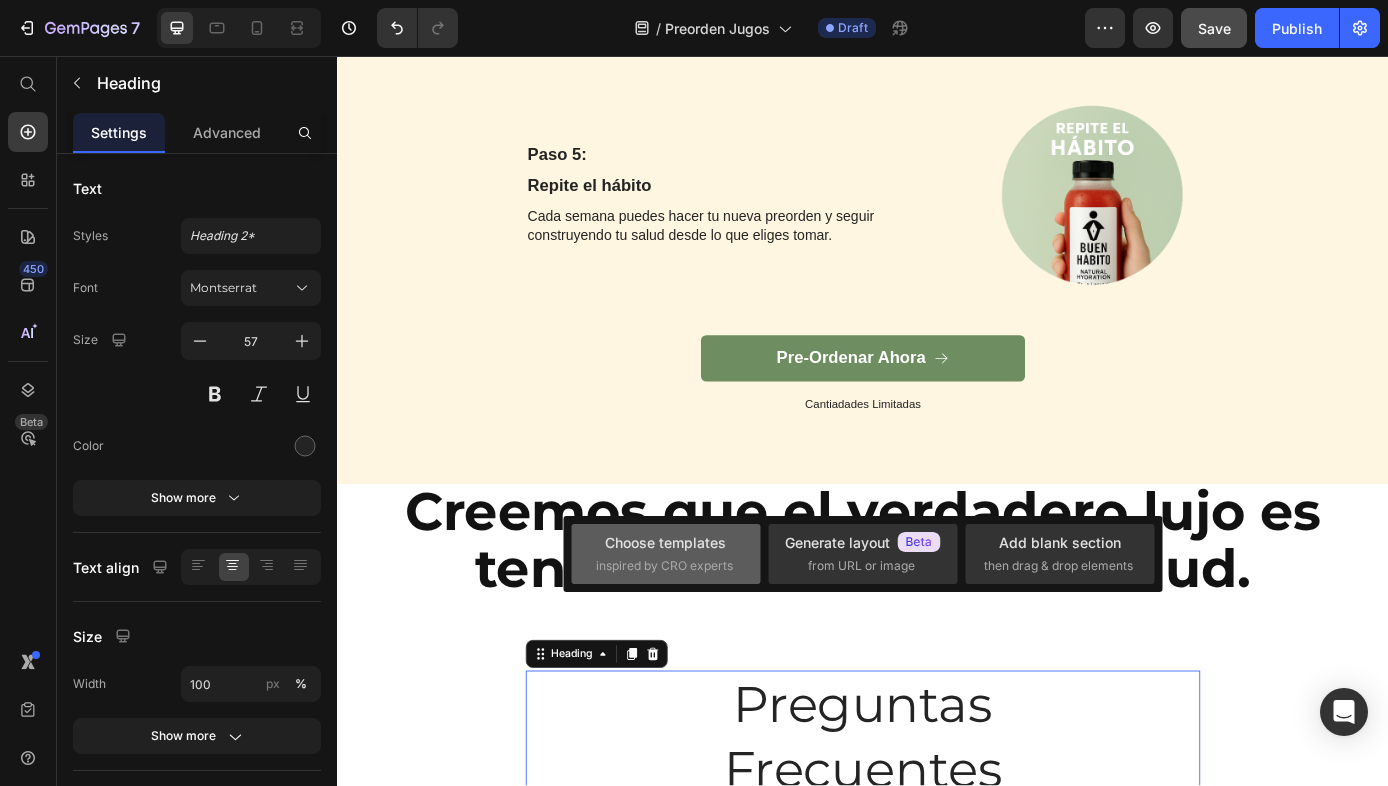 click on "Choose templates" at bounding box center [665, 542] 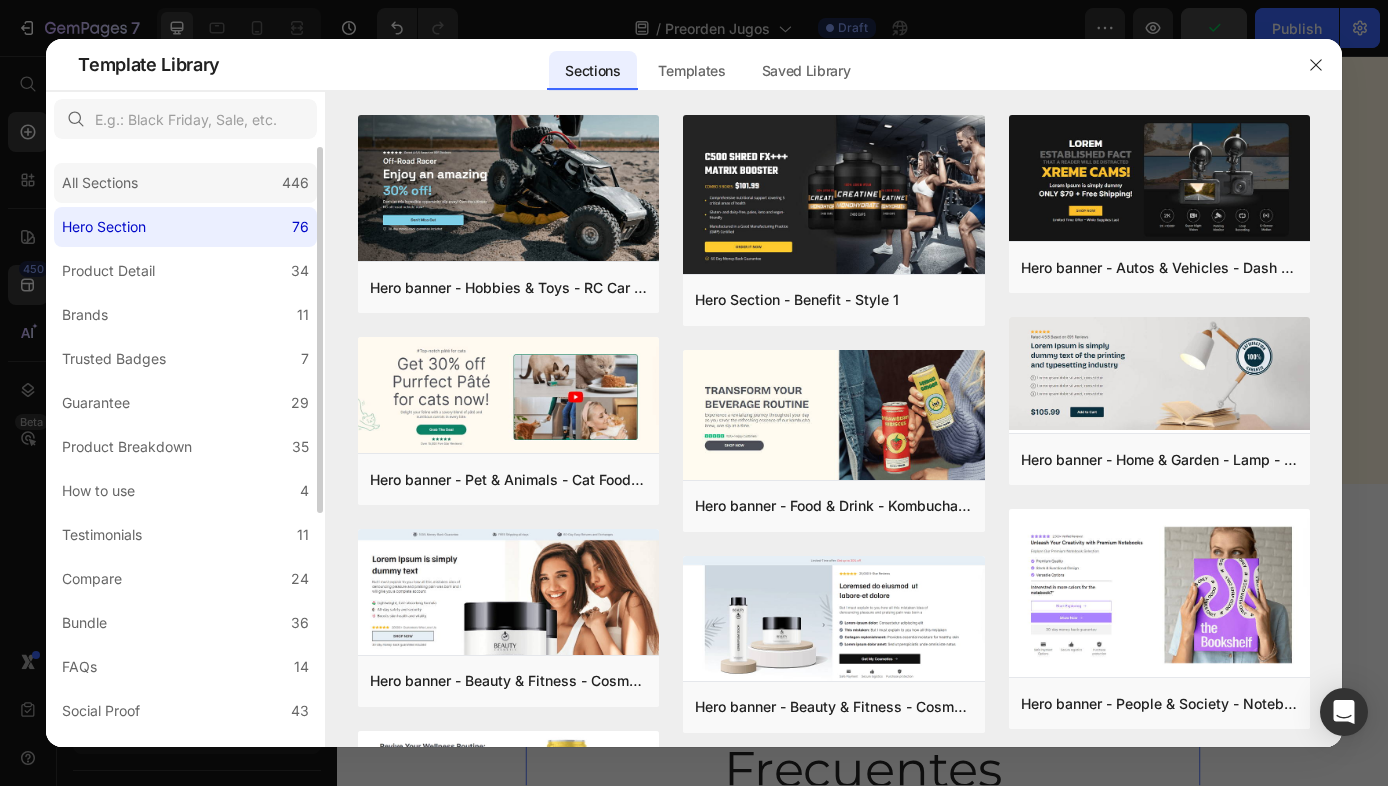 click on "All Sections 446" 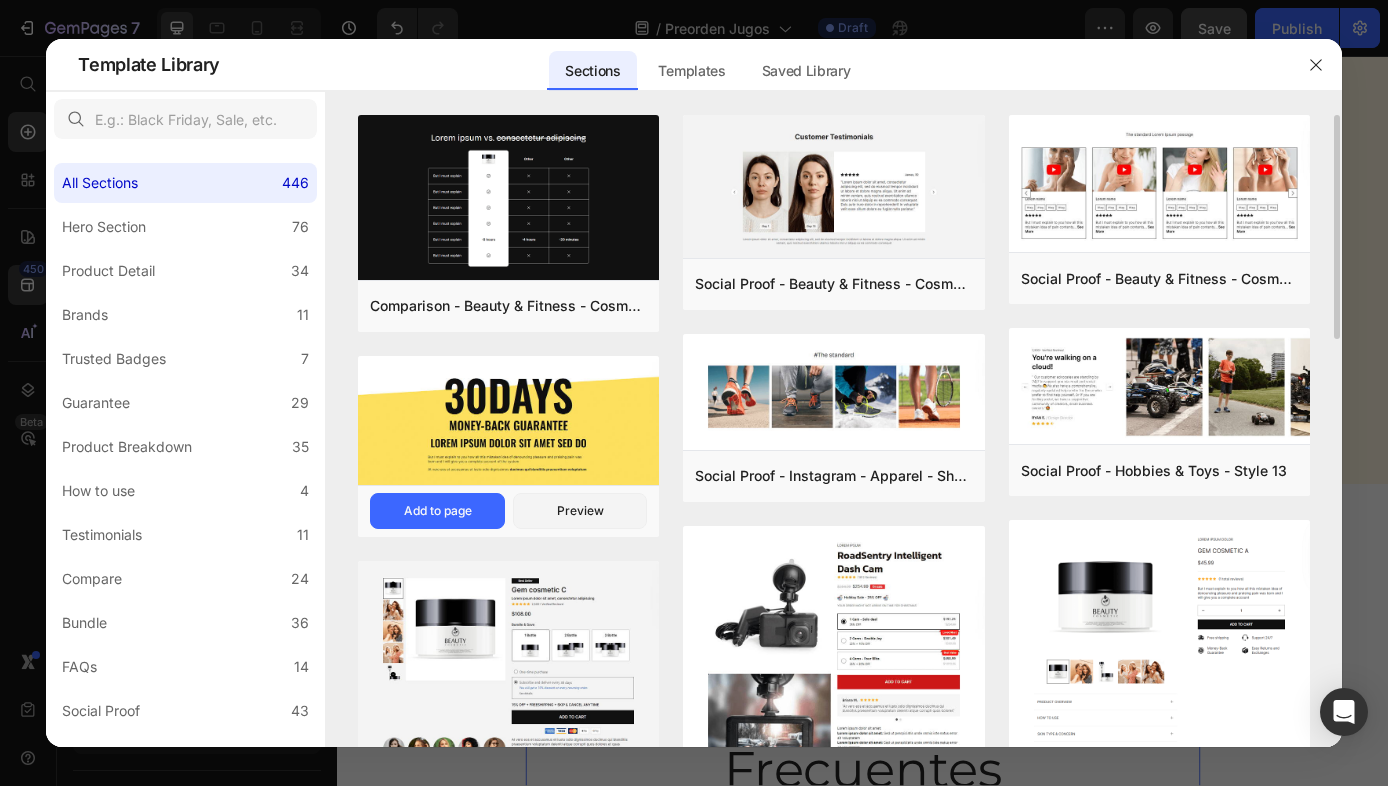click at bounding box center (508, 421) 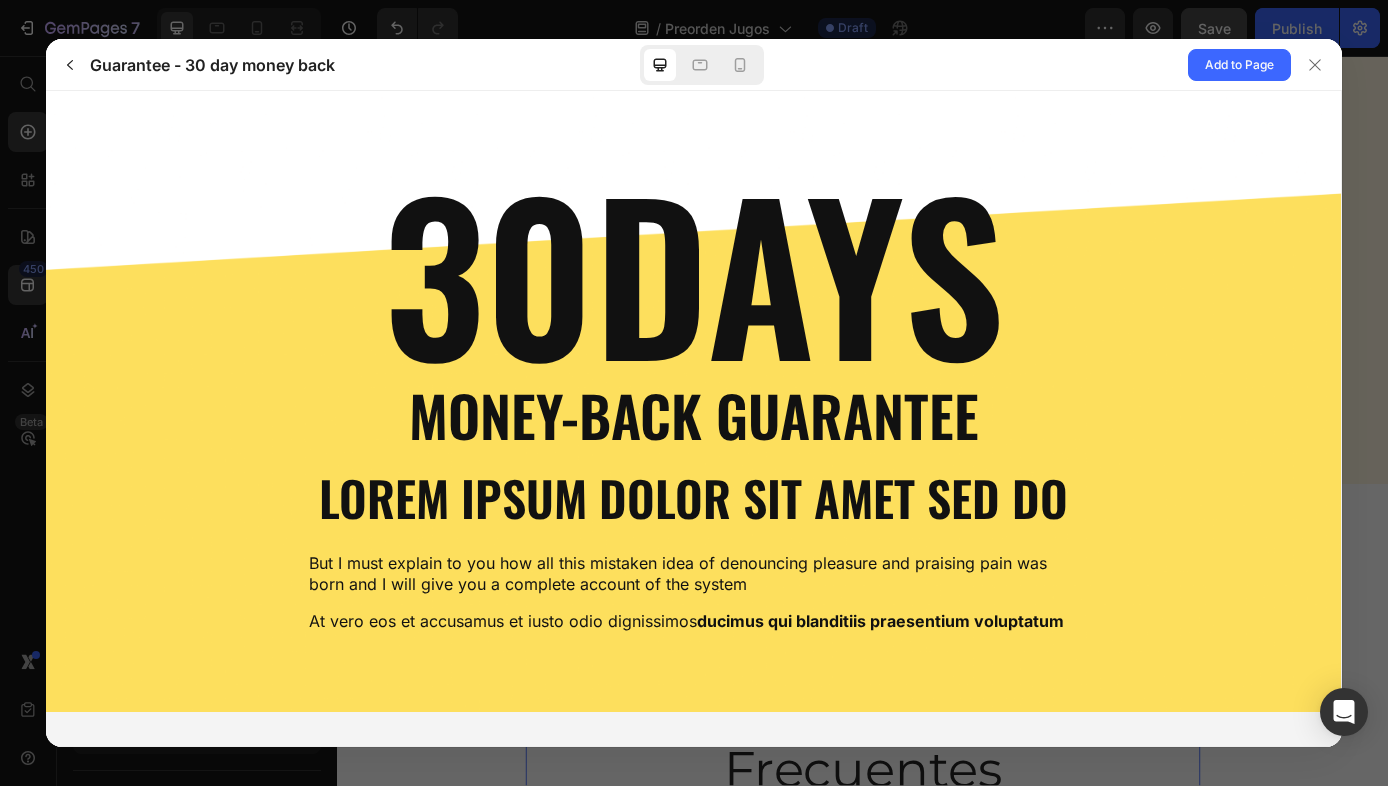scroll, scrollTop: 0, scrollLeft: 0, axis: both 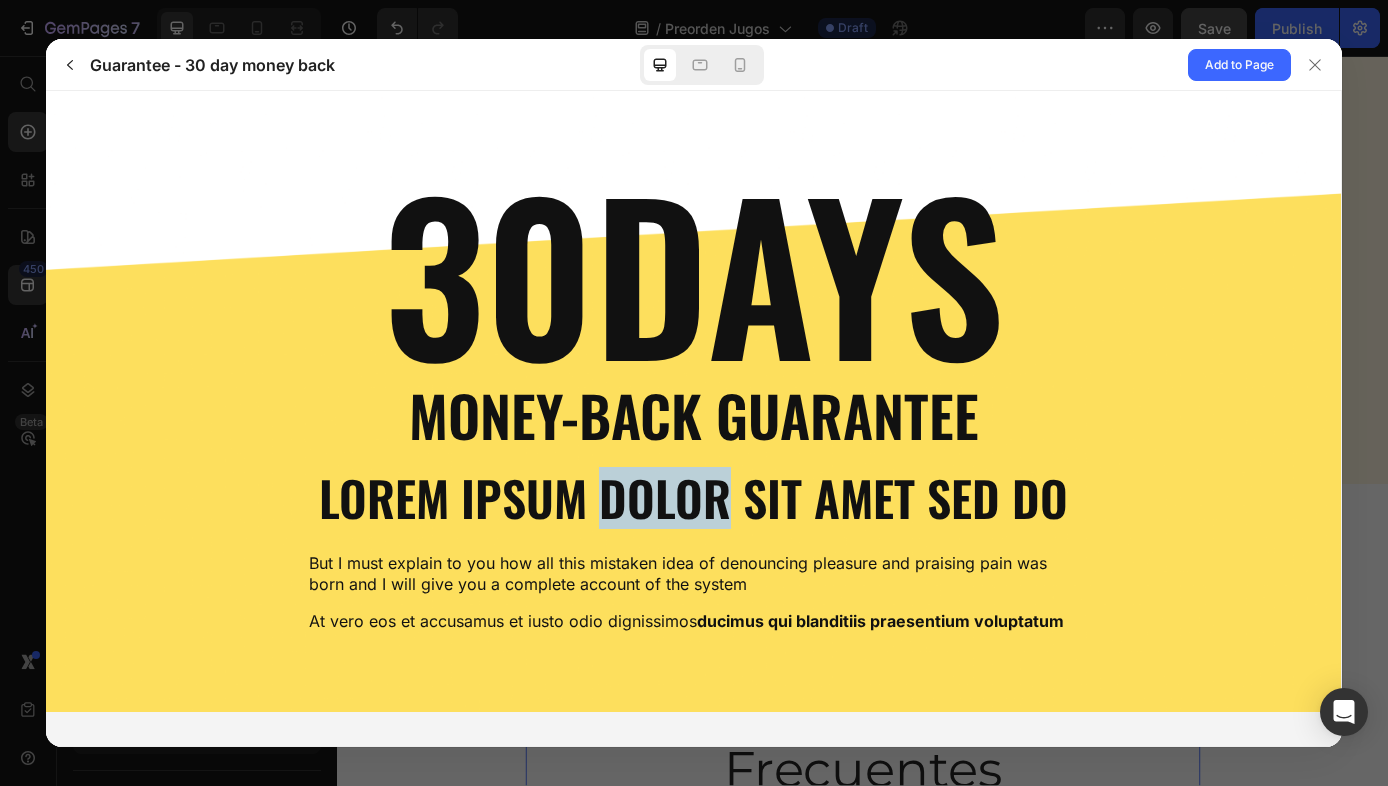 click on "Lorem ipsum dolor sit amet sed do" at bounding box center (693, 497) 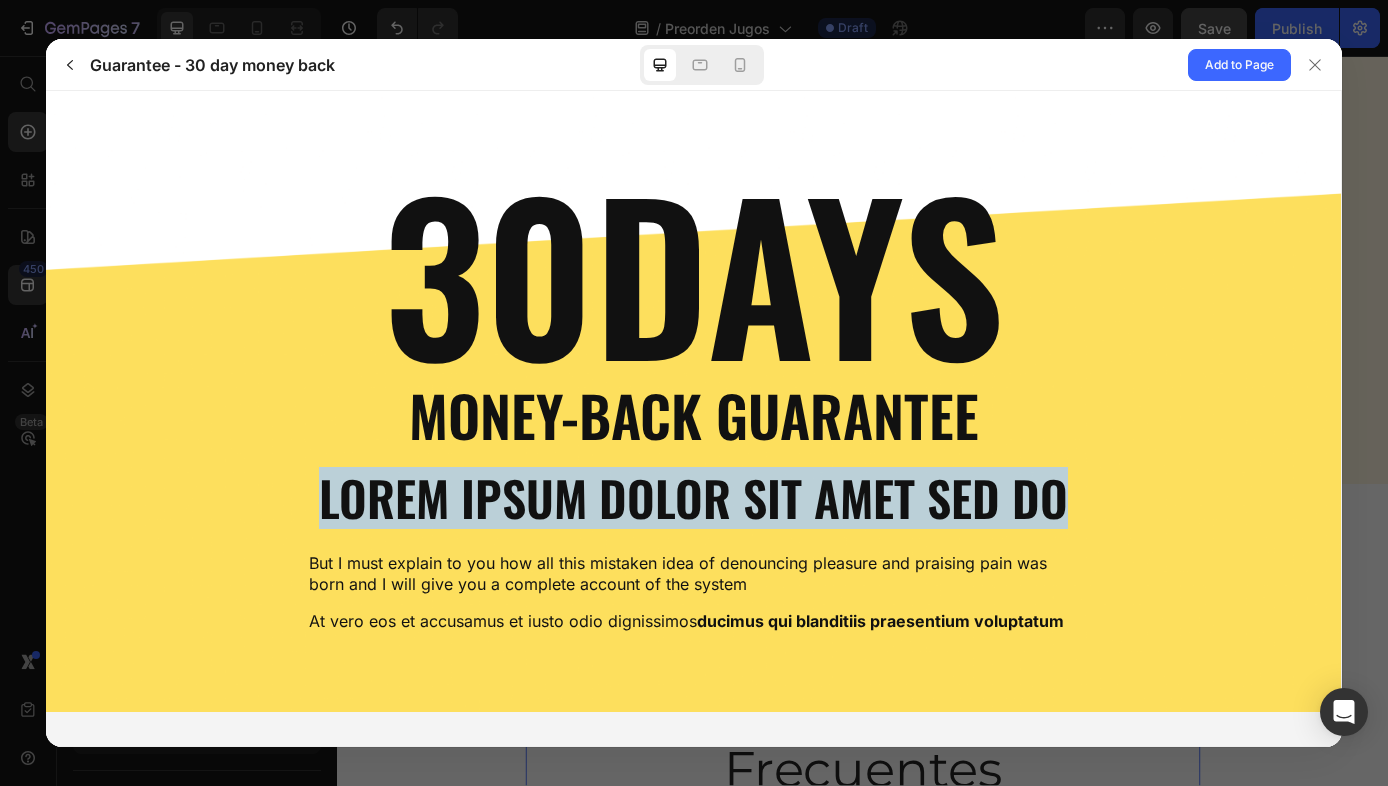 click on "Lorem ipsum dolor sit amet sed do" at bounding box center (693, 497) 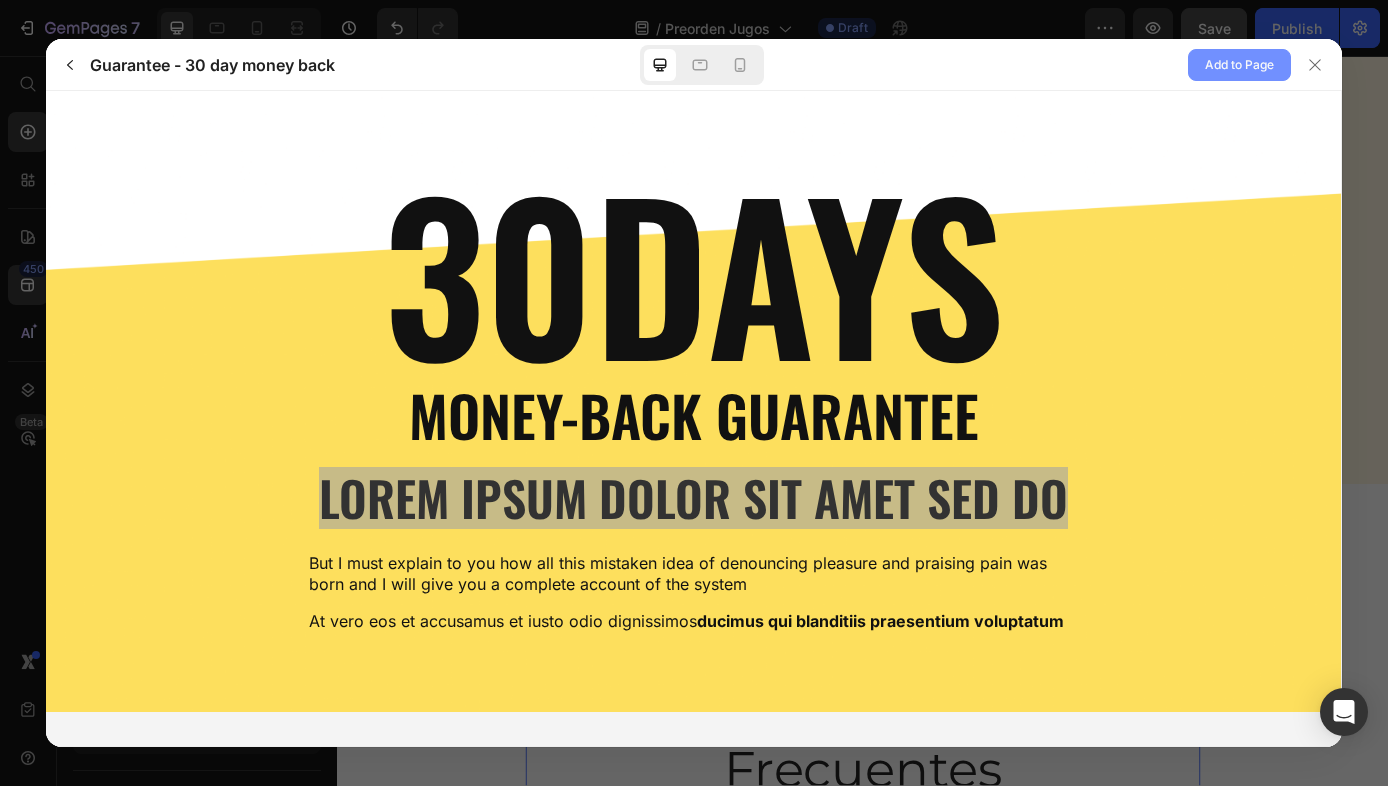 click on "Add to Page" 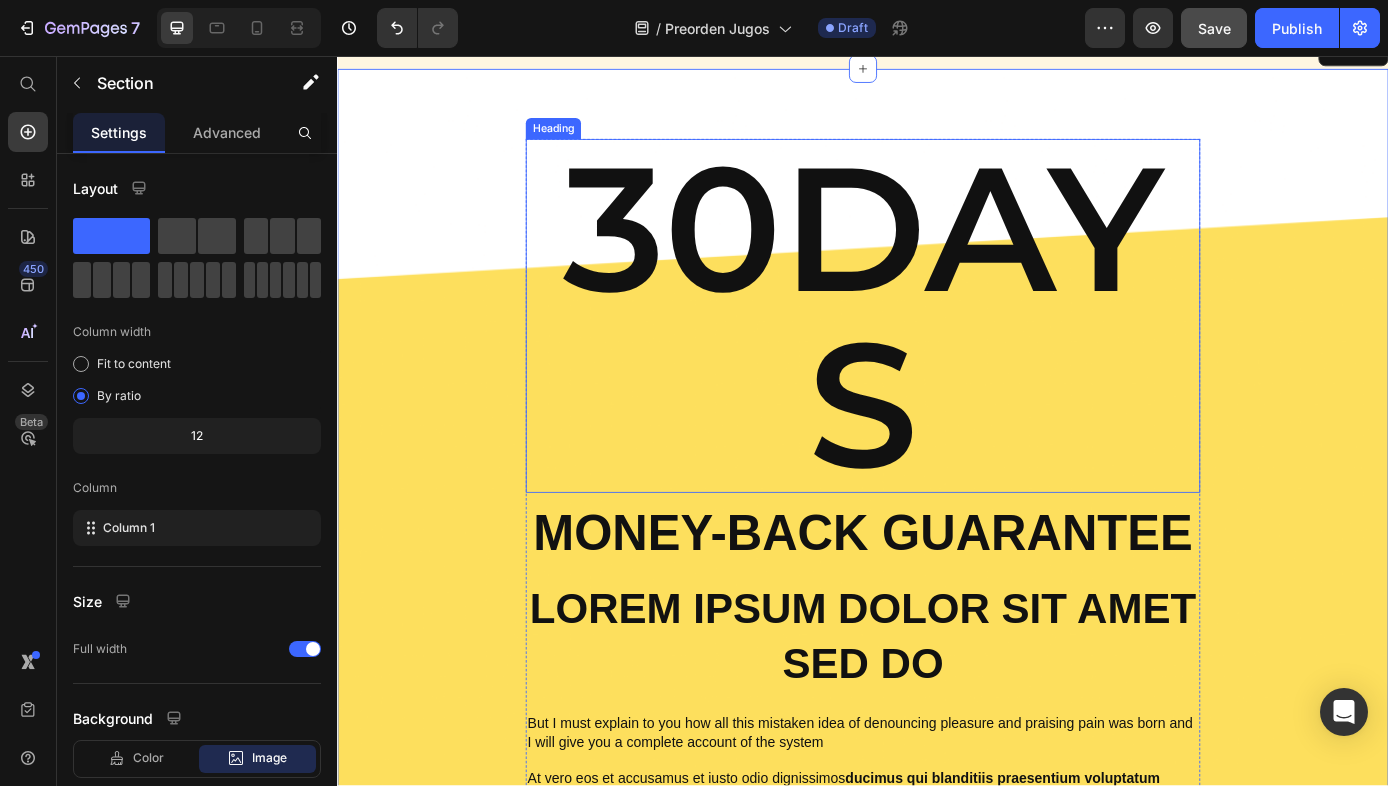 scroll, scrollTop: 4237, scrollLeft: 0, axis: vertical 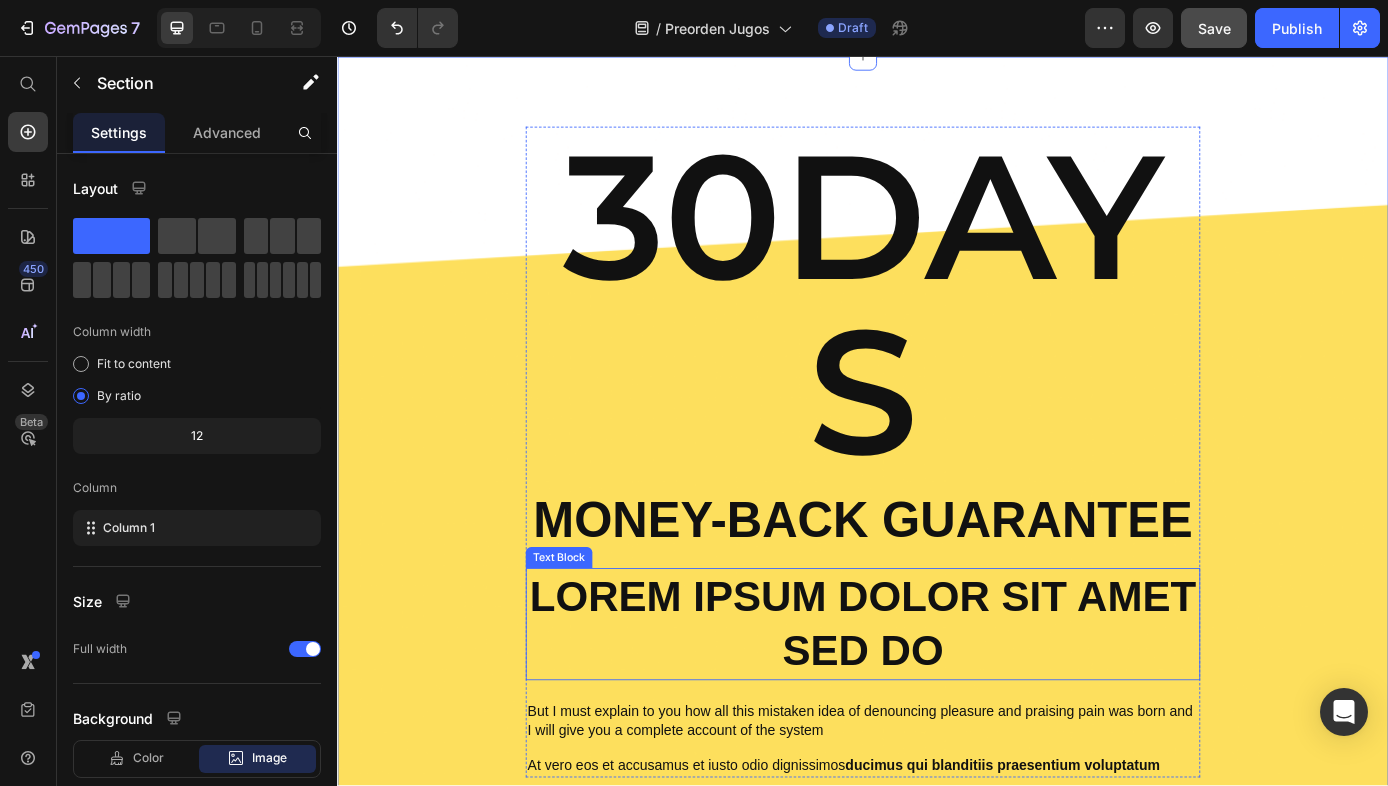 click on "Lorem ipsum dolor sit amet sed do" at bounding box center (937, 705) 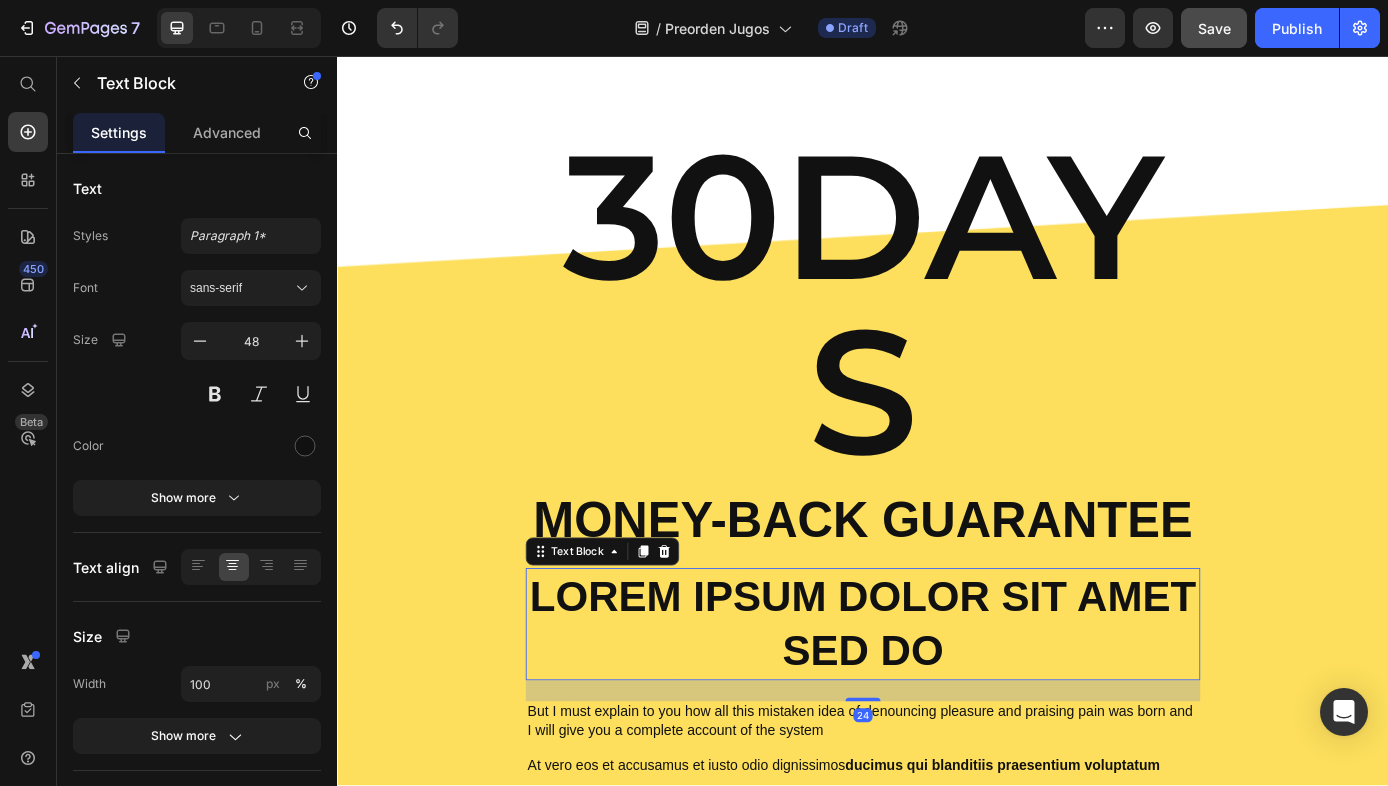 click on "Lorem ipsum dolor sit amet sed do" at bounding box center (937, 705) 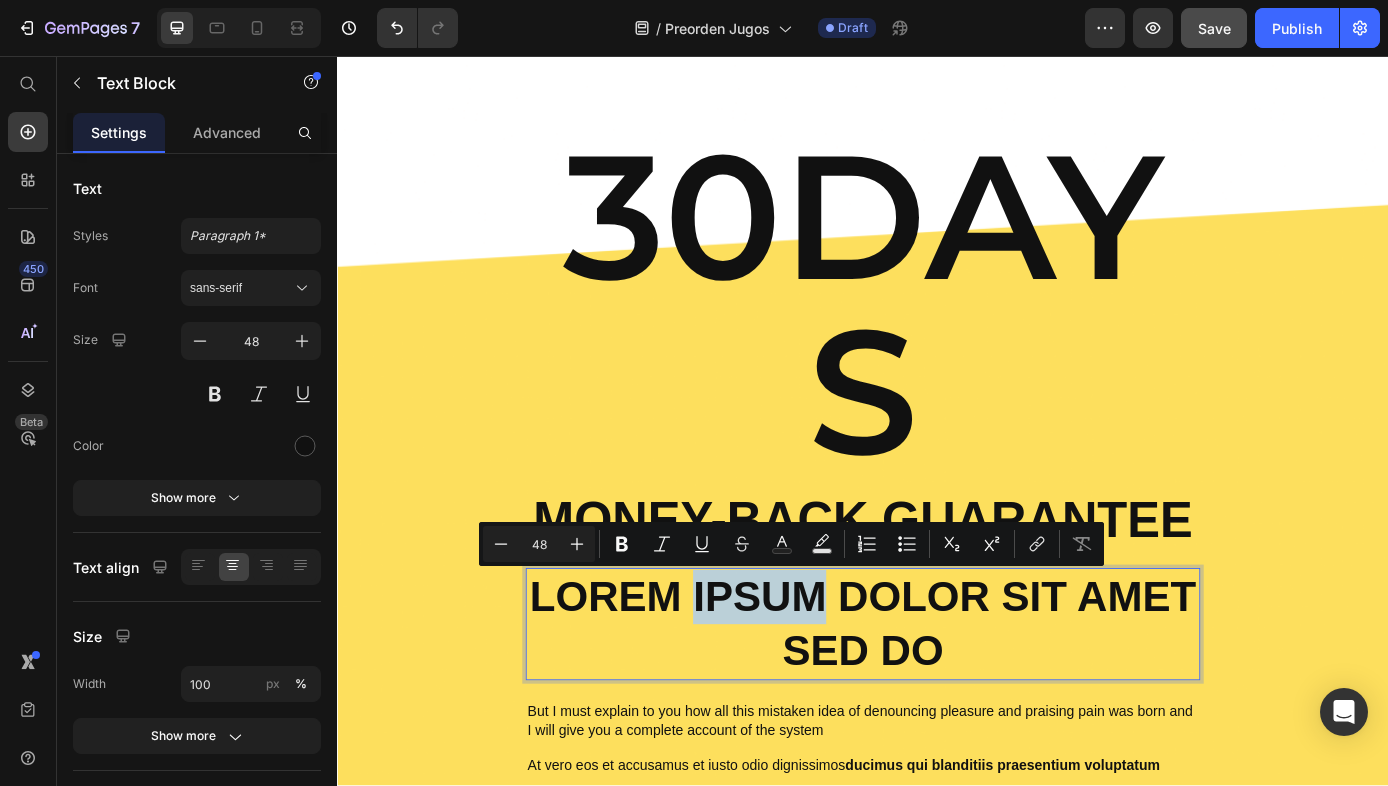 click on "Lorem ipsum dolor sit amet sed do" at bounding box center (937, 705) 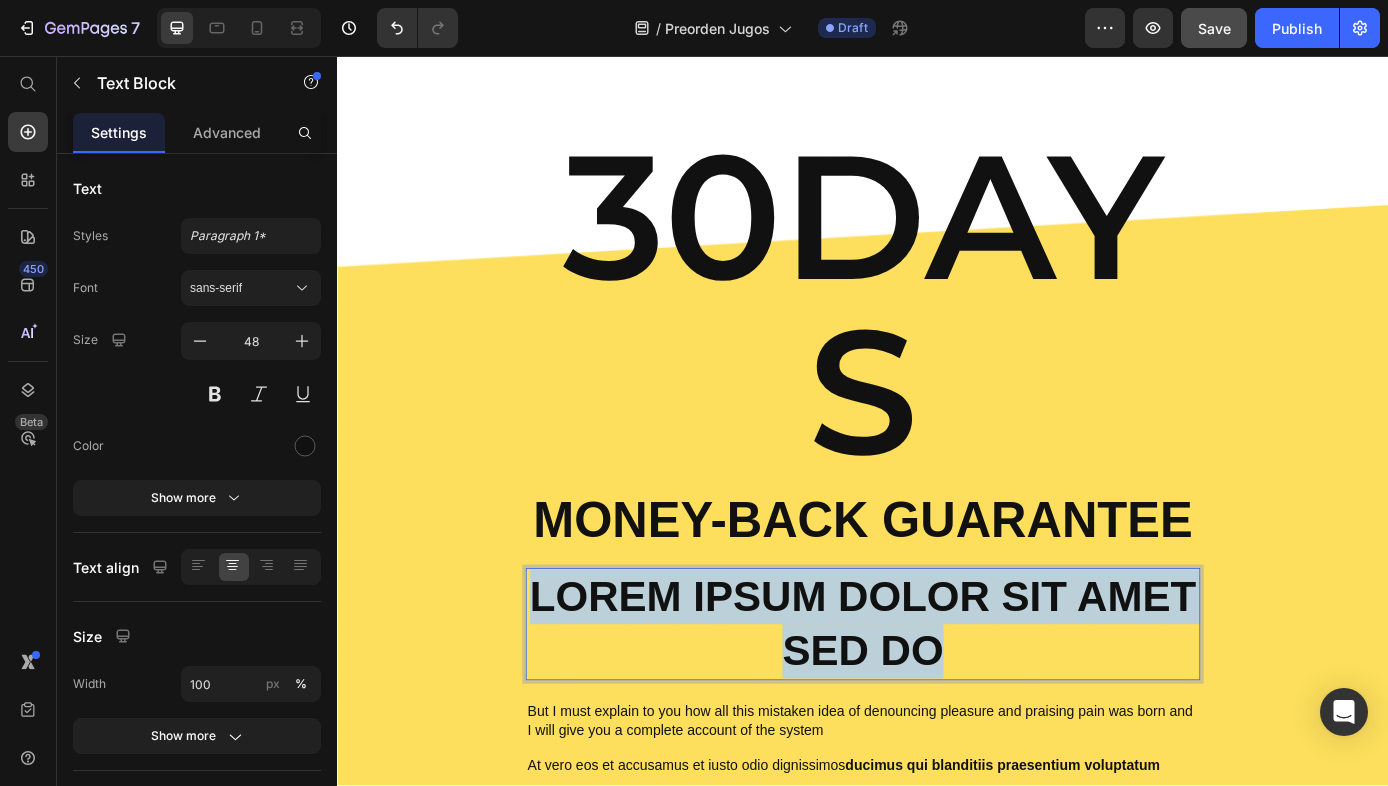 click on "Lorem ipsum dolor sit amet sed do" at bounding box center (937, 705) 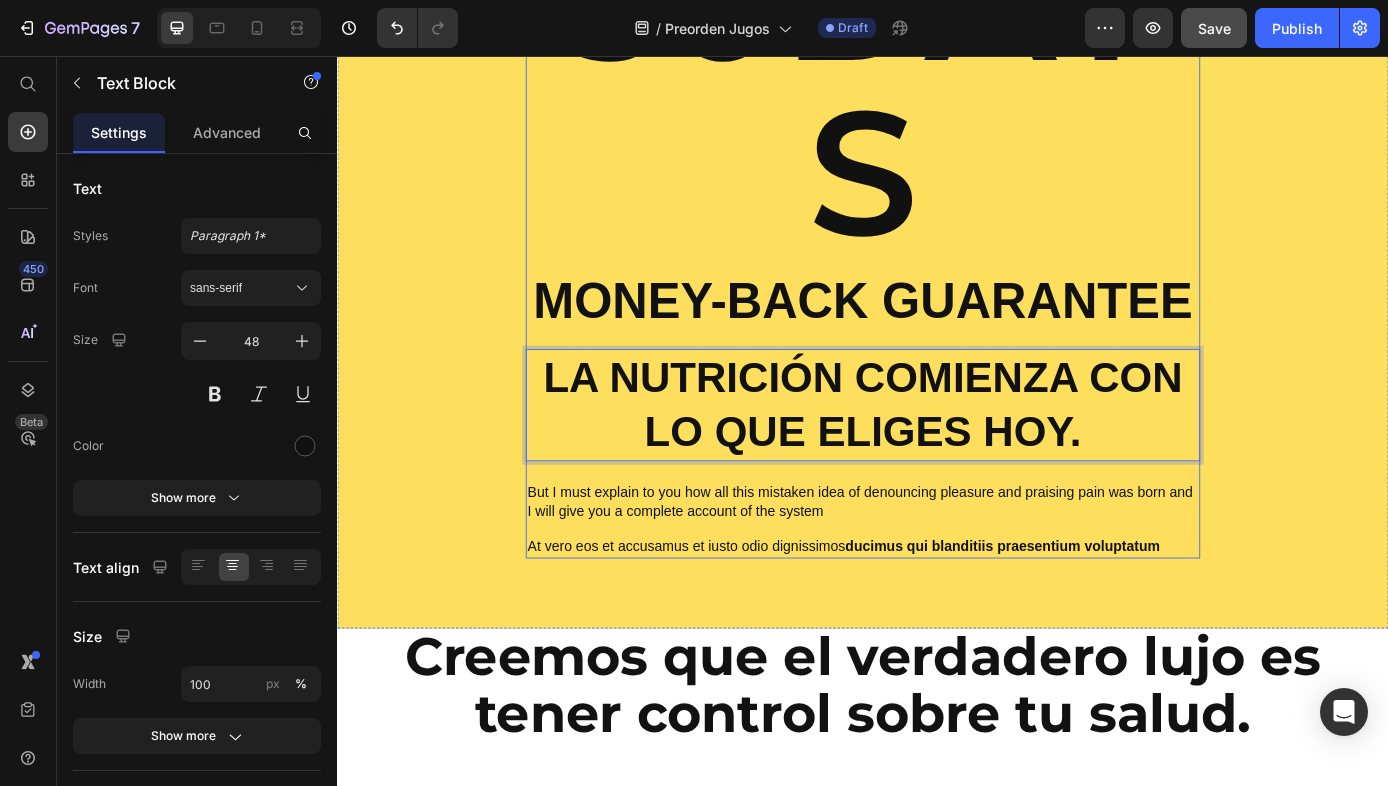 scroll, scrollTop: 4106, scrollLeft: 0, axis: vertical 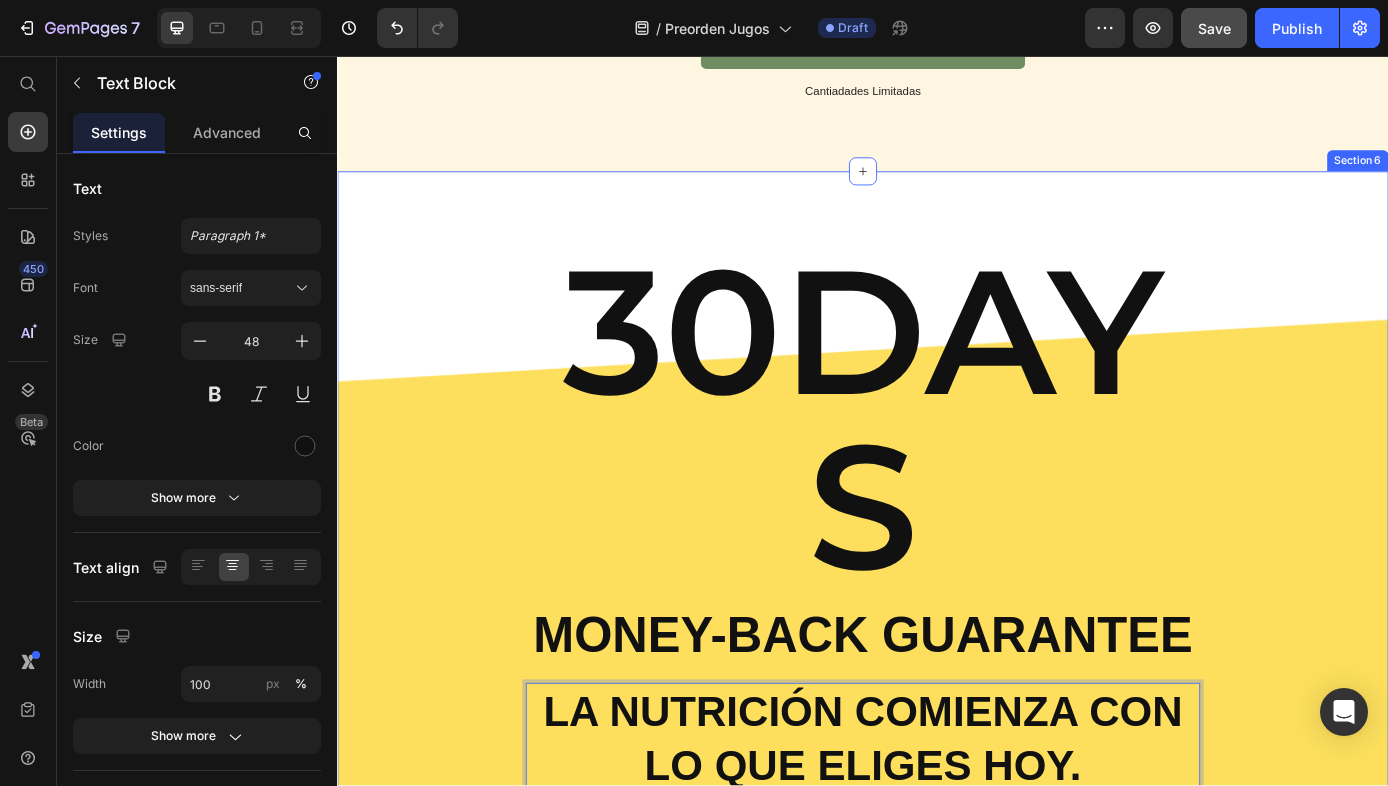 click on "30DAYS Heading Money-Back Guarantee Text Block la nutrición comienza con lo que eliges hoy. Text Block   24 But I must explain to you how all this mistaken idea of denouncing pleasure and praising pain was born and I will give you a complete account of the system Text Block At vero eos et accusamus et iusto odio dignissimos  ducimus qui blanditiis praesentium voluptatum Text Block Row" at bounding box center (937, 639) 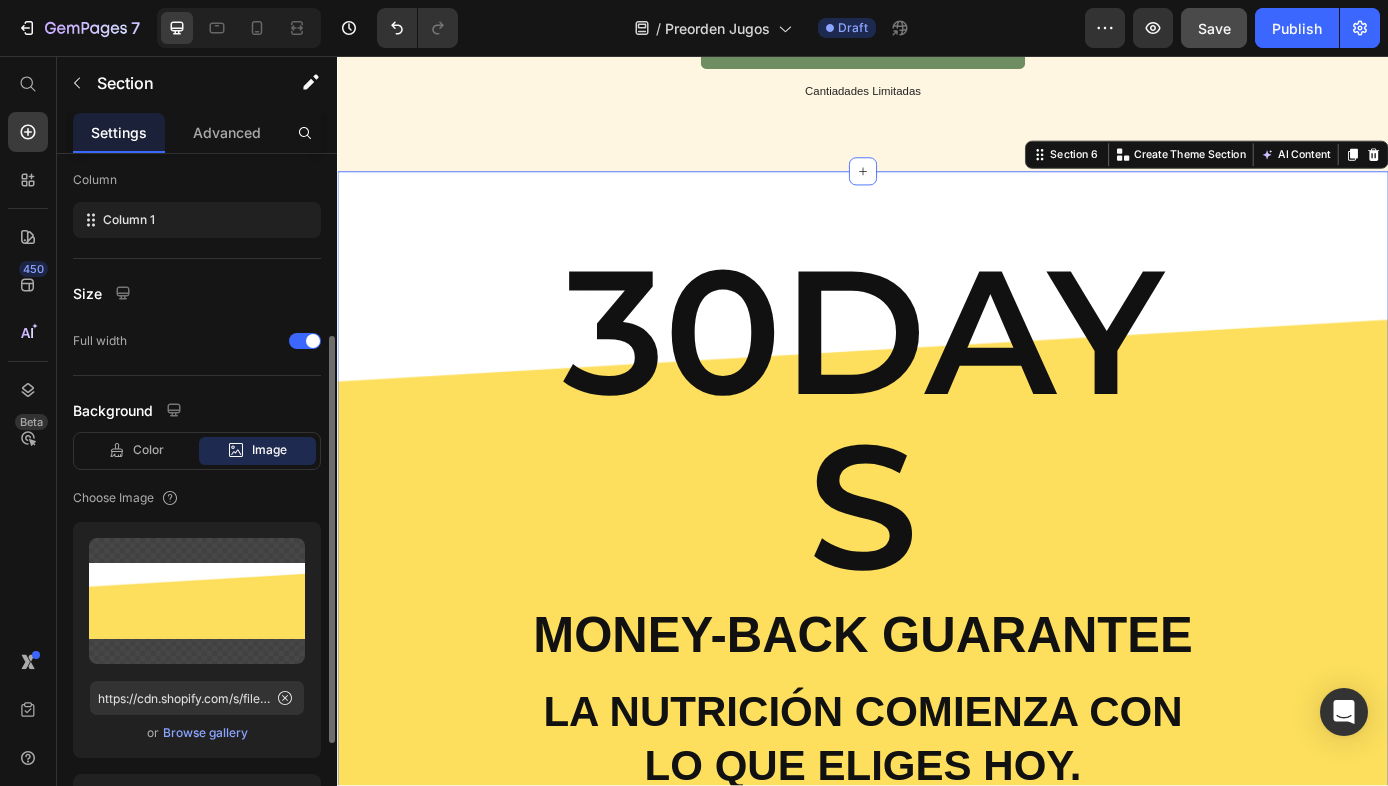 scroll, scrollTop: 475, scrollLeft: 0, axis: vertical 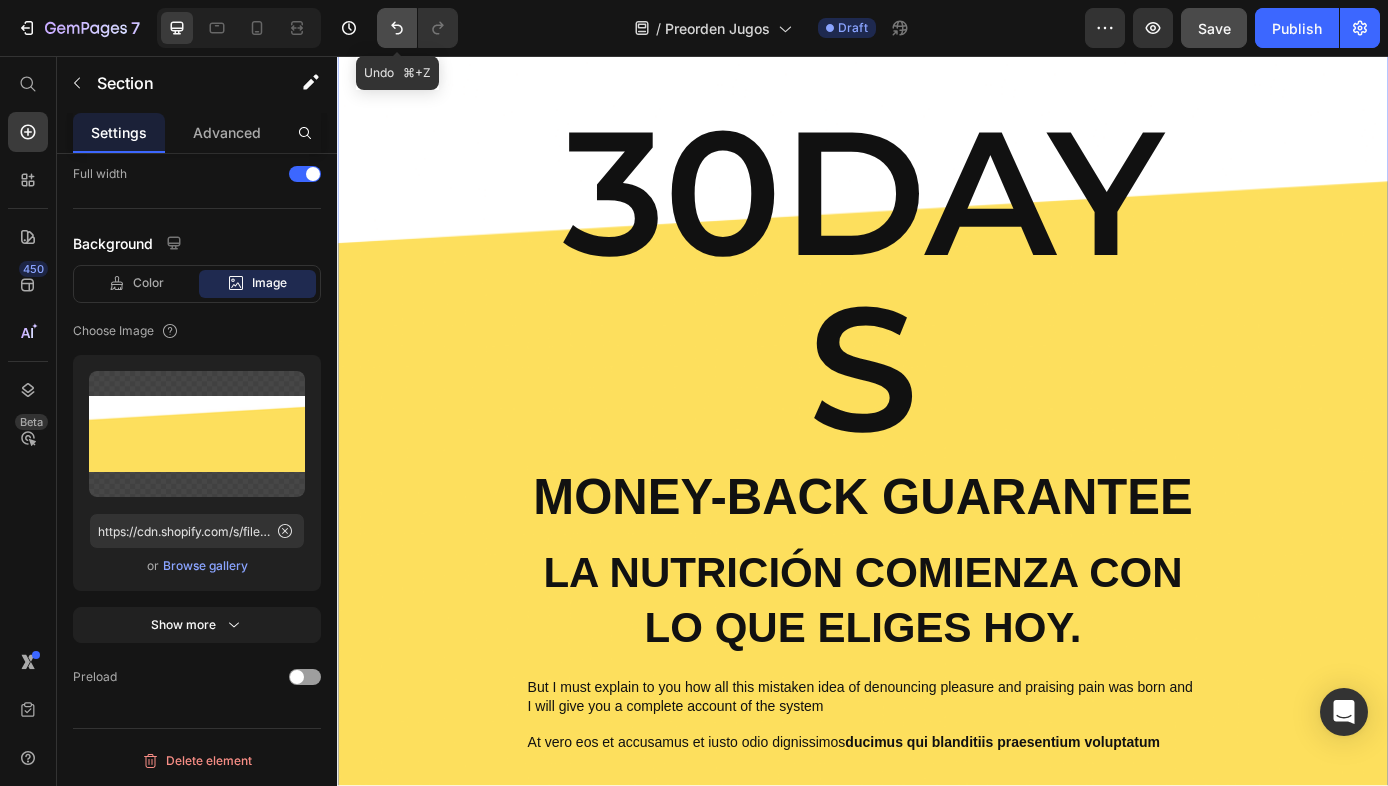 click 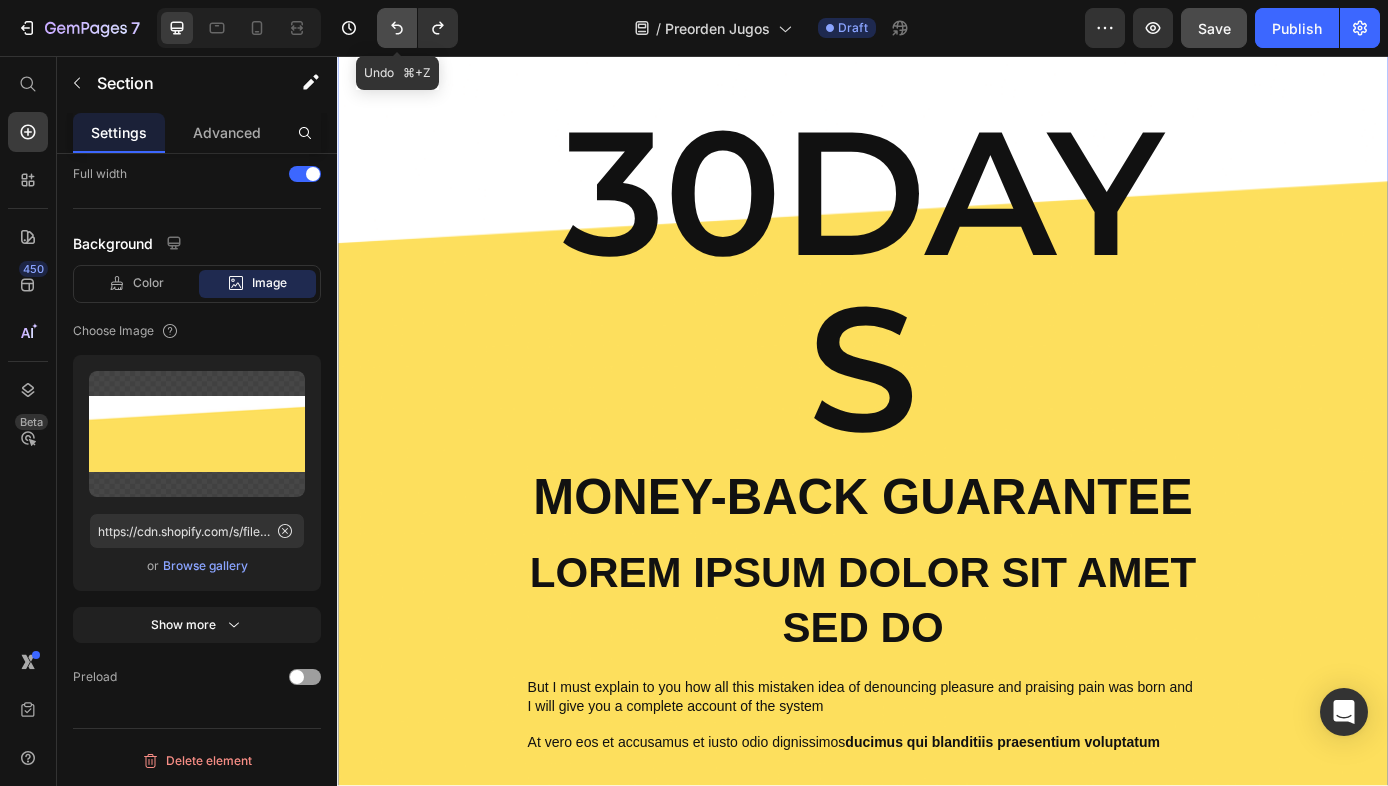 click 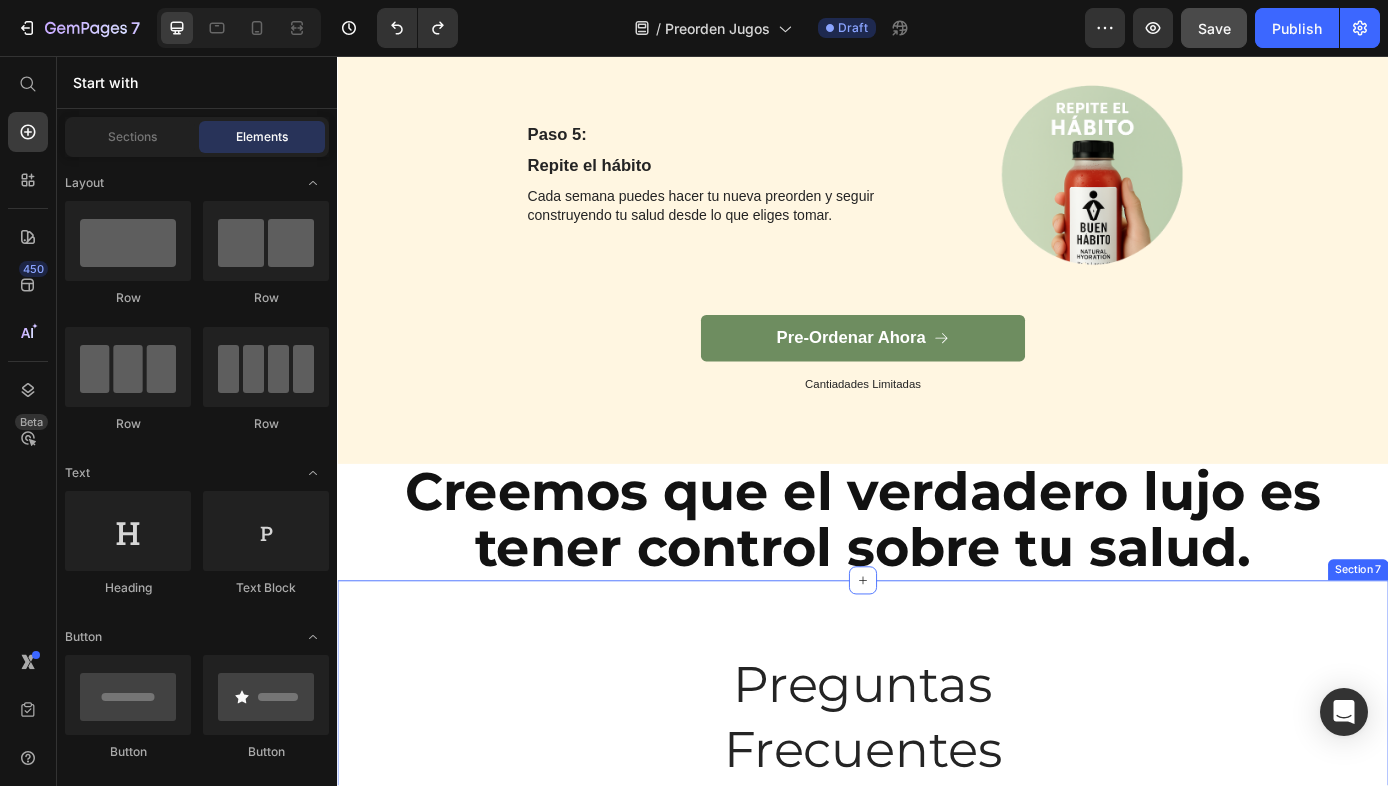 scroll, scrollTop: 3725, scrollLeft: 0, axis: vertical 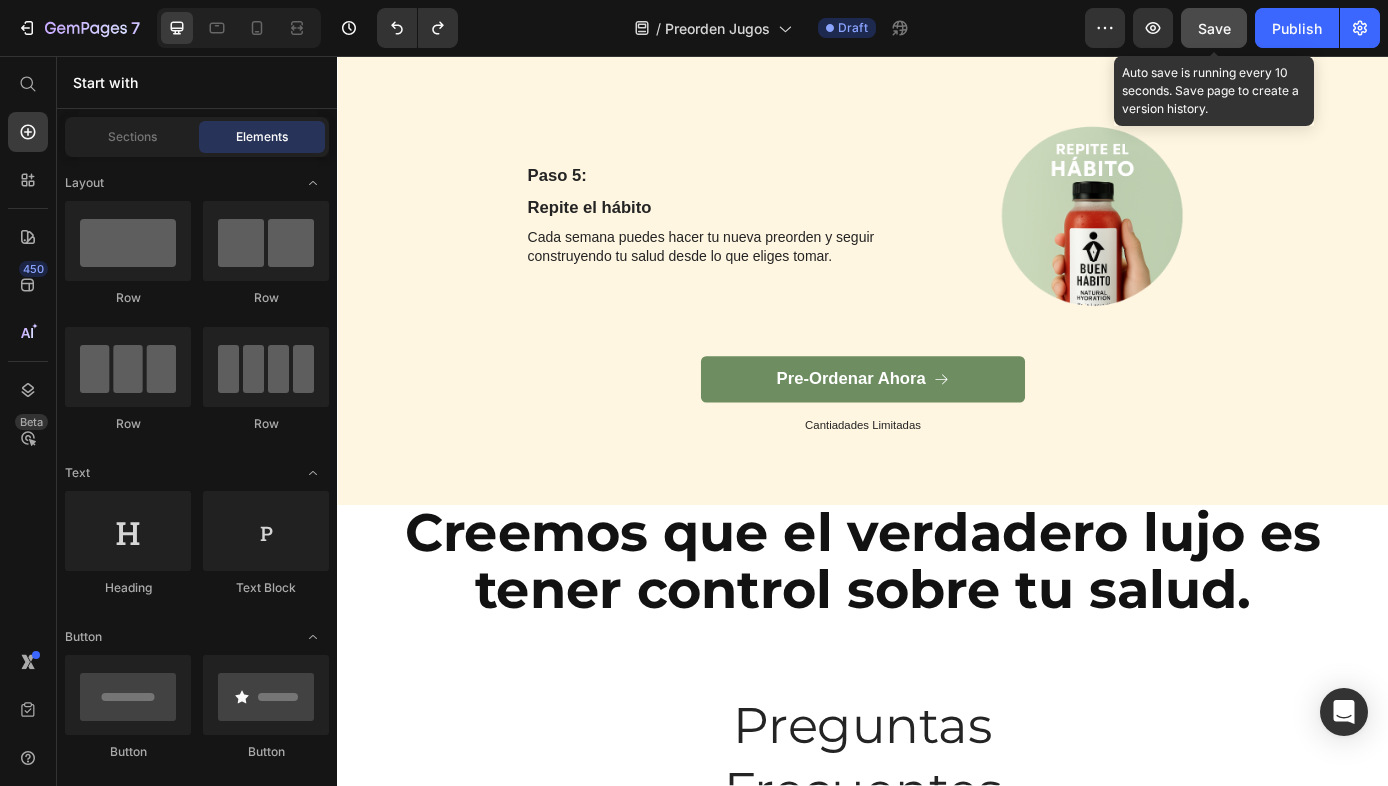 click on "Save" at bounding box center [1214, 28] 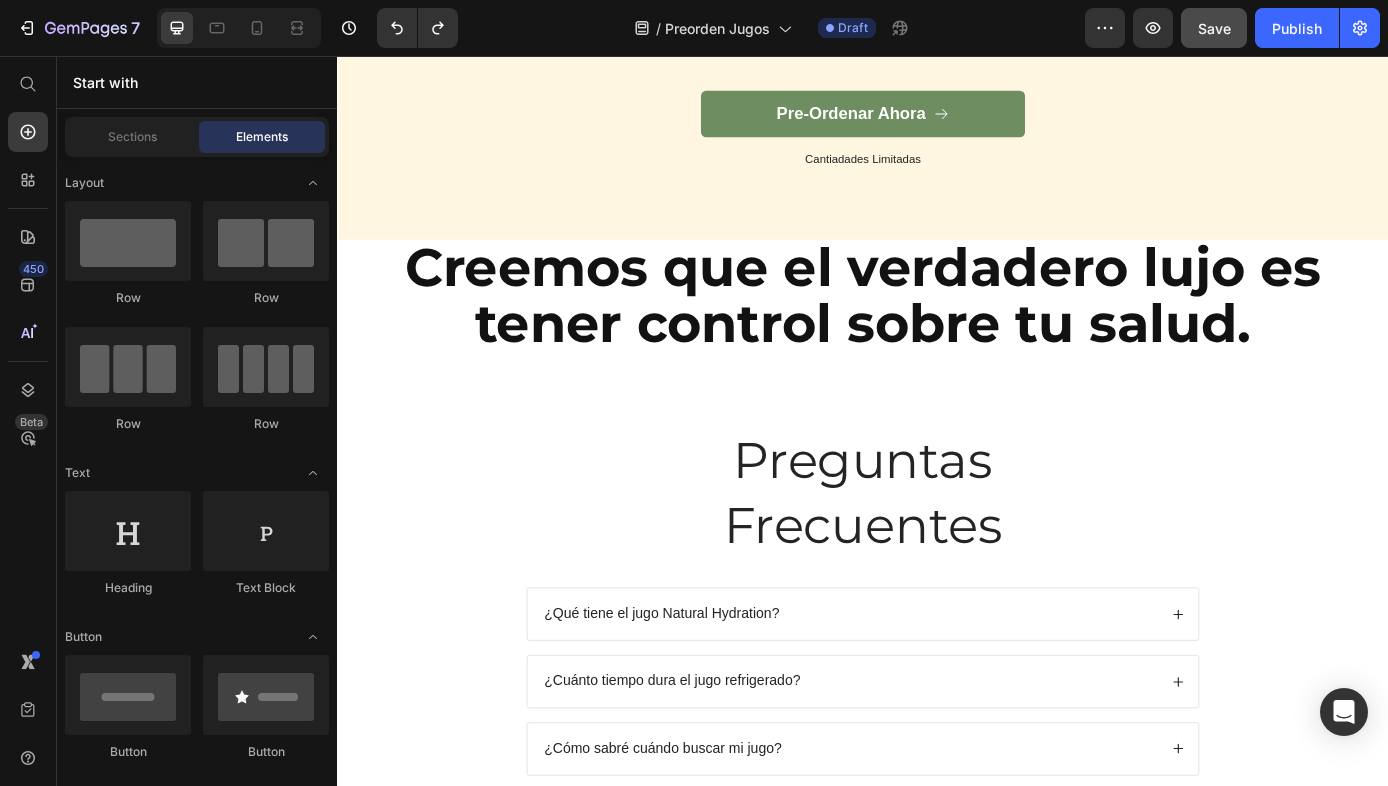 scroll, scrollTop: 4023, scrollLeft: 0, axis: vertical 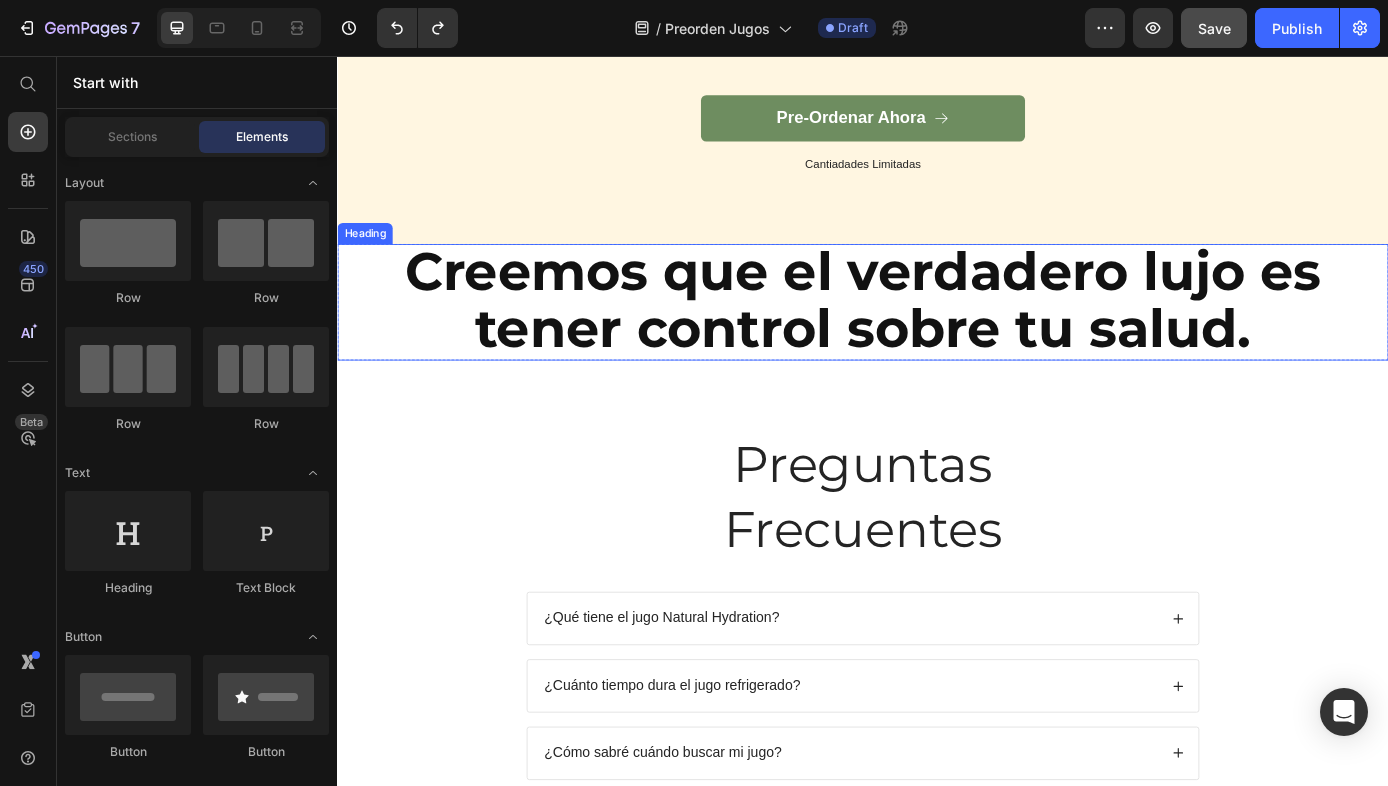 click on "Creemos que el verdadero lujo es tener control sobre tu salud." at bounding box center [937, 335] 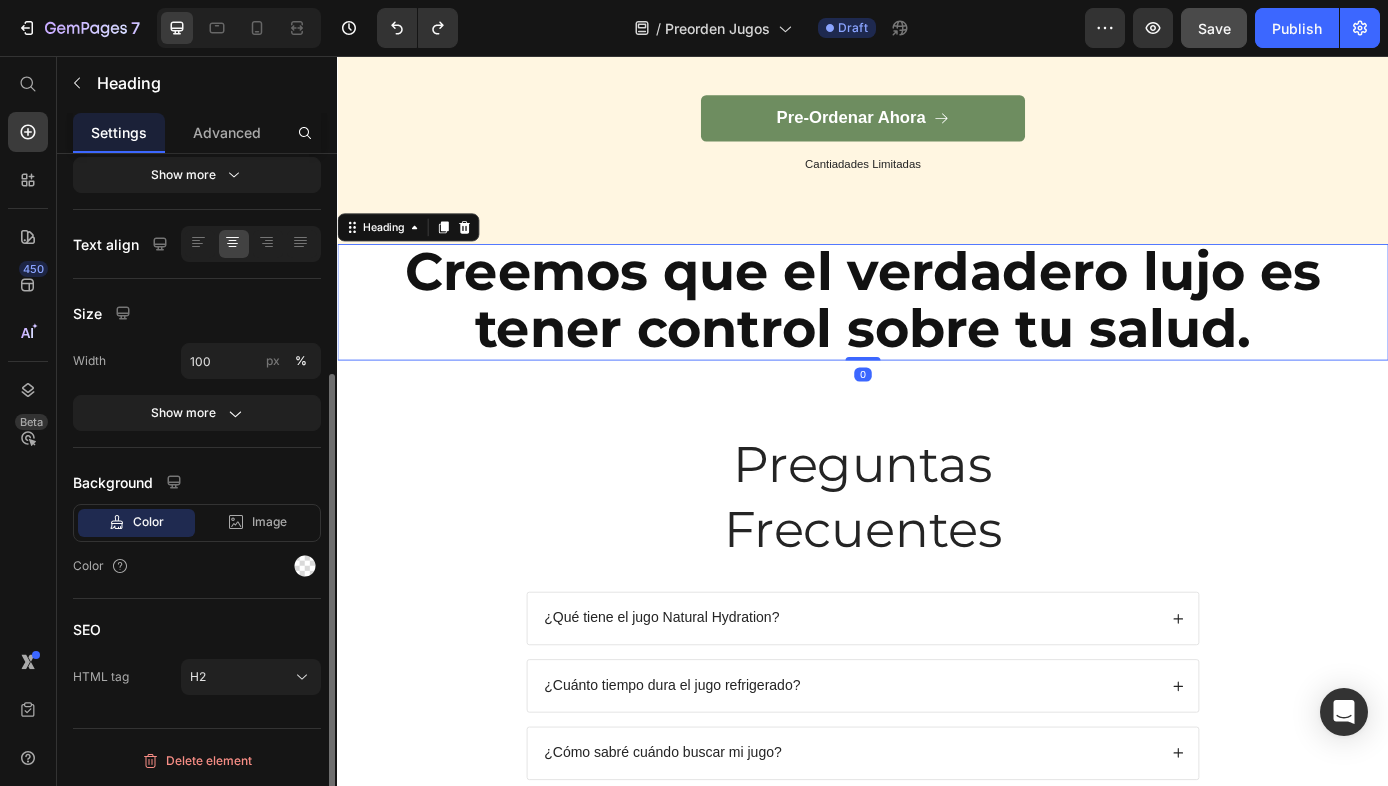 scroll, scrollTop: 0, scrollLeft: 0, axis: both 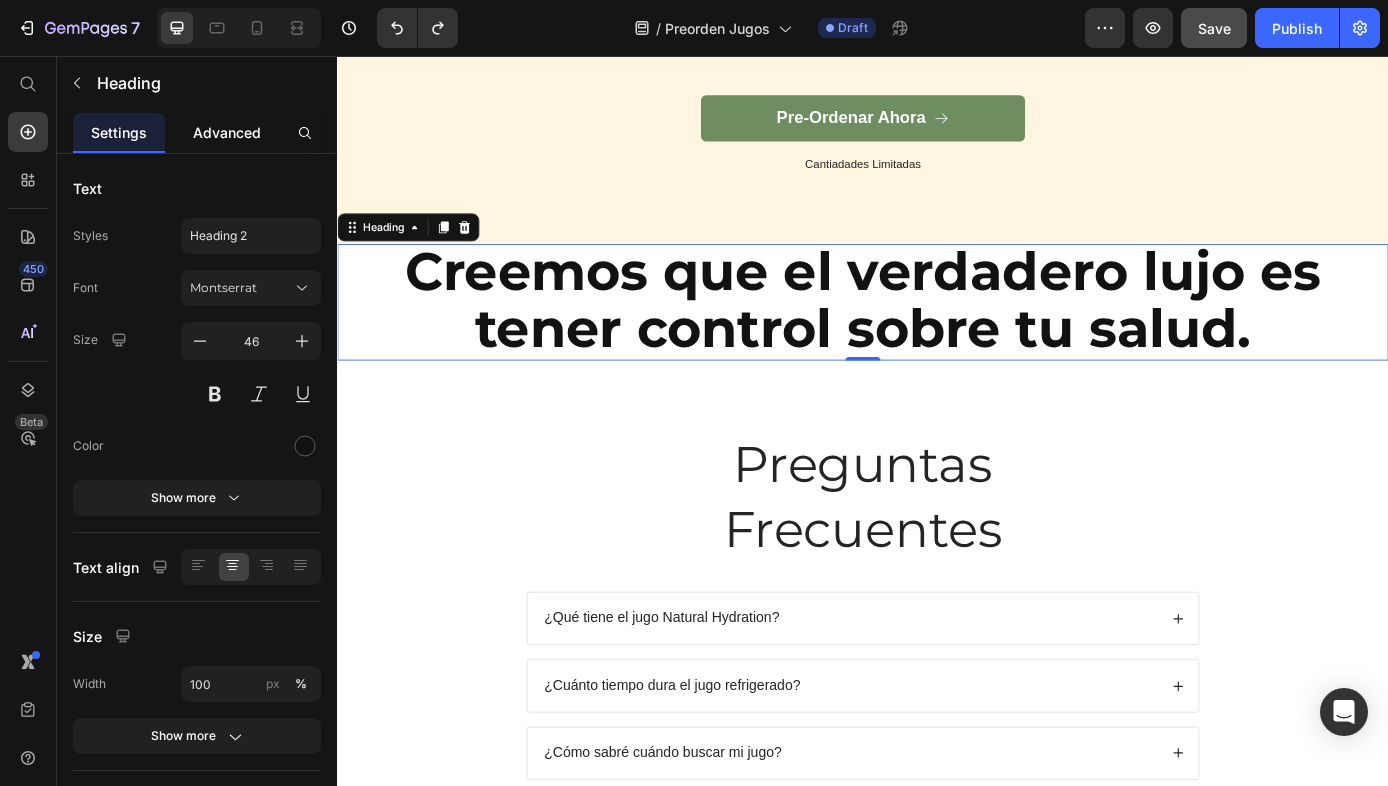 click on "Advanced" at bounding box center [227, 132] 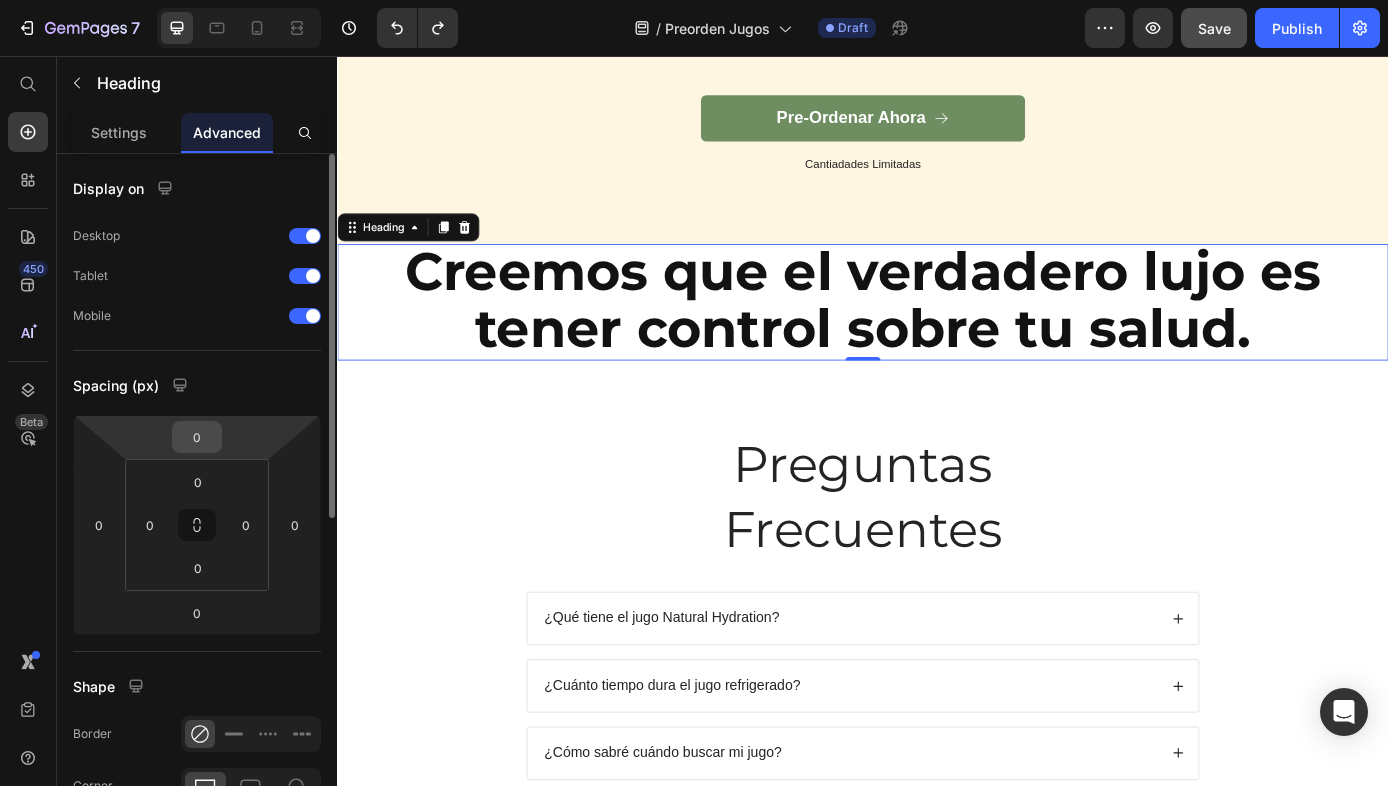 click on "0" at bounding box center (197, 437) 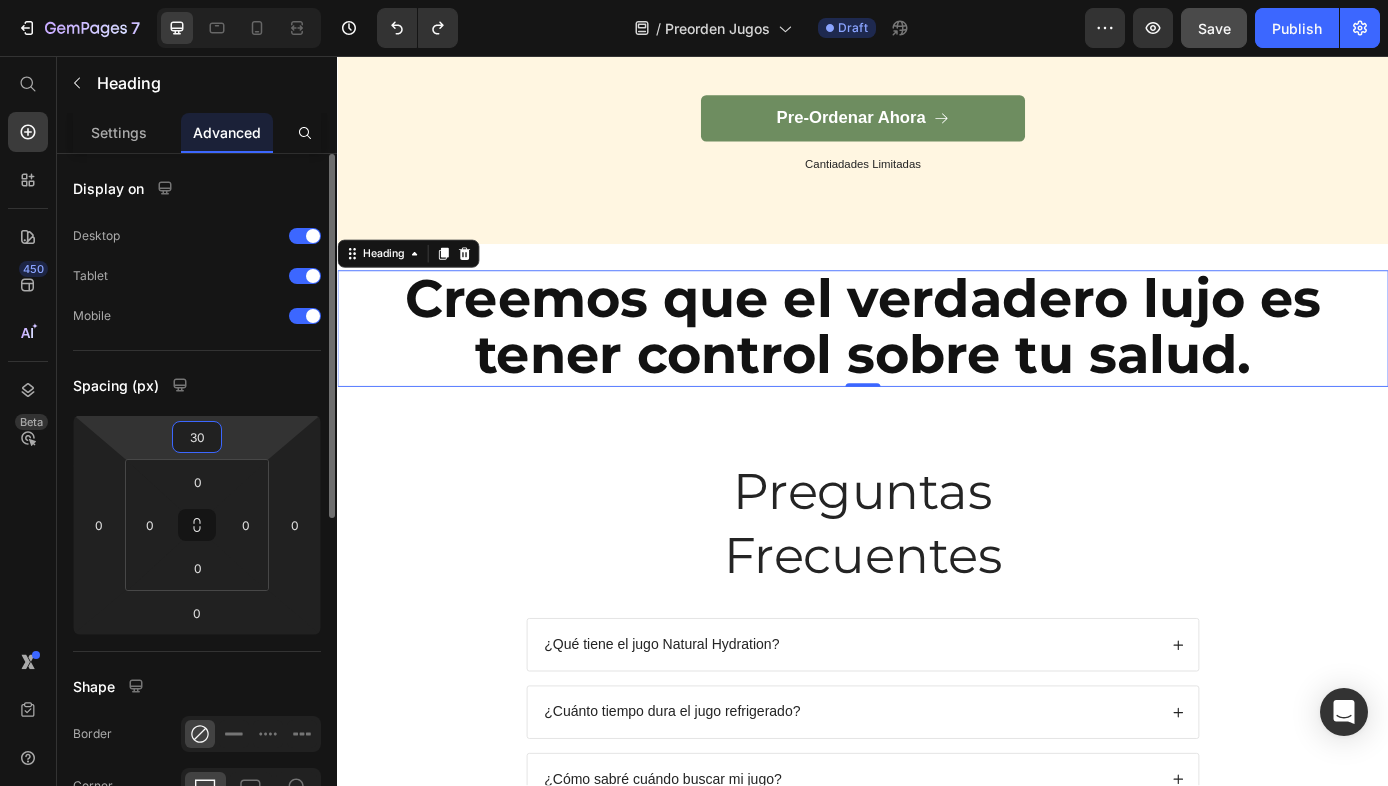 click on "30" at bounding box center [197, 437] 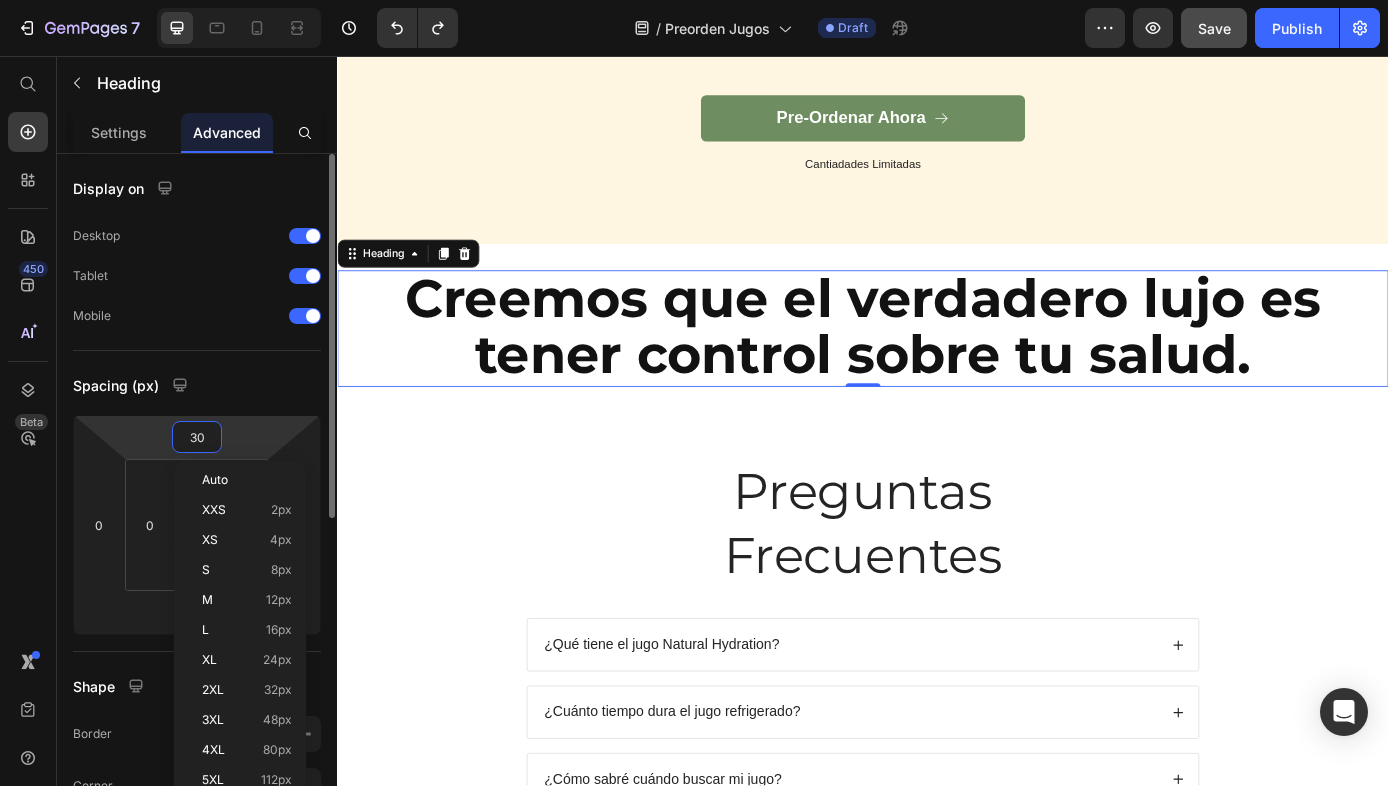 click on "30" at bounding box center [197, 437] 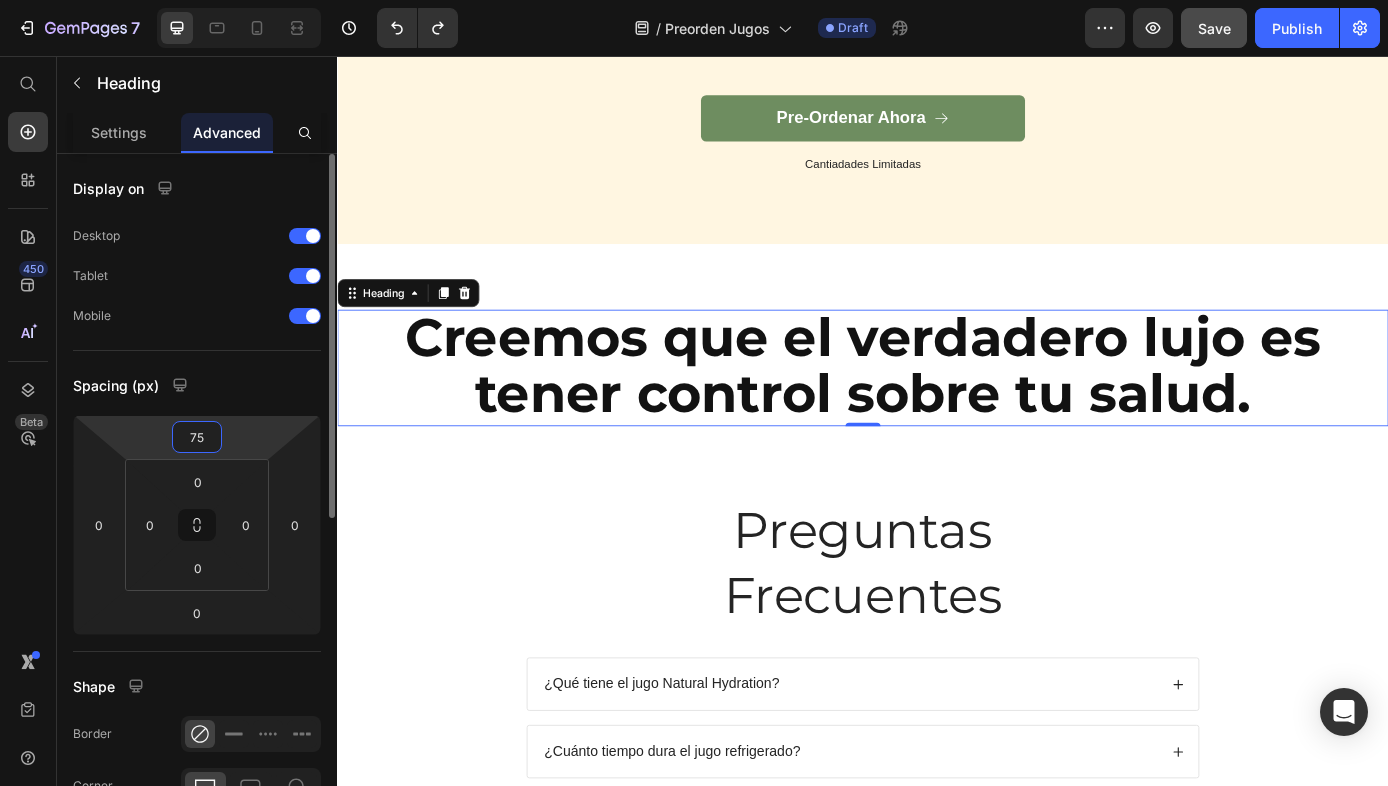 drag, startPoint x: 206, startPoint y: 441, endPoint x: 186, endPoint y: 439, distance: 20.09975 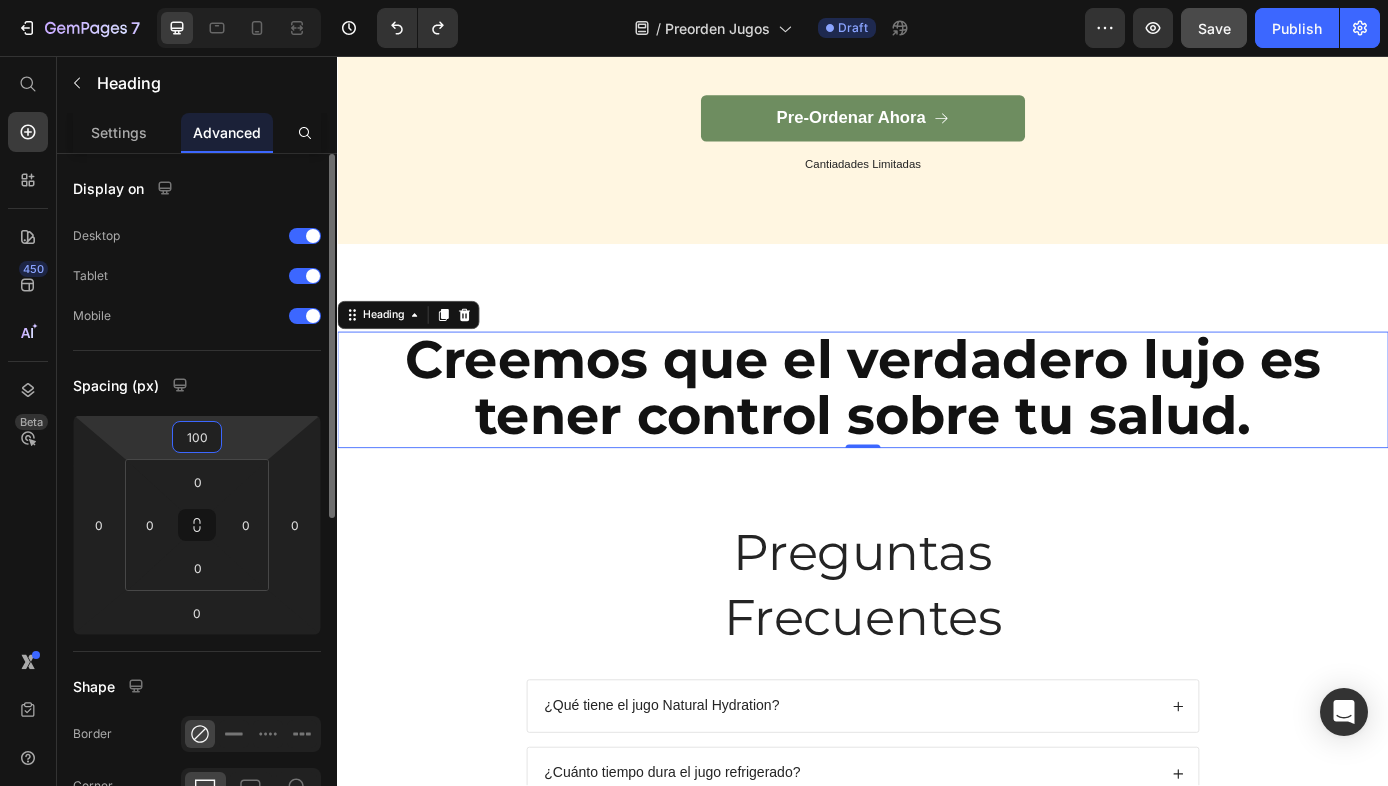 drag, startPoint x: 202, startPoint y: 439, endPoint x: 186, endPoint y: 437, distance: 16.124516 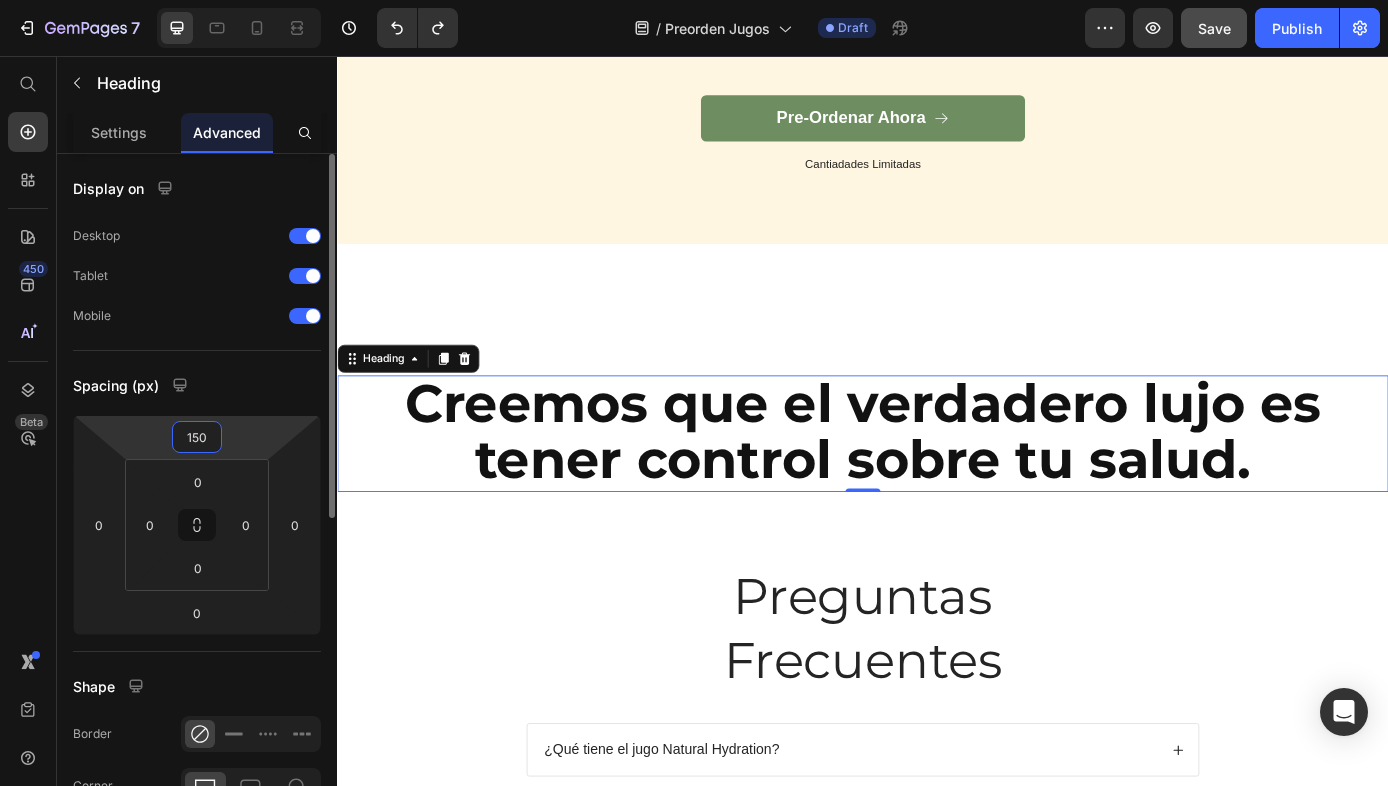 click on "150" at bounding box center [197, 437] 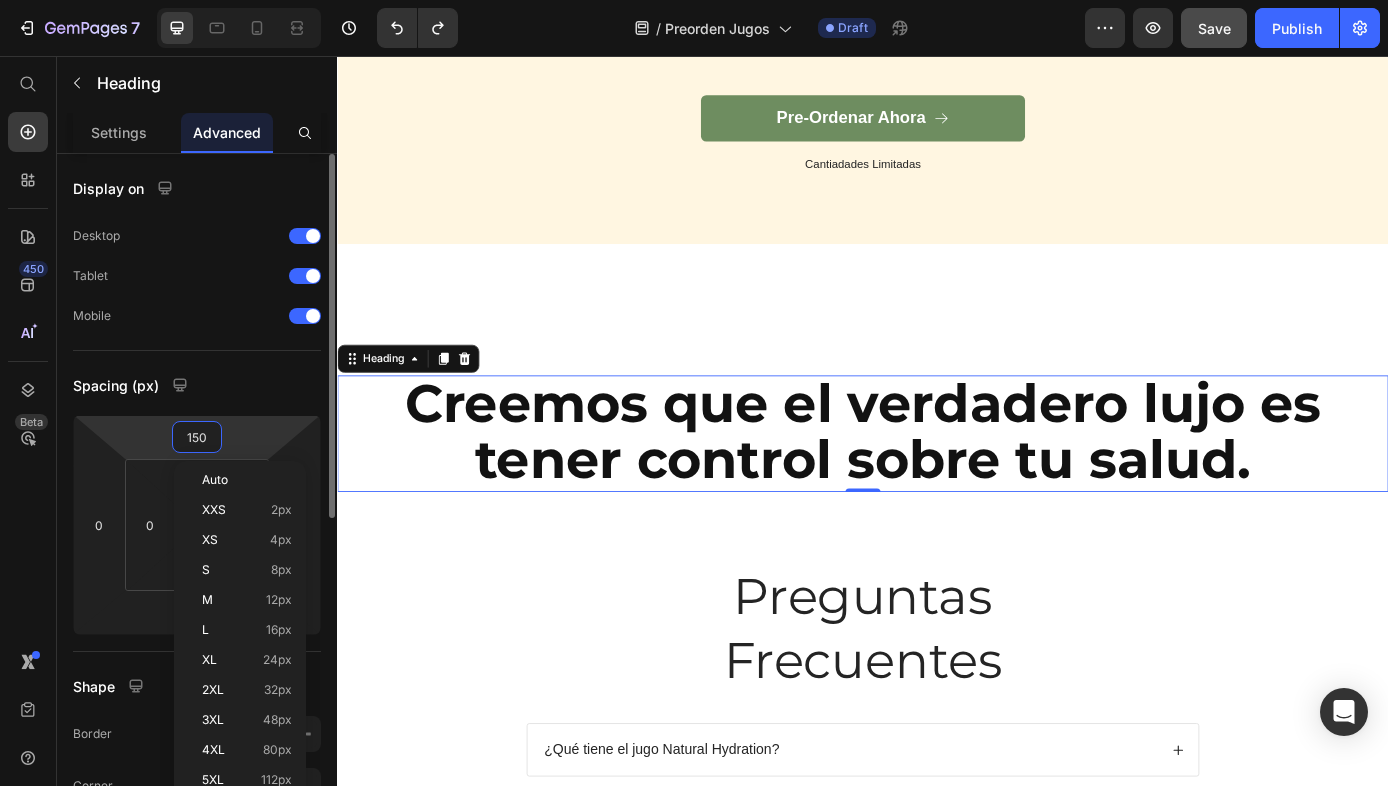 click on "150" at bounding box center (197, 437) 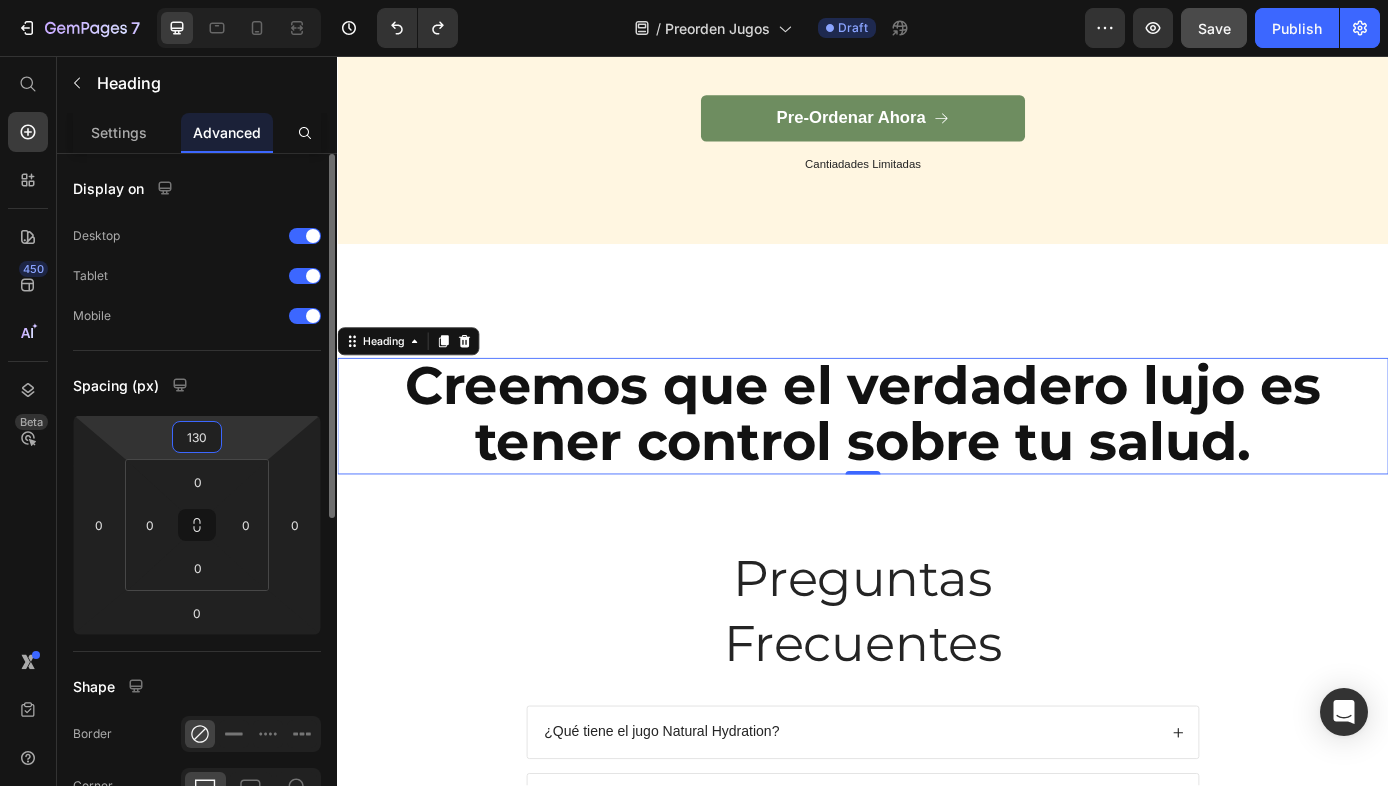 type on "130" 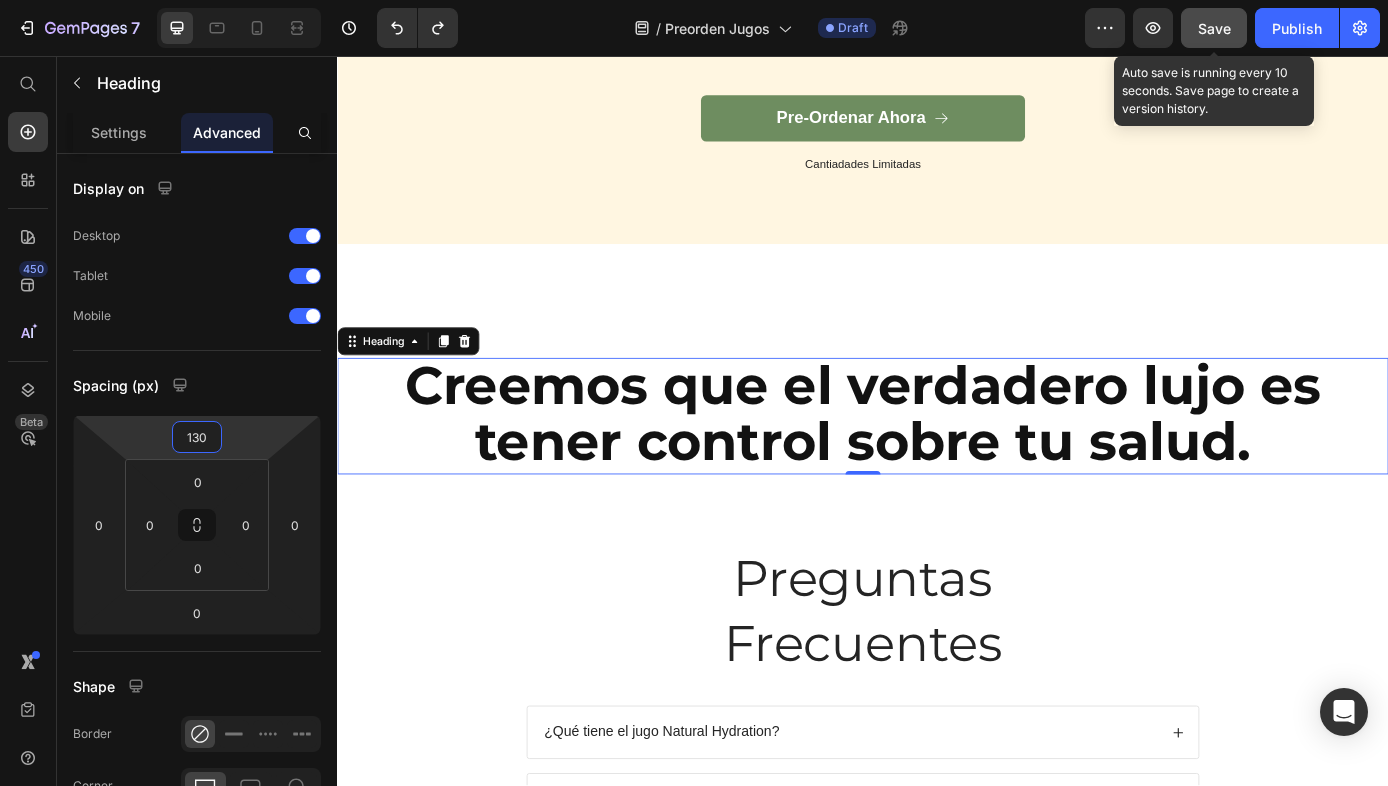 click on "Save" at bounding box center (1214, 28) 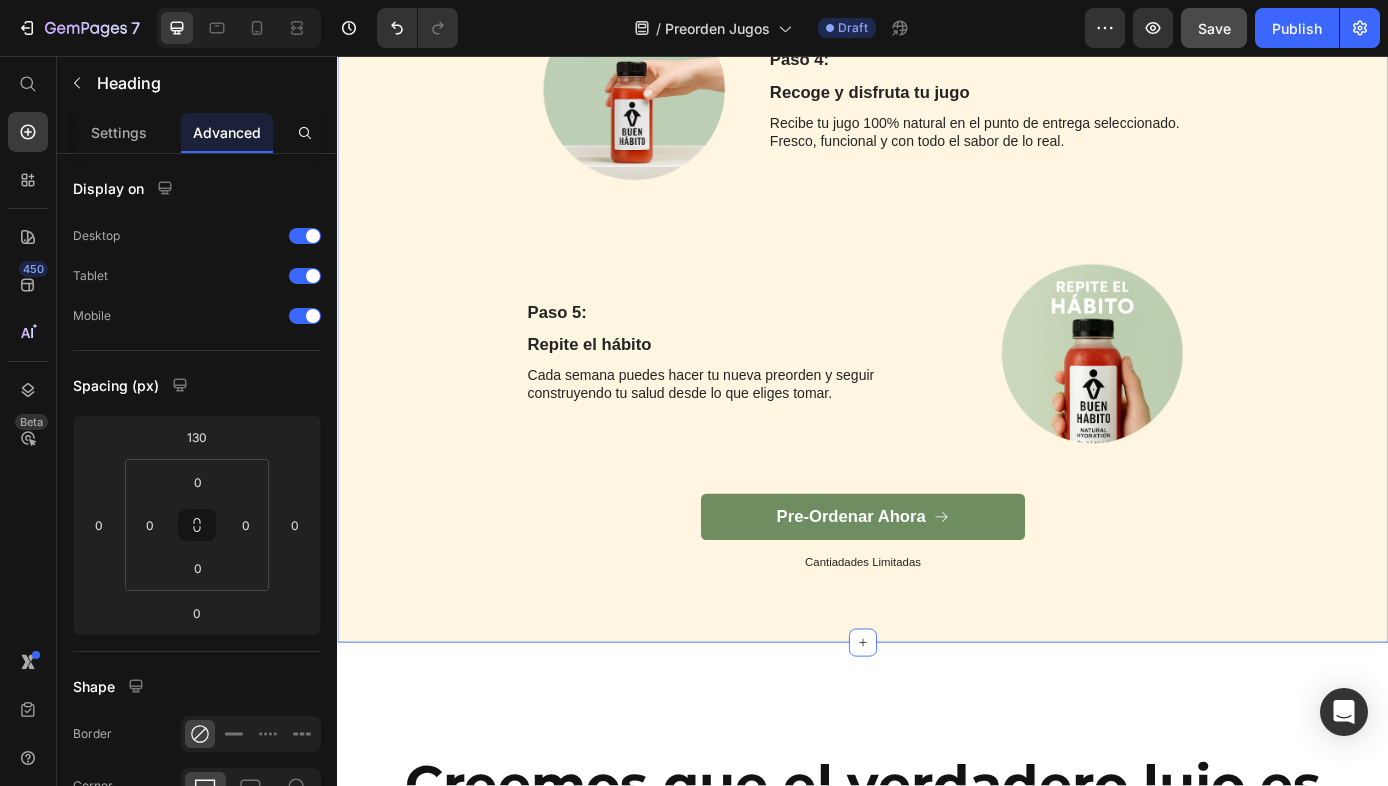 scroll, scrollTop: 3816, scrollLeft: 0, axis: vertical 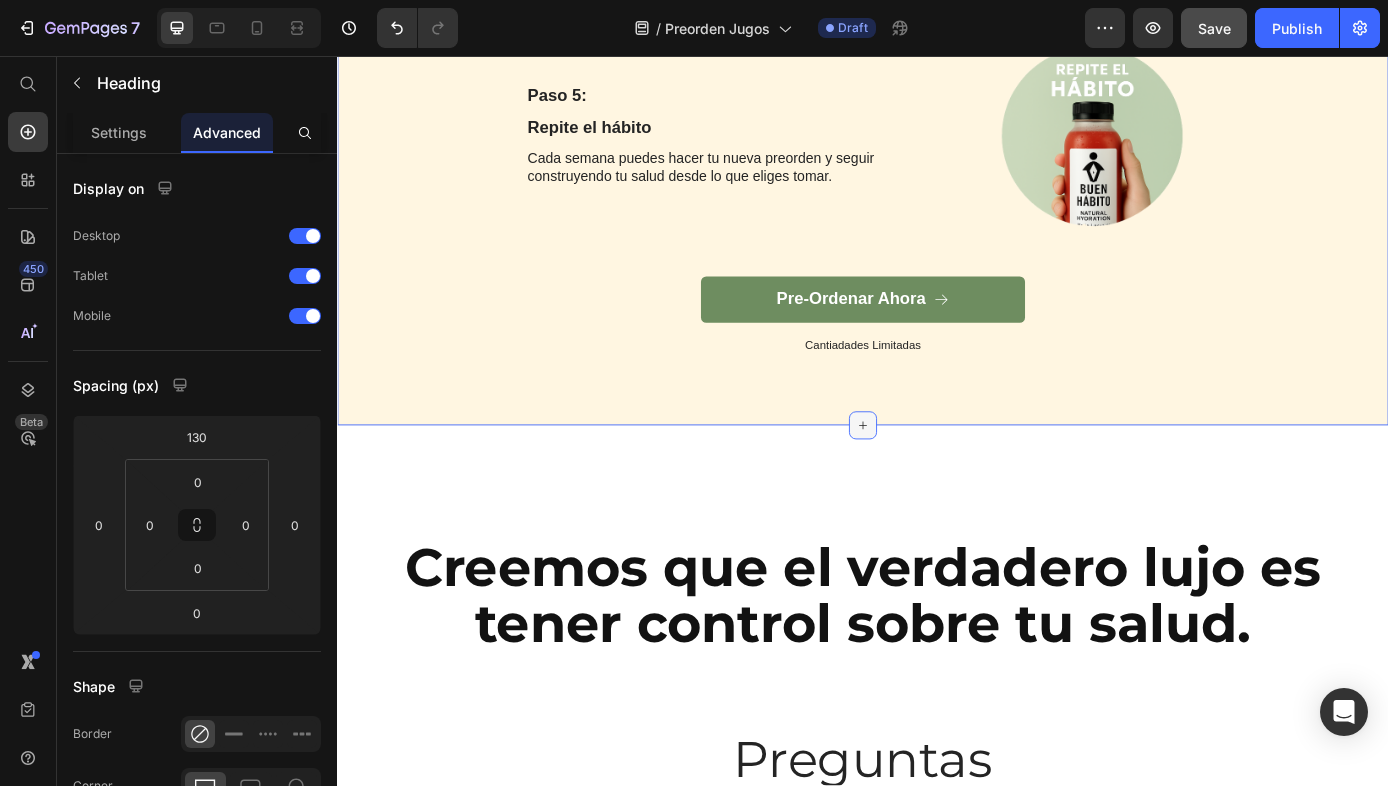click 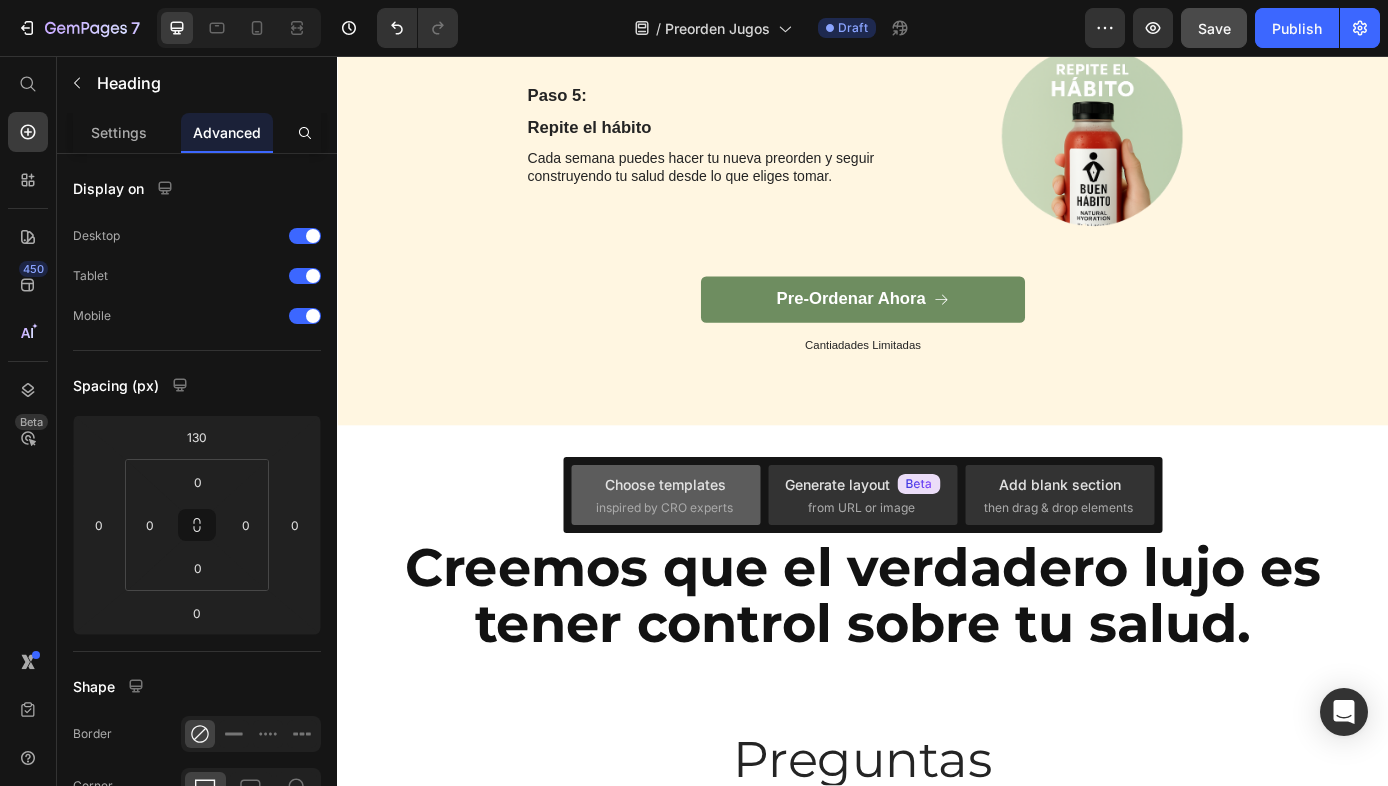 click on "Choose templates" at bounding box center (665, 484) 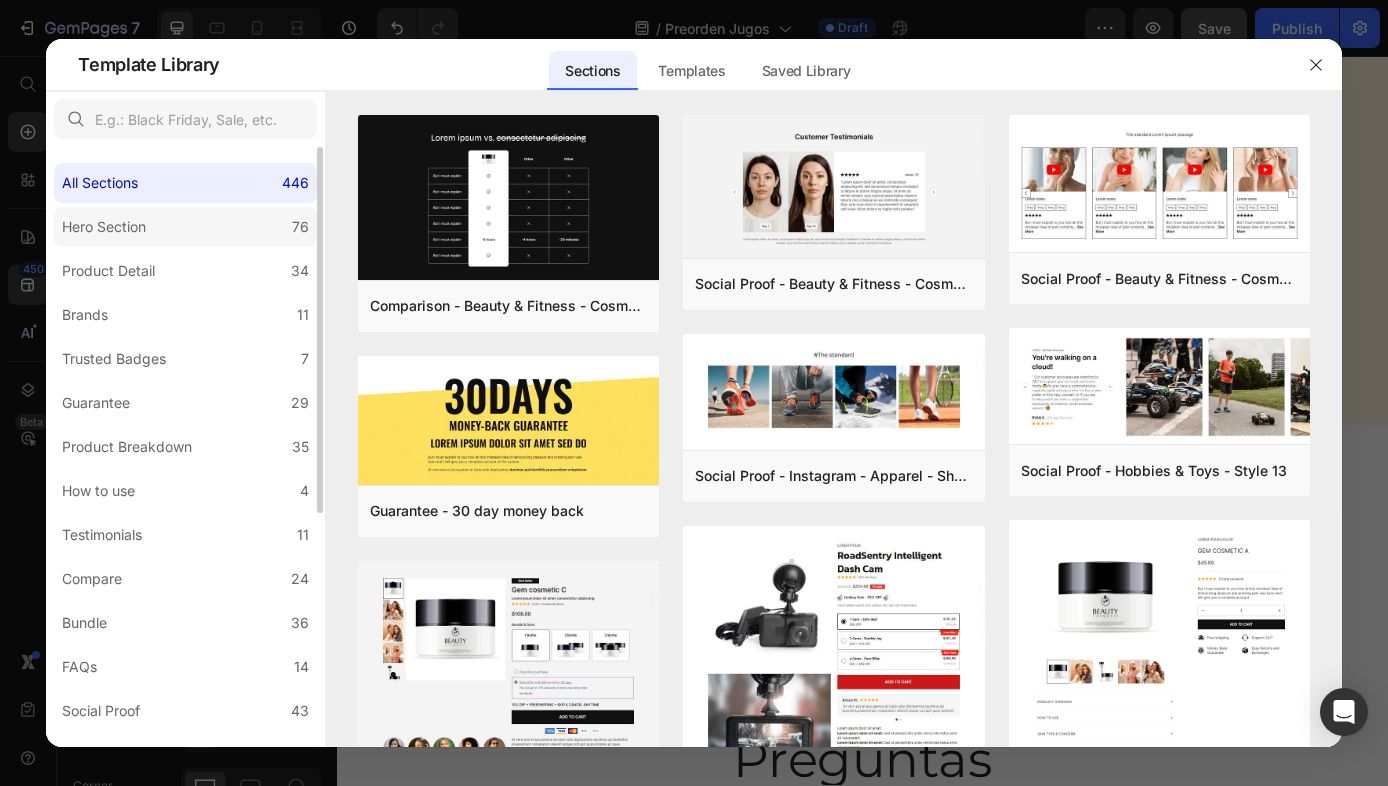 click on "Hero Section 76" 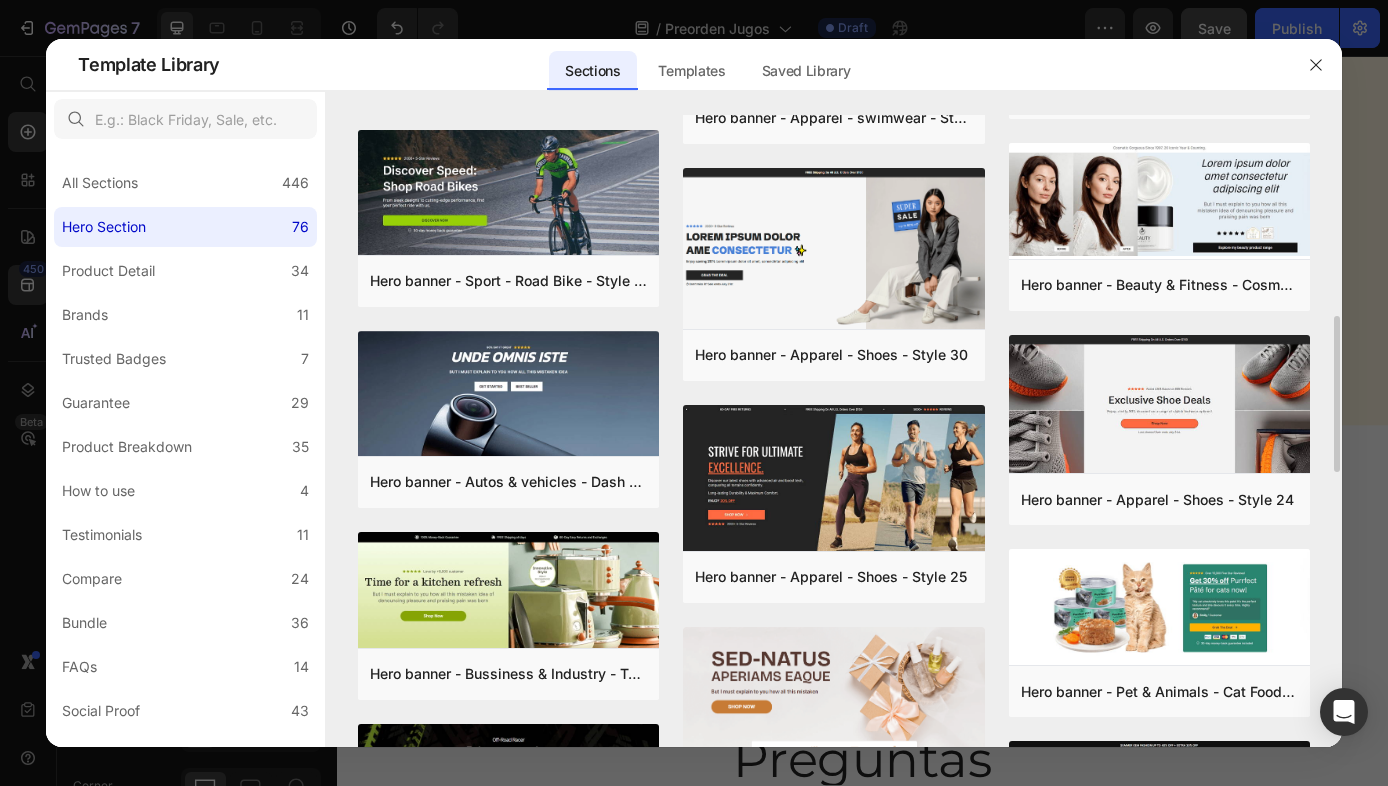 scroll, scrollTop: 590, scrollLeft: 0, axis: vertical 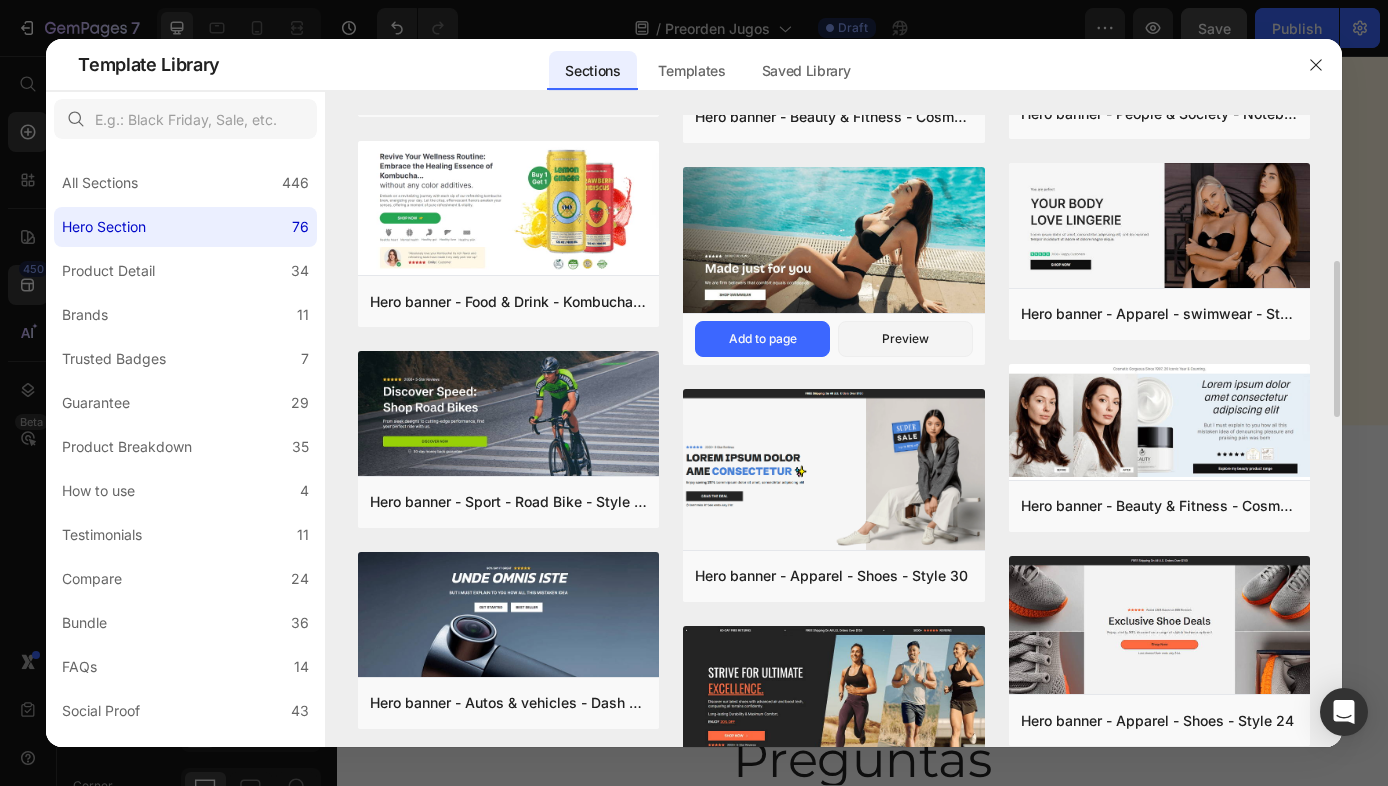 click at bounding box center [833, 242] 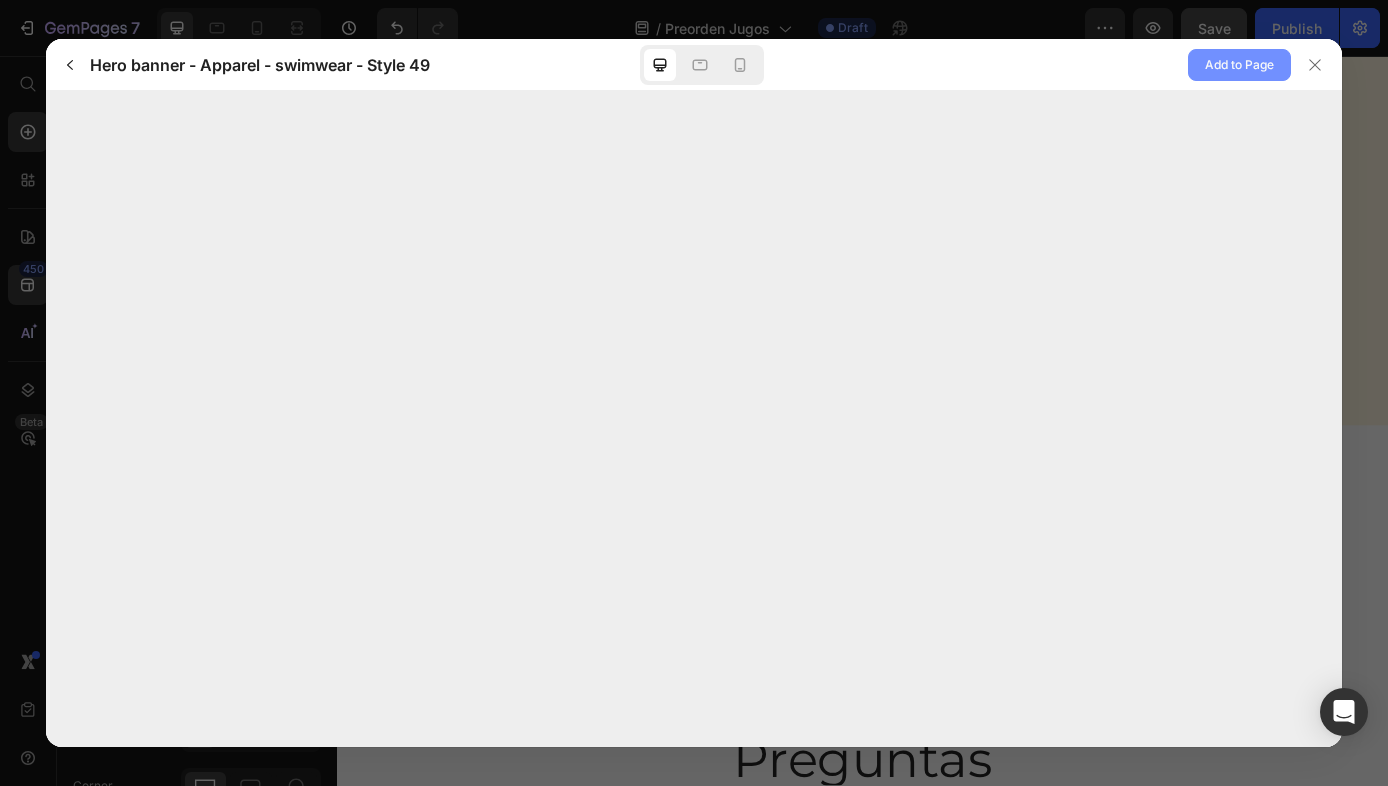click on "Add to Page" 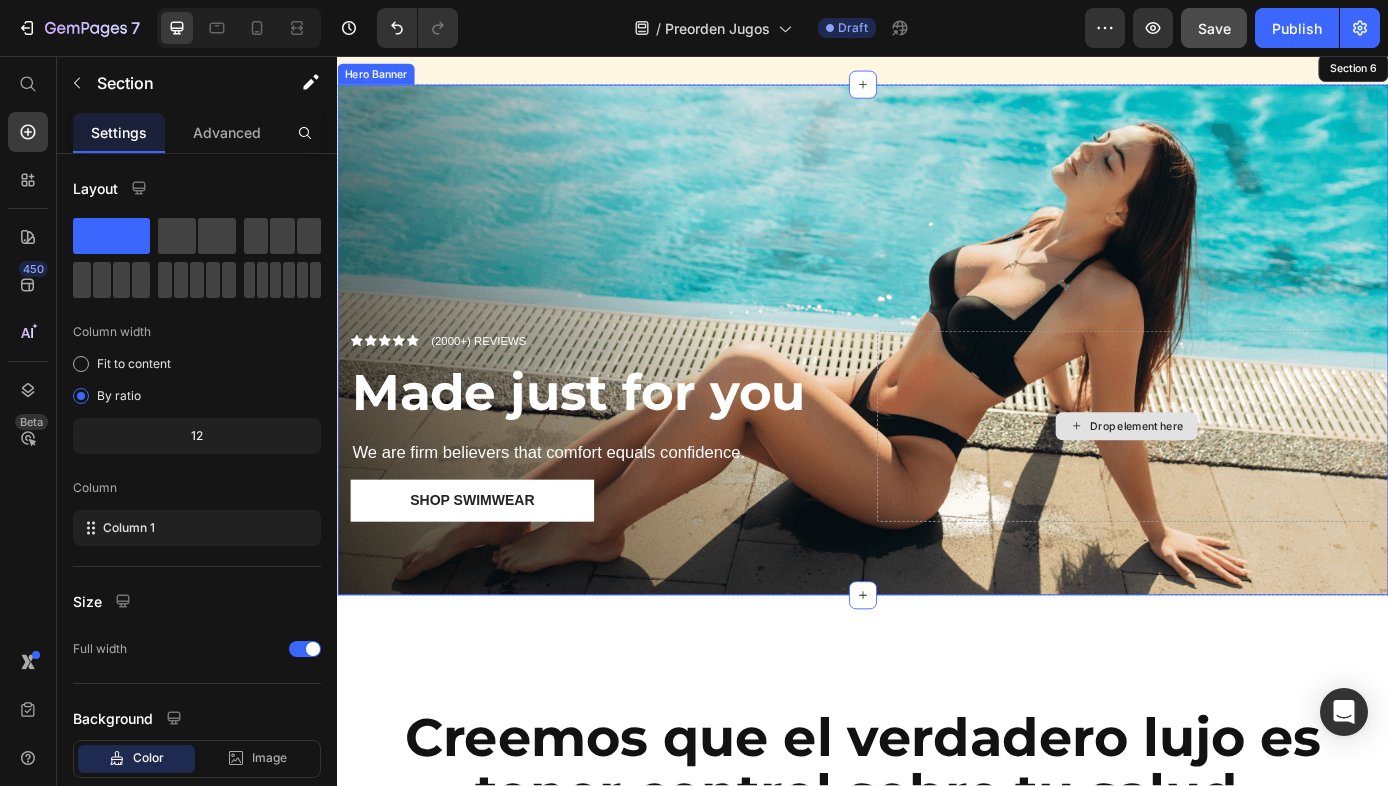 scroll, scrollTop: 4237, scrollLeft: 0, axis: vertical 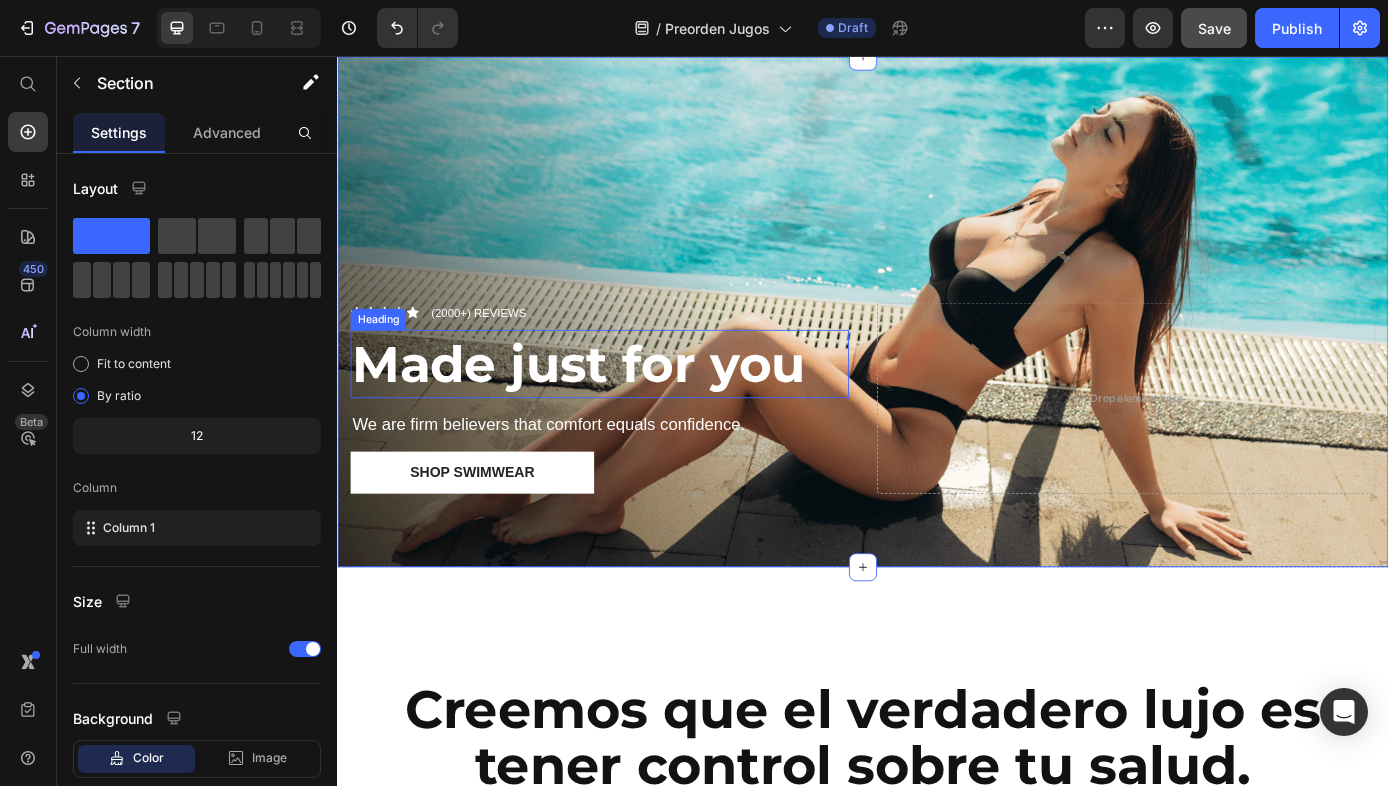 click on "Made just for you" at bounding box center (612, 407) 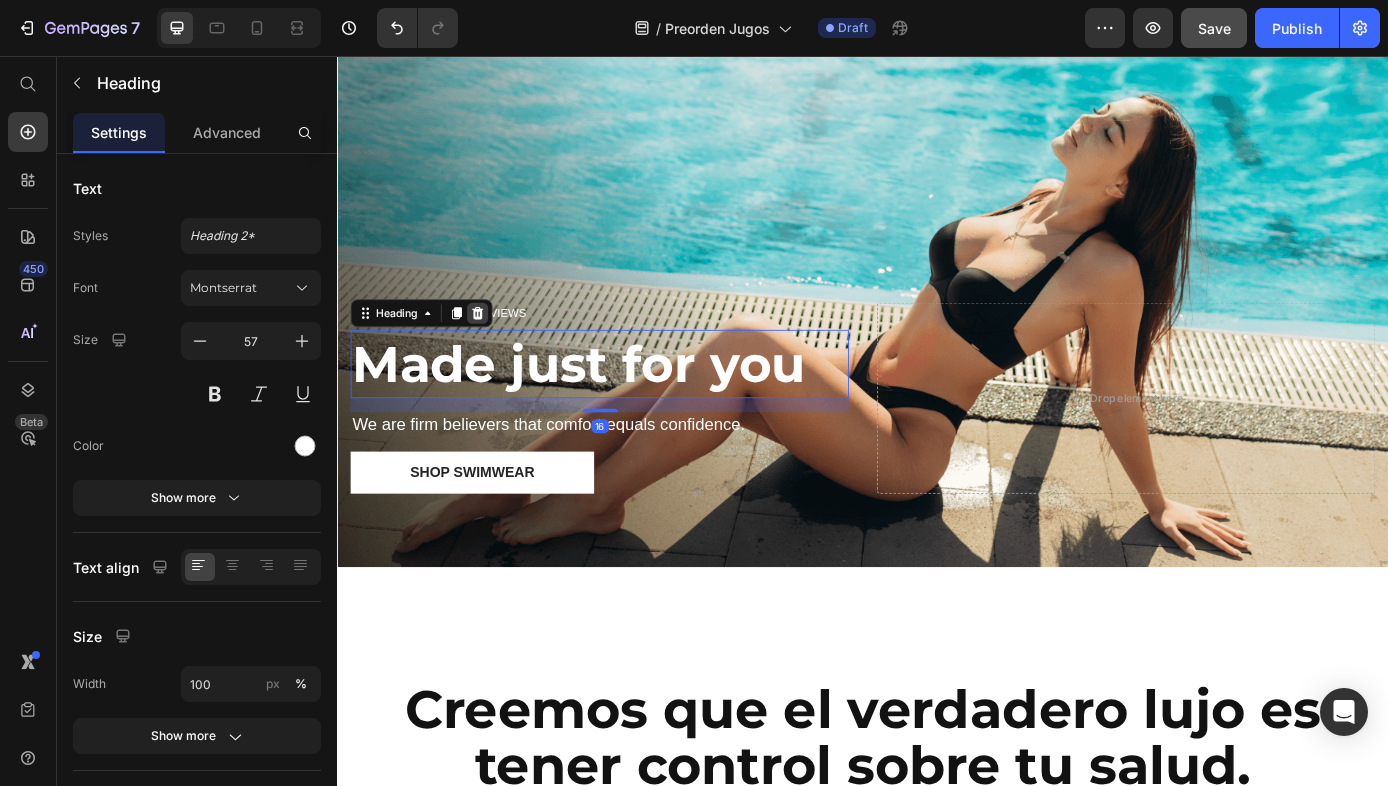click at bounding box center [497, 350] 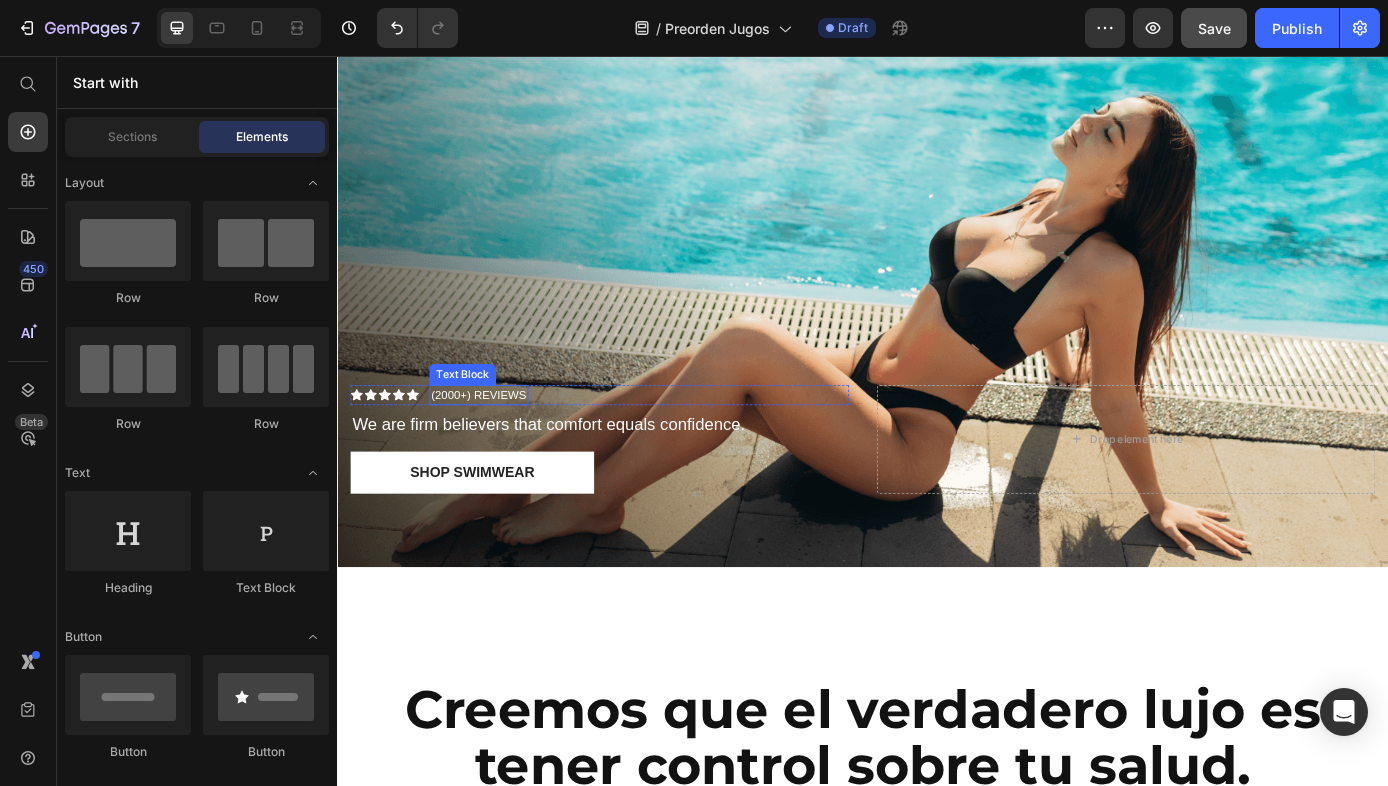 click on "(2000+) REVIEWS" at bounding box center [498, 444] 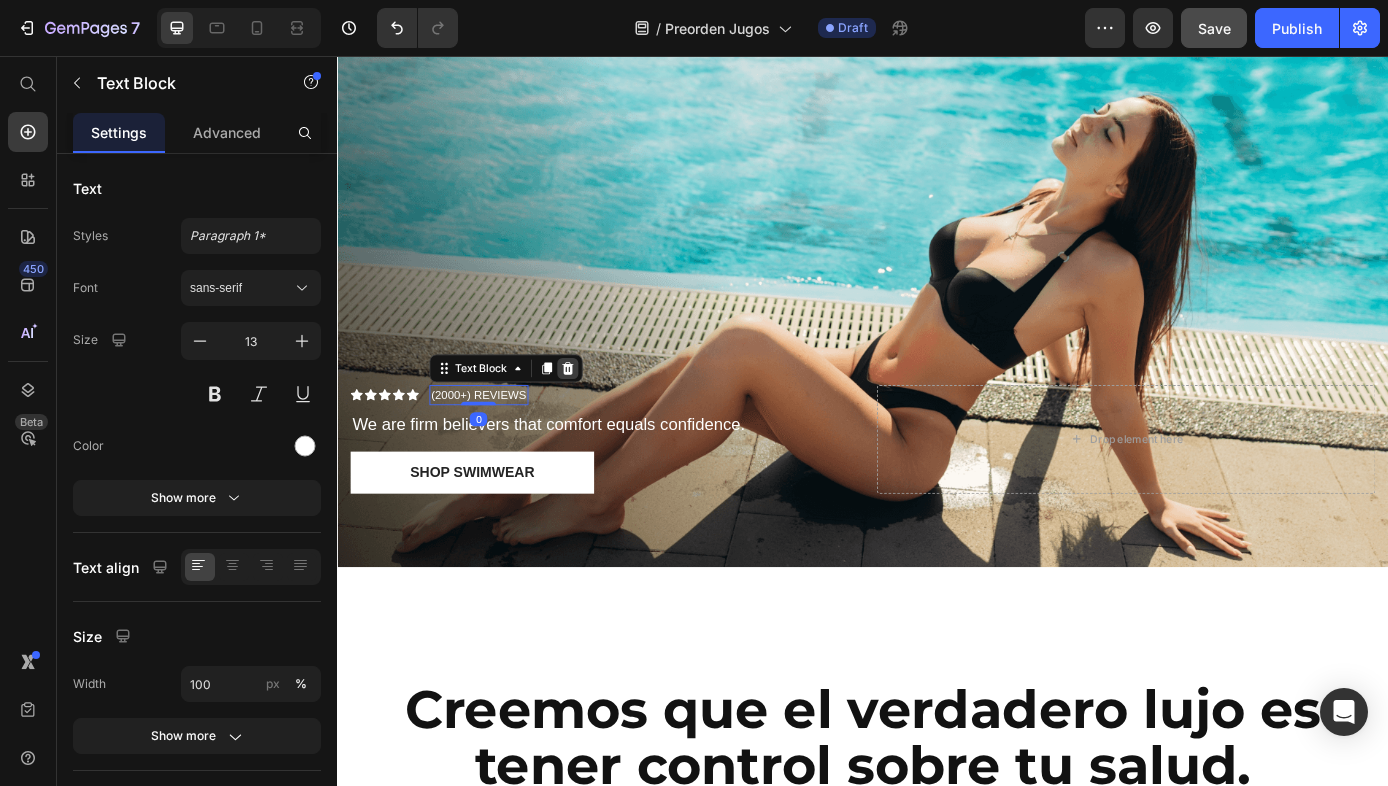 click 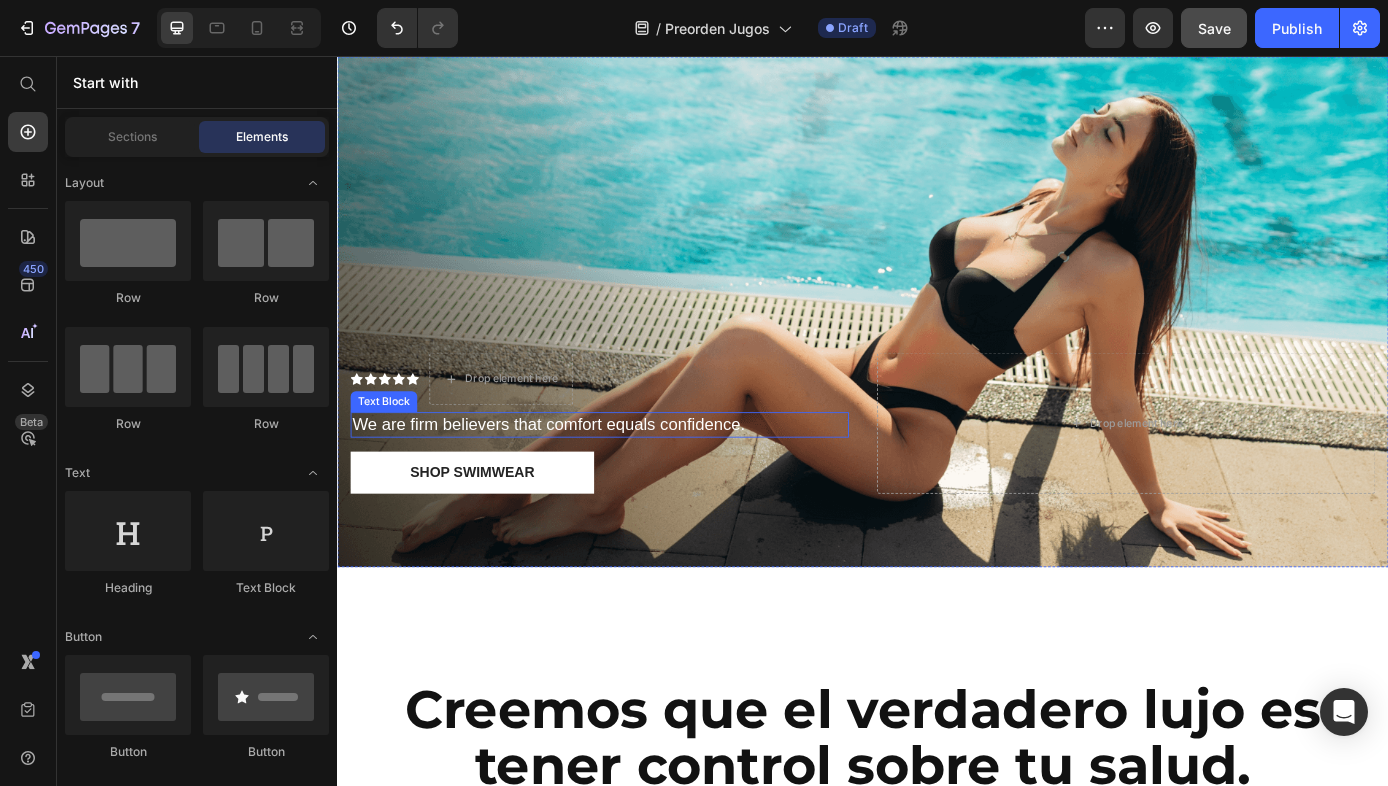 click on "We are firm believers that comfort equals confidence." at bounding box center [636, 477] 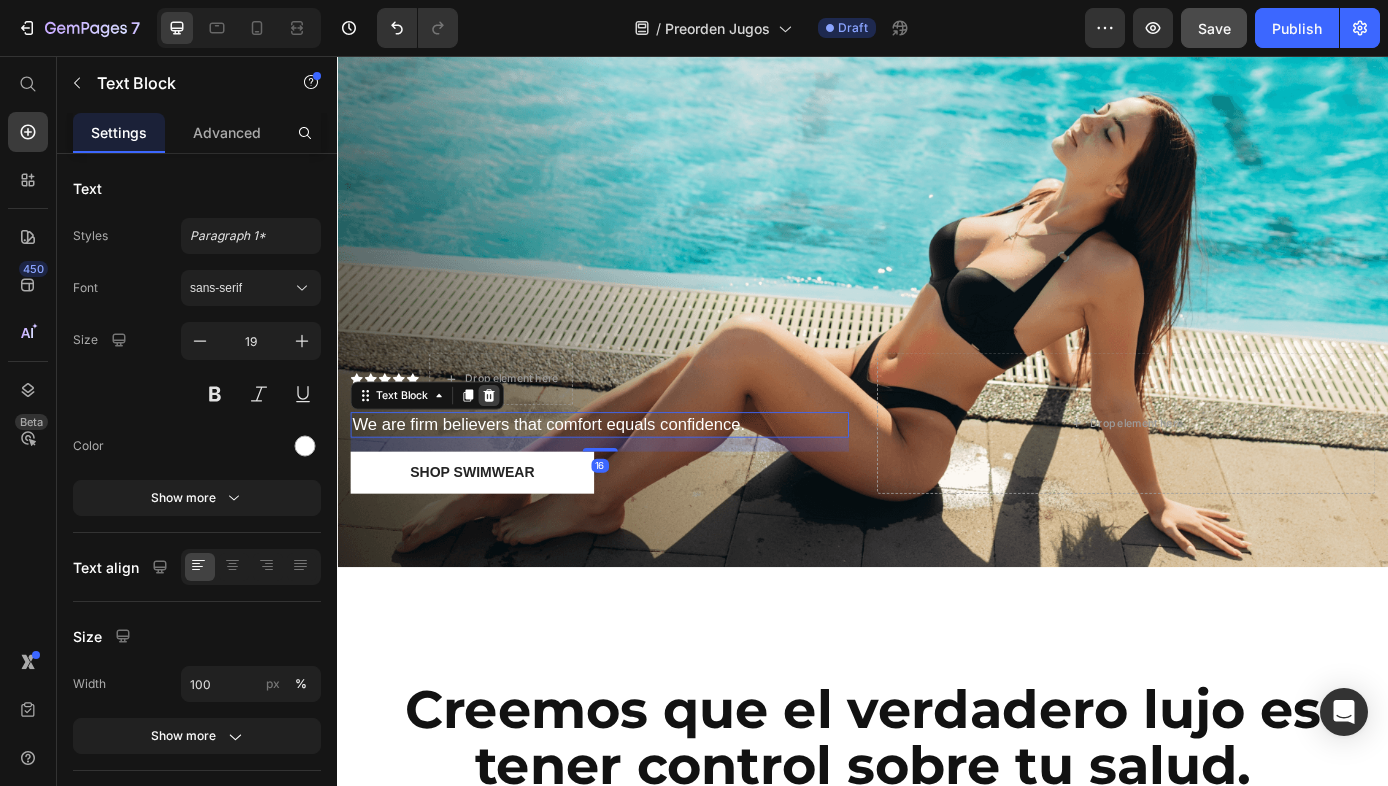 click 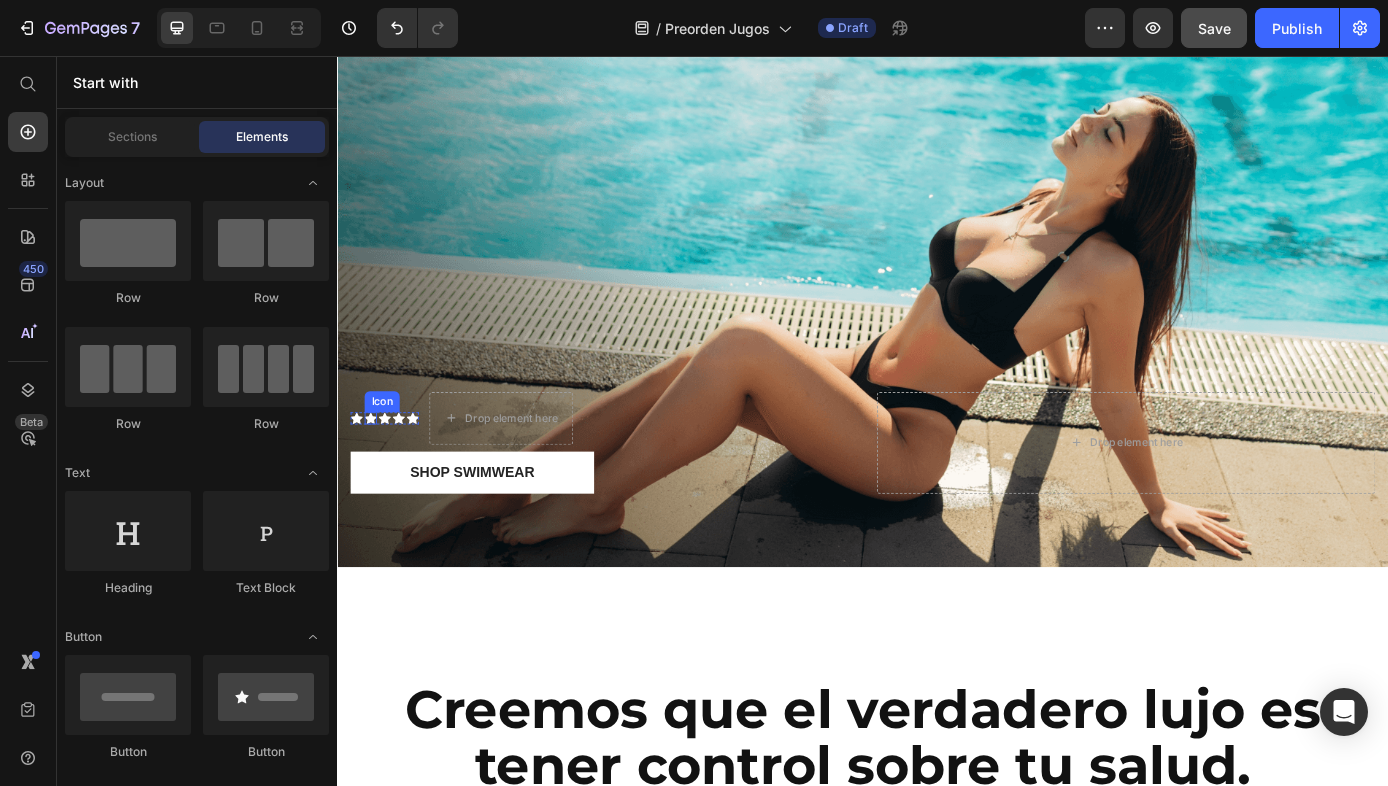 click 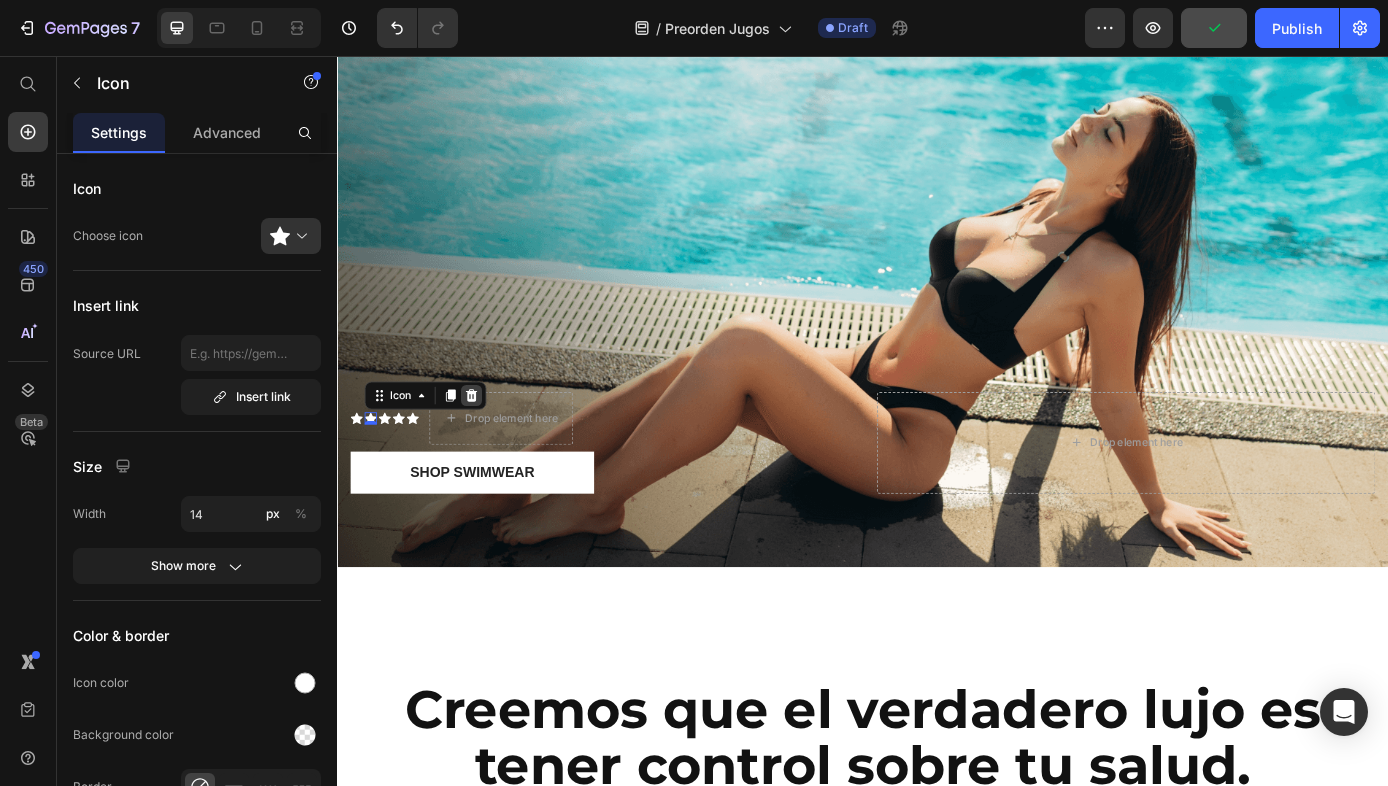 click 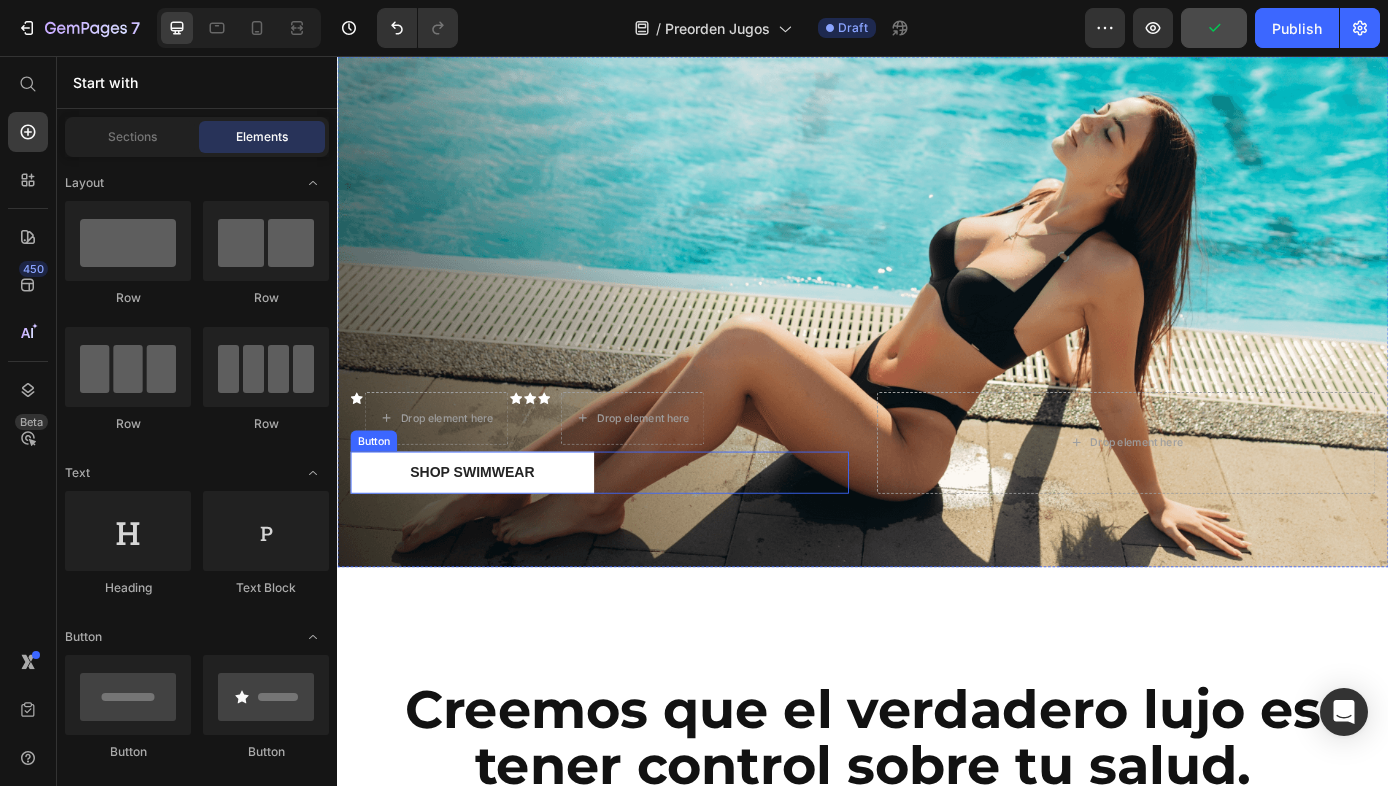 click on "Icon
Drop element here Icon Icon Icon Icon List
Drop element here Row Shop Swimwear Button
Drop element here" at bounding box center (937, 524) 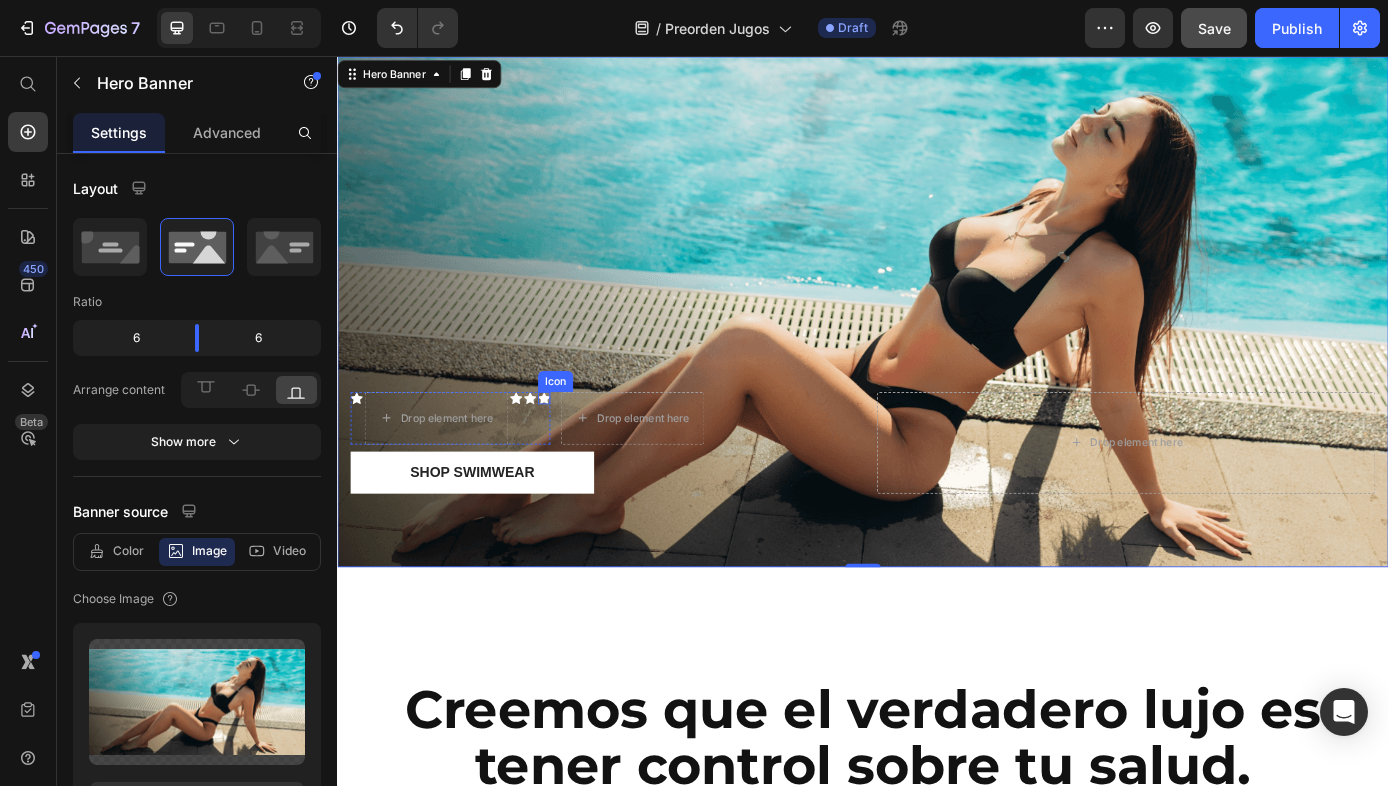 click 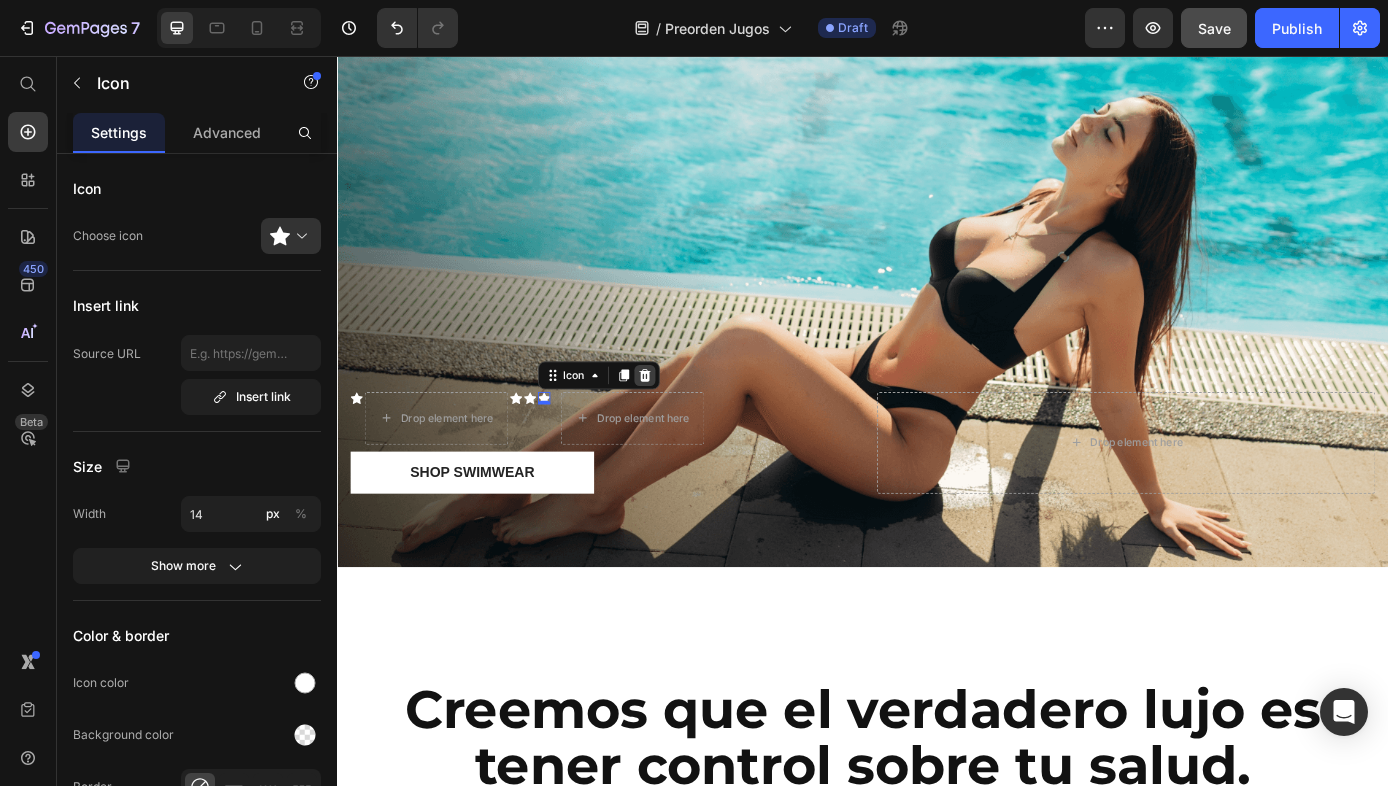 click 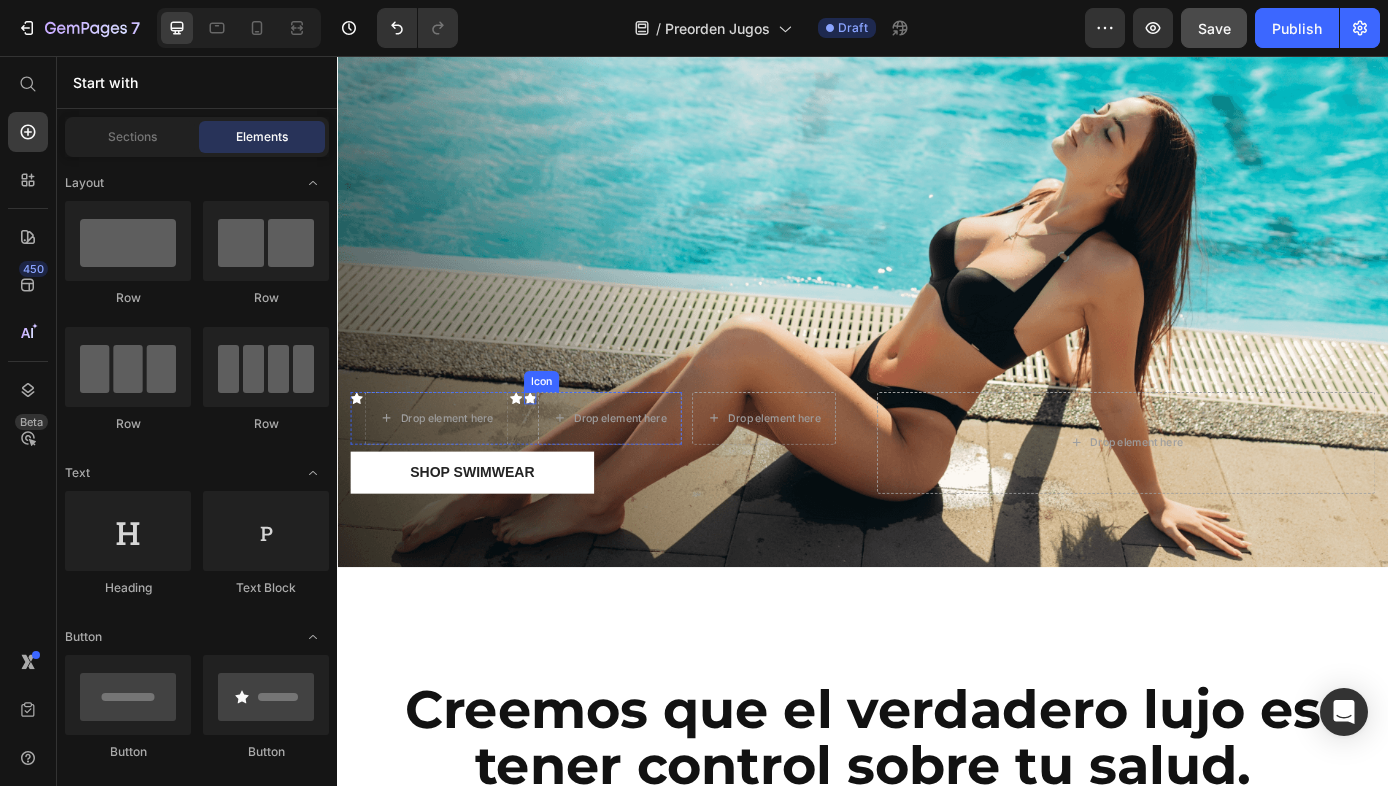 click on "Icon" at bounding box center (557, 447) 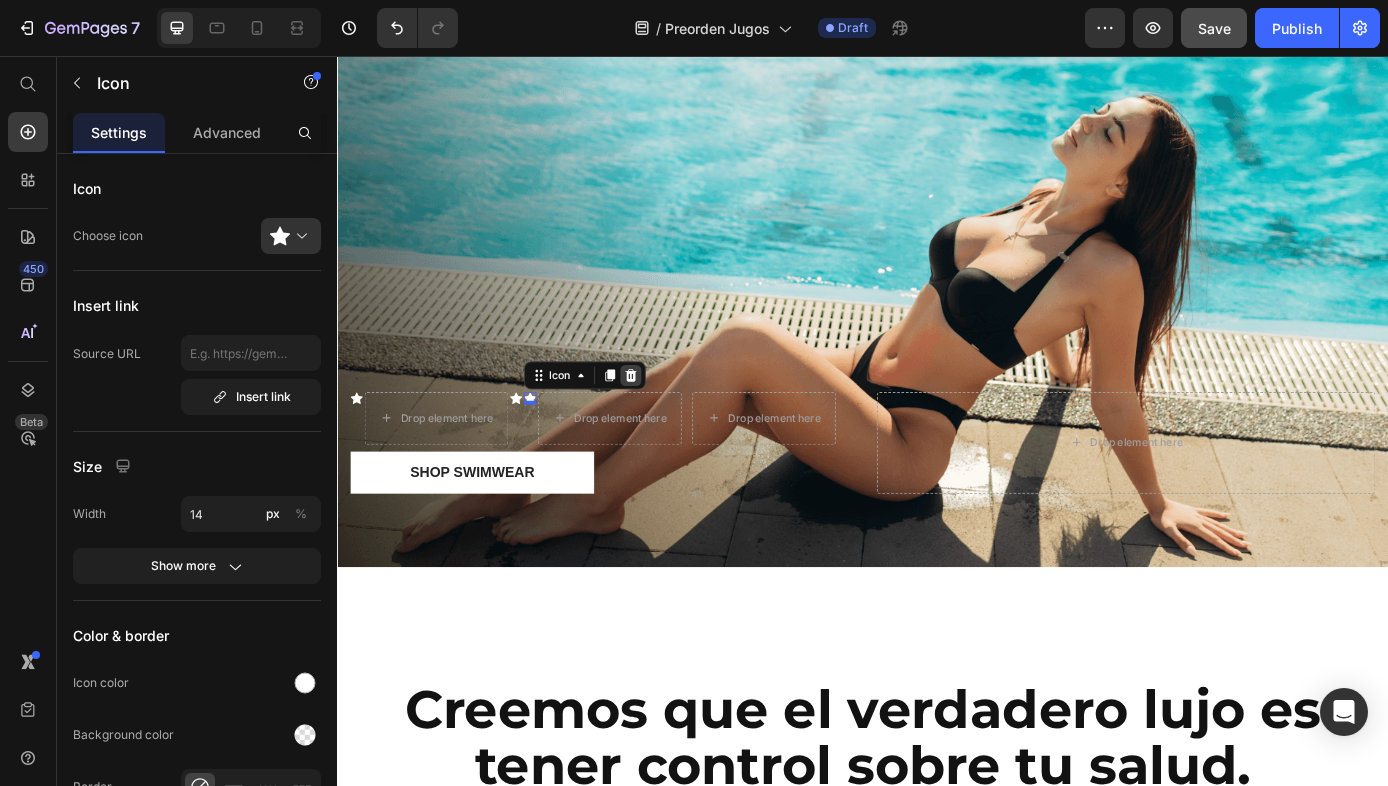 click 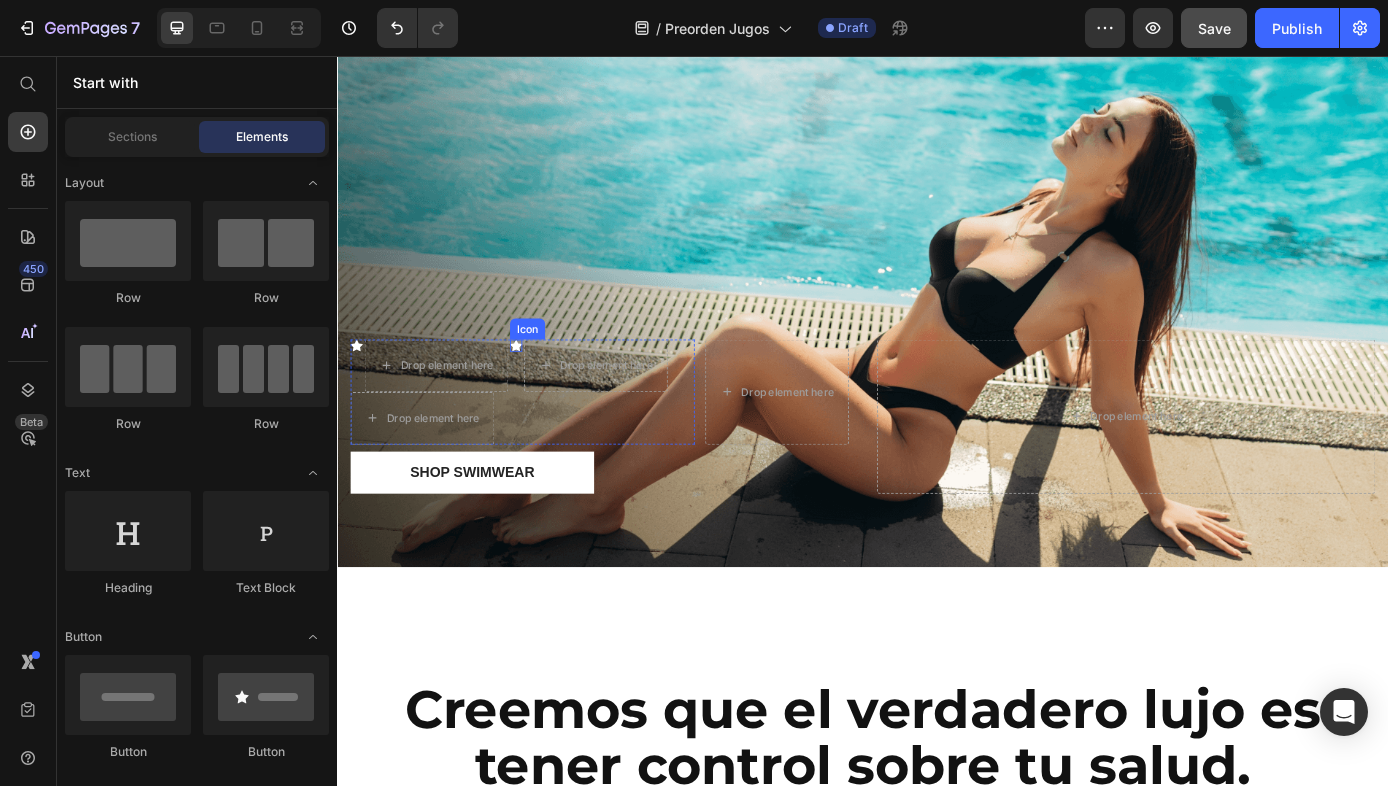 click 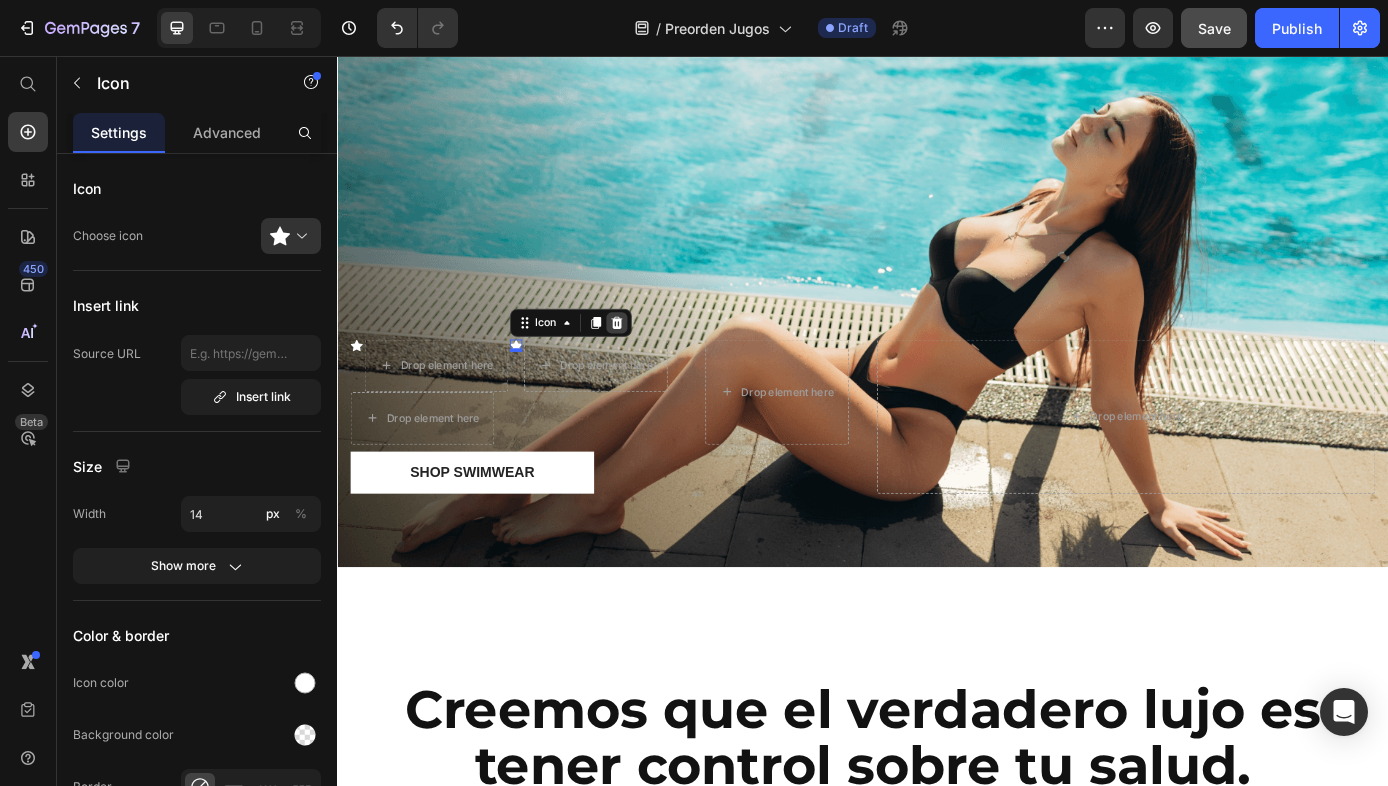 click 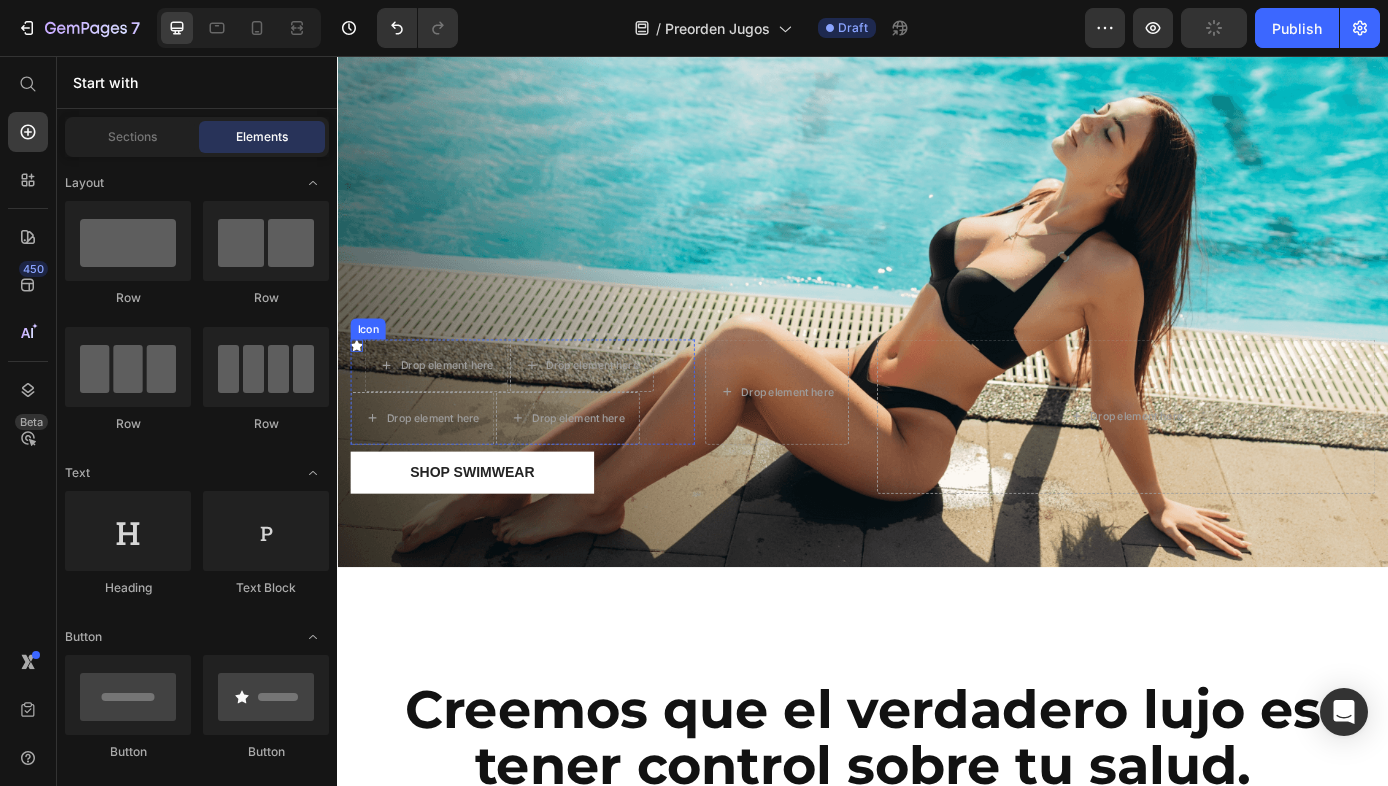 click on "Icon" at bounding box center [359, 387] 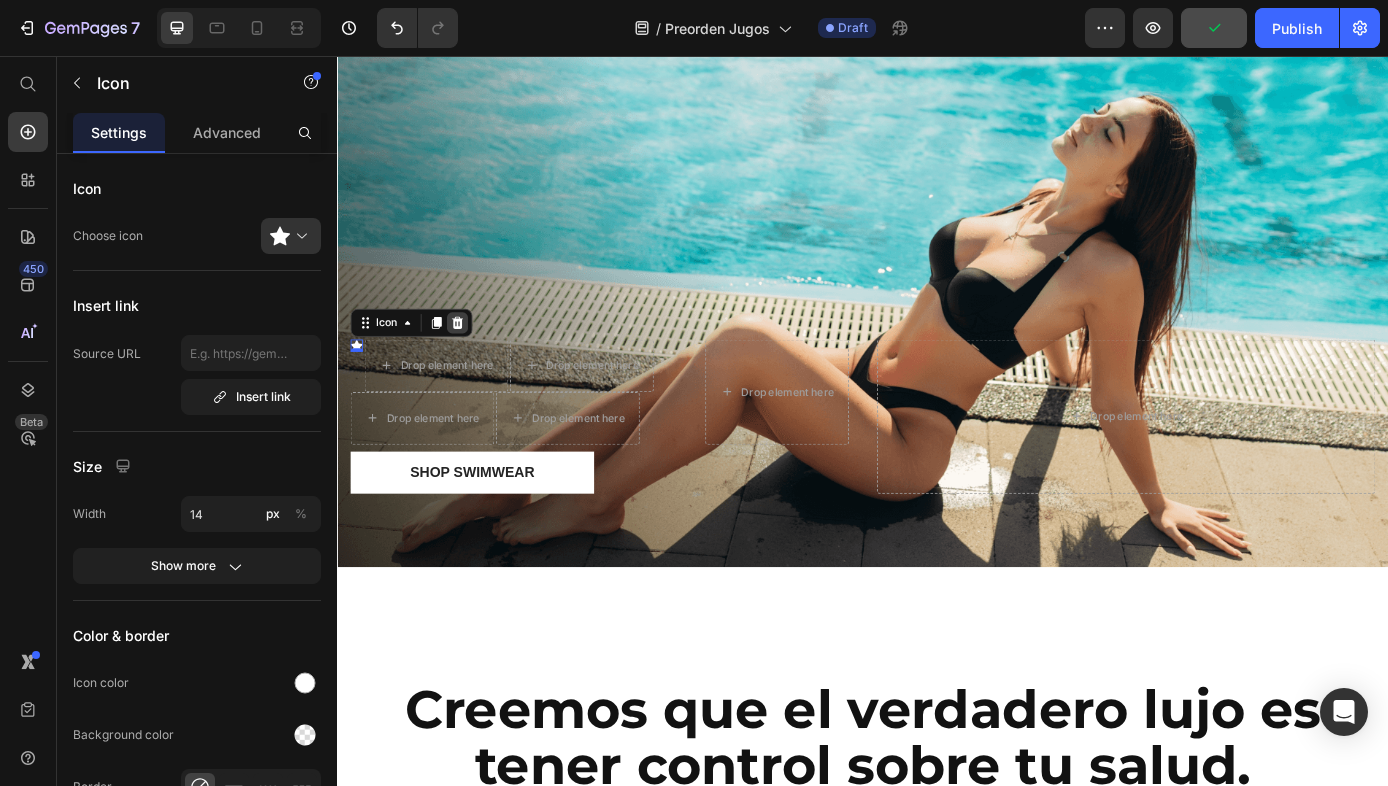 click at bounding box center [474, 361] 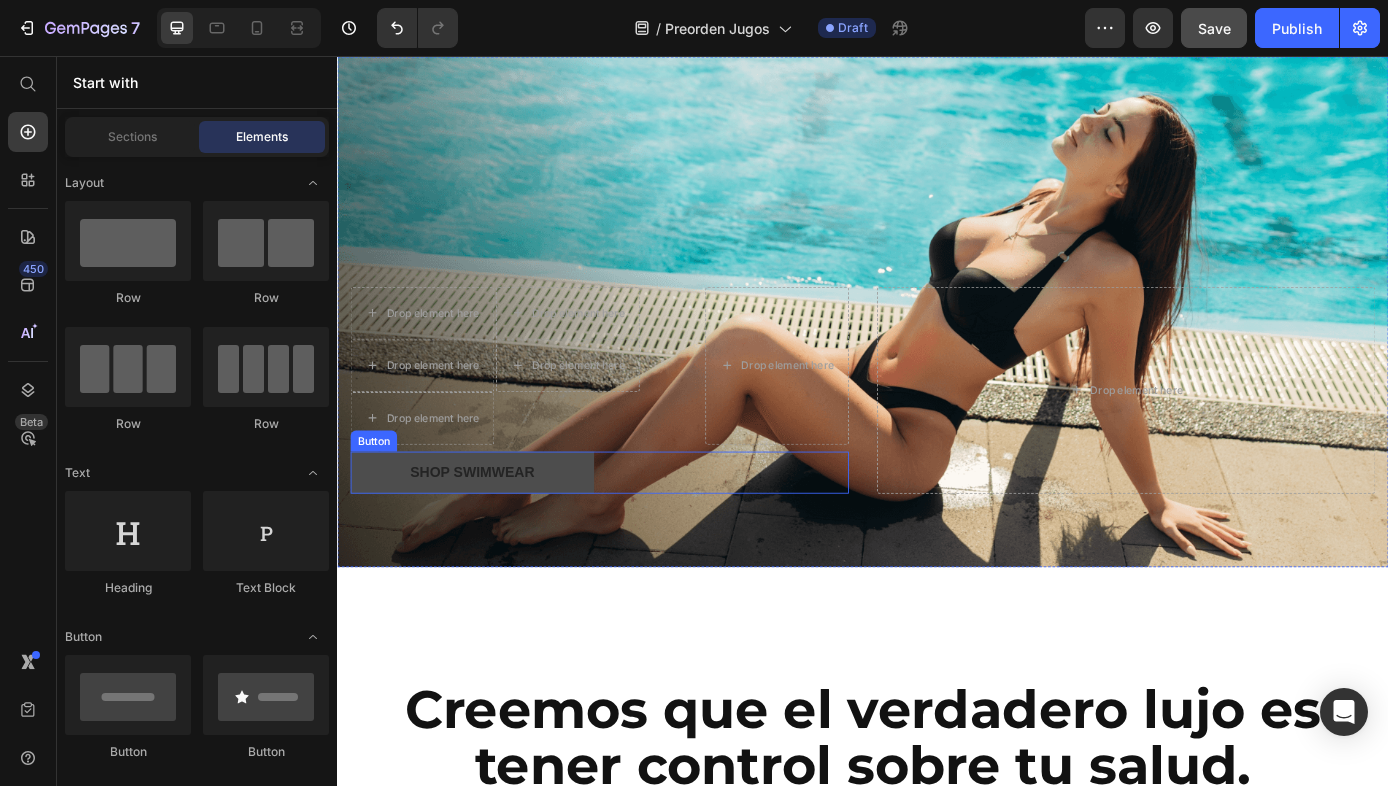 click on "Shop Swimwear" at bounding box center (491, 532) 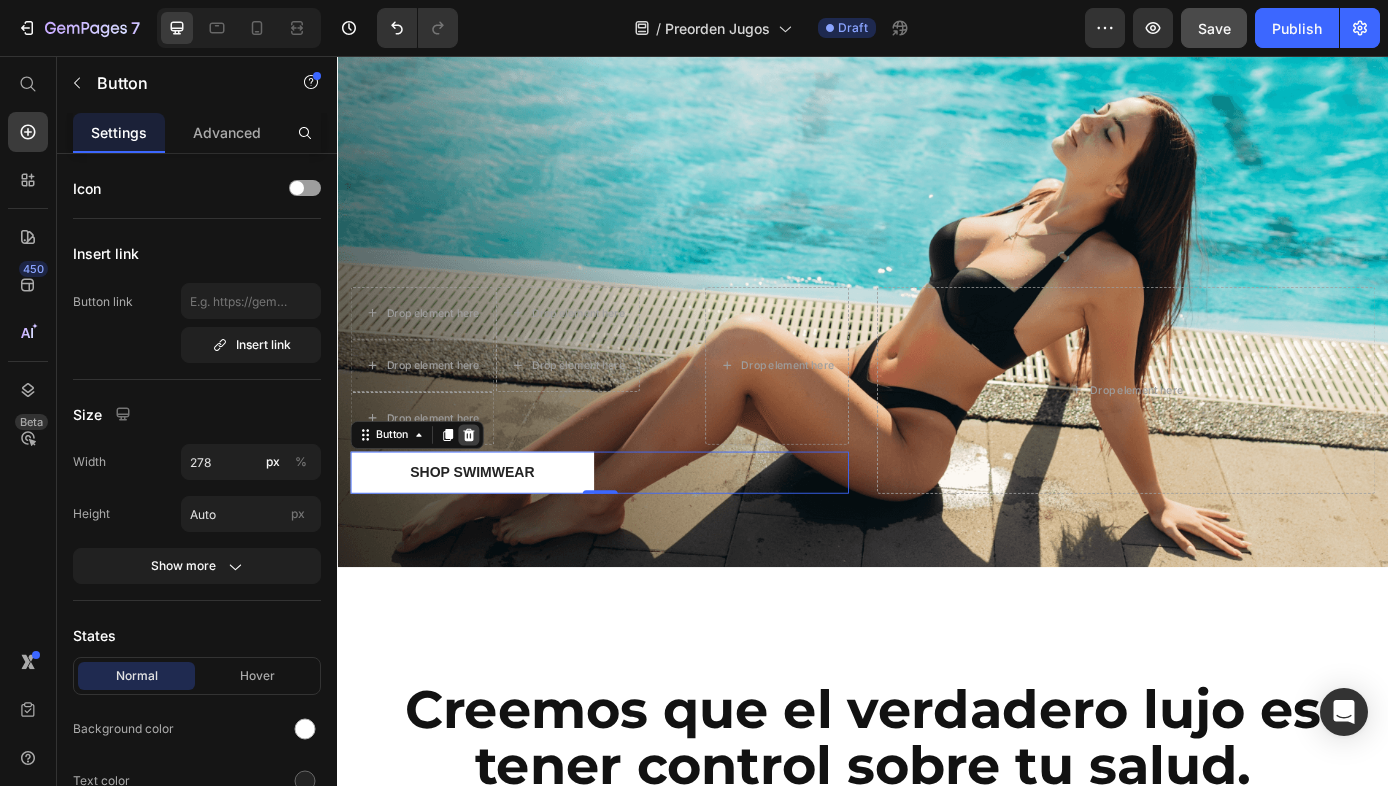 click 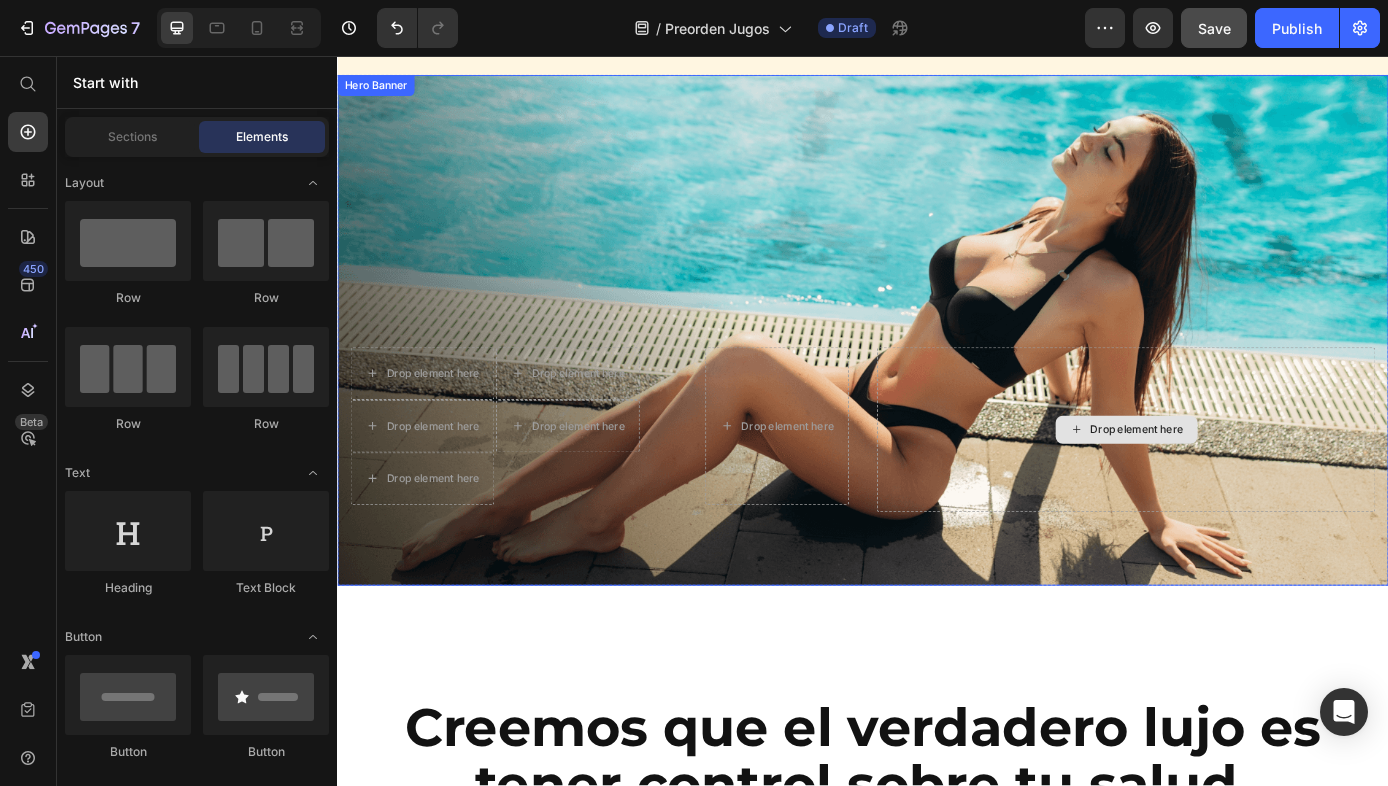scroll, scrollTop: 4215, scrollLeft: 0, axis: vertical 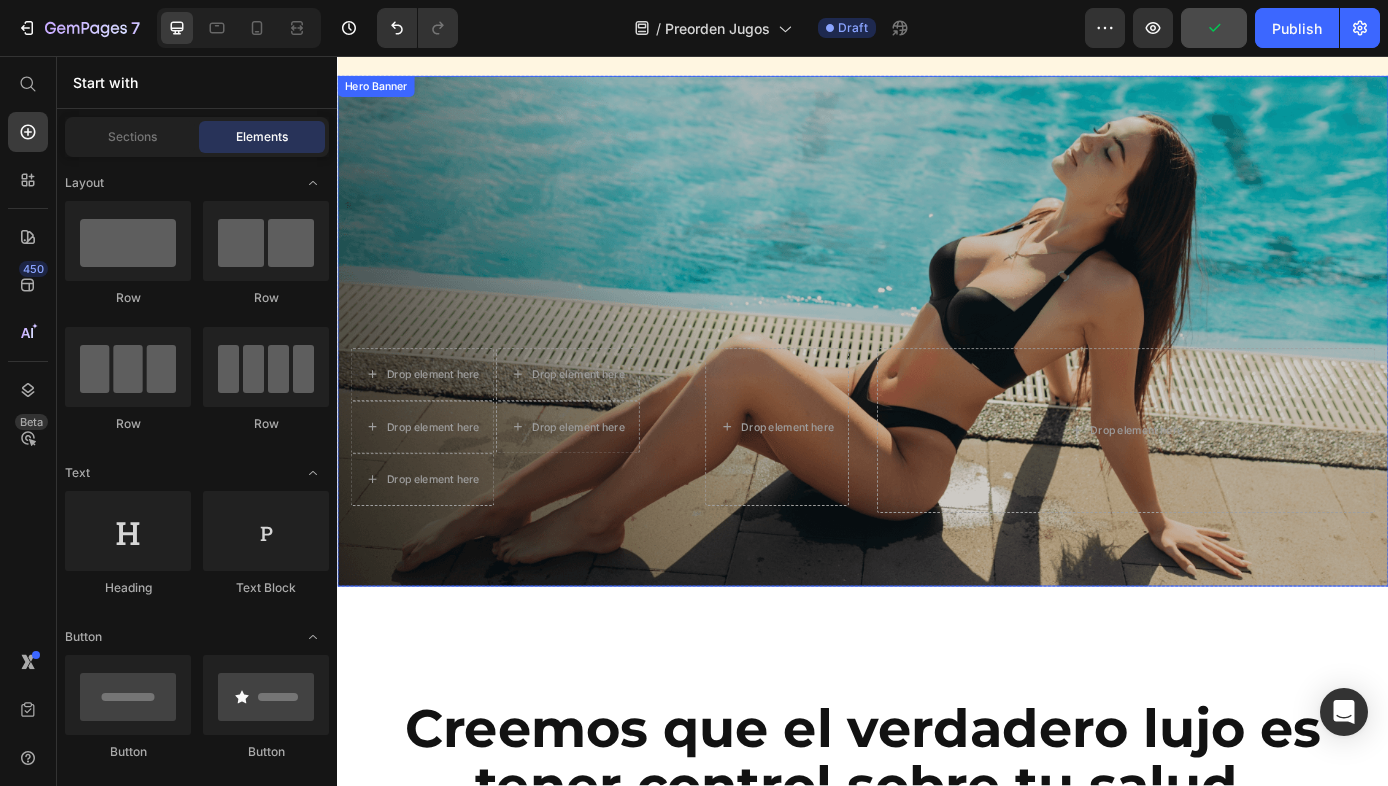click at bounding box center (937, 370) 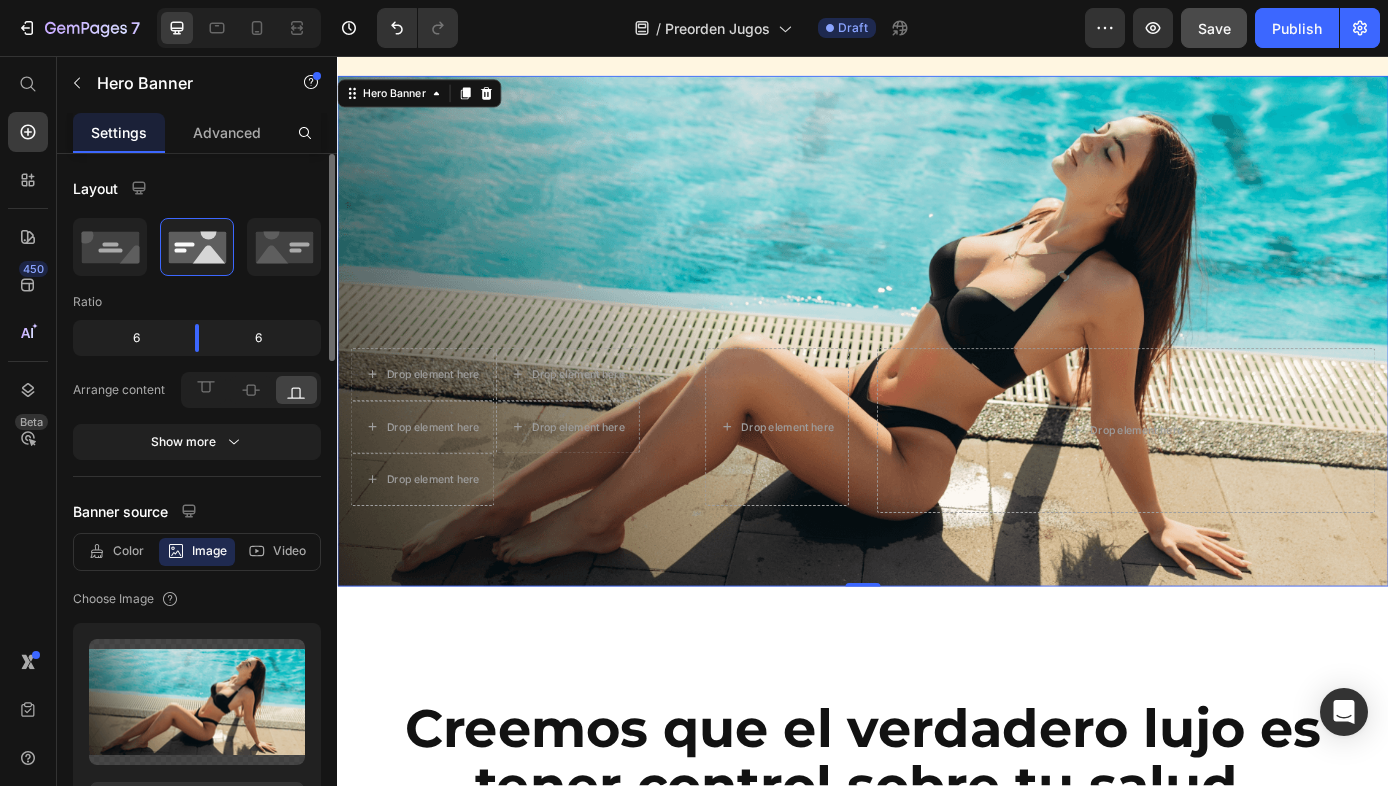 scroll, scrollTop: 38, scrollLeft: 0, axis: vertical 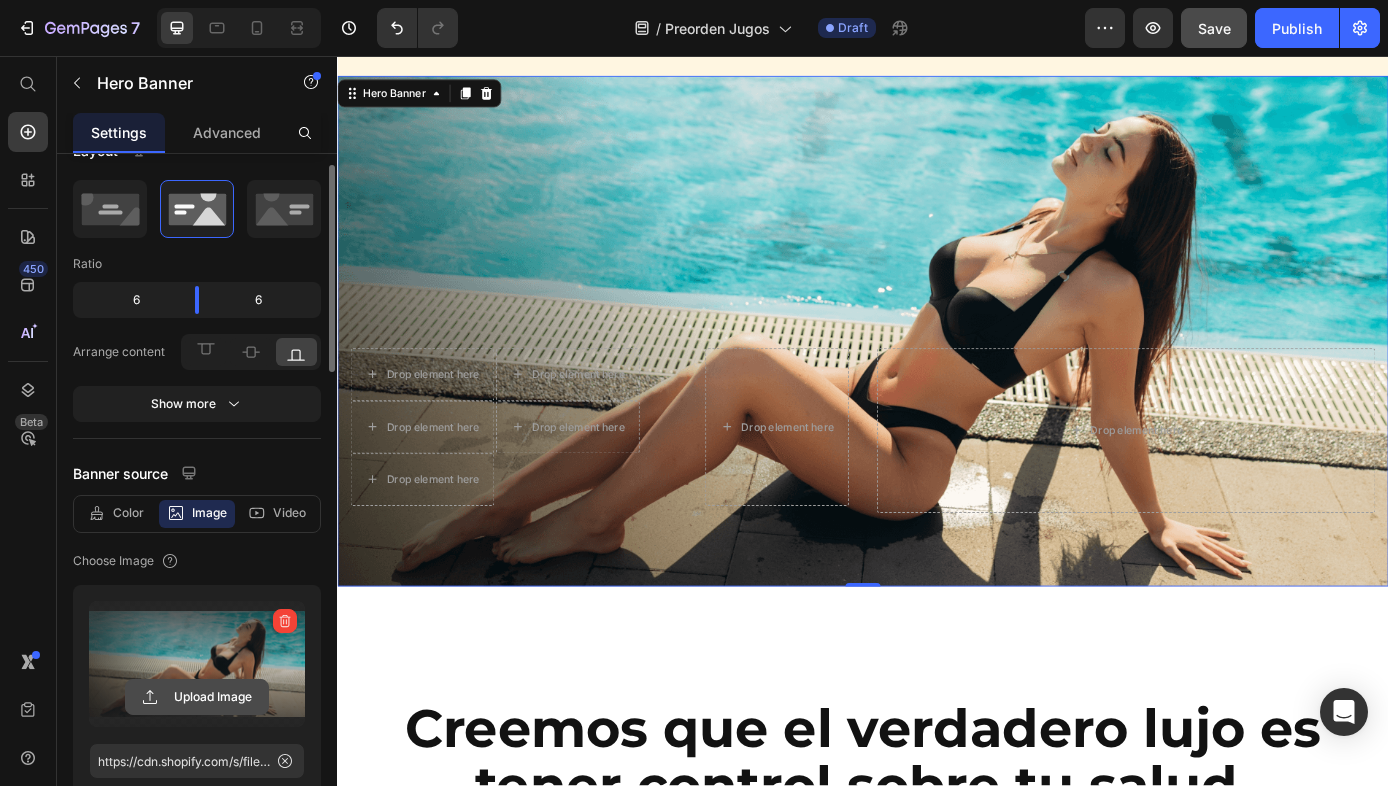 click 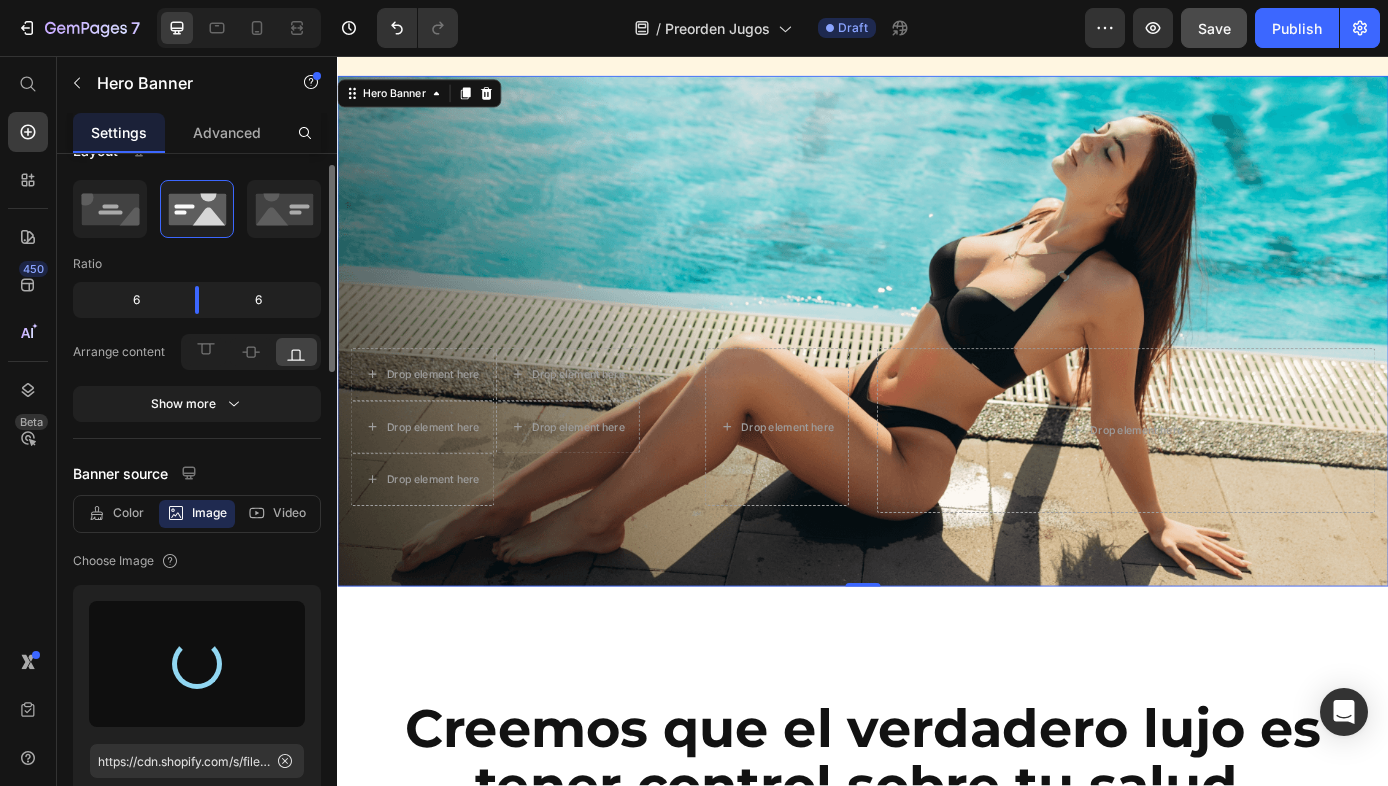 type on "https://cdn.shopify.com/s/files/1/0628/1910/6929/files/gempages_573622508847105092-997be5bc-09f5-4d9f-8a03-04e9af7ef8b5.png" 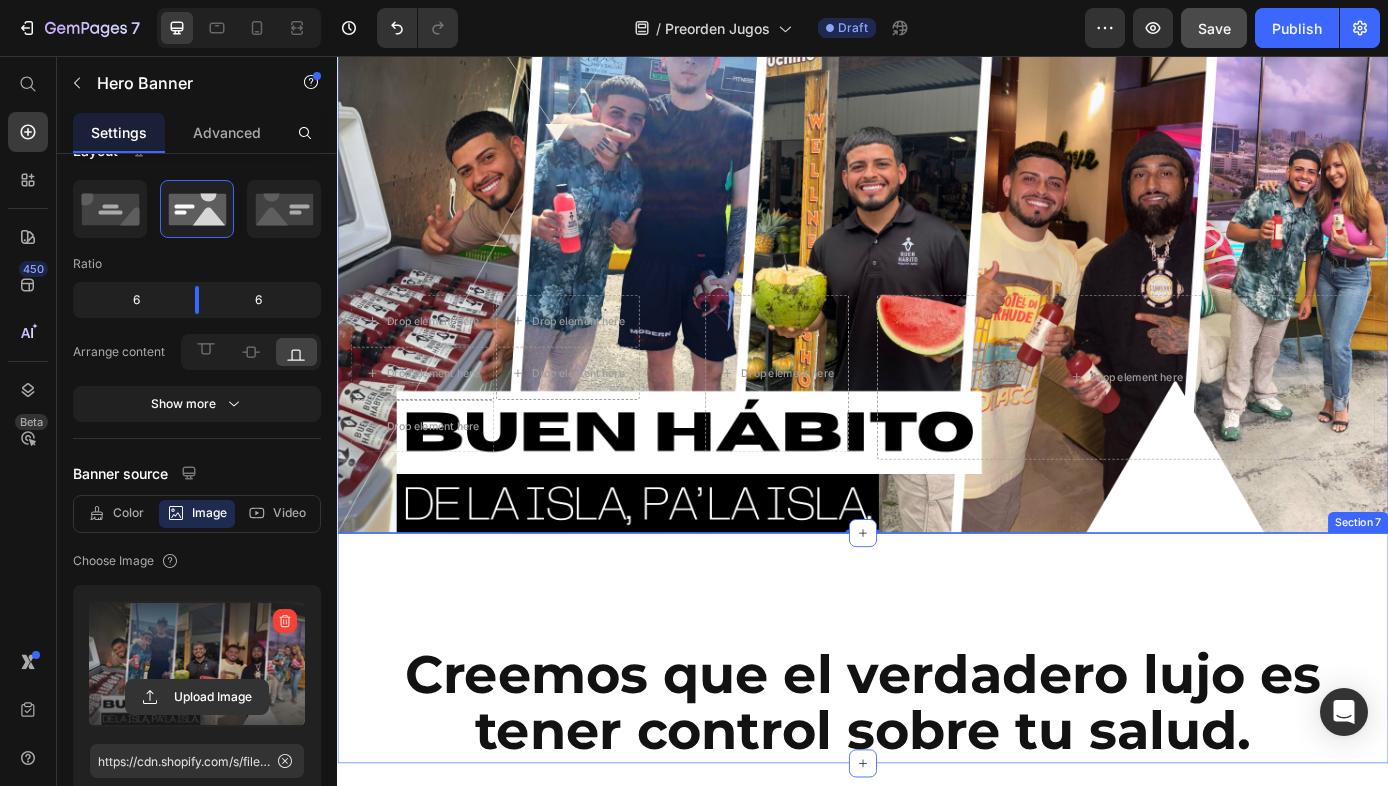 scroll, scrollTop: 4380, scrollLeft: 0, axis: vertical 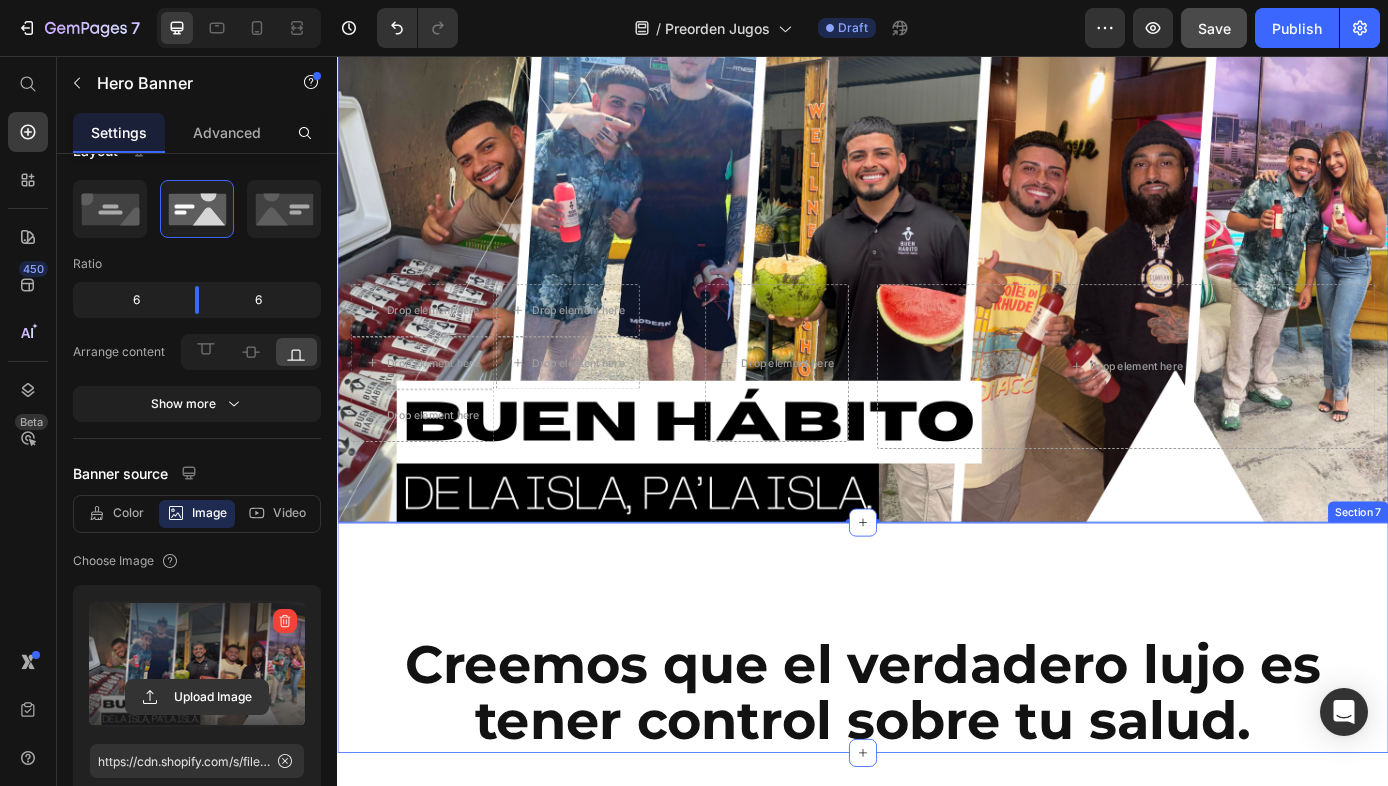 click on "Creemos que el verdadero lujo es tener control sobre tu salud. Heading" at bounding box center [937, 721] 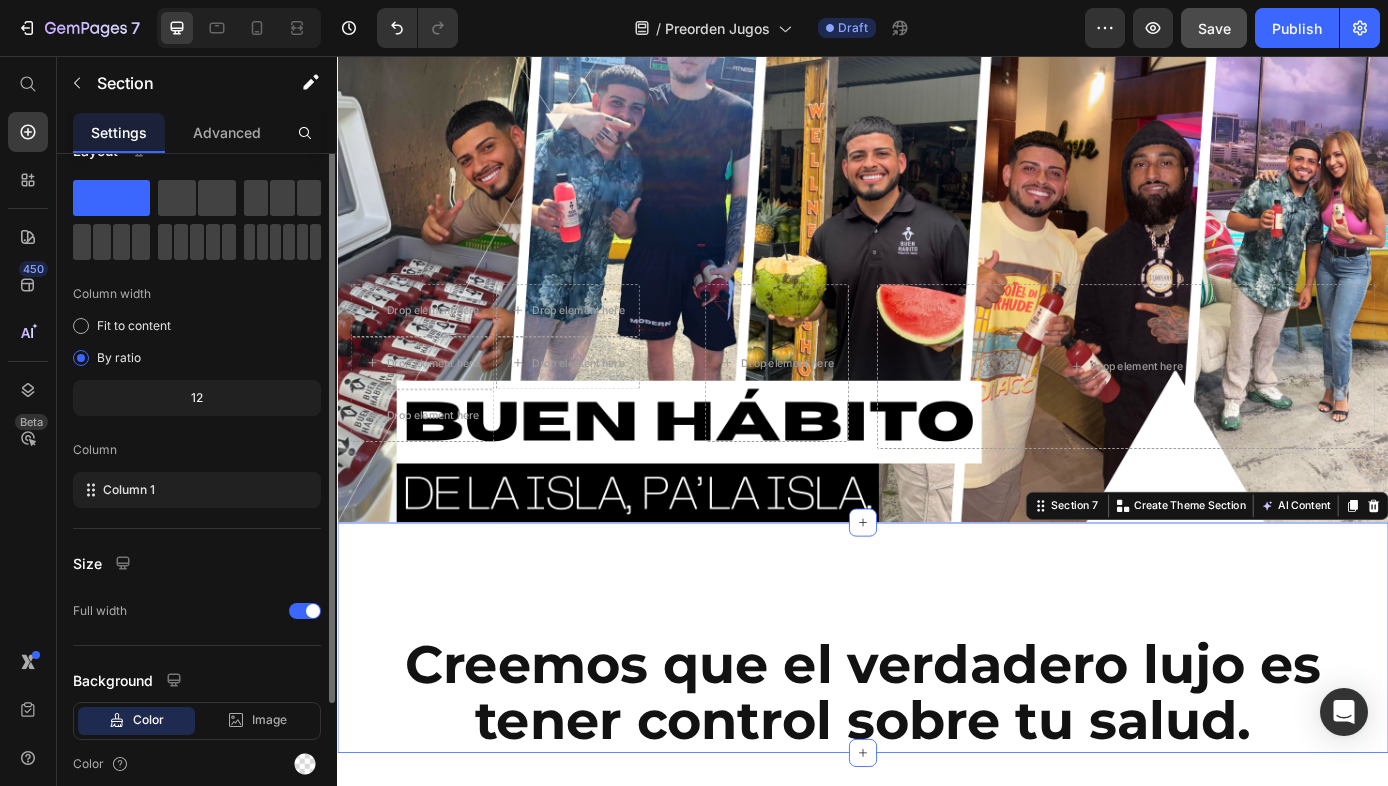 scroll, scrollTop: 0, scrollLeft: 0, axis: both 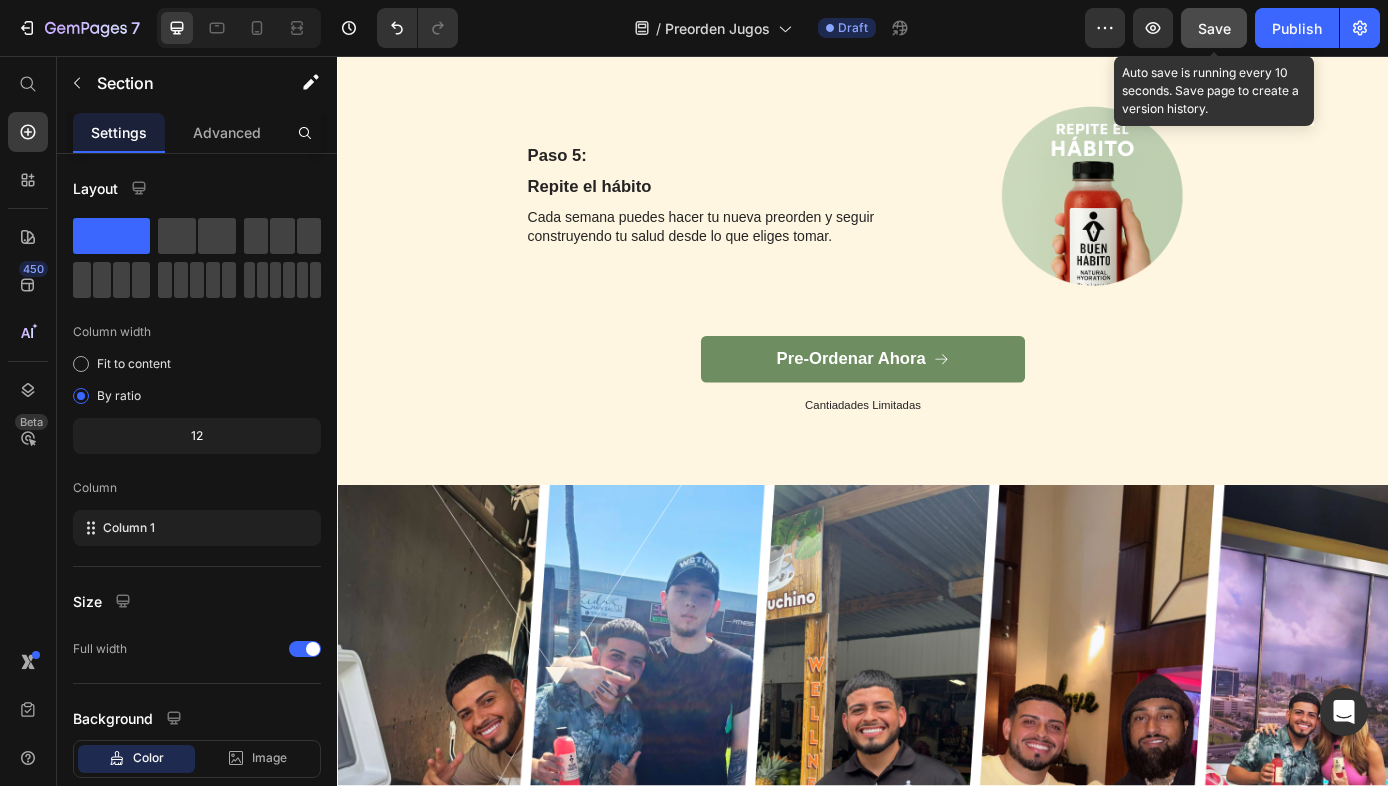 click on "Save" 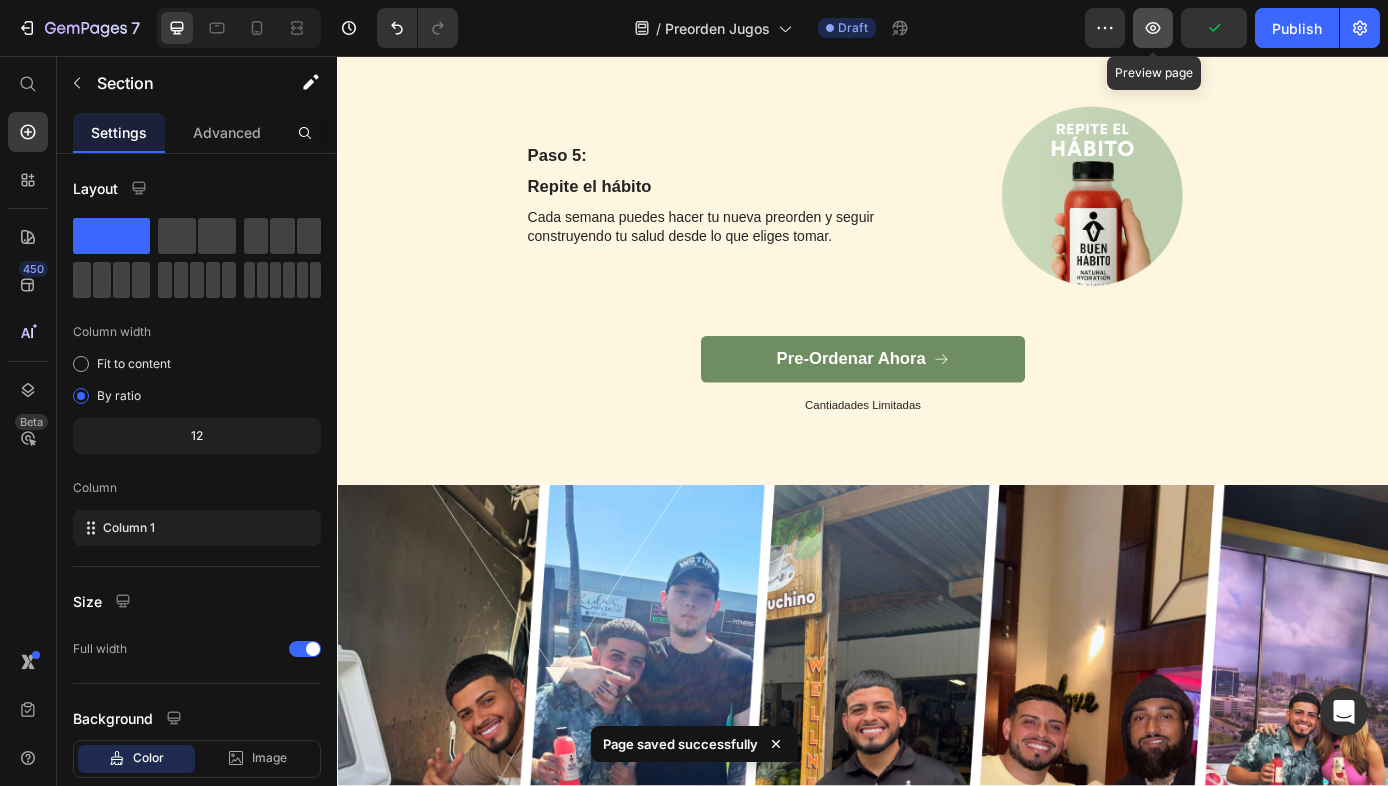 click 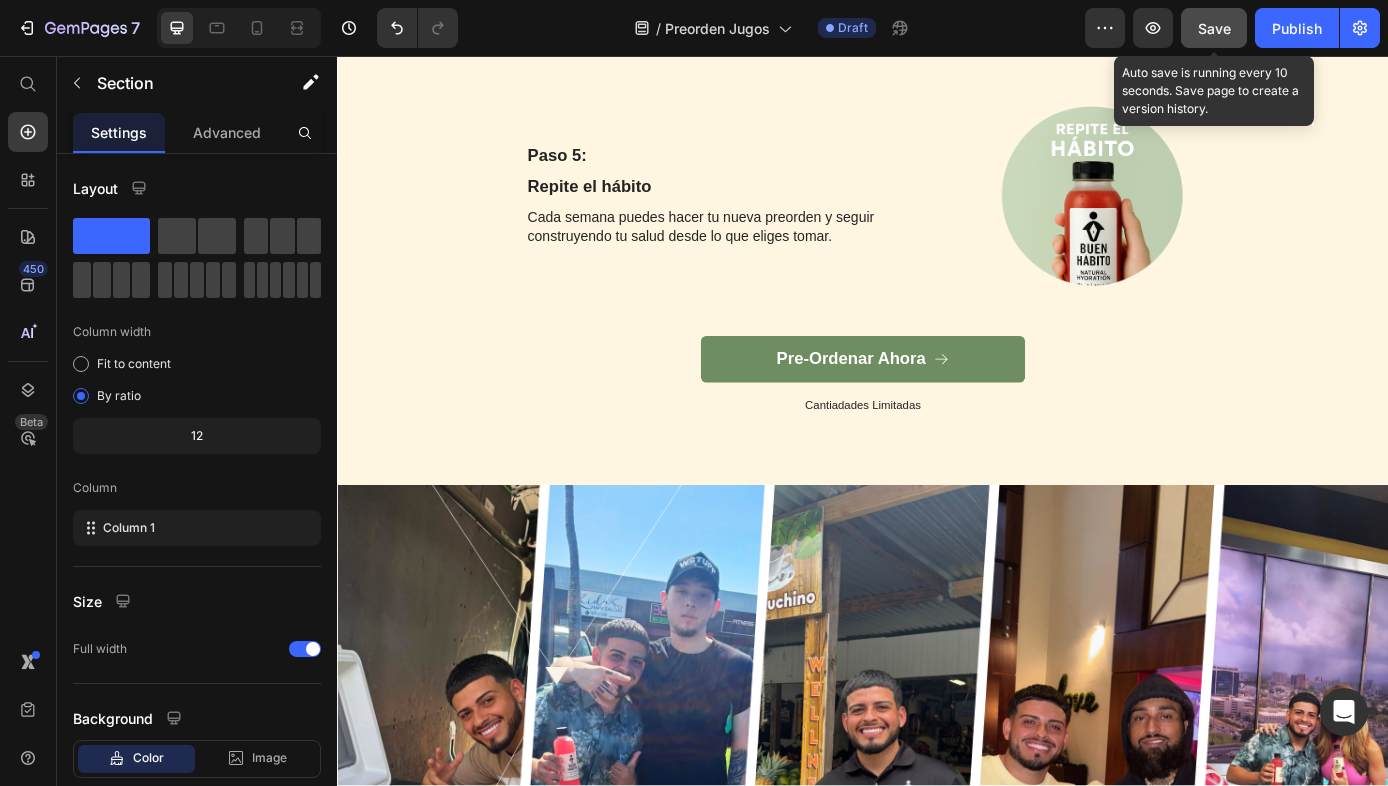 click on "Save" 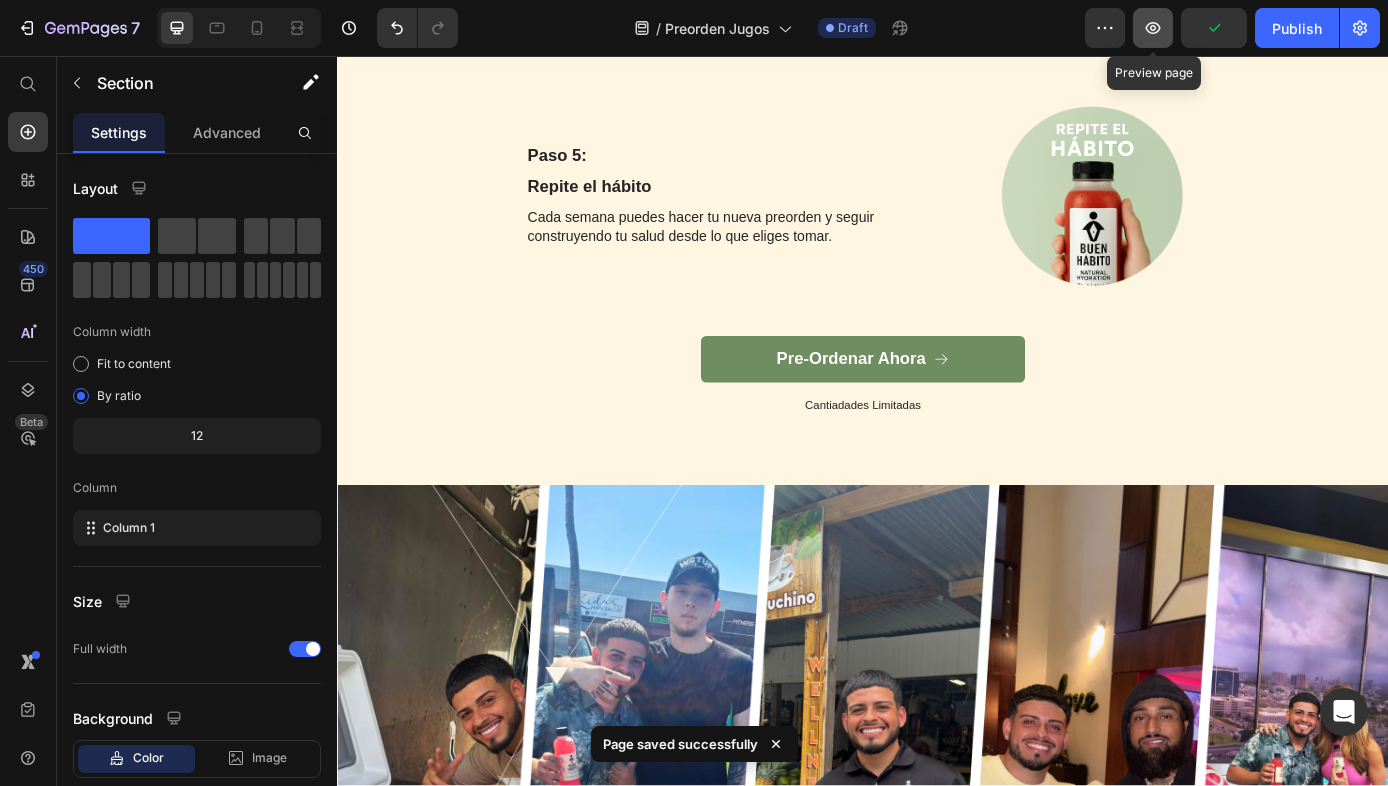 click 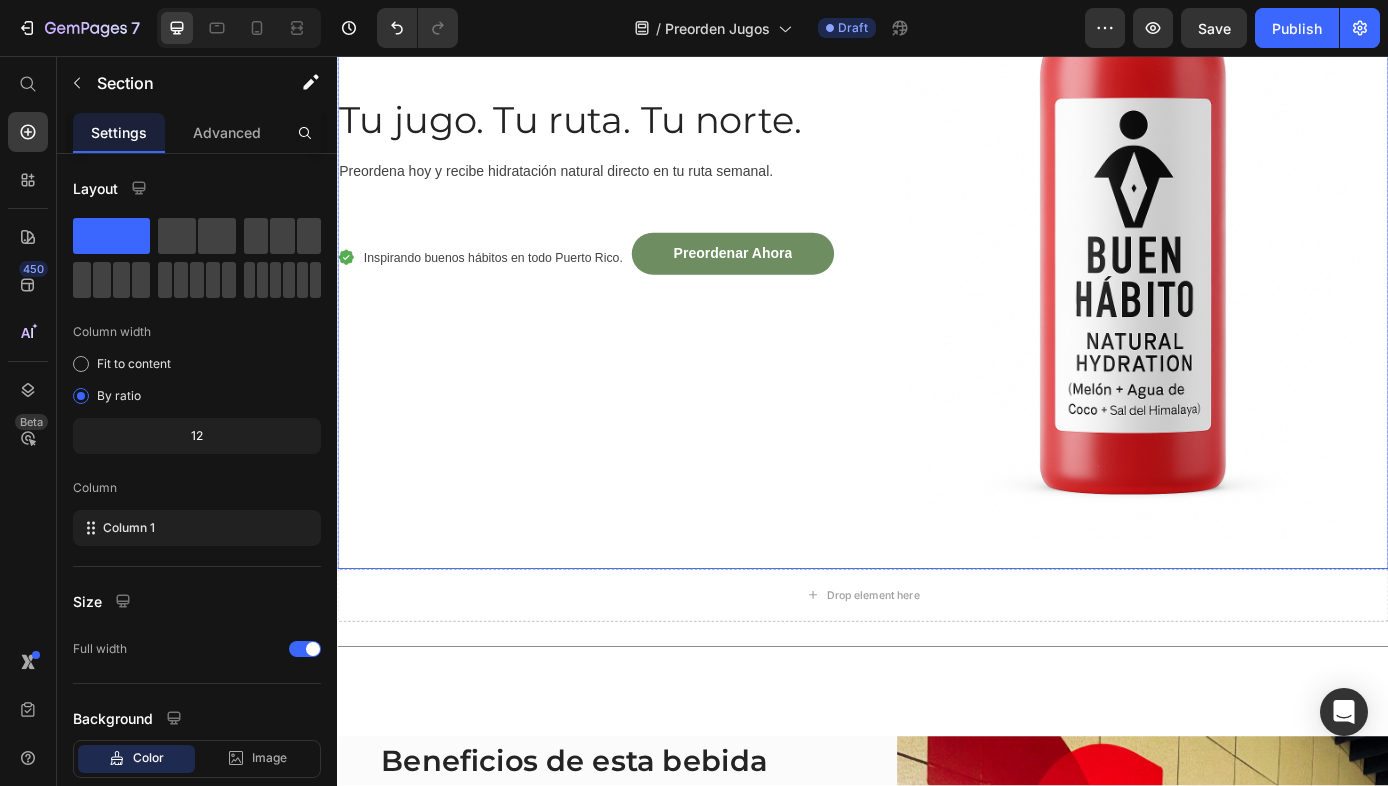 scroll, scrollTop: 0, scrollLeft: 0, axis: both 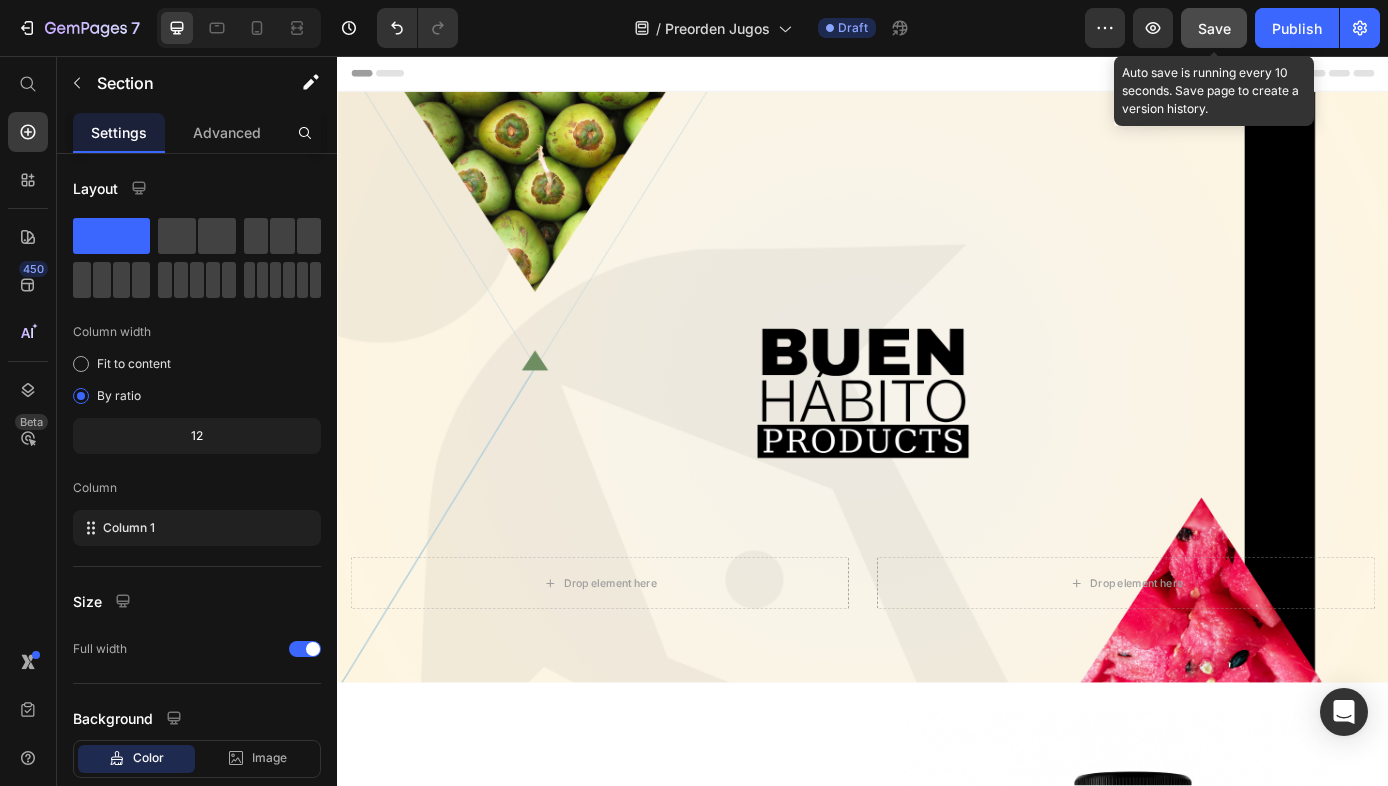 click on "Save" 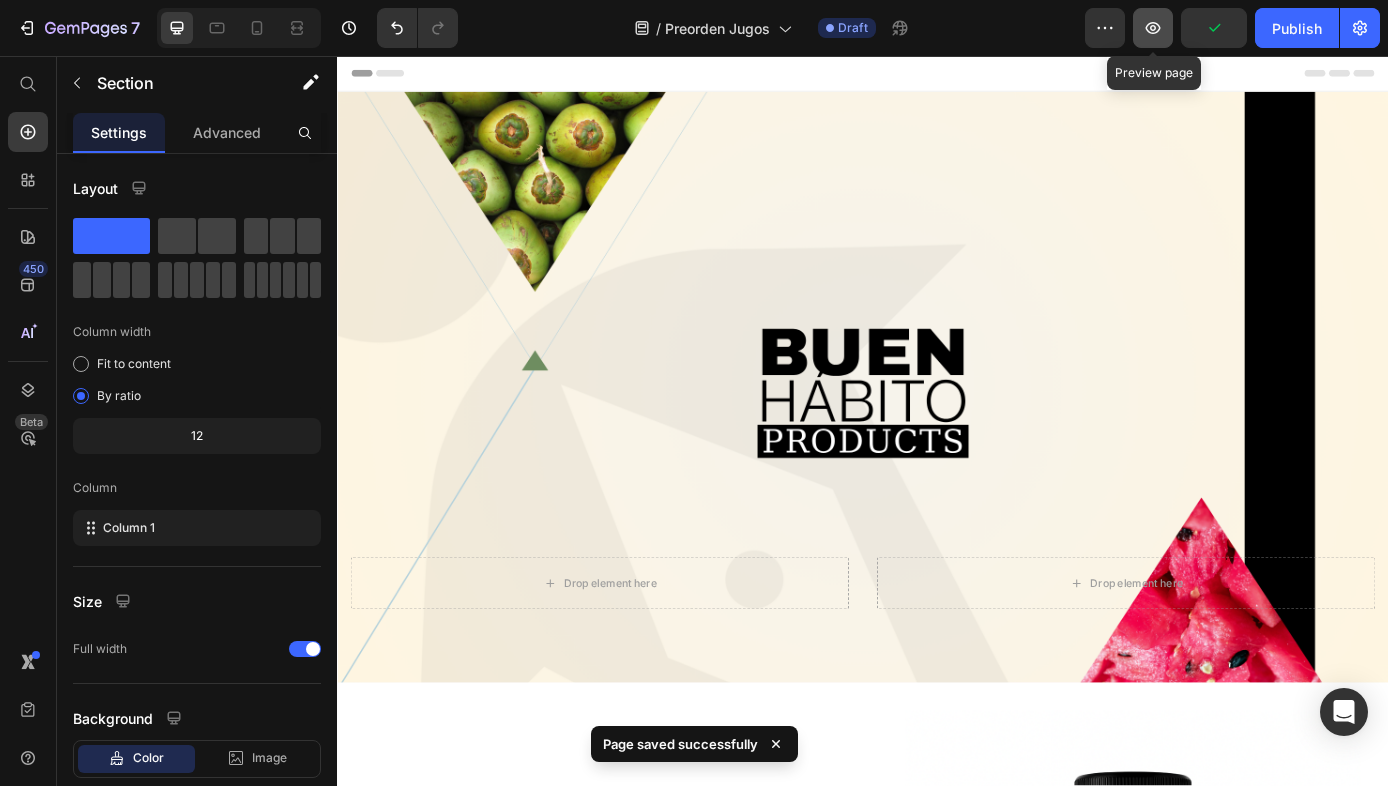 click 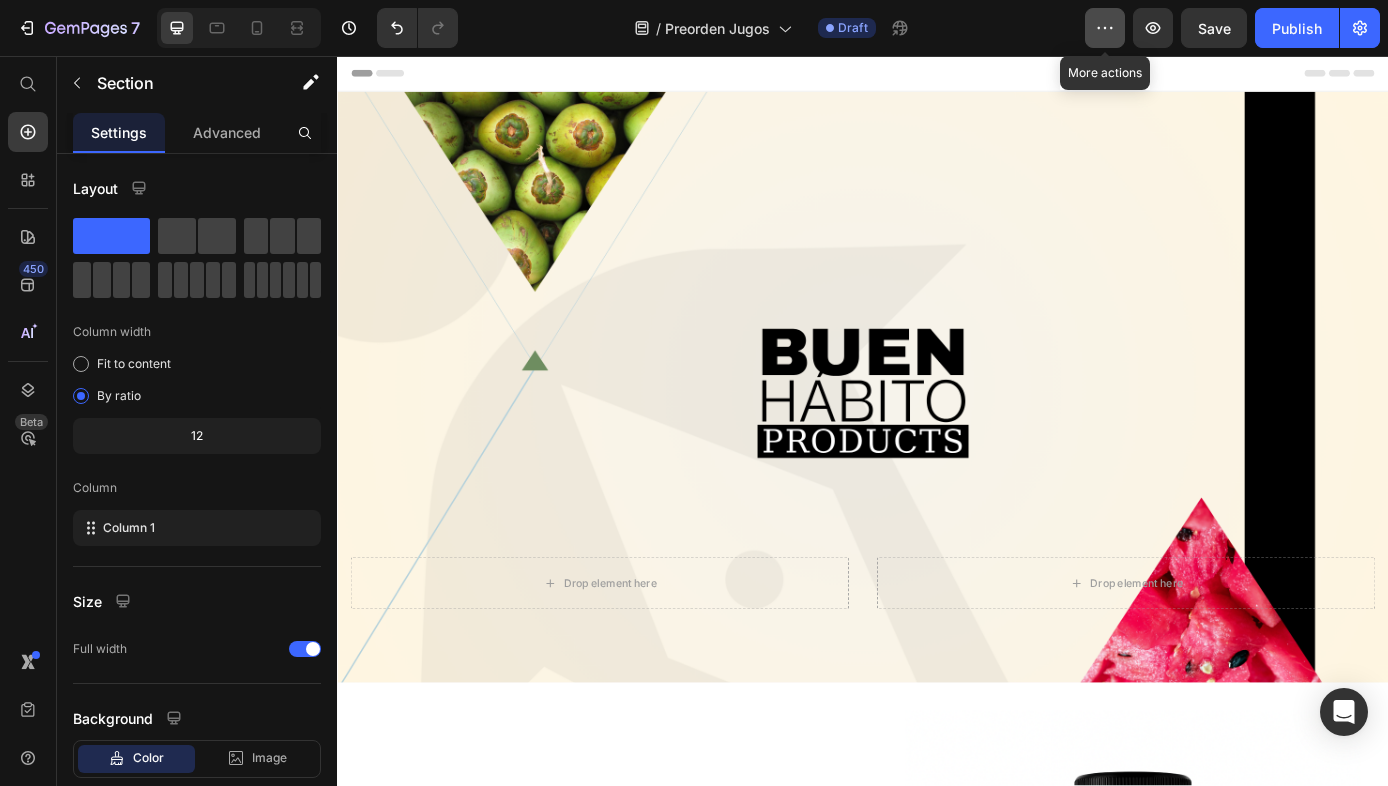 click 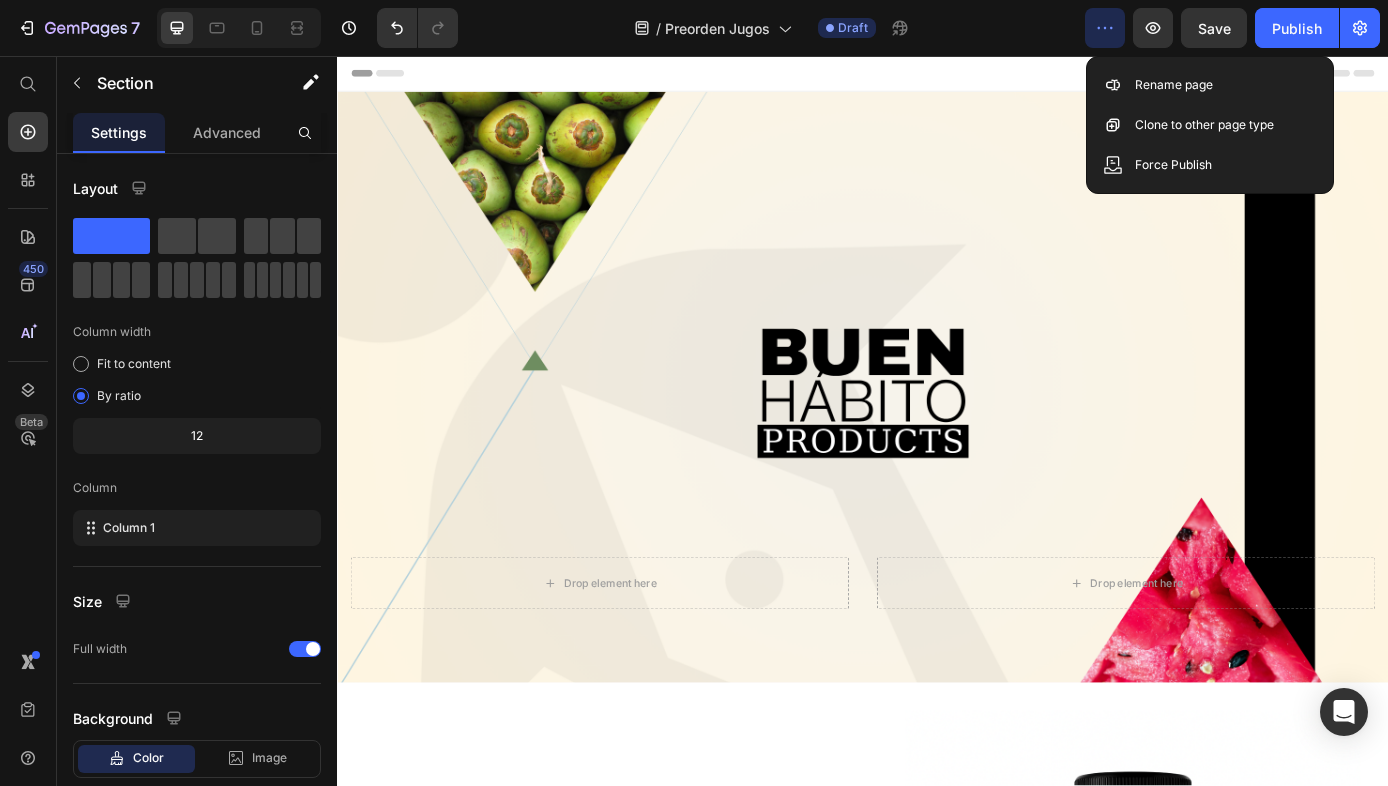 click 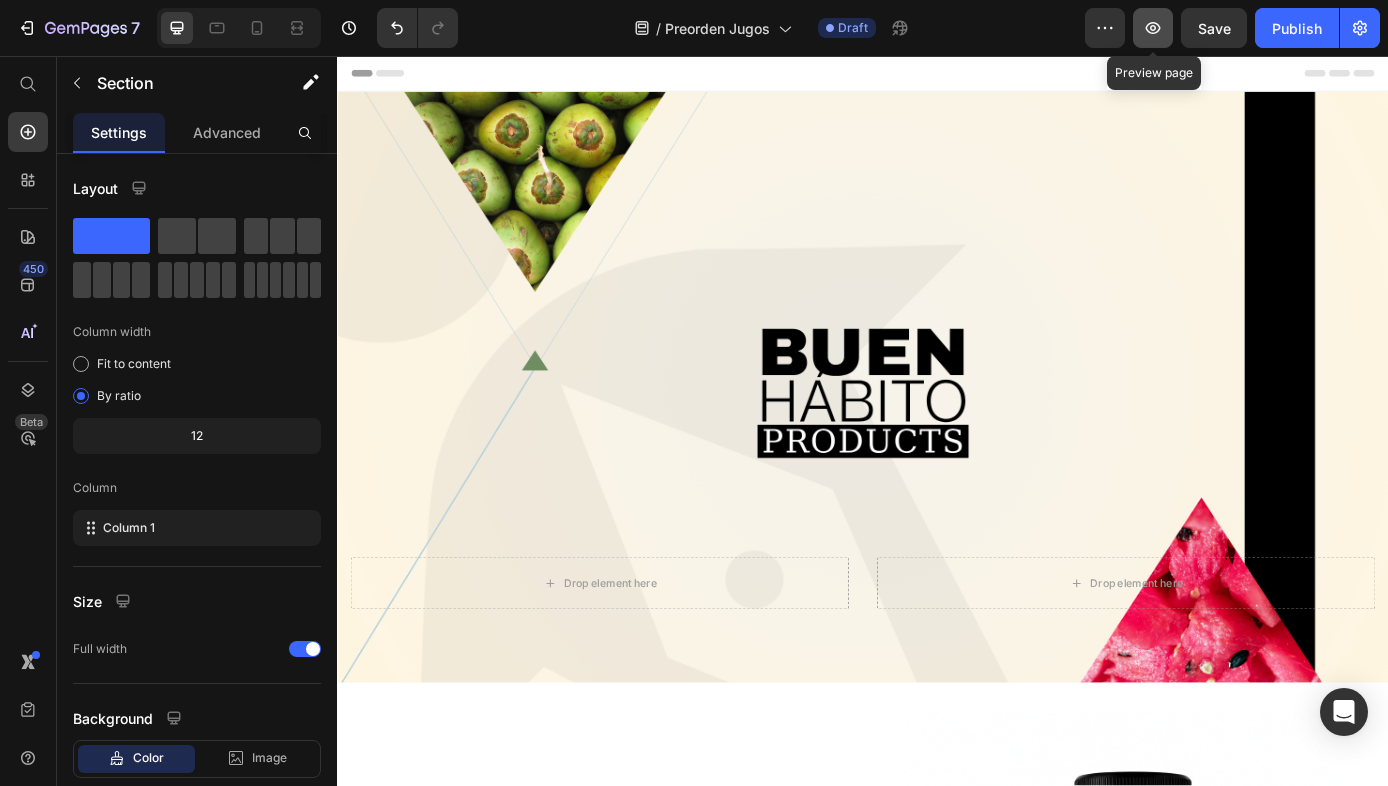 click 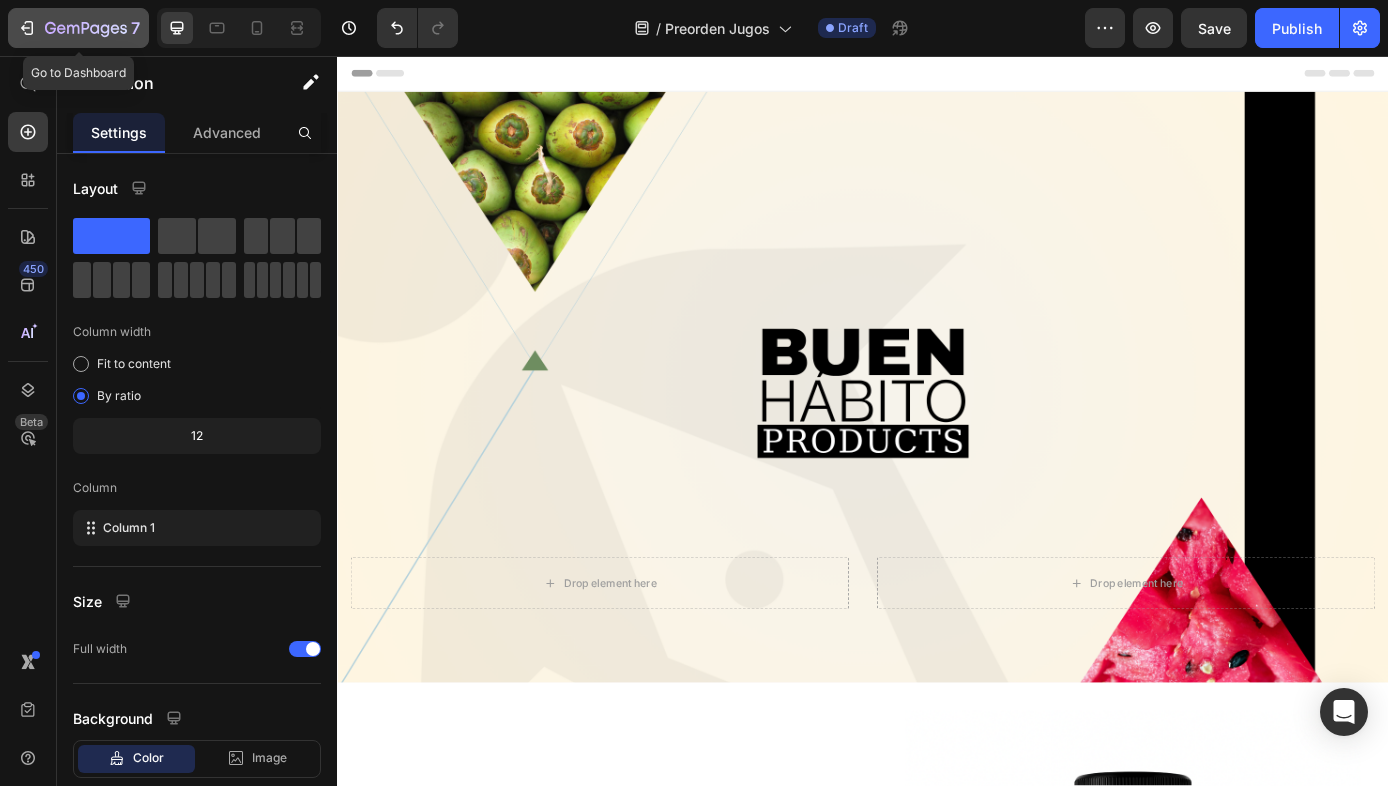 click 